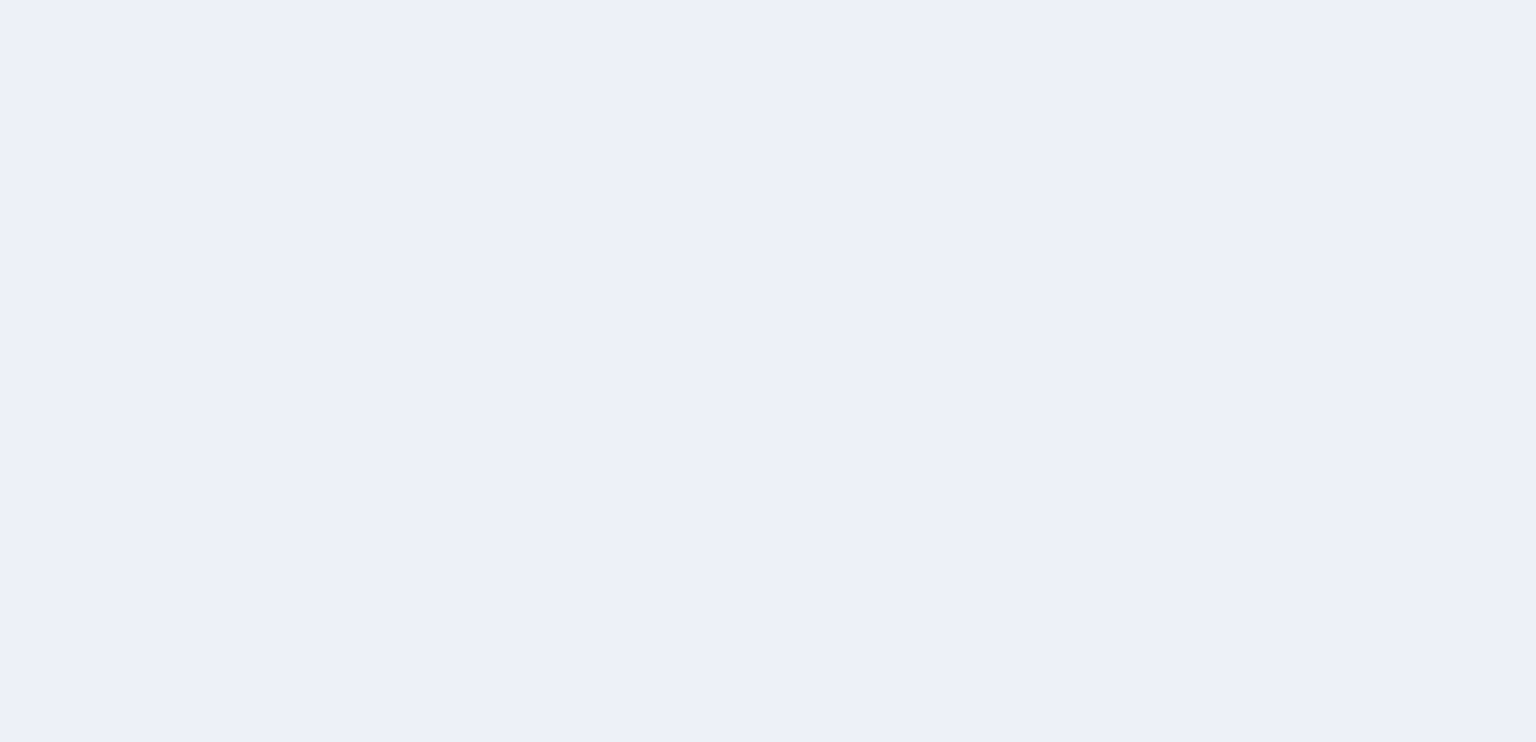 scroll, scrollTop: 0, scrollLeft: 0, axis: both 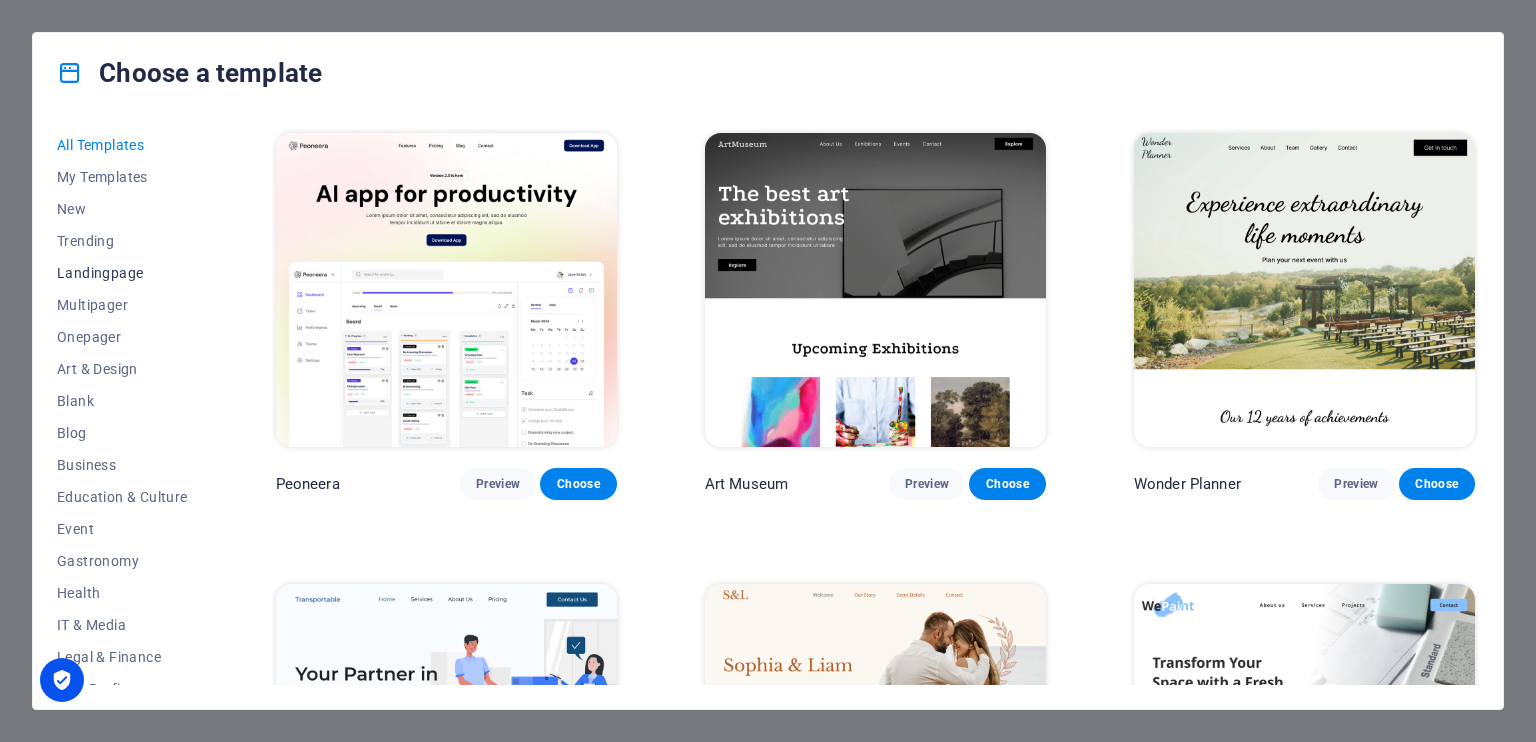 click on "Landingpage" at bounding box center (122, 273) 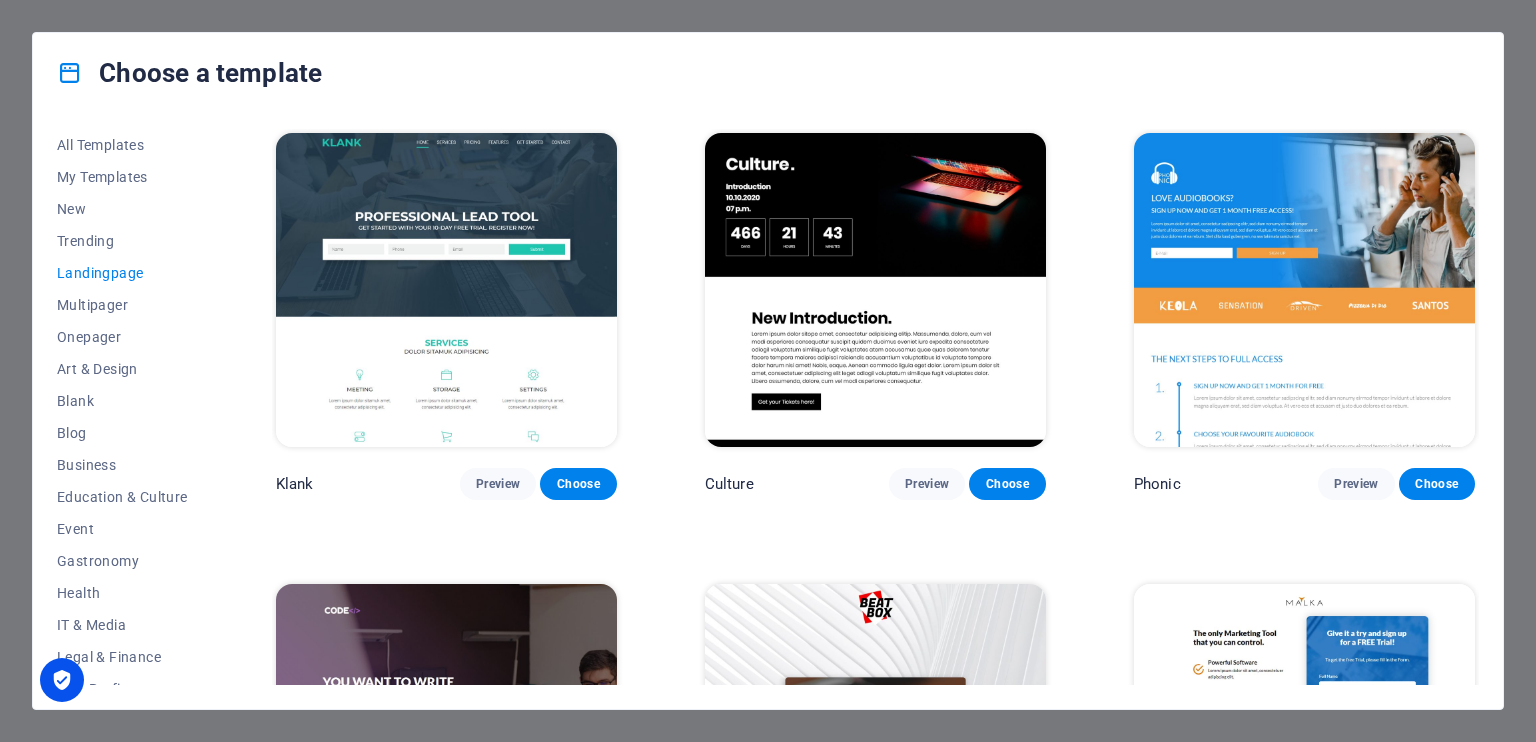 click on "Choose a template All Templates My Templates New Trending Landingpage Multipager Onepager Art & Design Blank Blog Business Education & Culture Event Gastronomy Health IT & Media Legal & Finance Non-Profit Performance Portfolio Services Sports & Beauty Trades Travel Wireframe Klank Preview Choose Culture Preview Choose Phonic Preview Choose Code Preview Choose Beatbox Preview Choose Malka Preview Choose Videoo Preview Choose Advanced Preview Choose Pets Preview Choose Athletics Preview Choose Driven Preview Choose Note Preview Choose Snap Preview Choose C-Space Preview Choose Influencer Preview Choose Creator Preview Choose Nest Preview Choose Schooler Preview Choose Sales Kit Preview Choose LeadER Preview Choose Catch Preview Choose Ubinar Preview Choose Boky Preview Choose Coming Soon 4 Preview Choose Coming Soon 3 Preview Choose Coming Soon 2 Preview Choose Coming Soon Preview Choose" at bounding box center [768, 371] 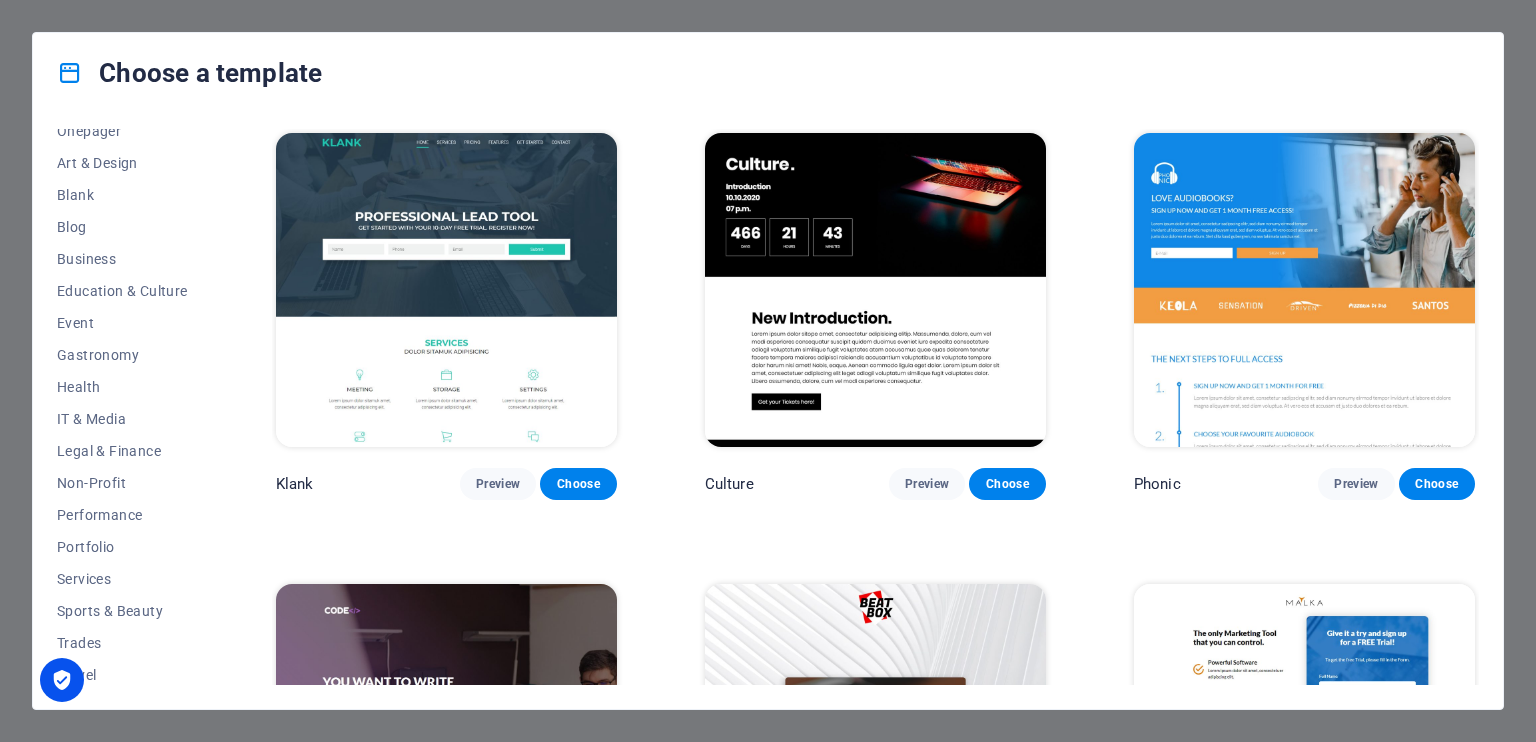 scroll, scrollTop: 243, scrollLeft: 0, axis: vertical 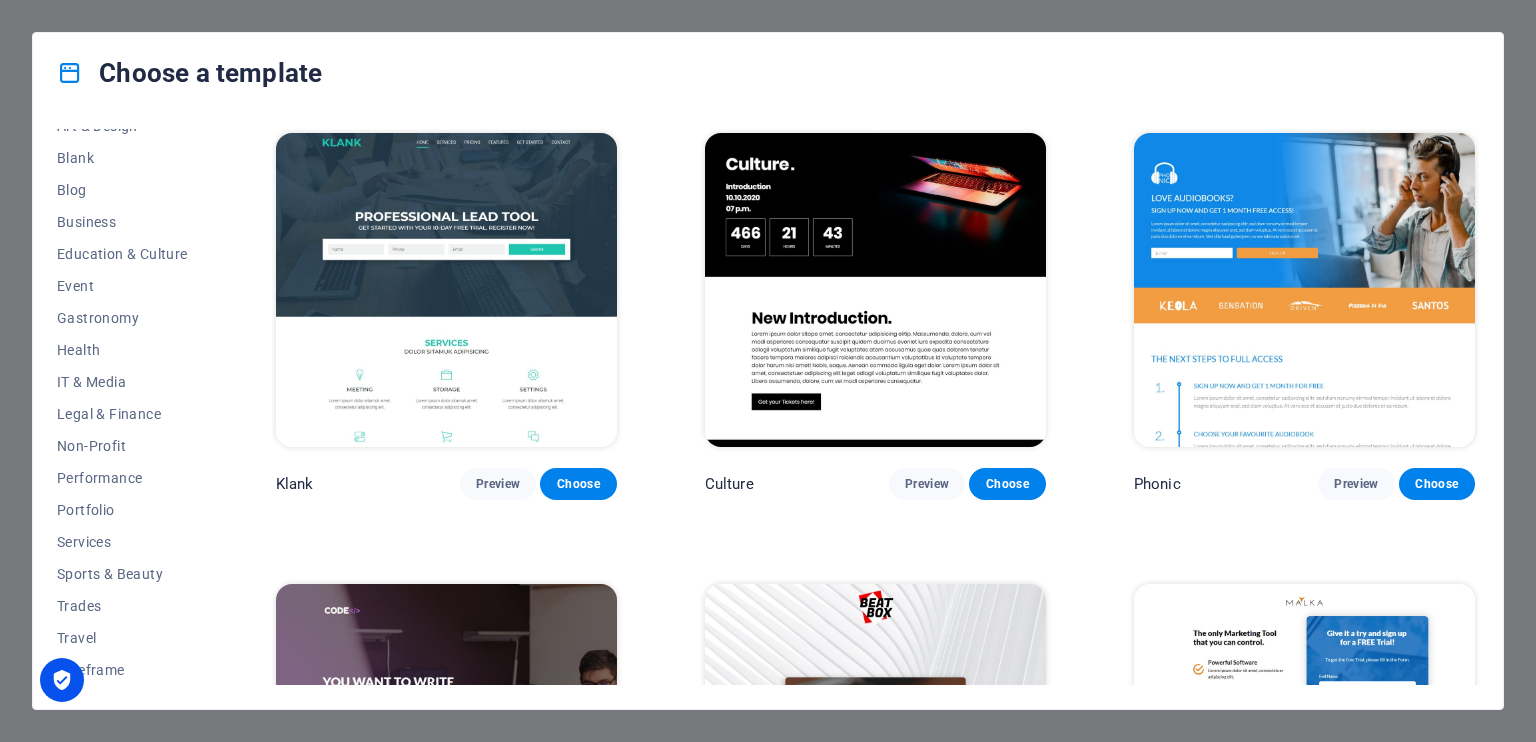 click on "Klank Preview Choose Culture Preview Choose Phonic Preview Choose Code Preview Choose Beatbox Preview Choose Malka Preview Choose Videoo Preview Choose Advanced Preview Choose Pets Preview Choose Athletics Preview Choose Driven Preview Choose Note Preview Choose Snap Preview Choose C-Space Preview Choose Influencer Preview Choose Creator Preview Choose Nest Preview Choose Schooler Preview Choose Sales Kit Preview Choose LeadER Preview Choose Catch Preview Choose Ubinar Preview Choose Boky Preview Choose Coming Soon 4 Preview Choose Coming Soon 3 Preview Choose Coming Soon 2 Preview Choose Coming Soon Preview Choose" at bounding box center [875, 2120] 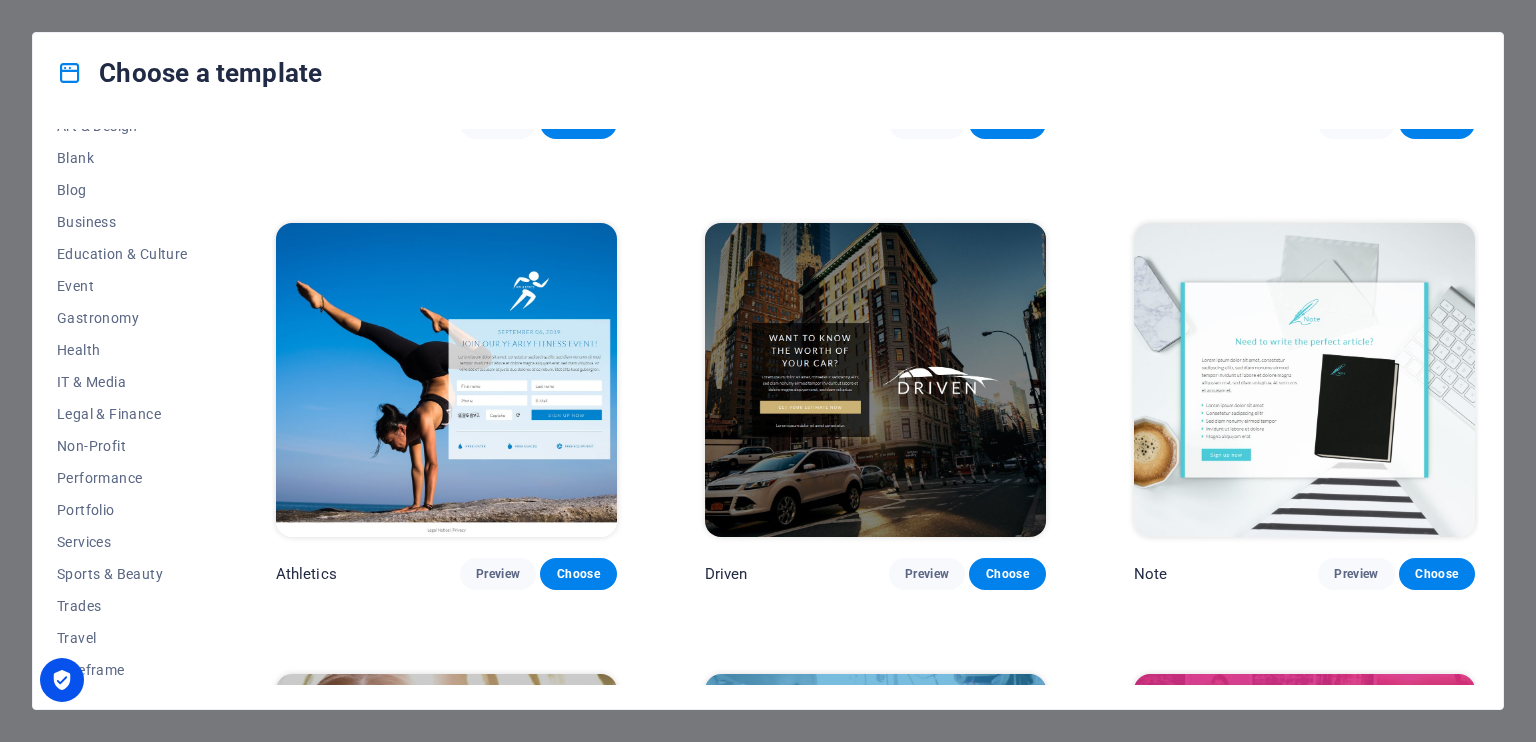 scroll, scrollTop: 1282, scrollLeft: 0, axis: vertical 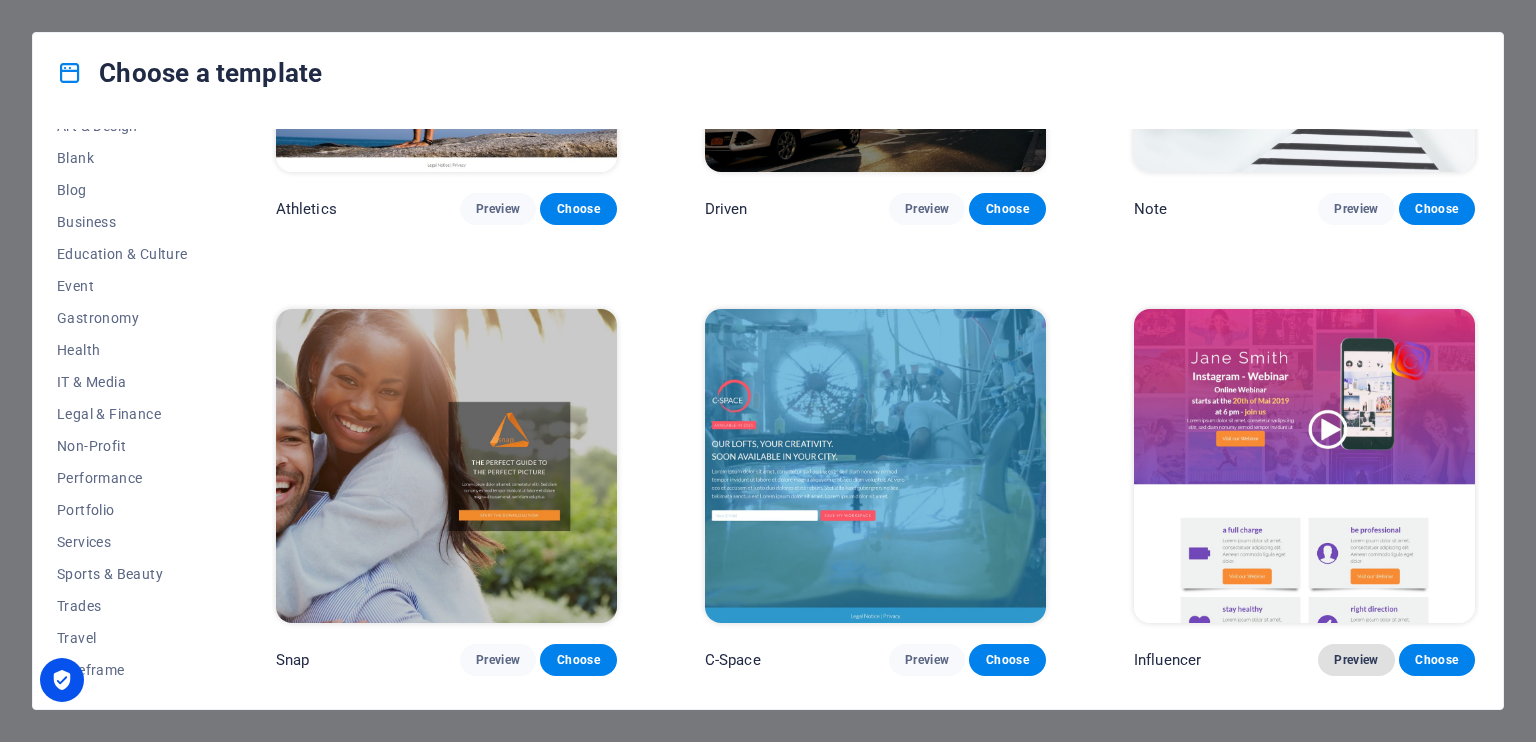 click on "Preview" at bounding box center [1356, 660] 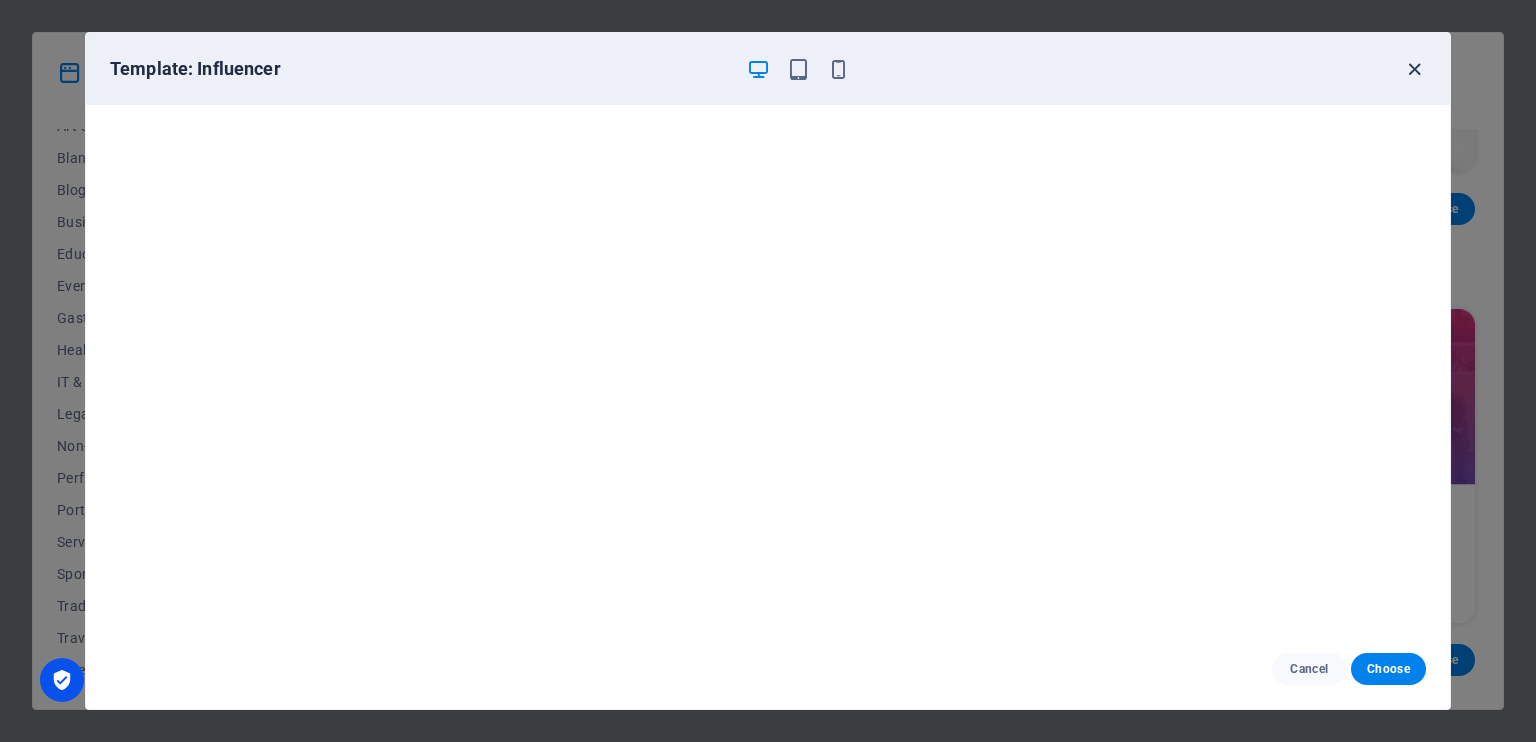 click at bounding box center (1414, 69) 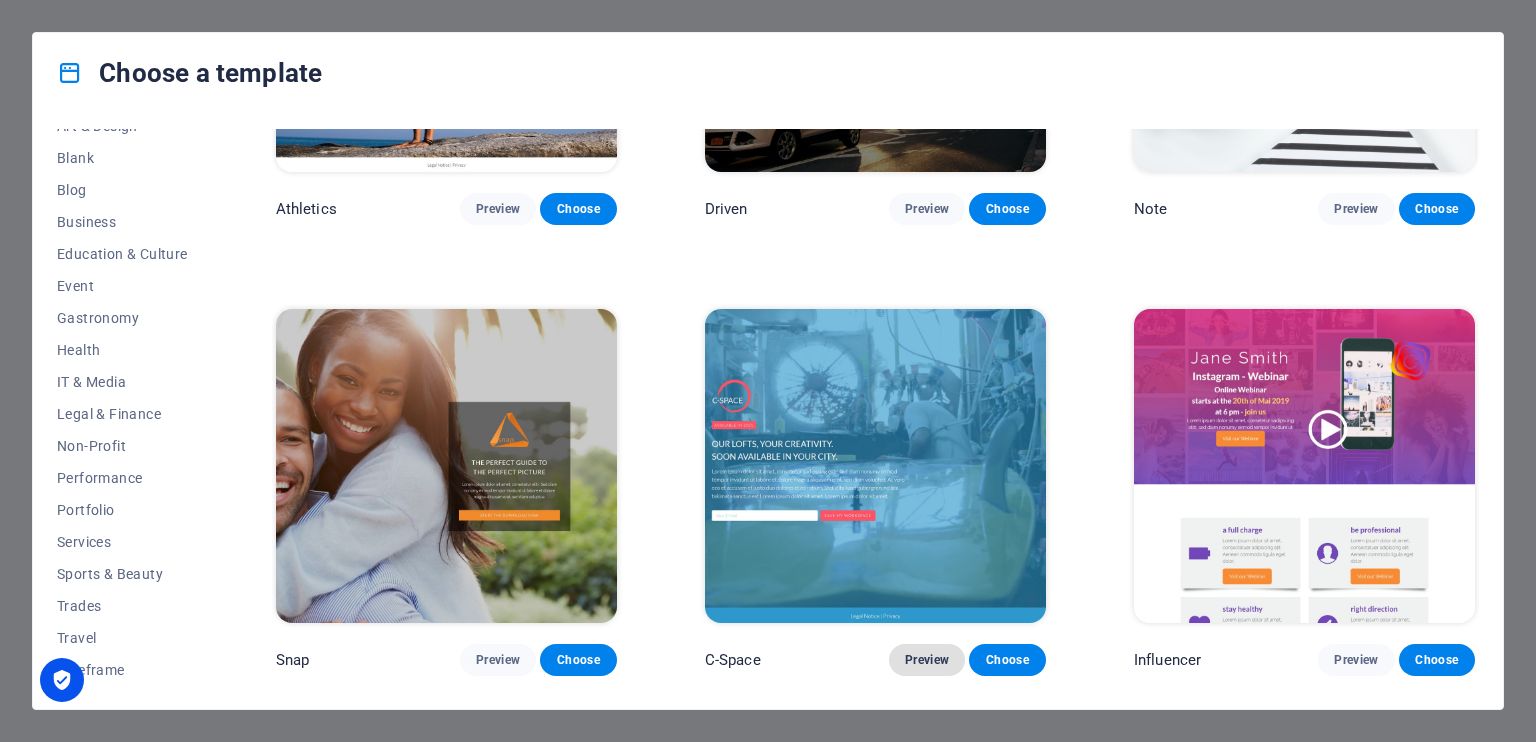 click on "Preview" at bounding box center [927, 660] 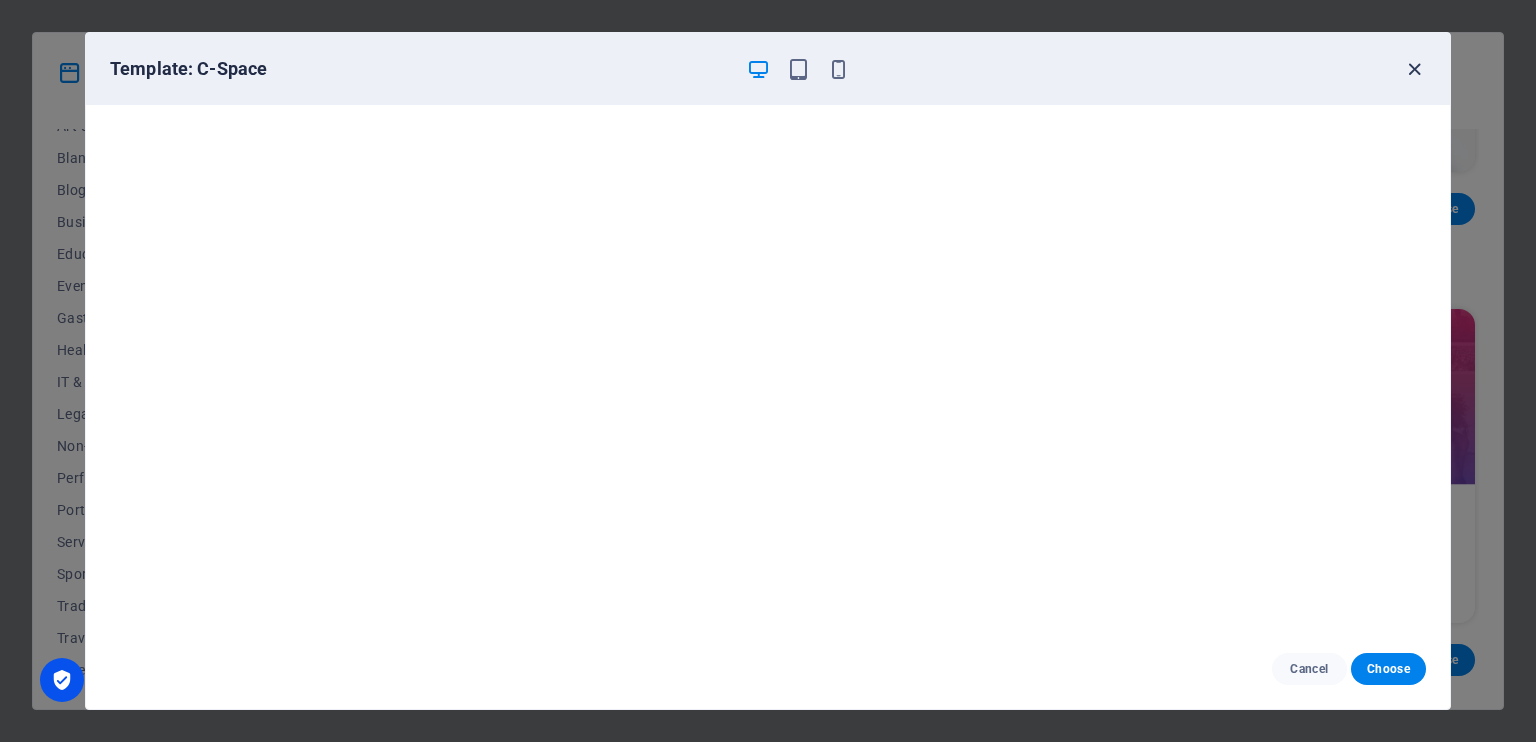 click at bounding box center (1414, 69) 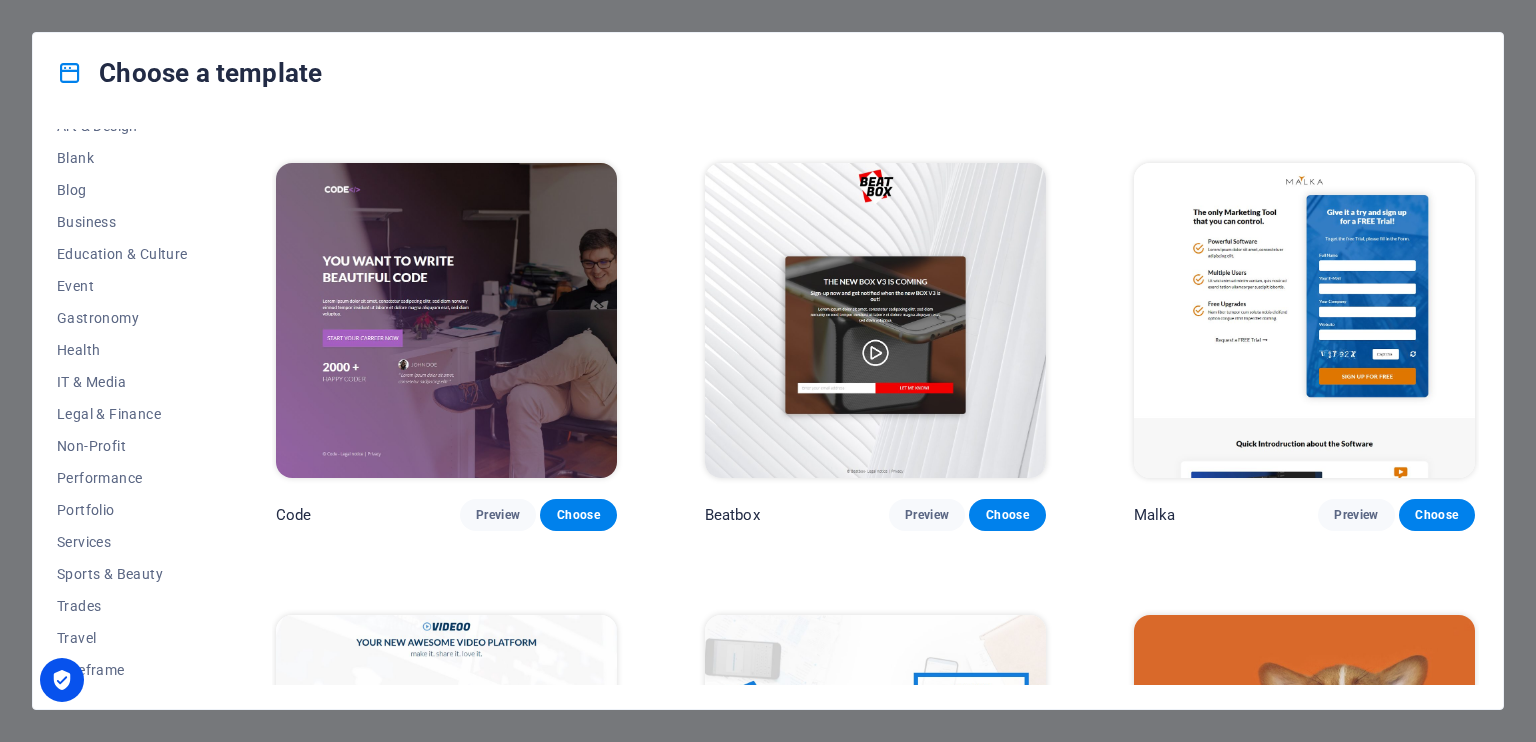 scroll, scrollTop: 404, scrollLeft: 0, axis: vertical 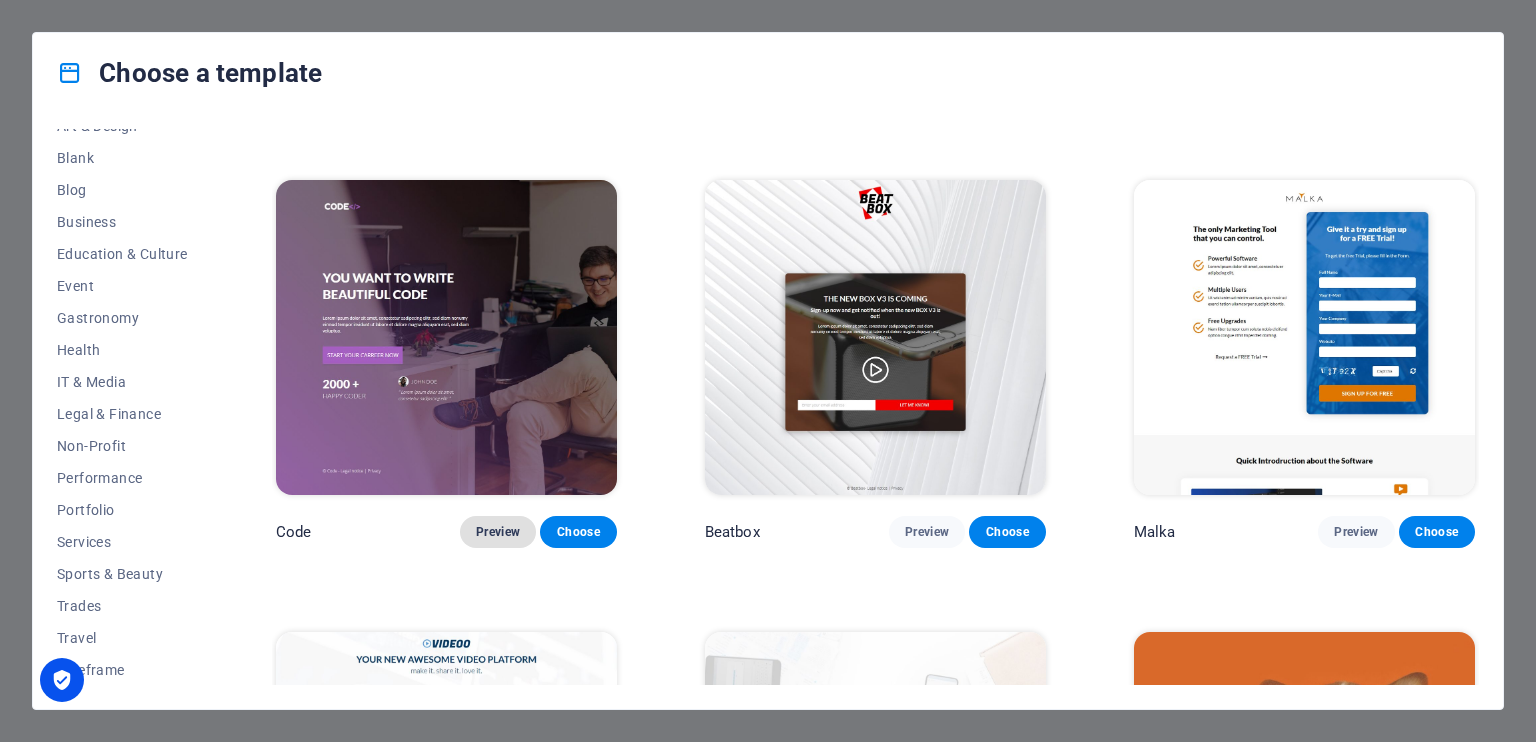 click on "Preview" at bounding box center [498, 532] 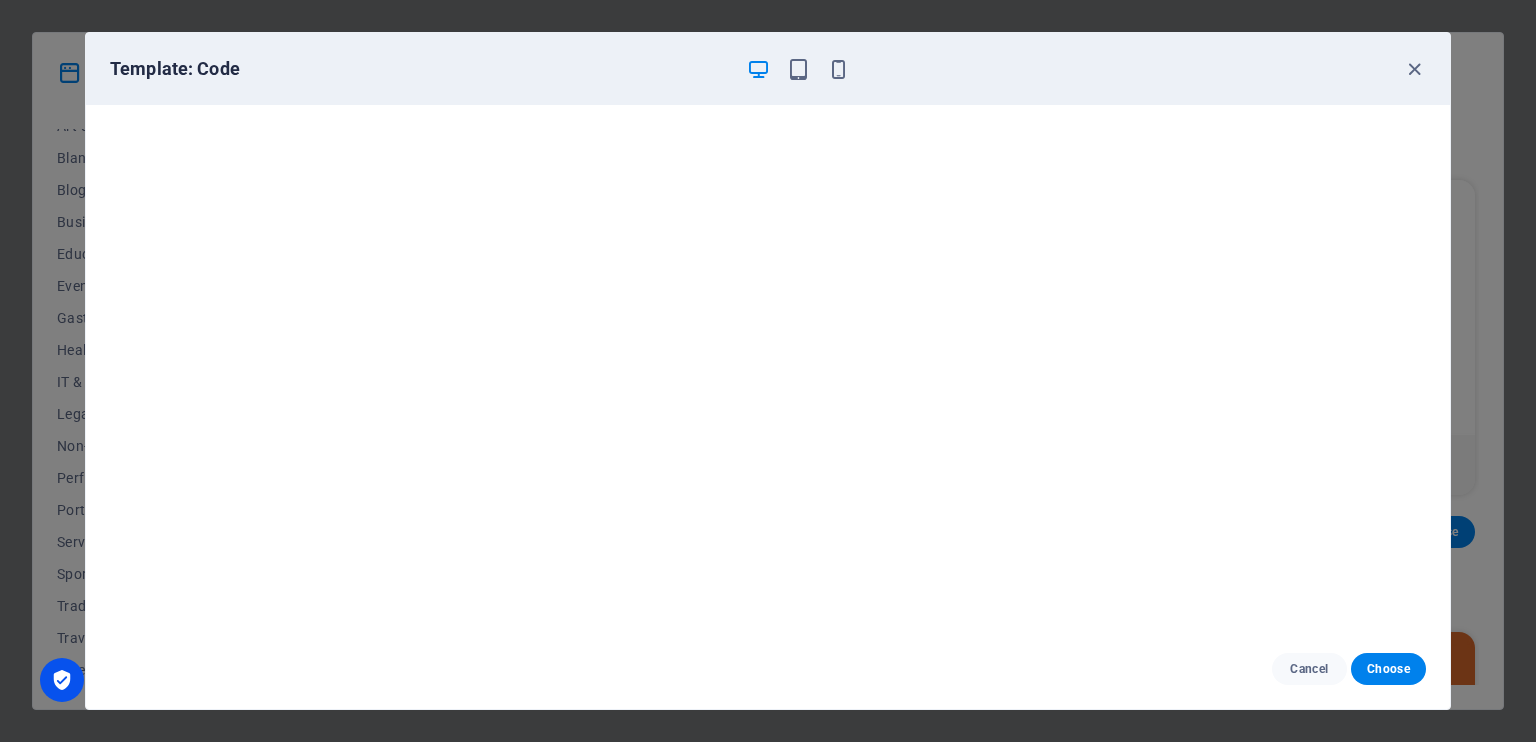 click on "Template: Code" at bounding box center (768, 69) 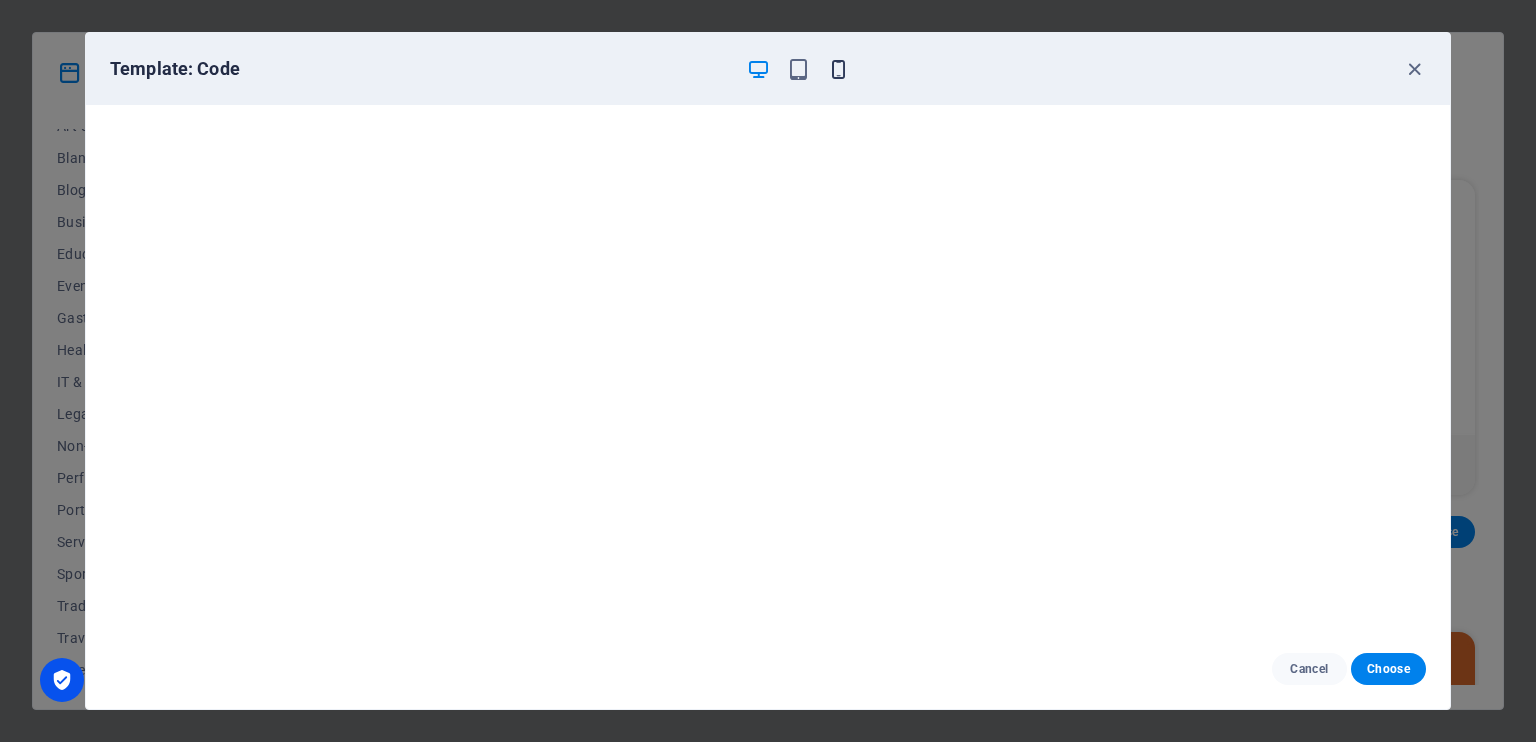 click at bounding box center [838, 69] 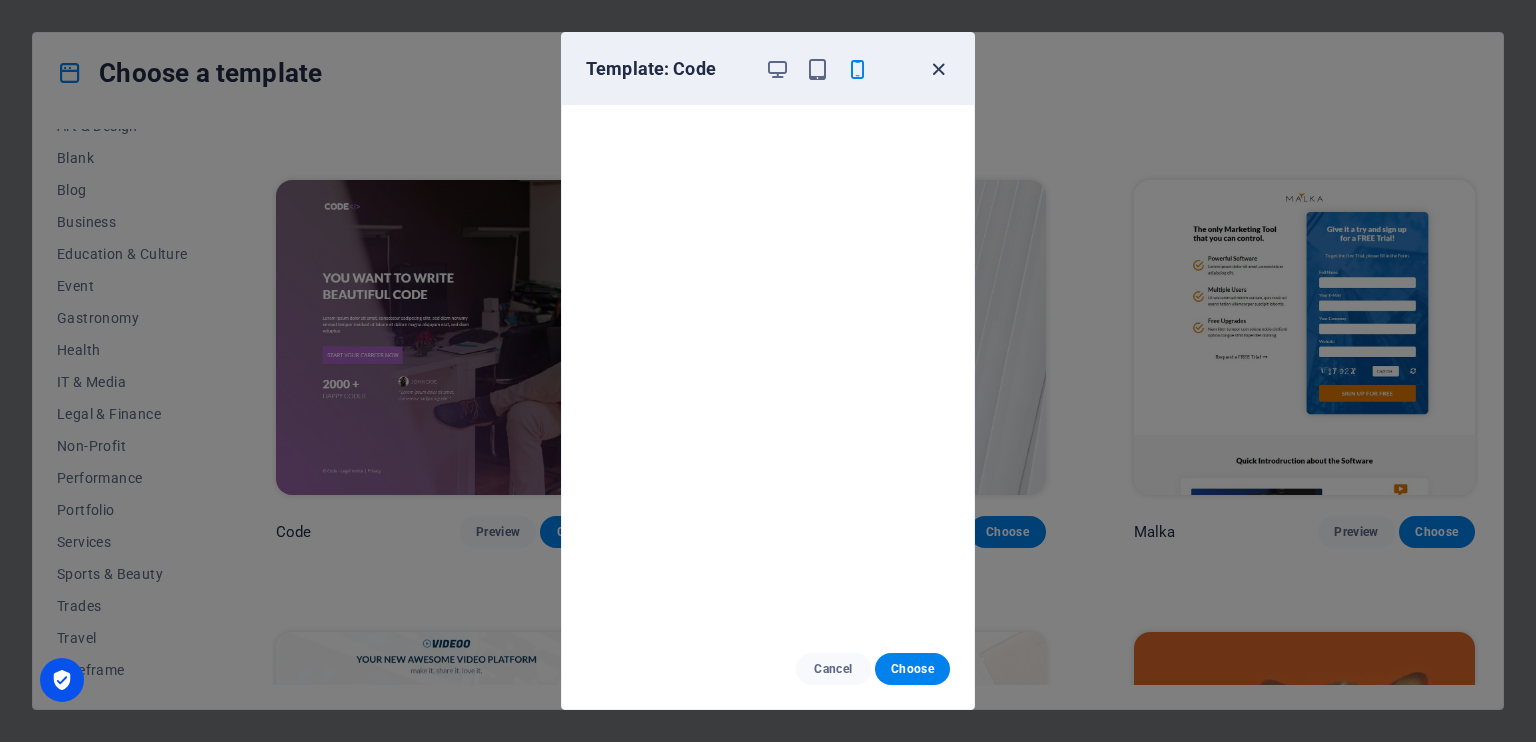click at bounding box center (938, 69) 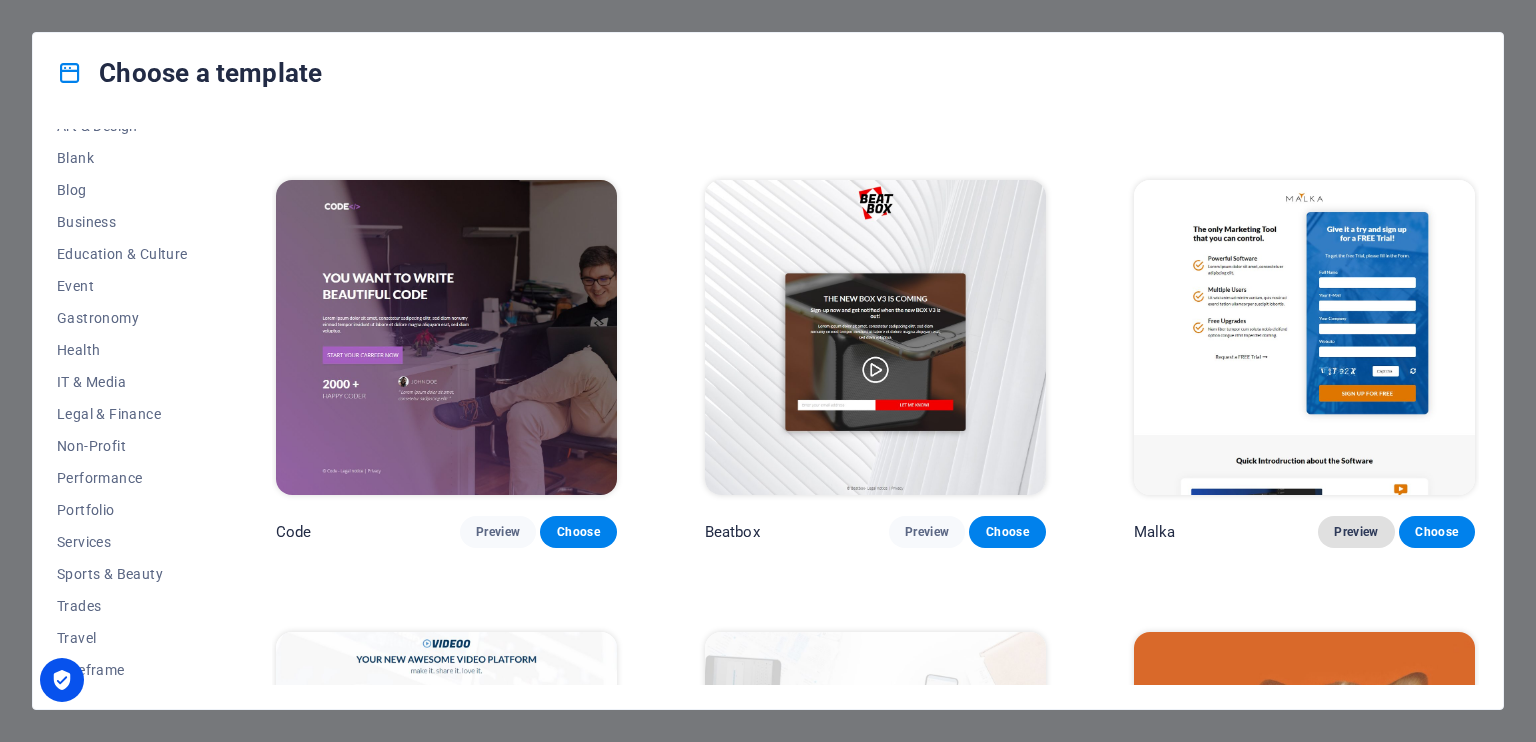 click on "Preview" at bounding box center [1356, 532] 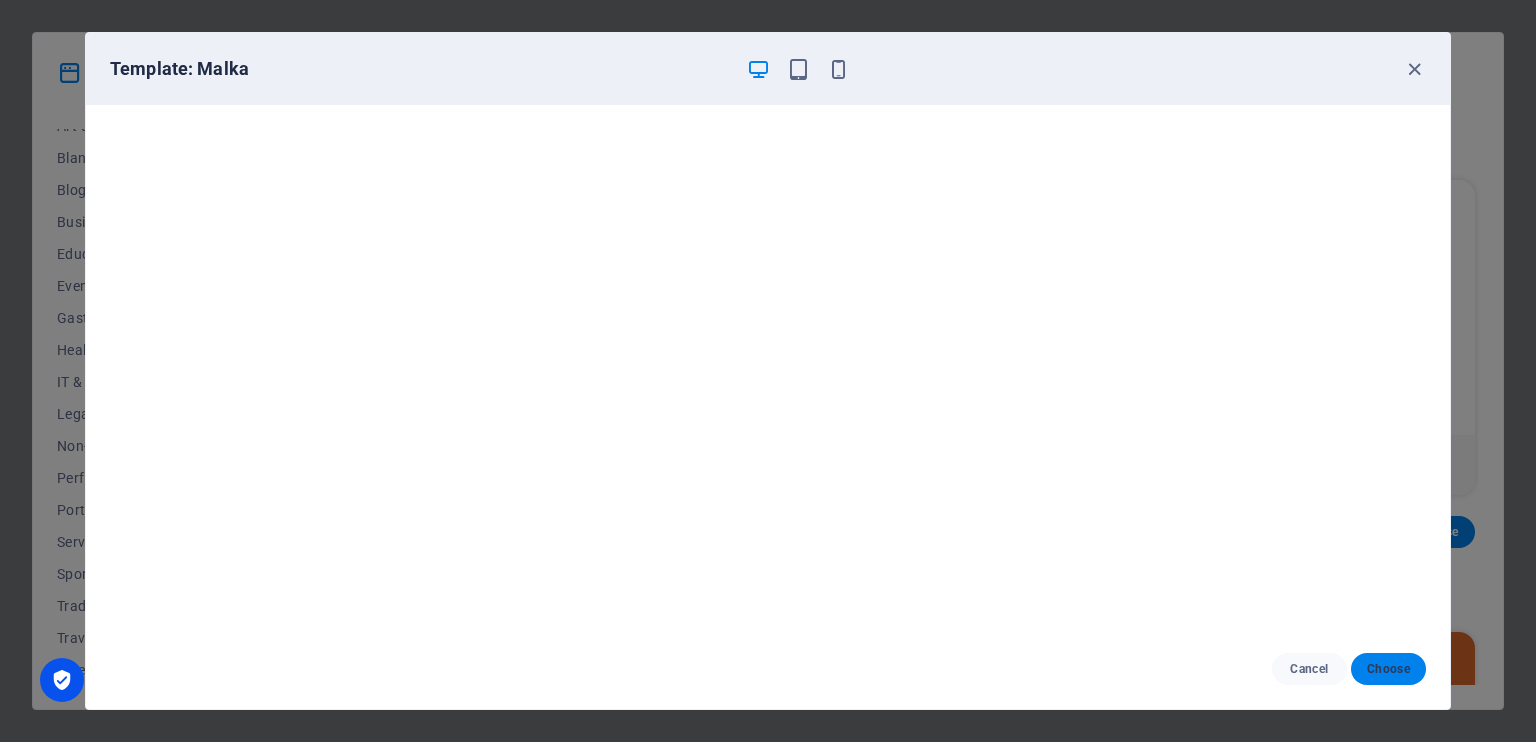 click on "Choose" at bounding box center [1388, 669] 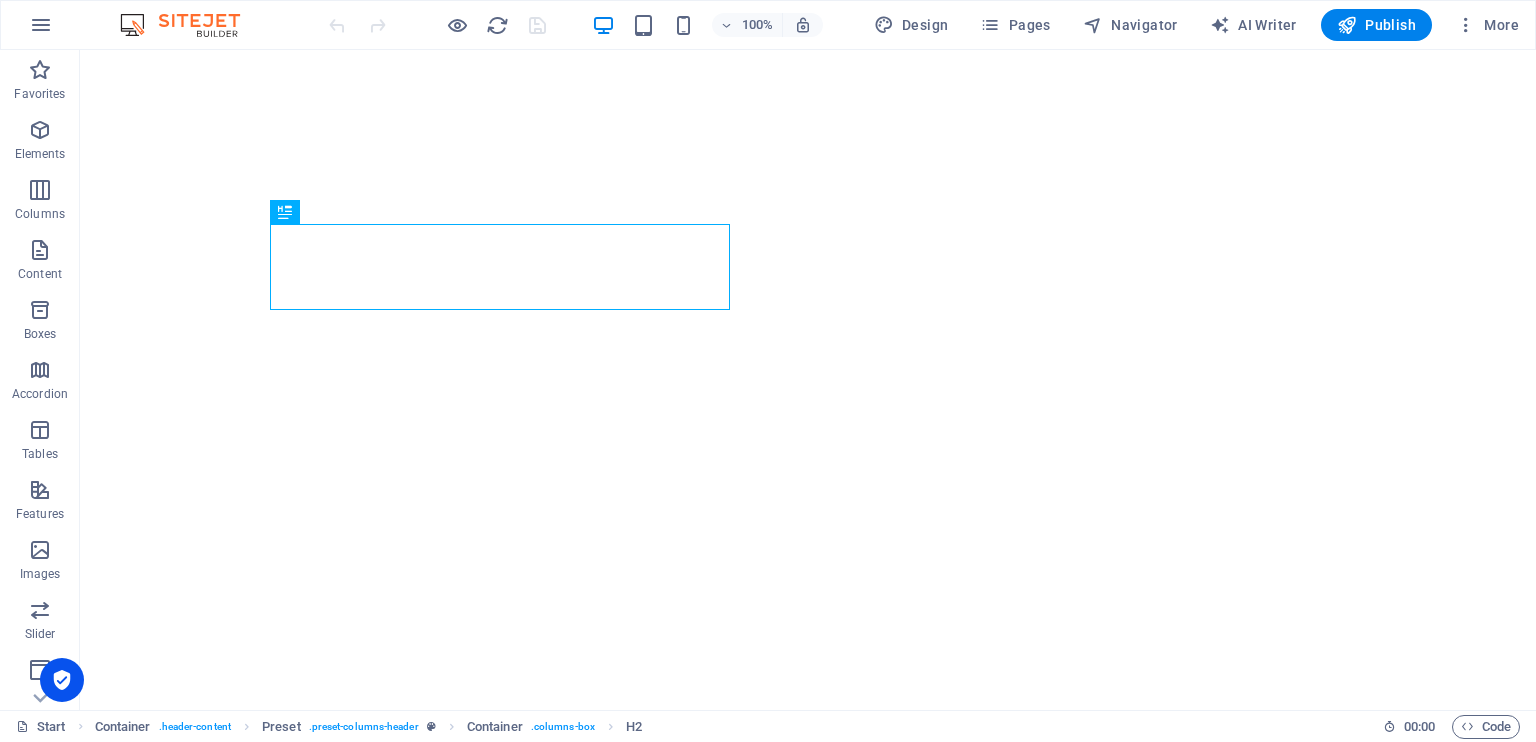 scroll, scrollTop: 0, scrollLeft: 0, axis: both 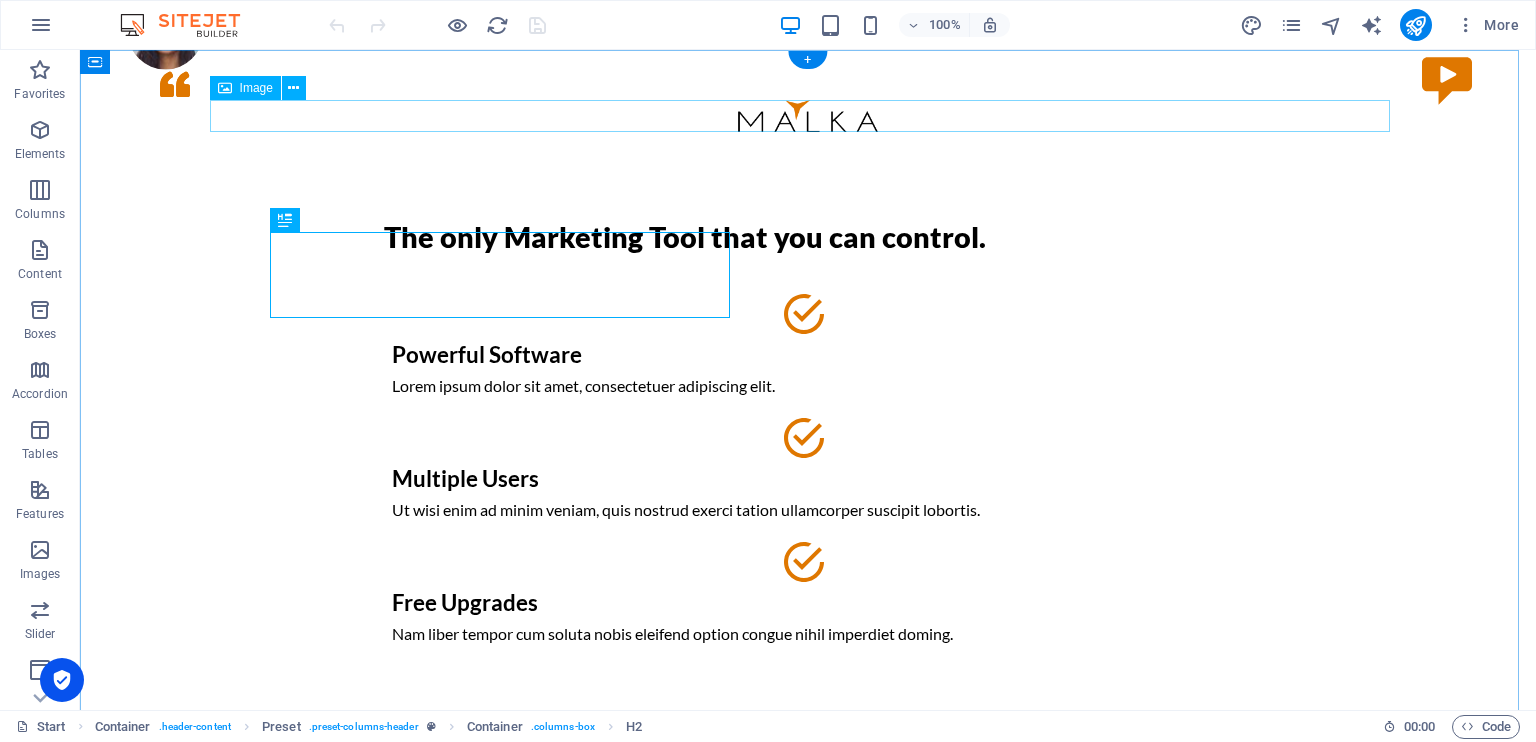 click at bounding box center (808, 116) 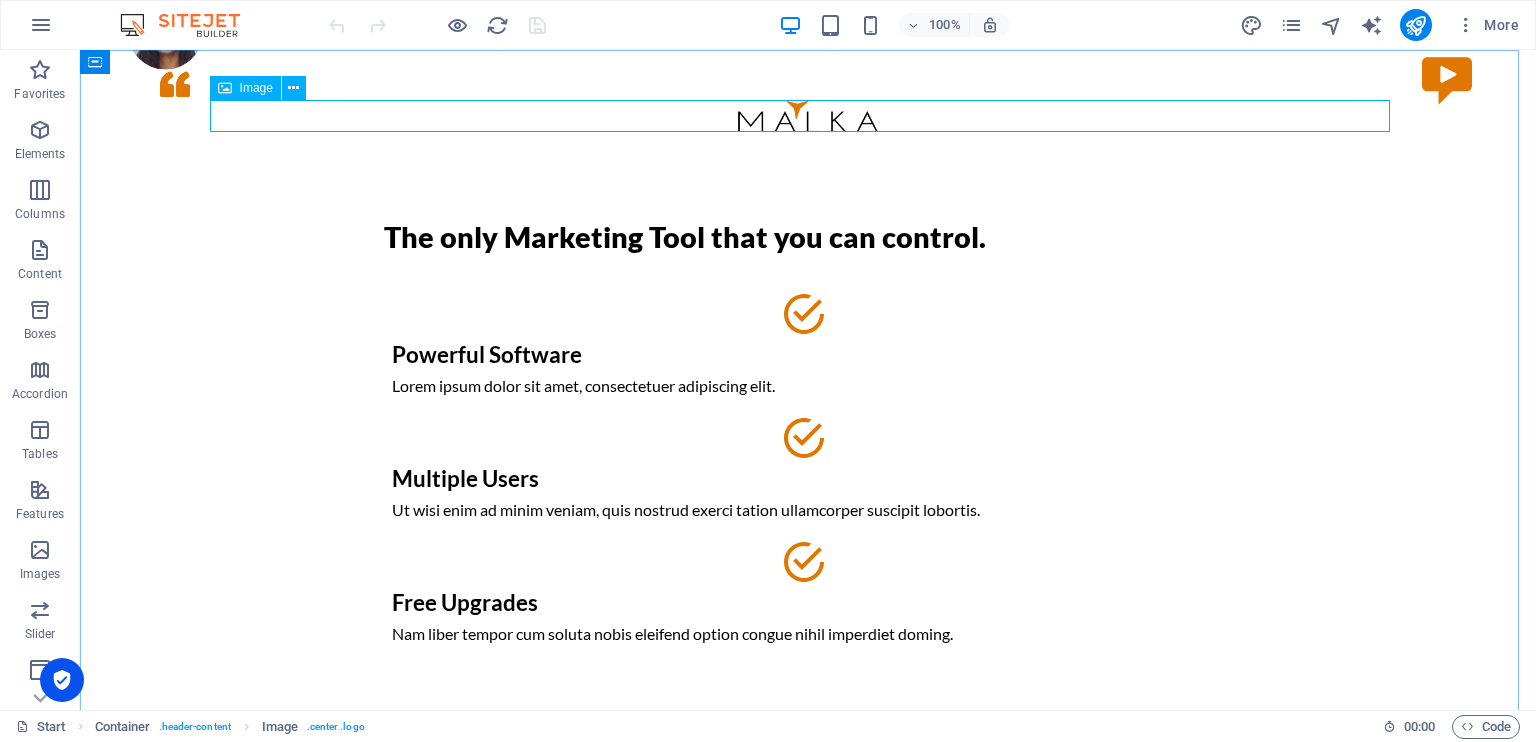 click on "Image" at bounding box center [256, 88] 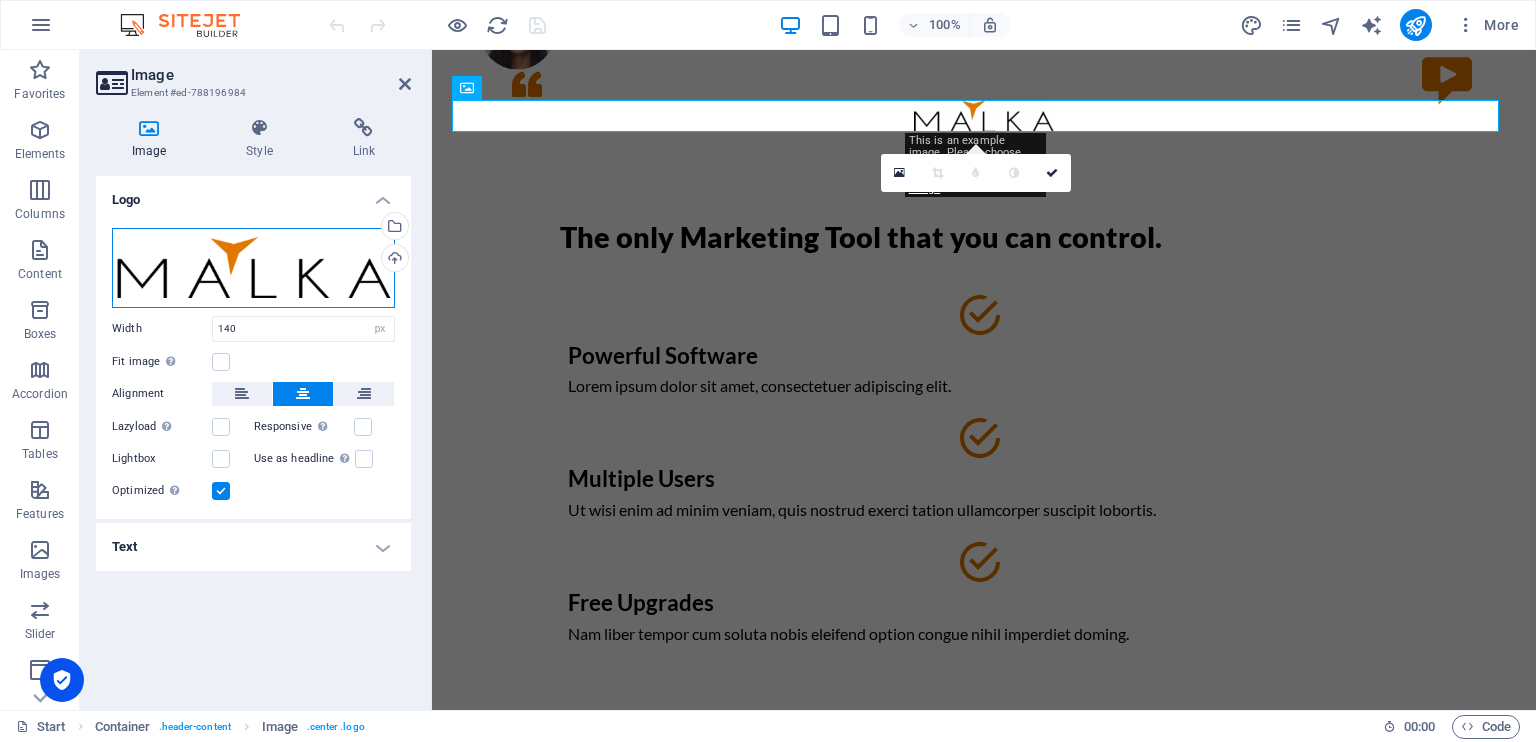 click on "Drag files here, click to choose files or select files from Files or our free stock photos & videos" at bounding box center [253, 268] 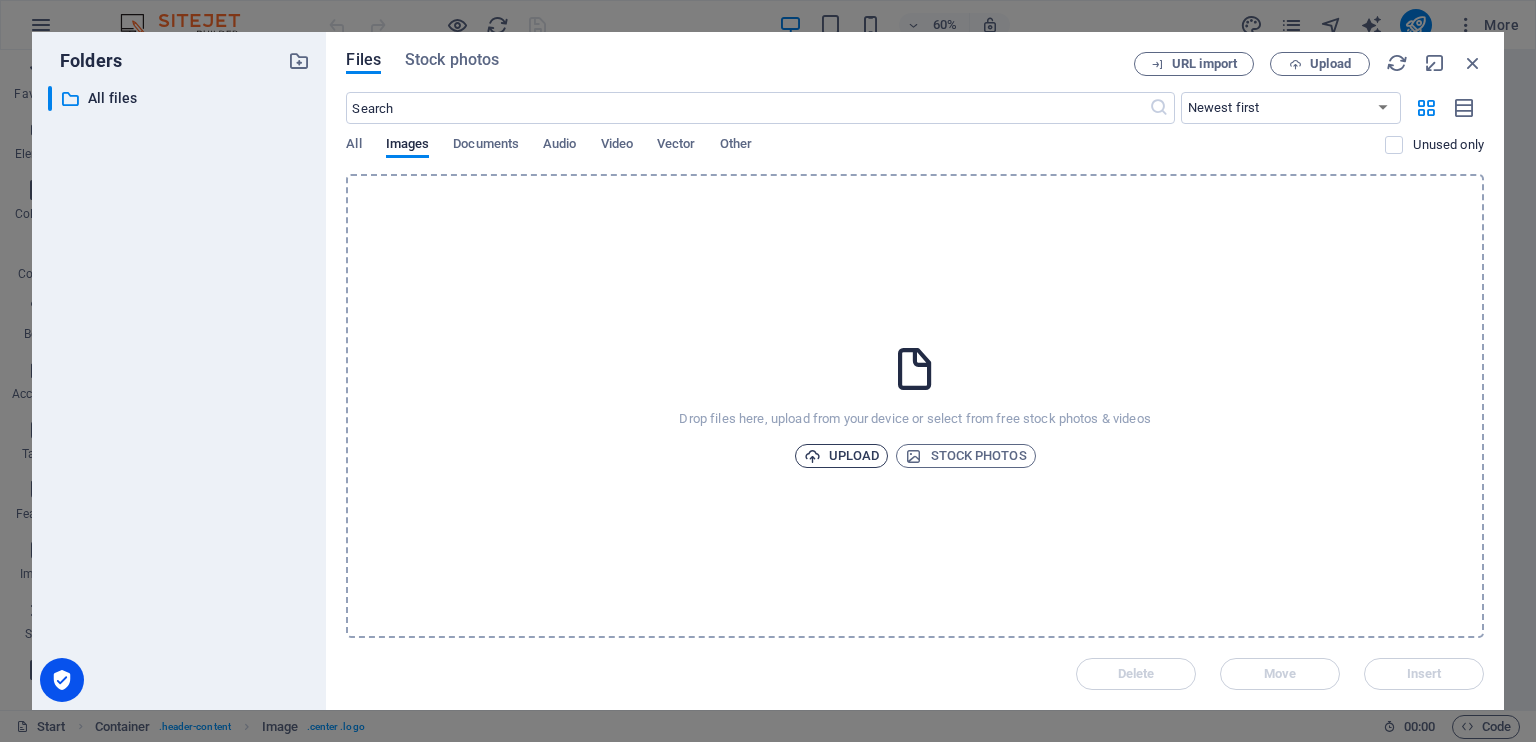 click at bounding box center [812, 456] 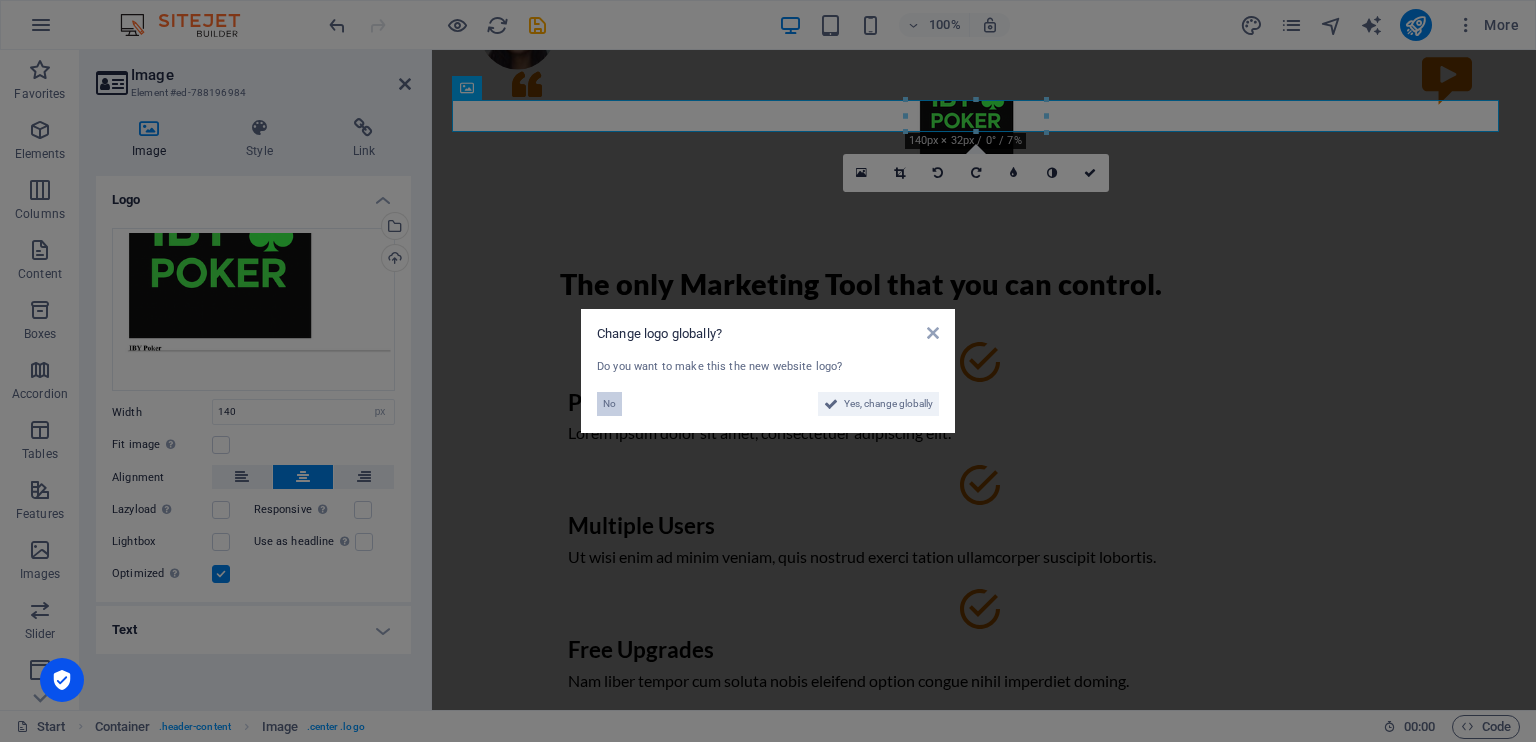 click on "No" at bounding box center (609, 404) 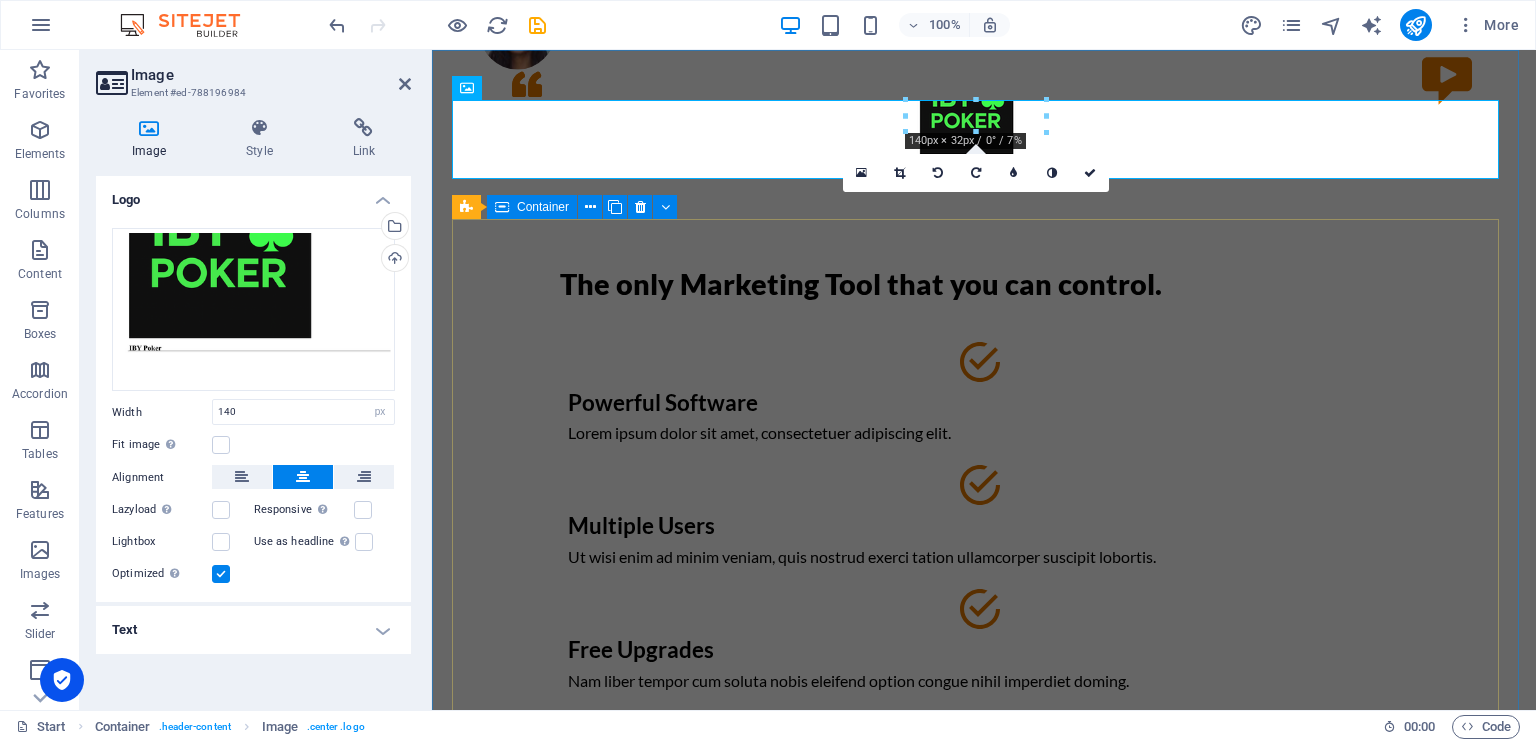 click on "The only Marketing Tool that you can control. Powerful Software Lorem ipsum dolor sit amet, consectetuer adipiscing elit.  Multiple Users Ut wisi enim ad minim veniam, quis nostrud exerci tation ullamcorper suscipit lobortis. Free Upgrades Nam liber tempor cum soluta nobis eleifend option congue nihil imperdiet doming. Request a FREE Trial   Request a FREE Trial" at bounding box center (984, 551) 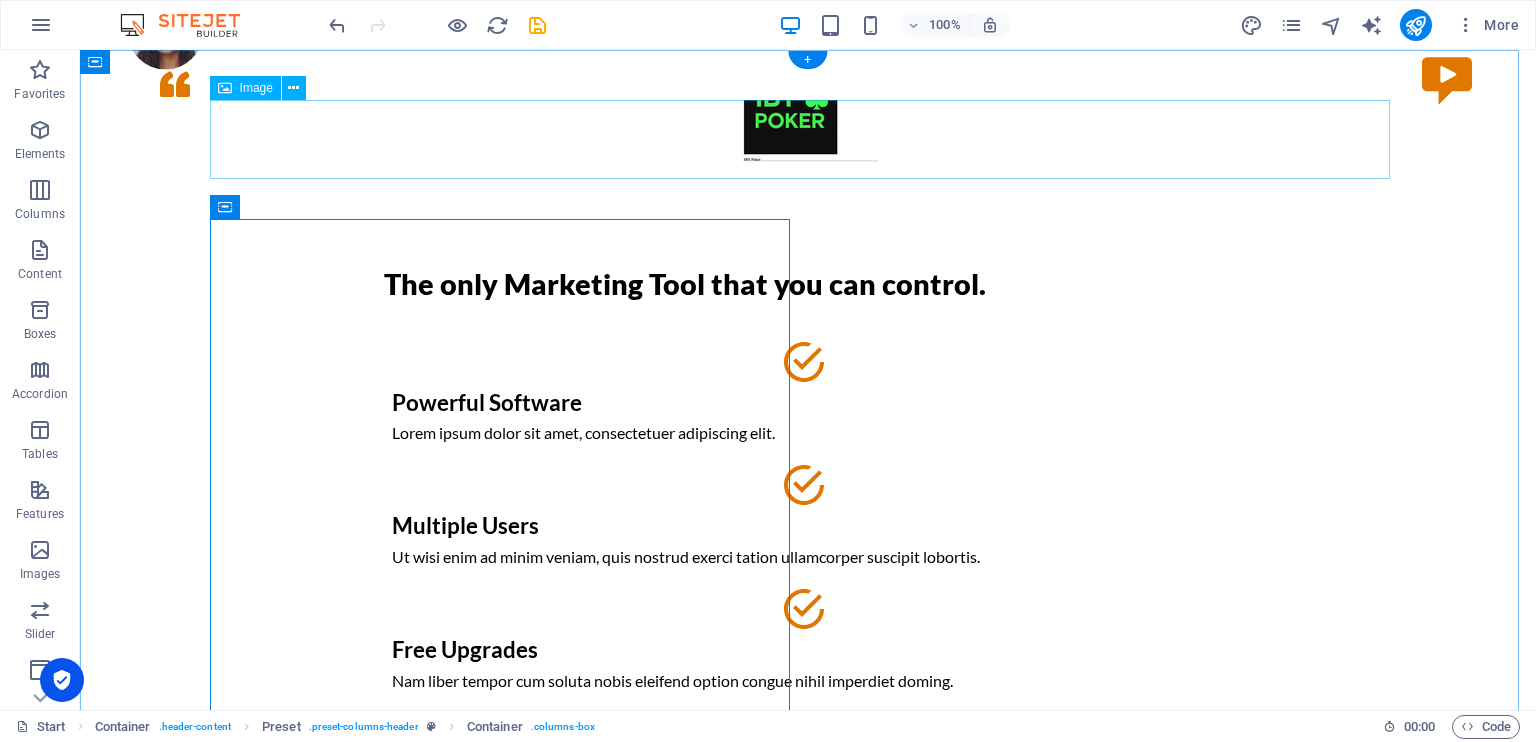 click at bounding box center (808, 139) 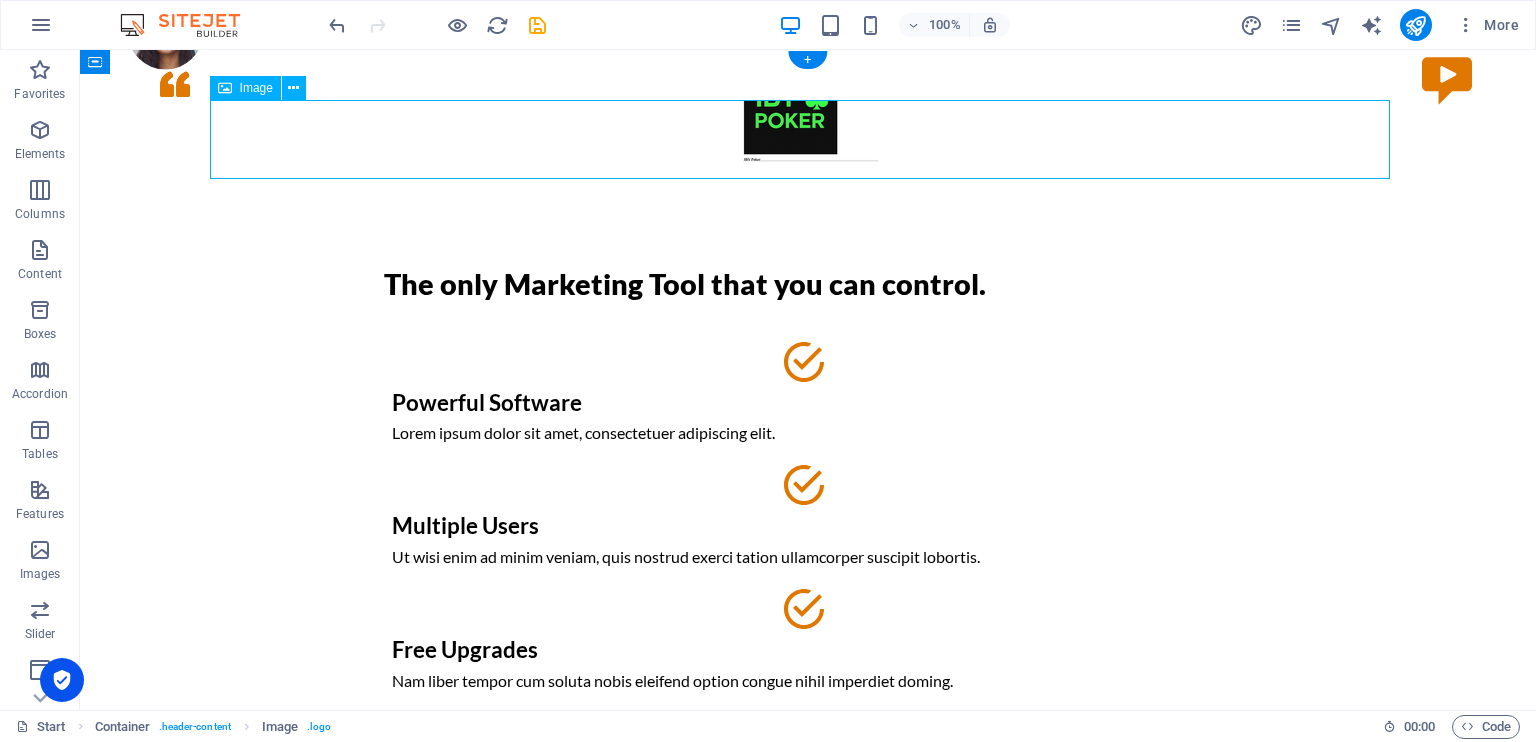 click at bounding box center (808, 139) 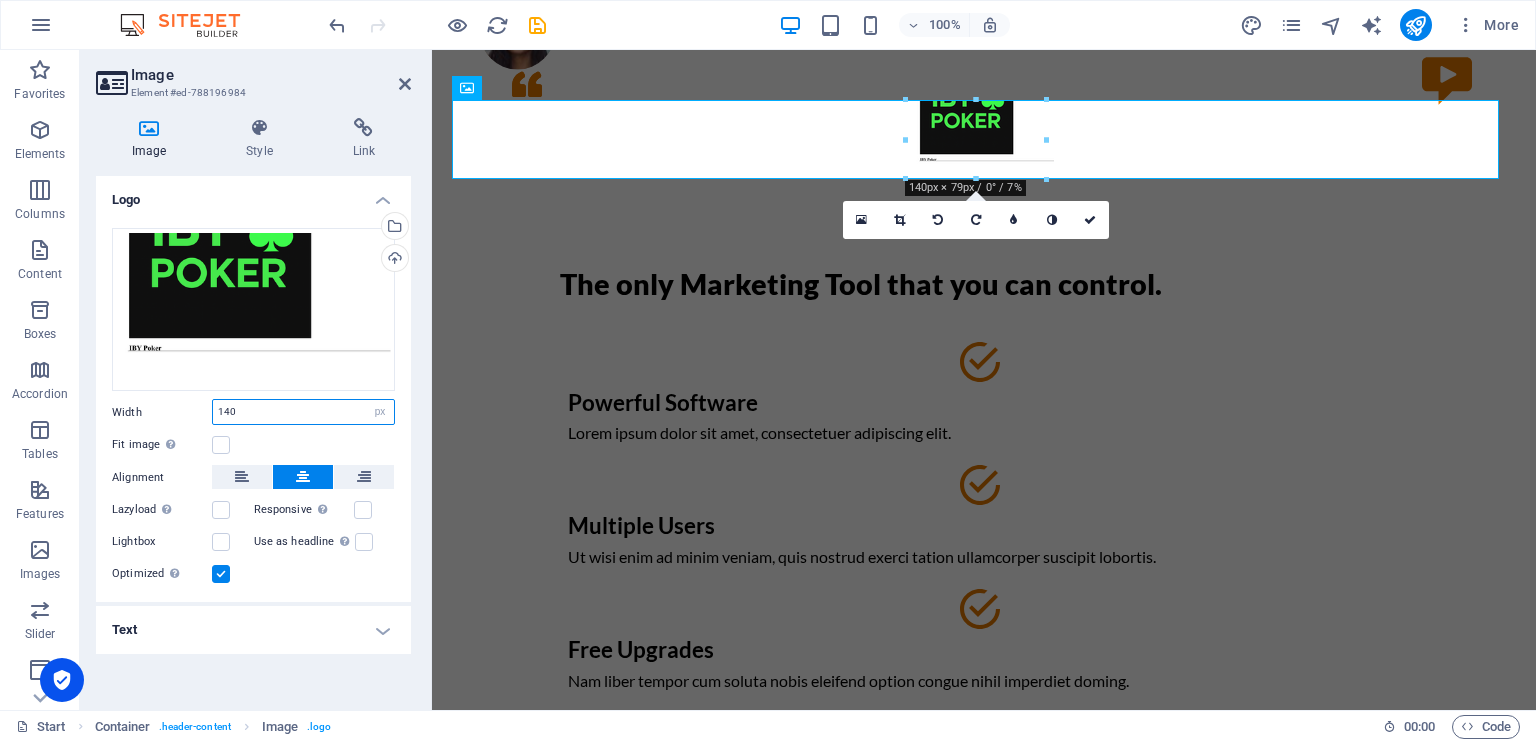 click on "140" at bounding box center (303, 412) 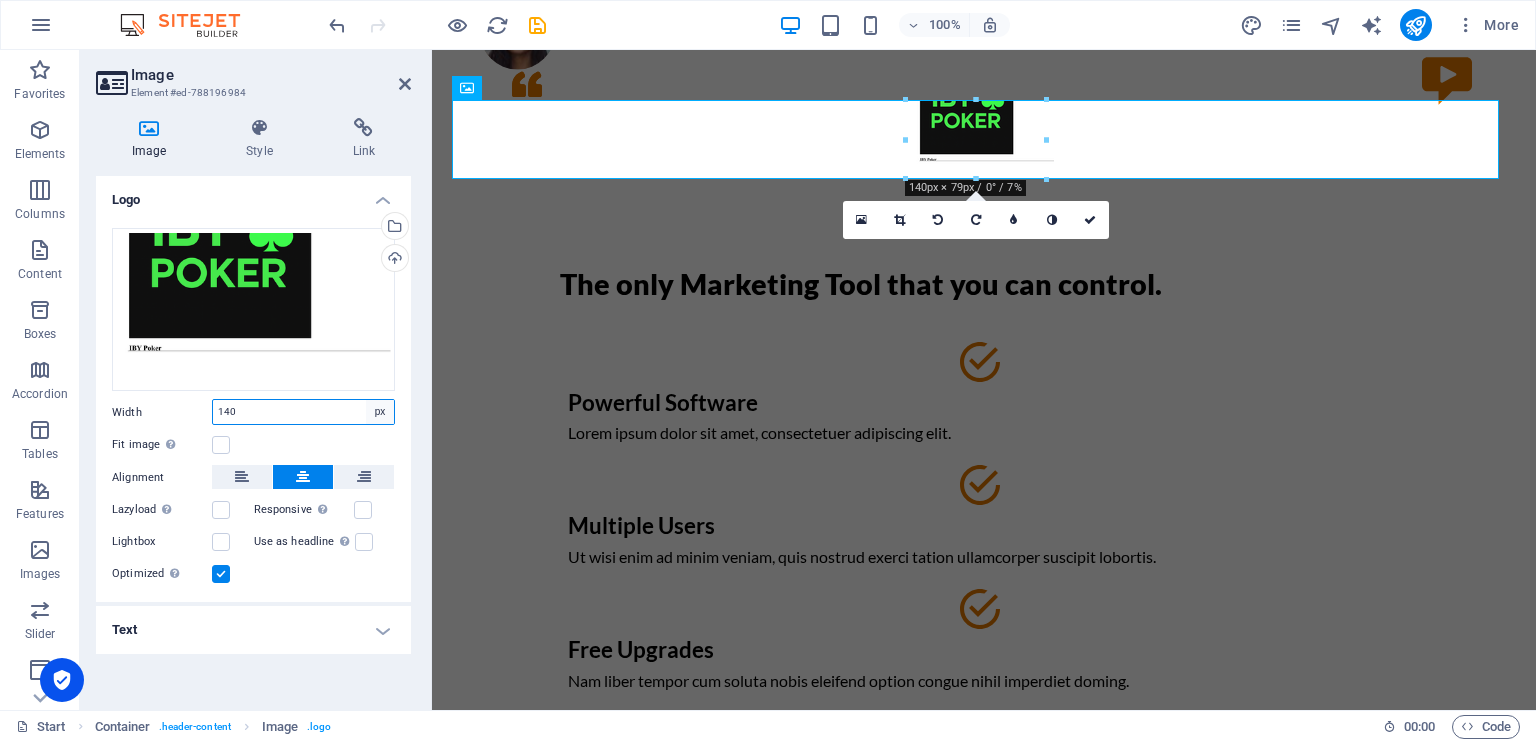 click on "Default auto px rem % em vh vw" at bounding box center [380, 412] 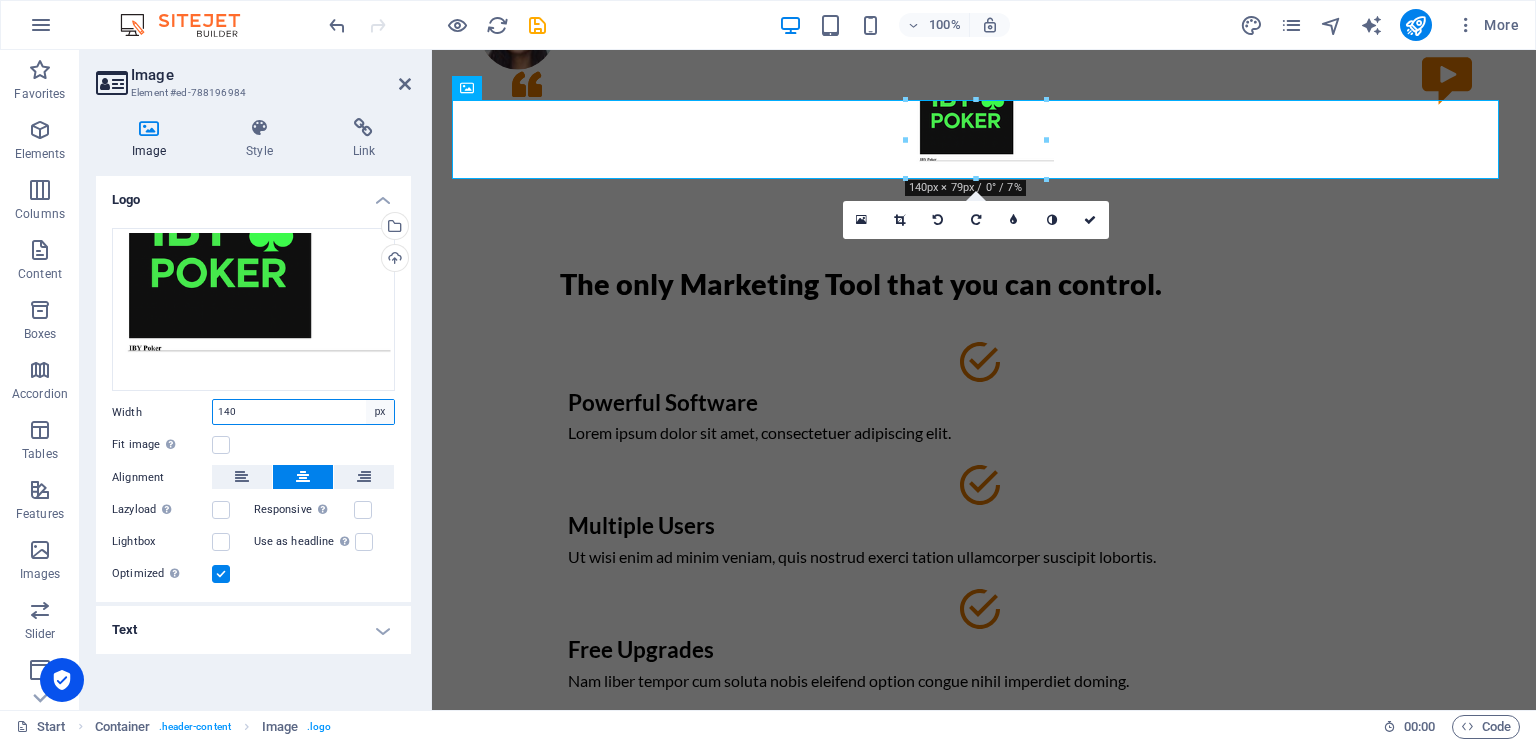 select on "auto" 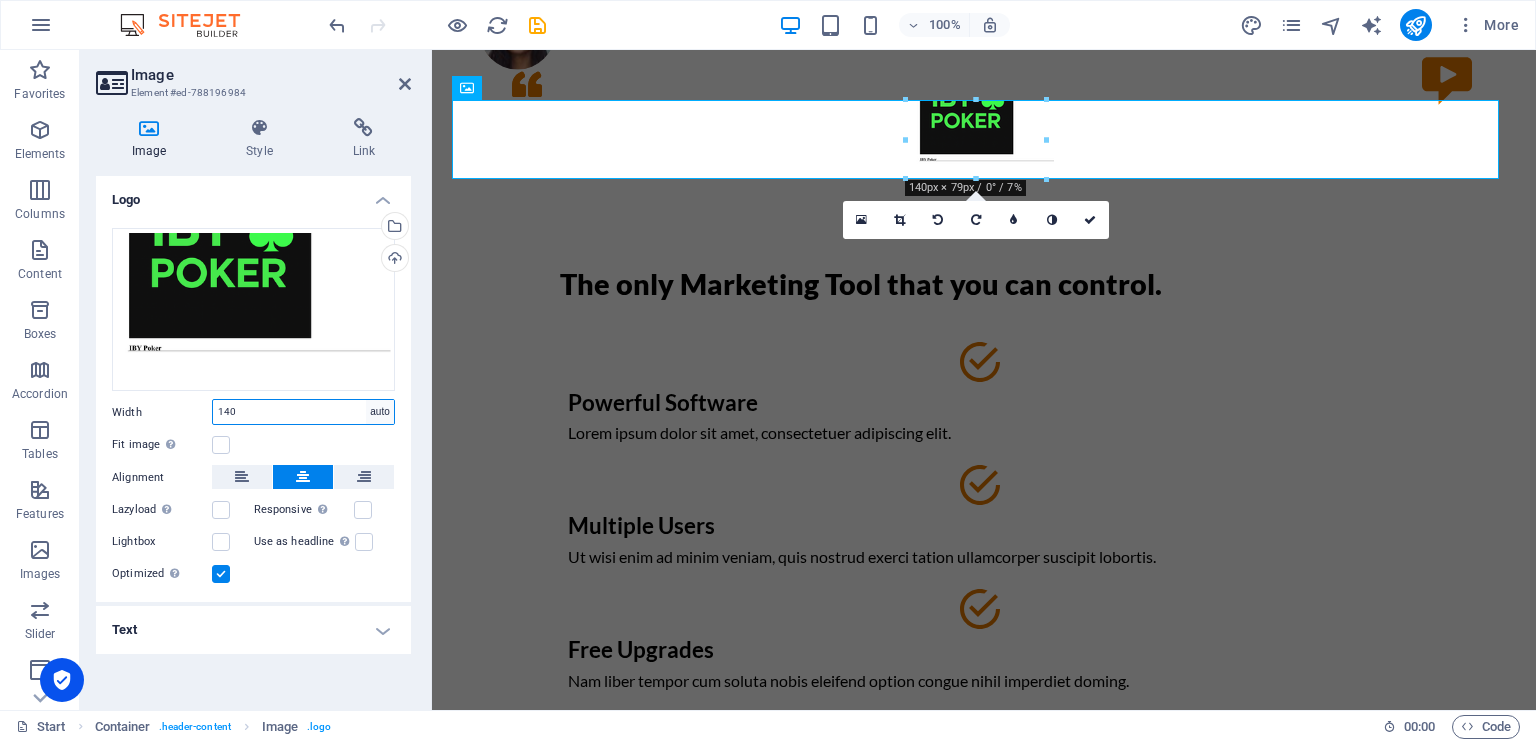 click on "Default auto px rem % em vh vw" at bounding box center (380, 412) 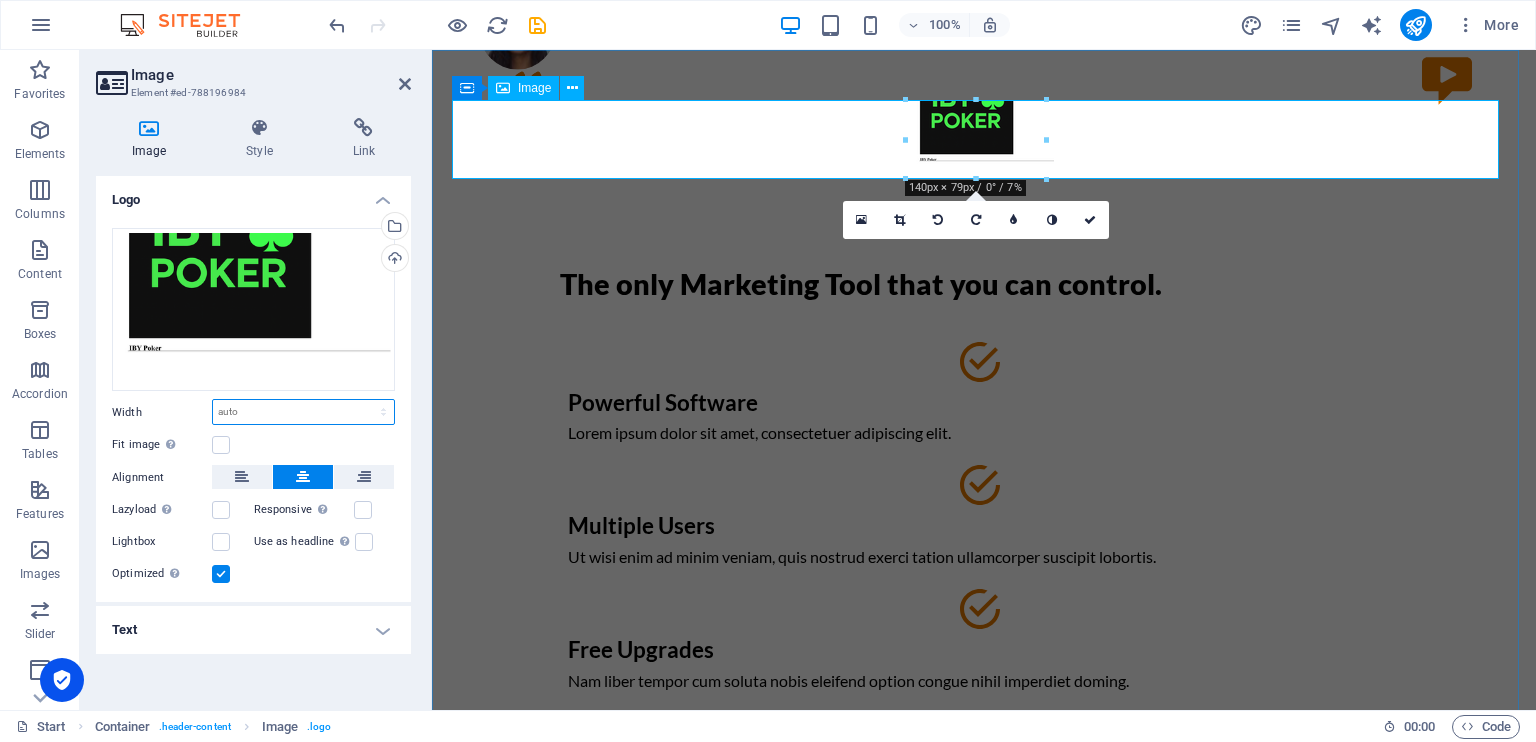drag, startPoint x: 1477, startPoint y: 190, endPoint x: 1205, endPoint y: 141, distance: 276.37836 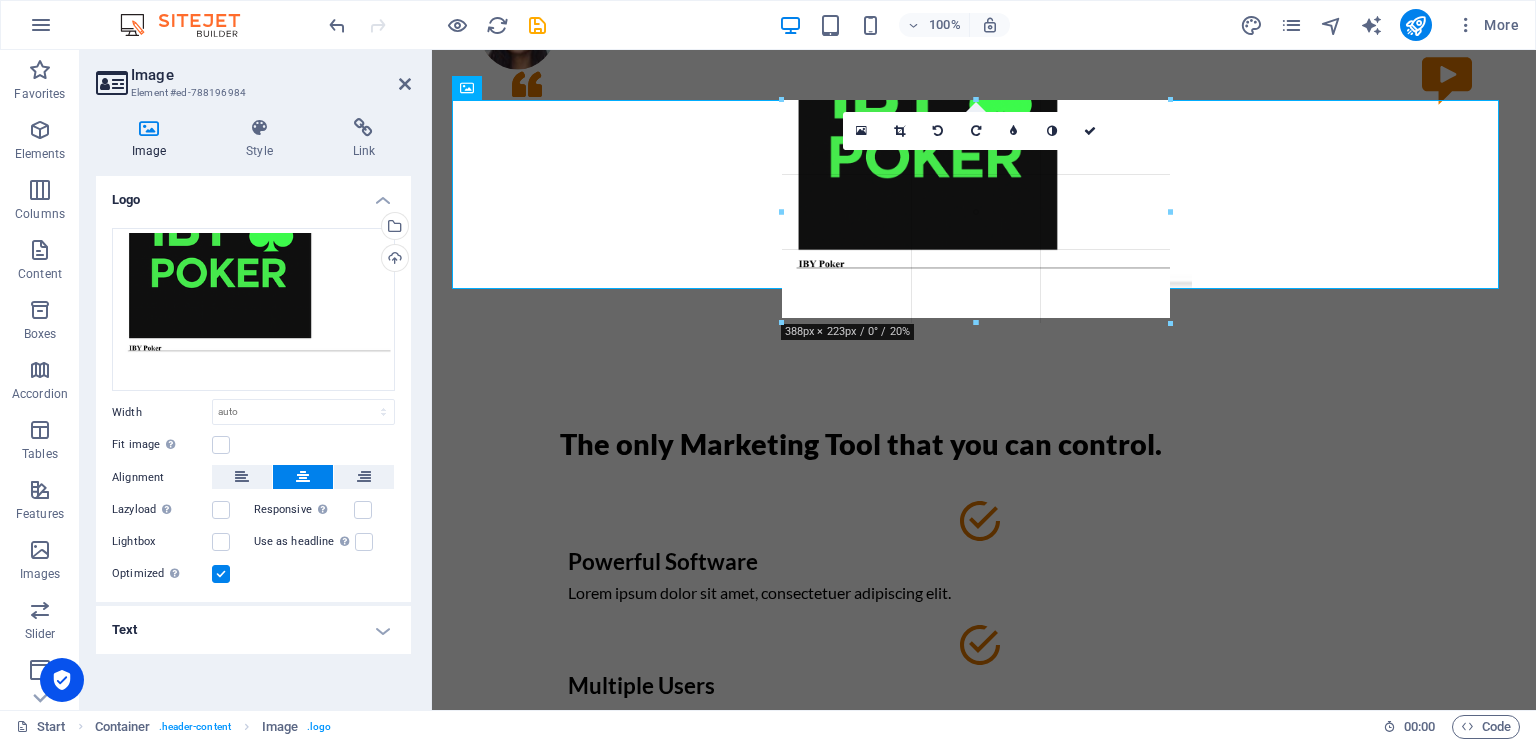 drag, startPoint x: 1042, startPoint y: 136, endPoint x: 1322, endPoint y: 155, distance: 280.6439 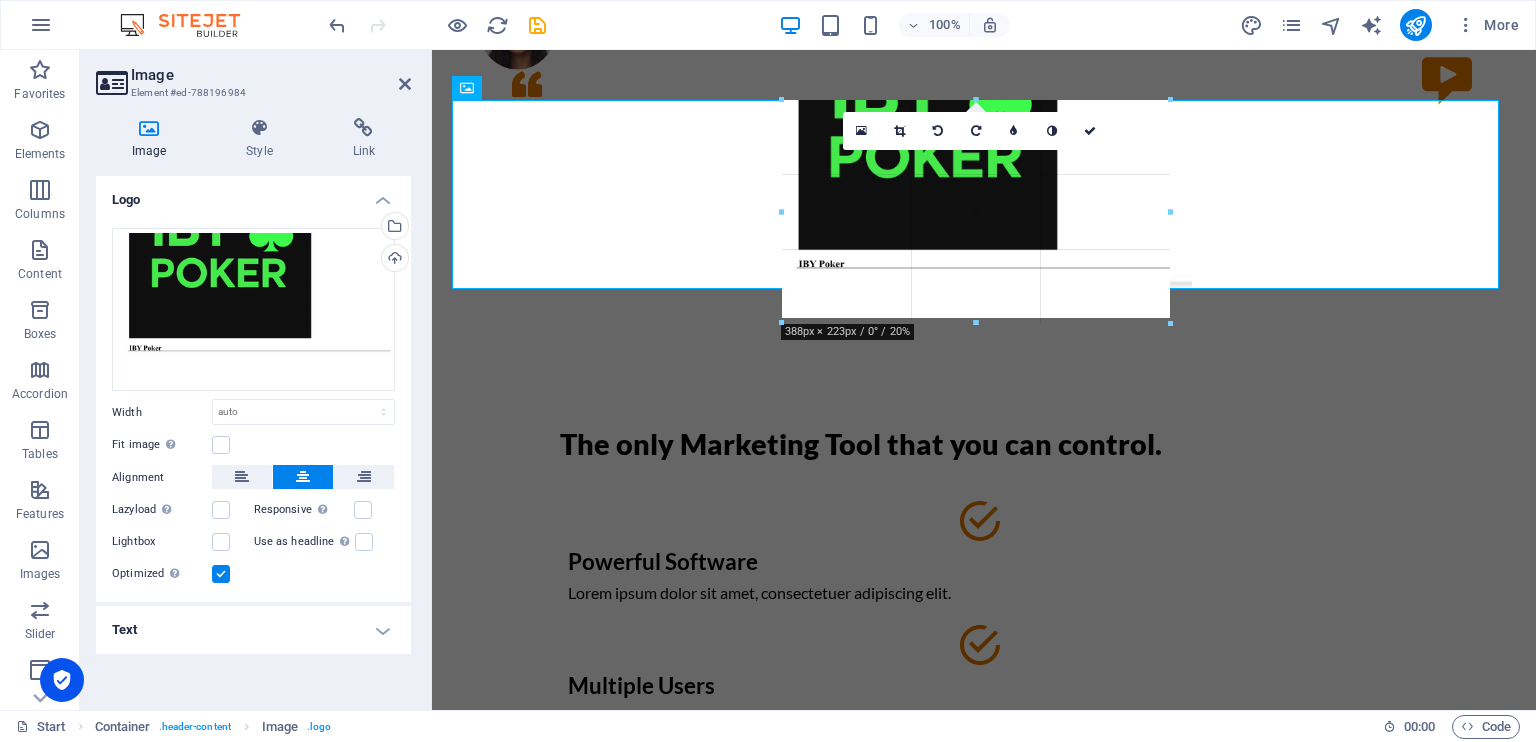 type on "415" 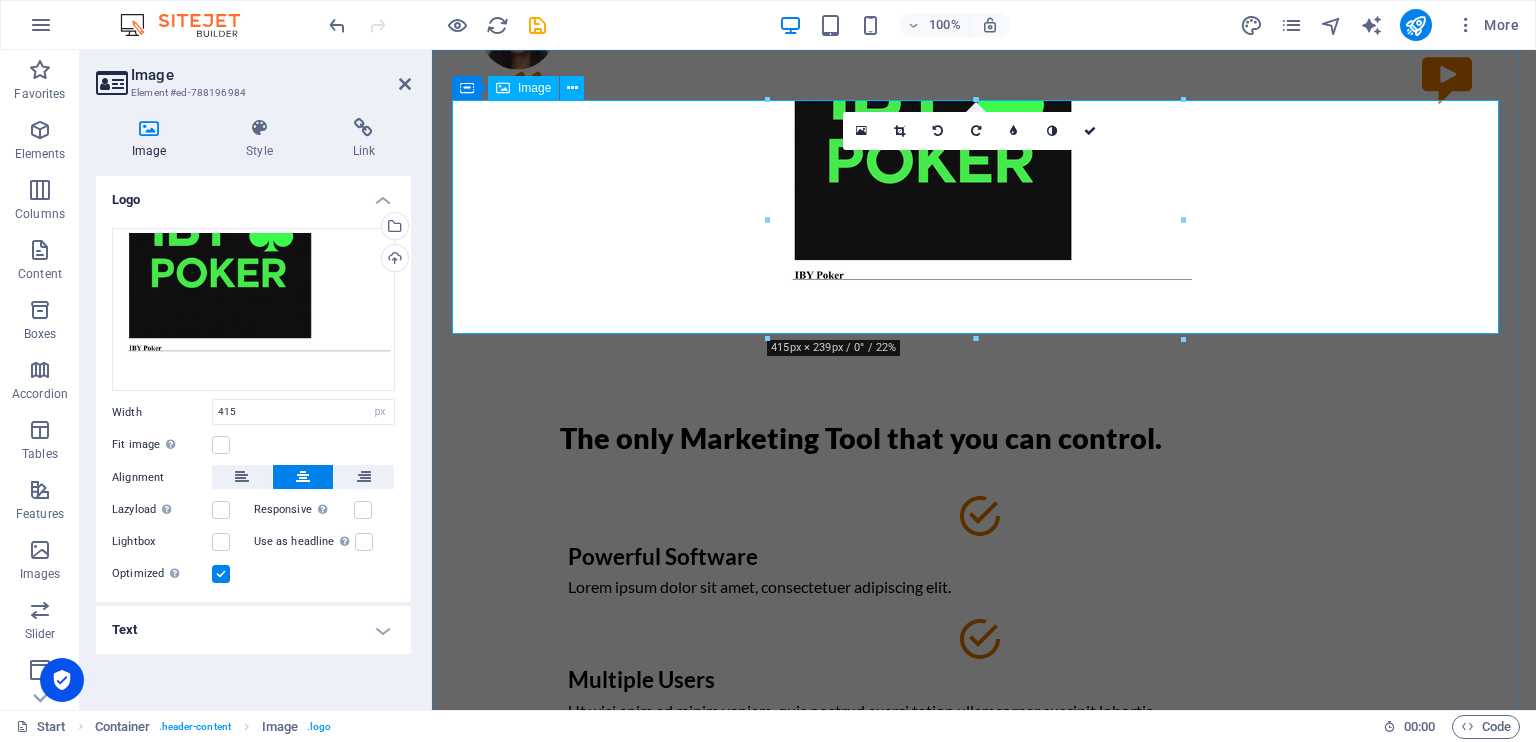 click at bounding box center [984, 216] 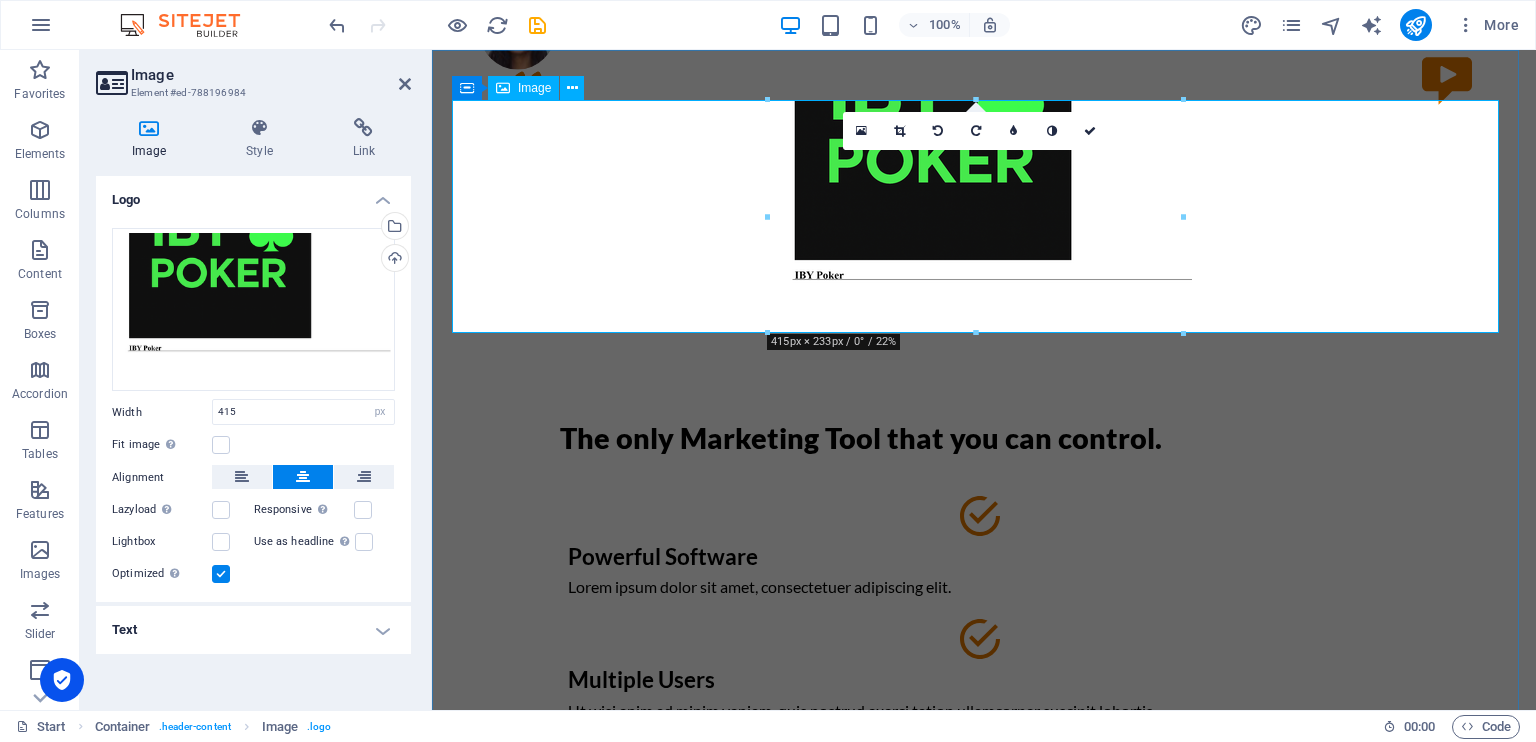 type 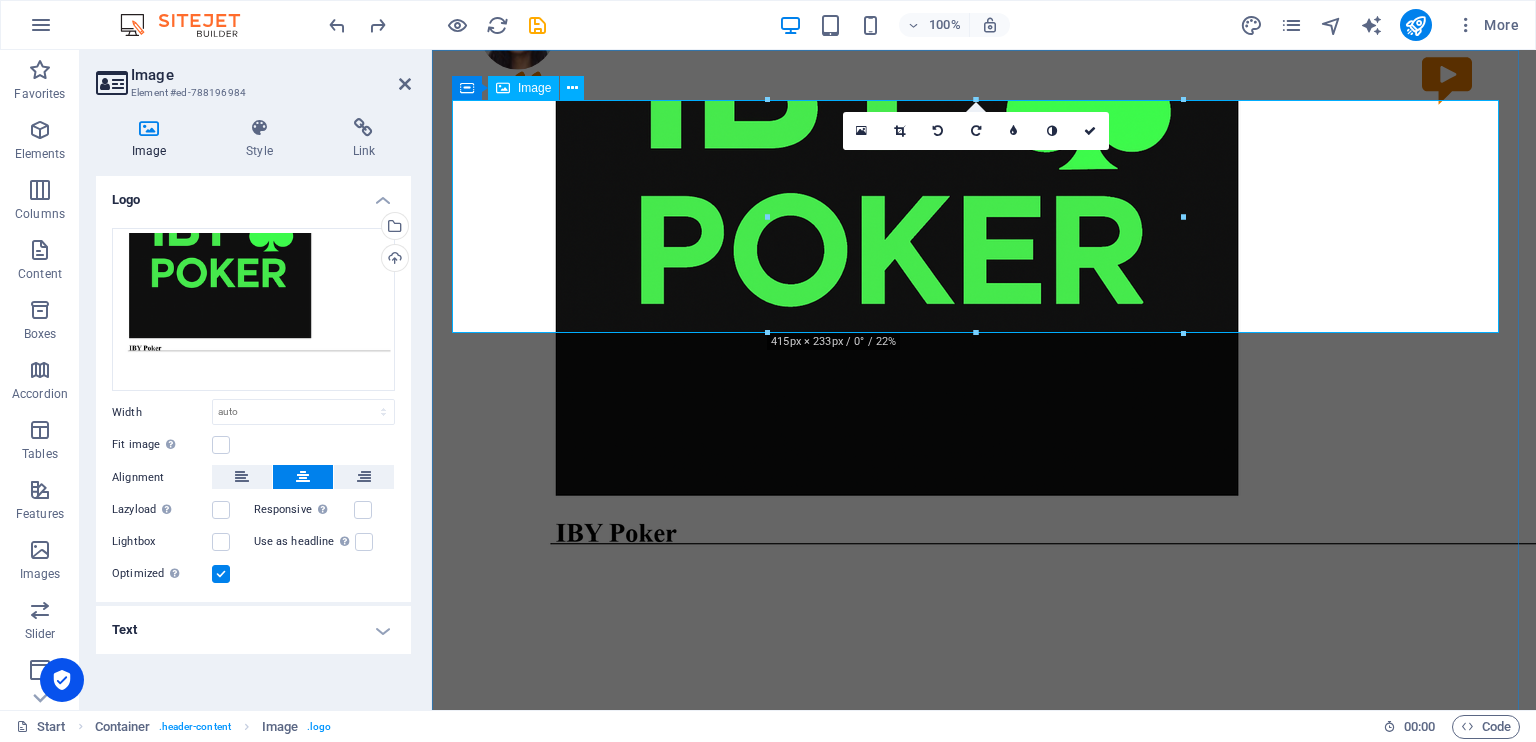 type on "140" 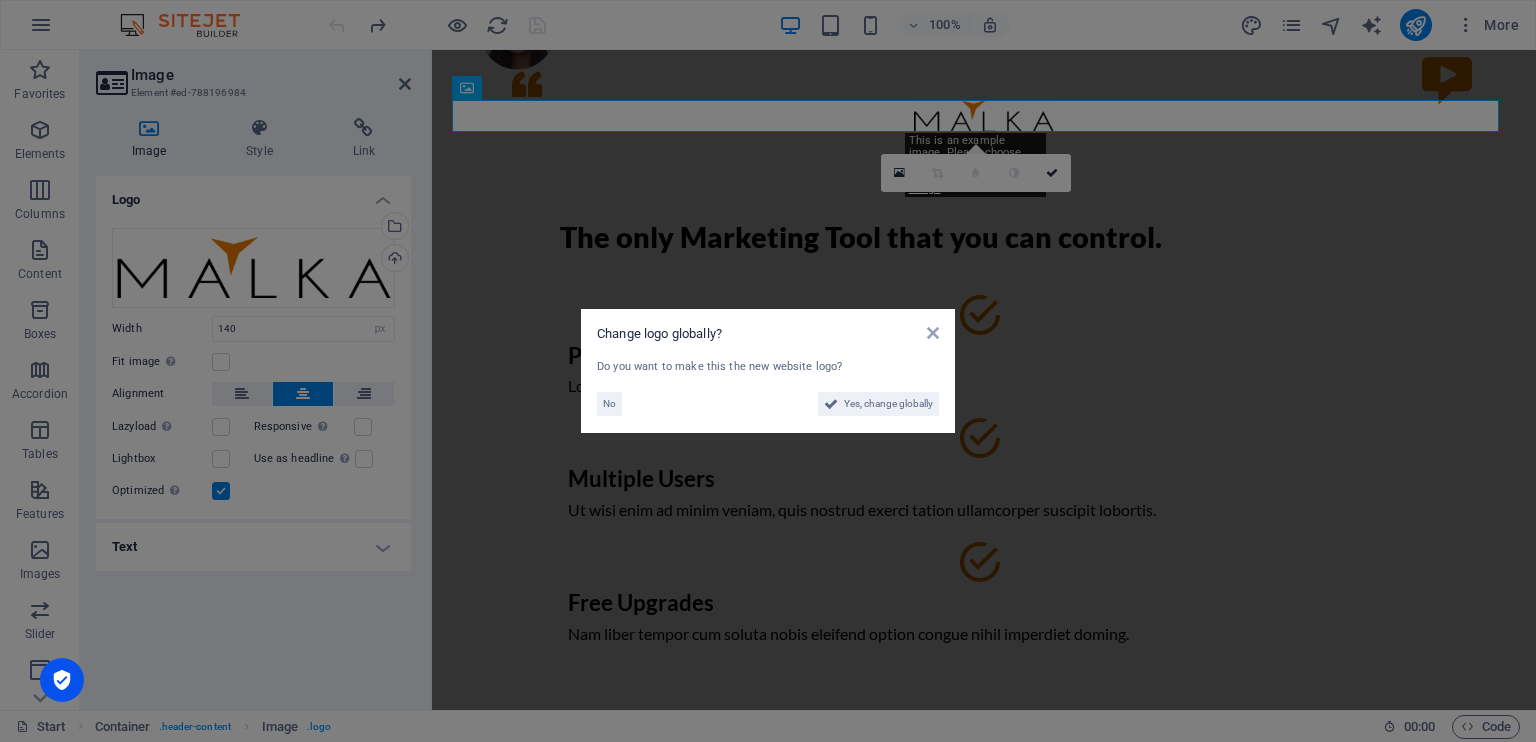 click on "Change logo globally? Do you want to make this the new website logo? No Yes, change globally" at bounding box center [768, 371] 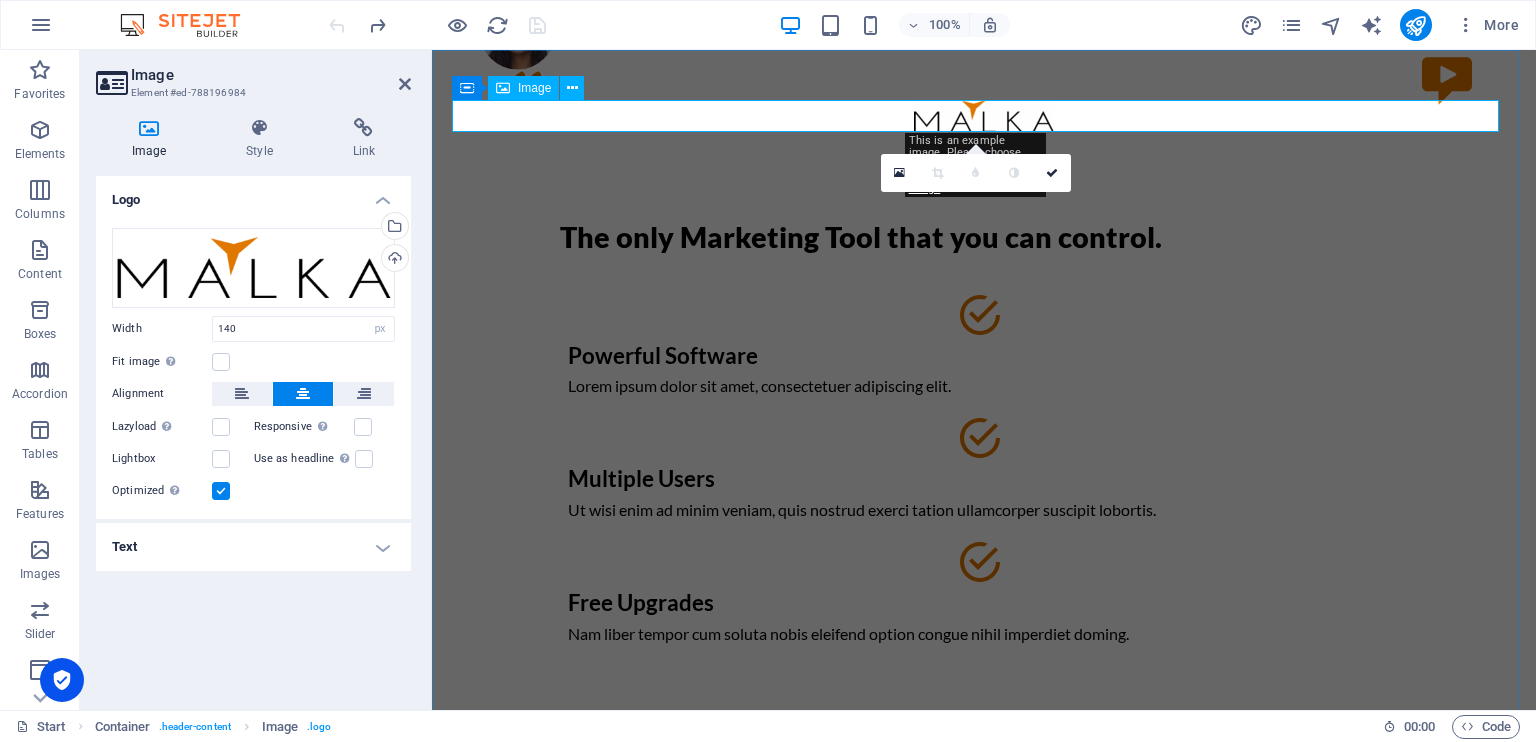 click at bounding box center [984, 116] 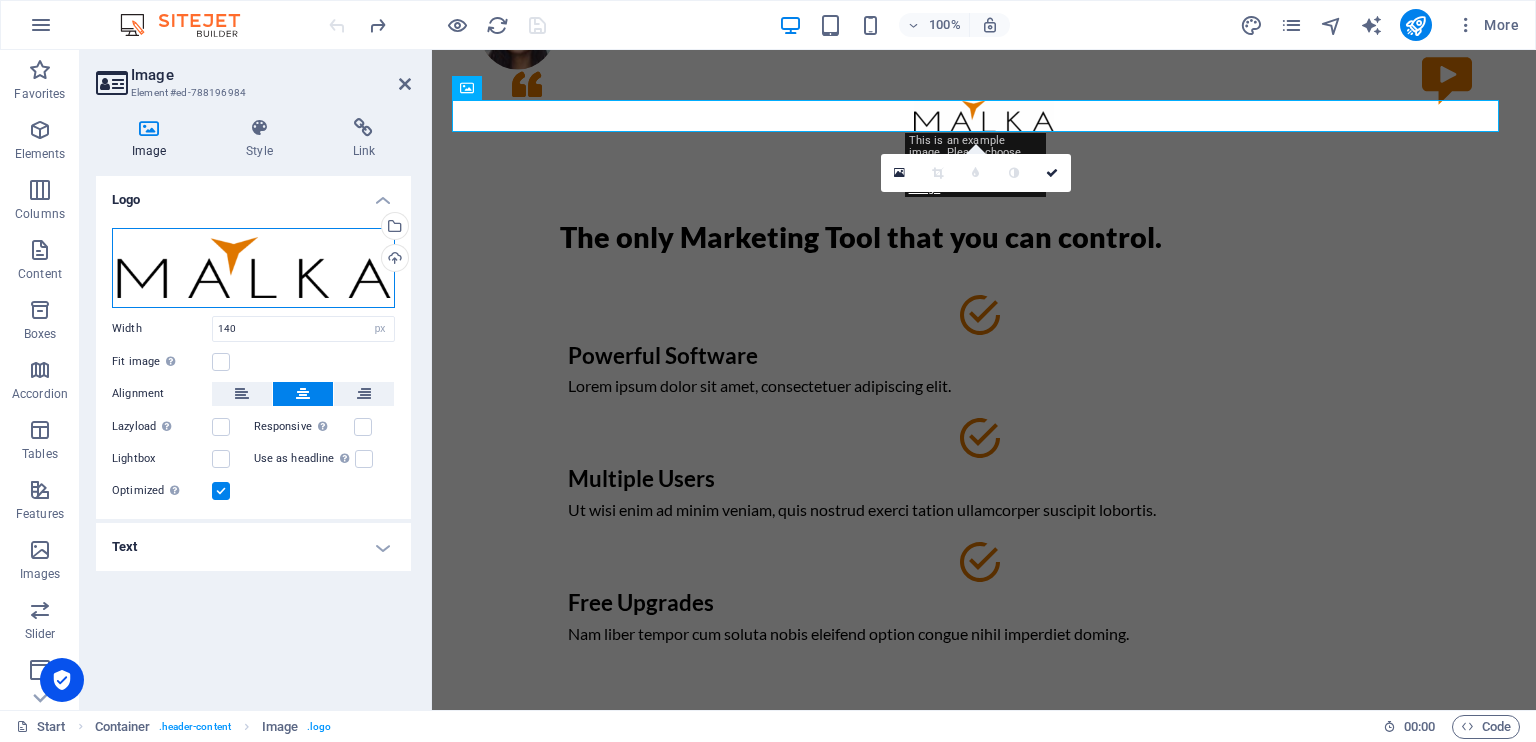 click on "Drag files here, click to choose files or select files from Files or our free stock photos & videos" at bounding box center (253, 268) 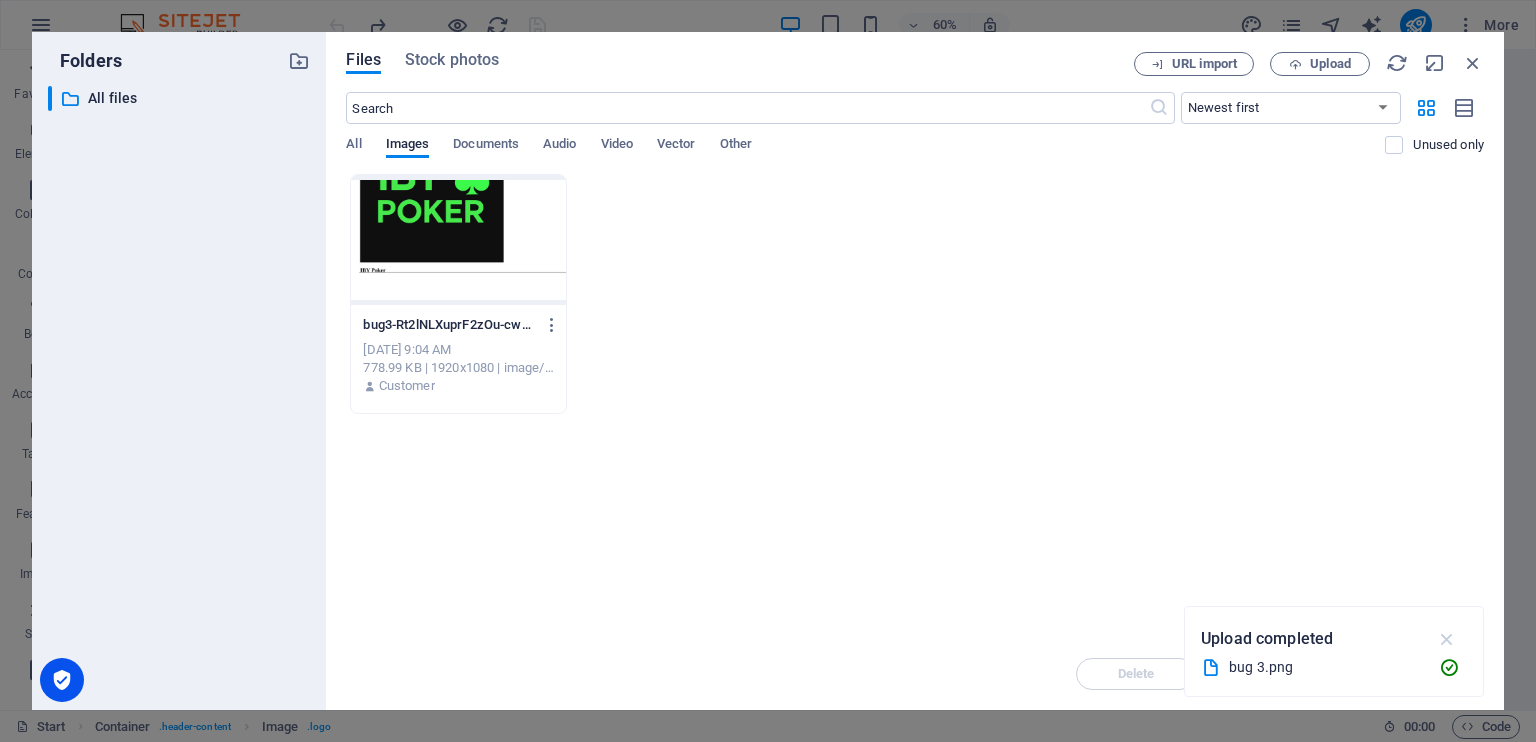 click at bounding box center [1447, 639] 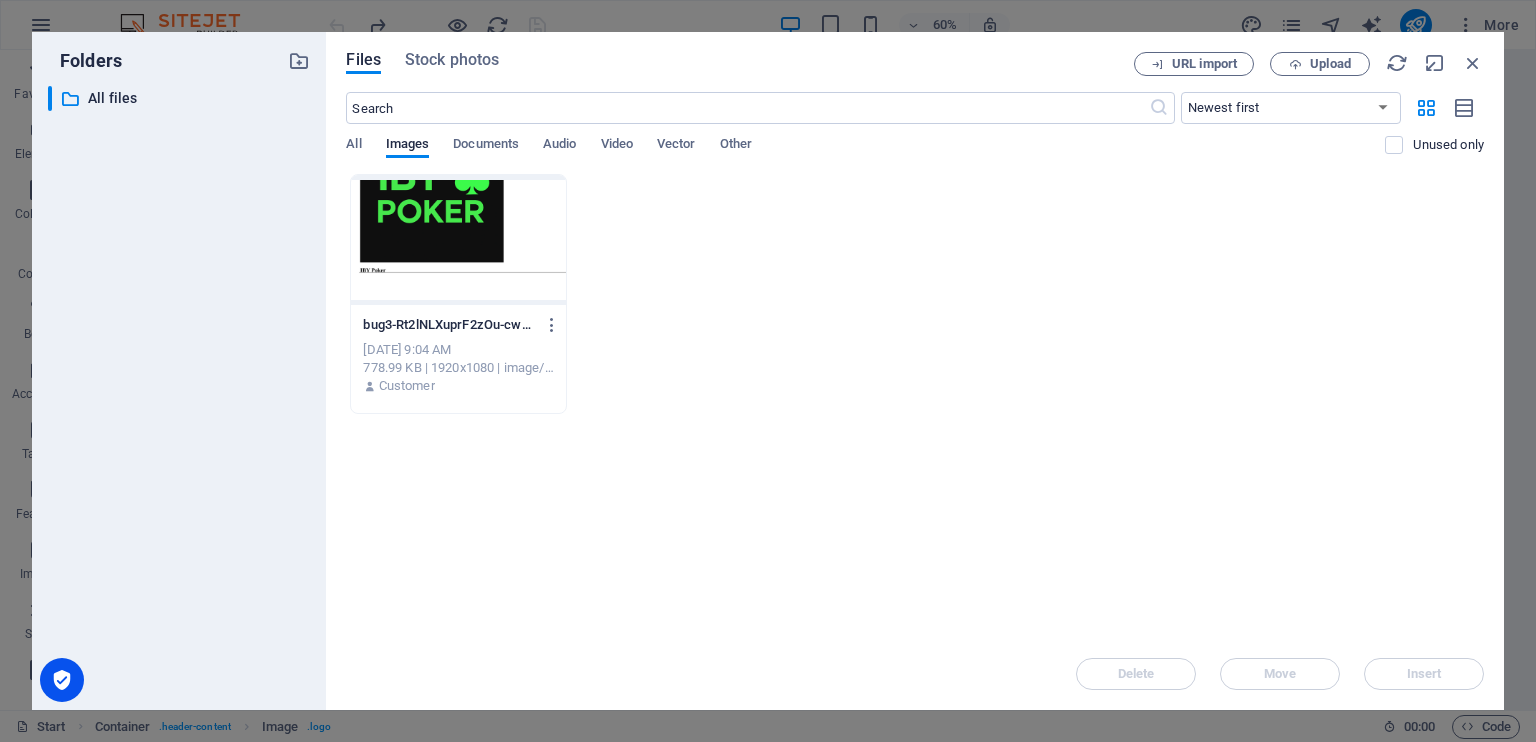 click at bounding box center [458, 240] 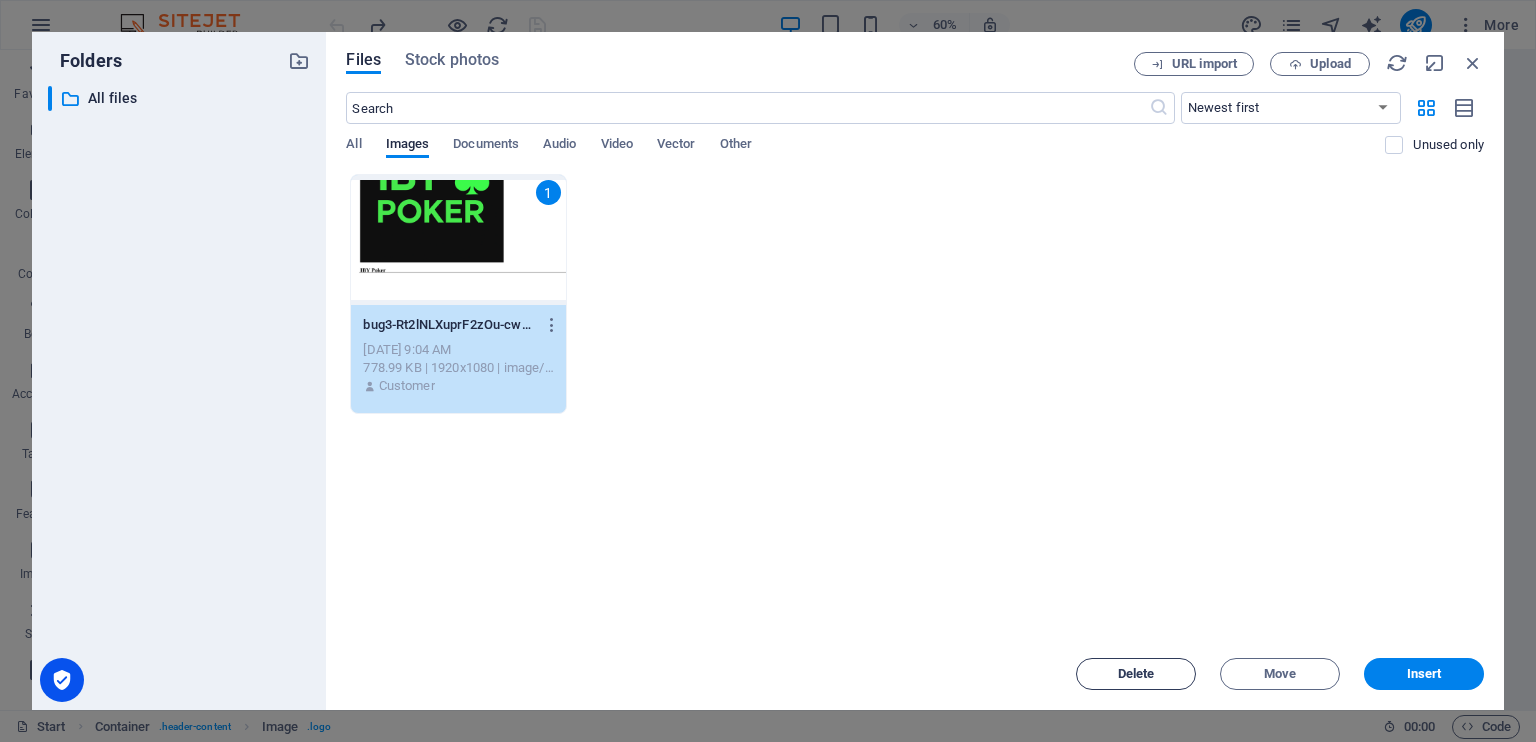 click on "Delete" at bounding box center [1136, 674] 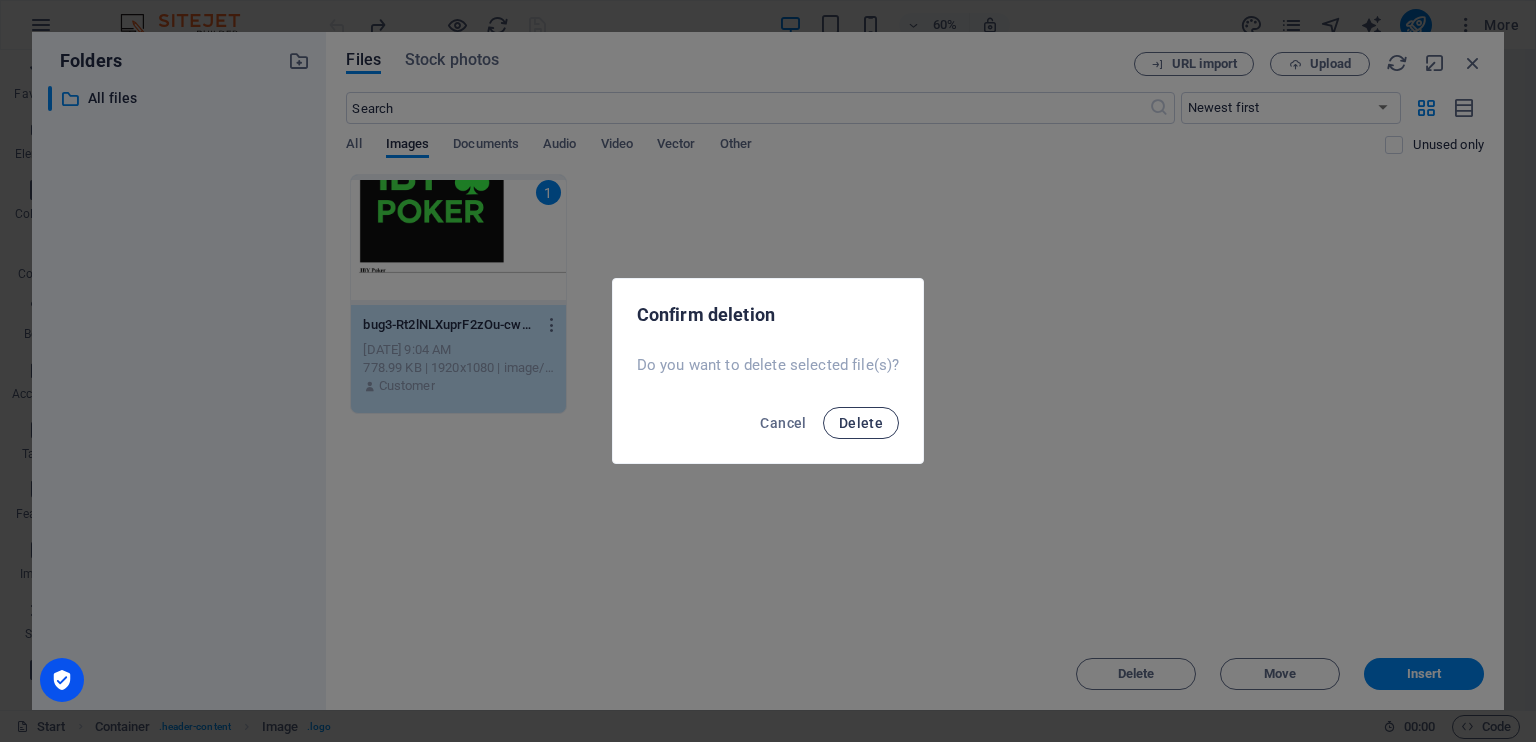 click on "Delete" at bounding box center [861, 423] 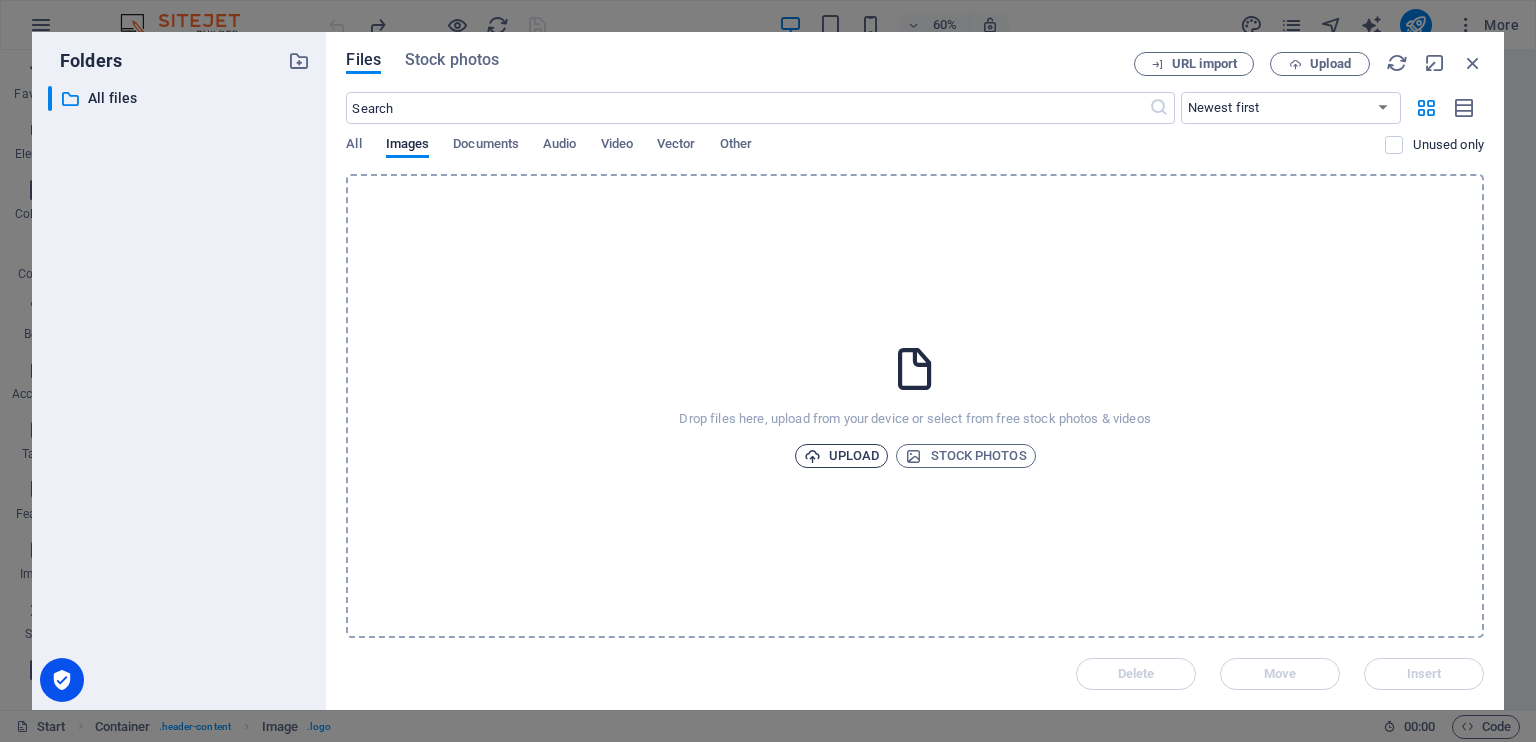 click on "Upload" at bounding box center (842, 456) 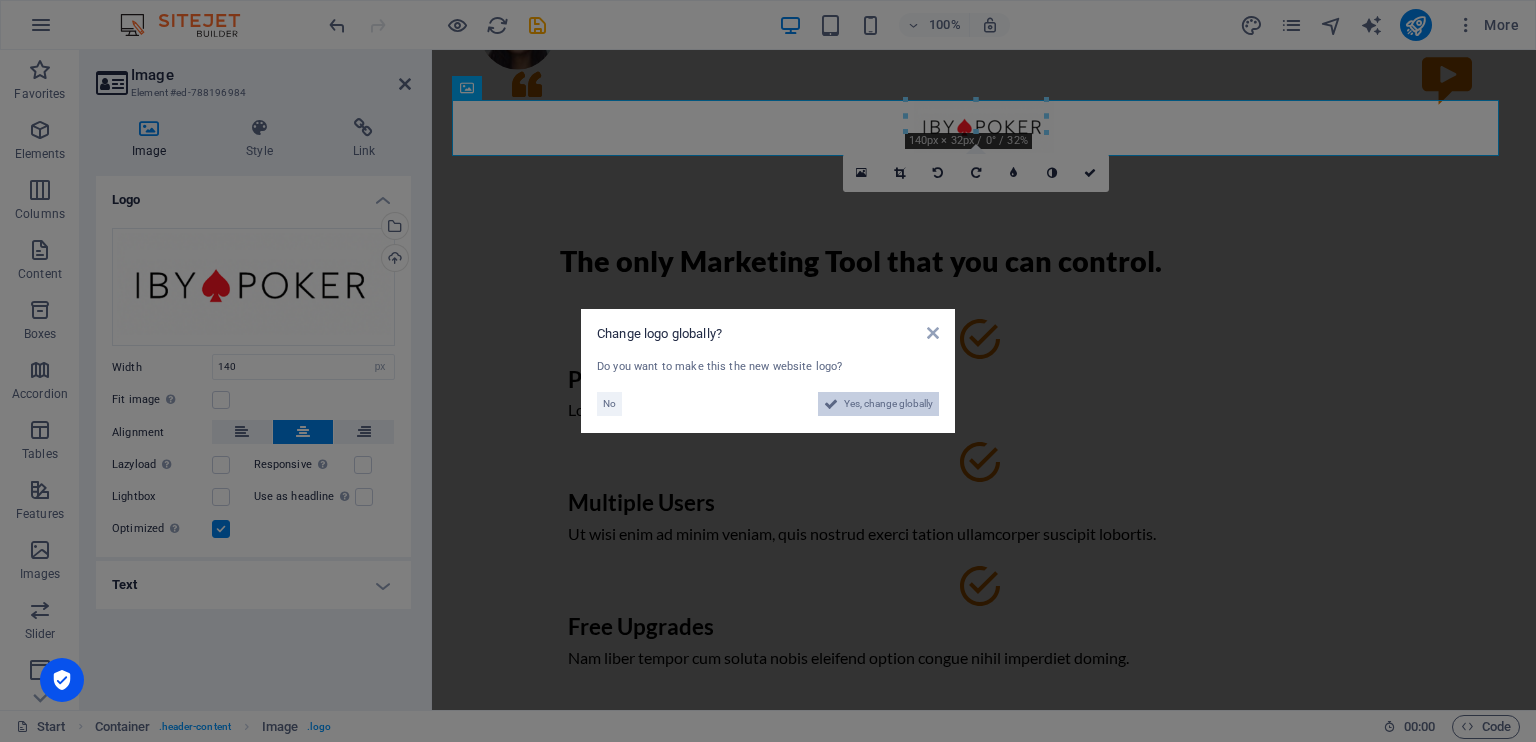 click on "Yes, change globally" at bounding box center (888, 404) 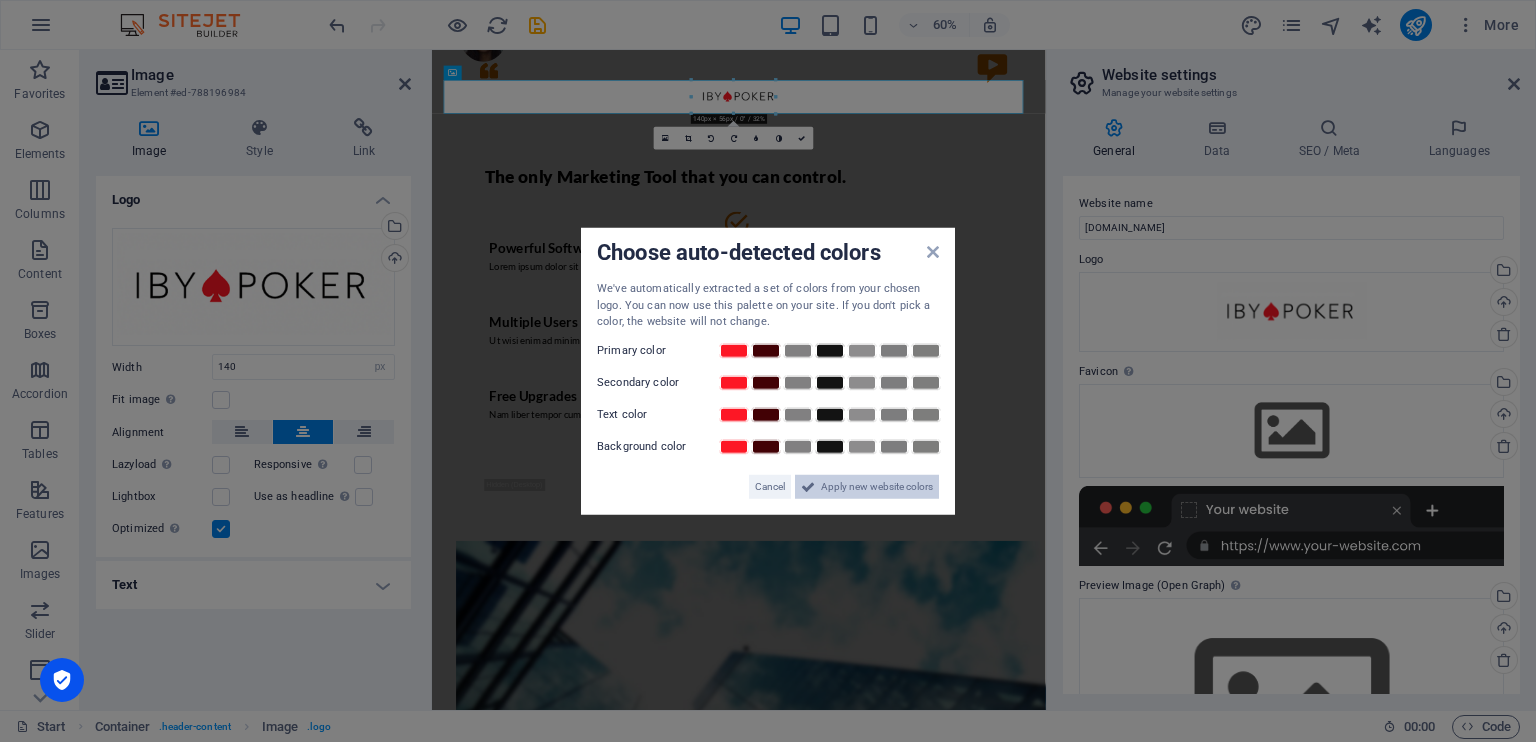 click on "Apply new website colors" at bounding box center (877, 486) 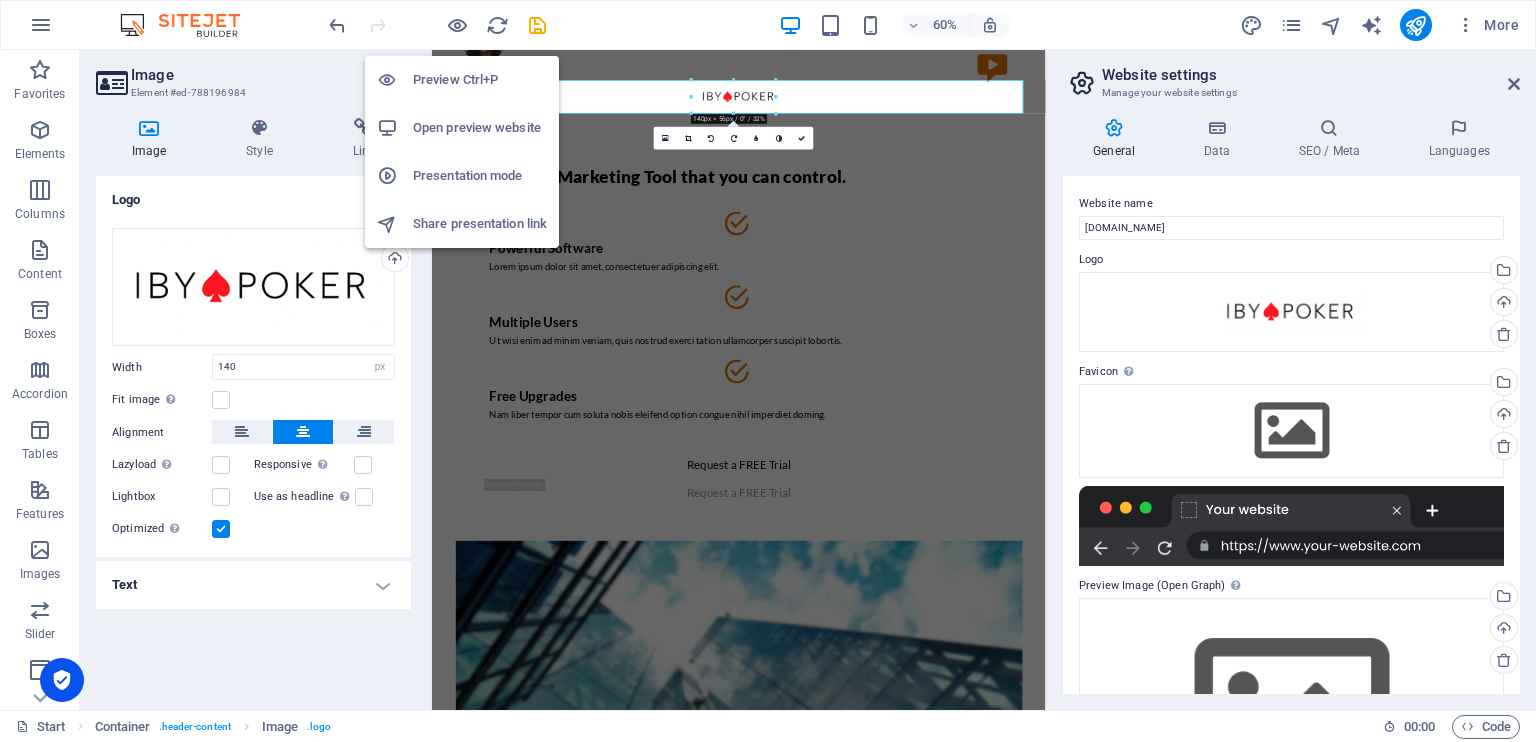 click on "Preview Ctrl+P" at bounding box center [480, 80] 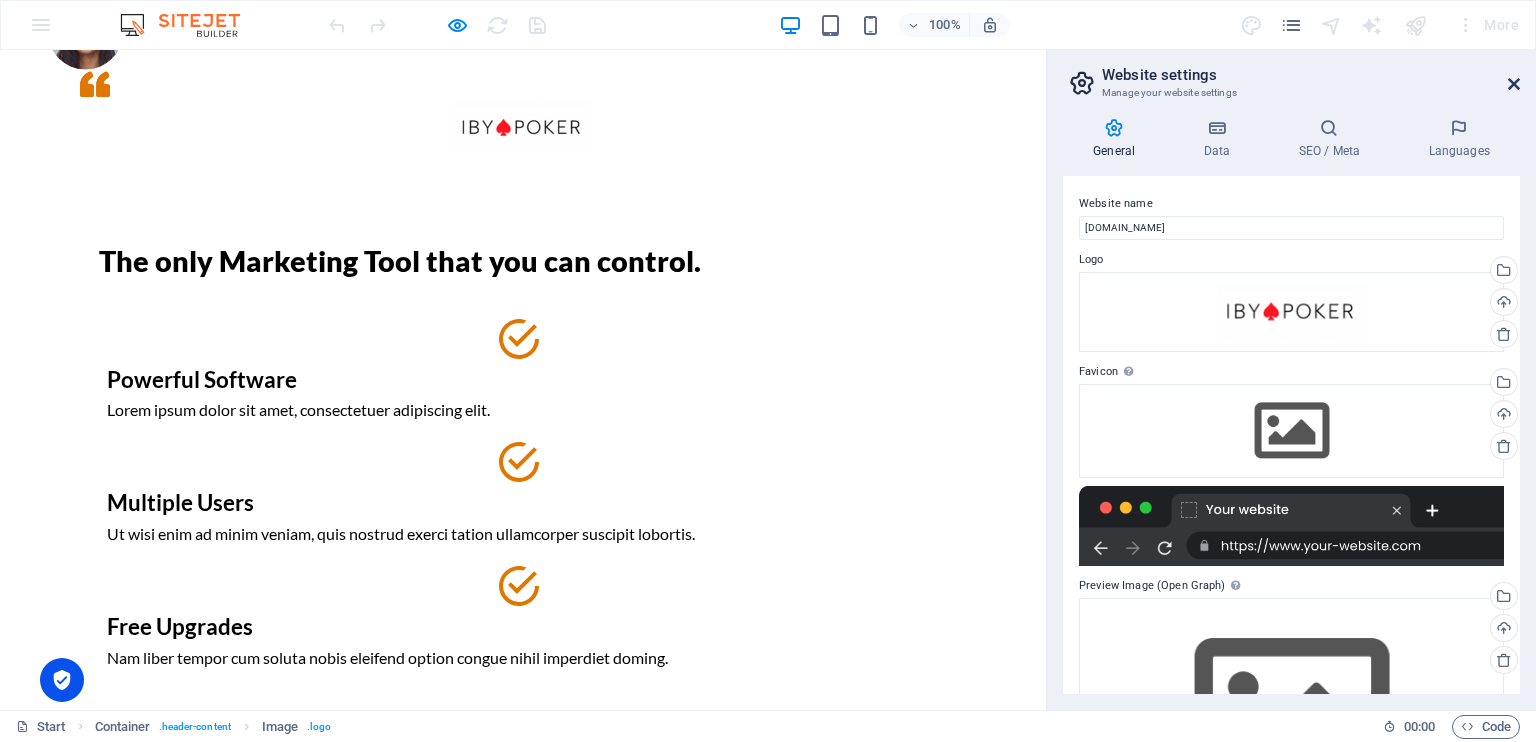 click at bounding box center [1514, 84] 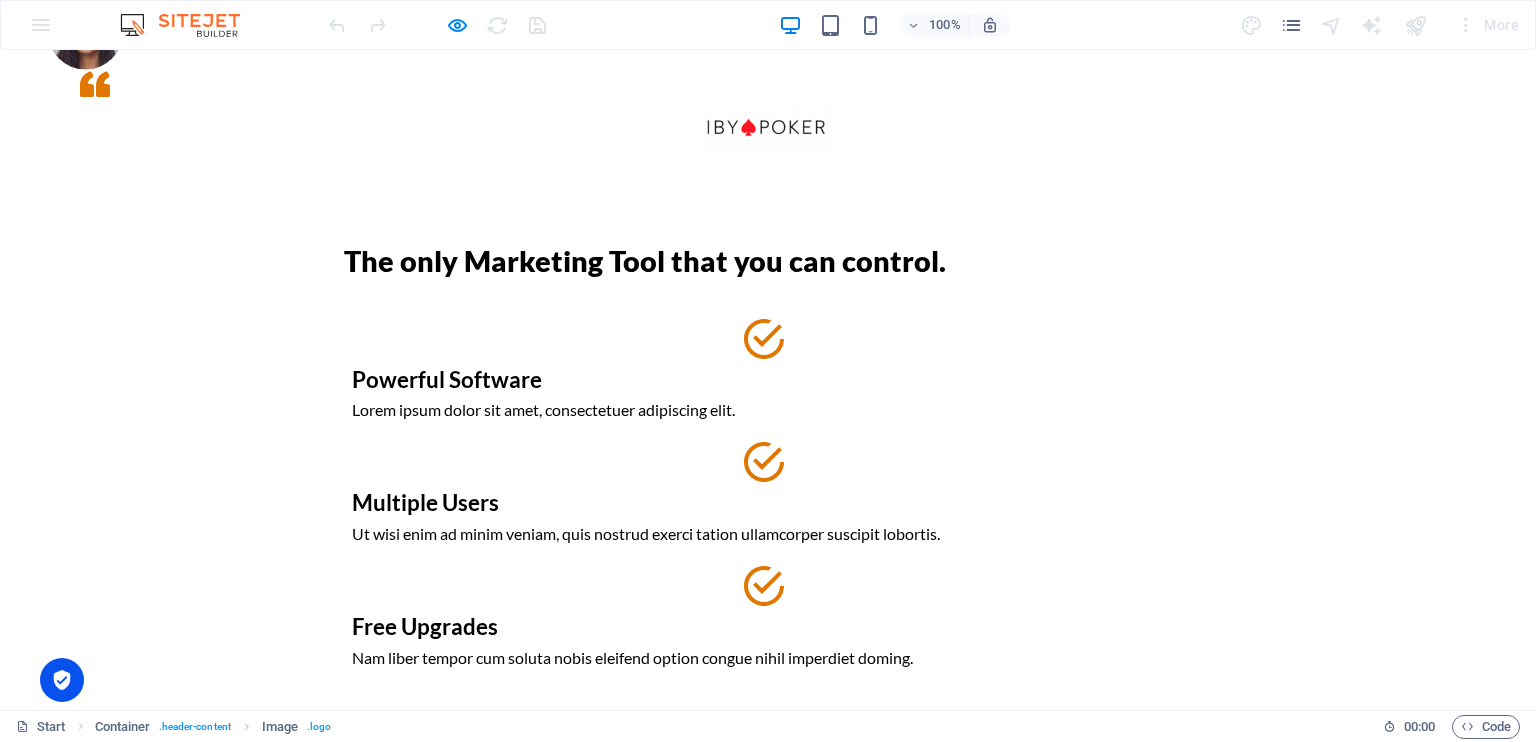 click on "Give it a try and sign up  for a FREE Trial!" at bounding box center [768, 1511] 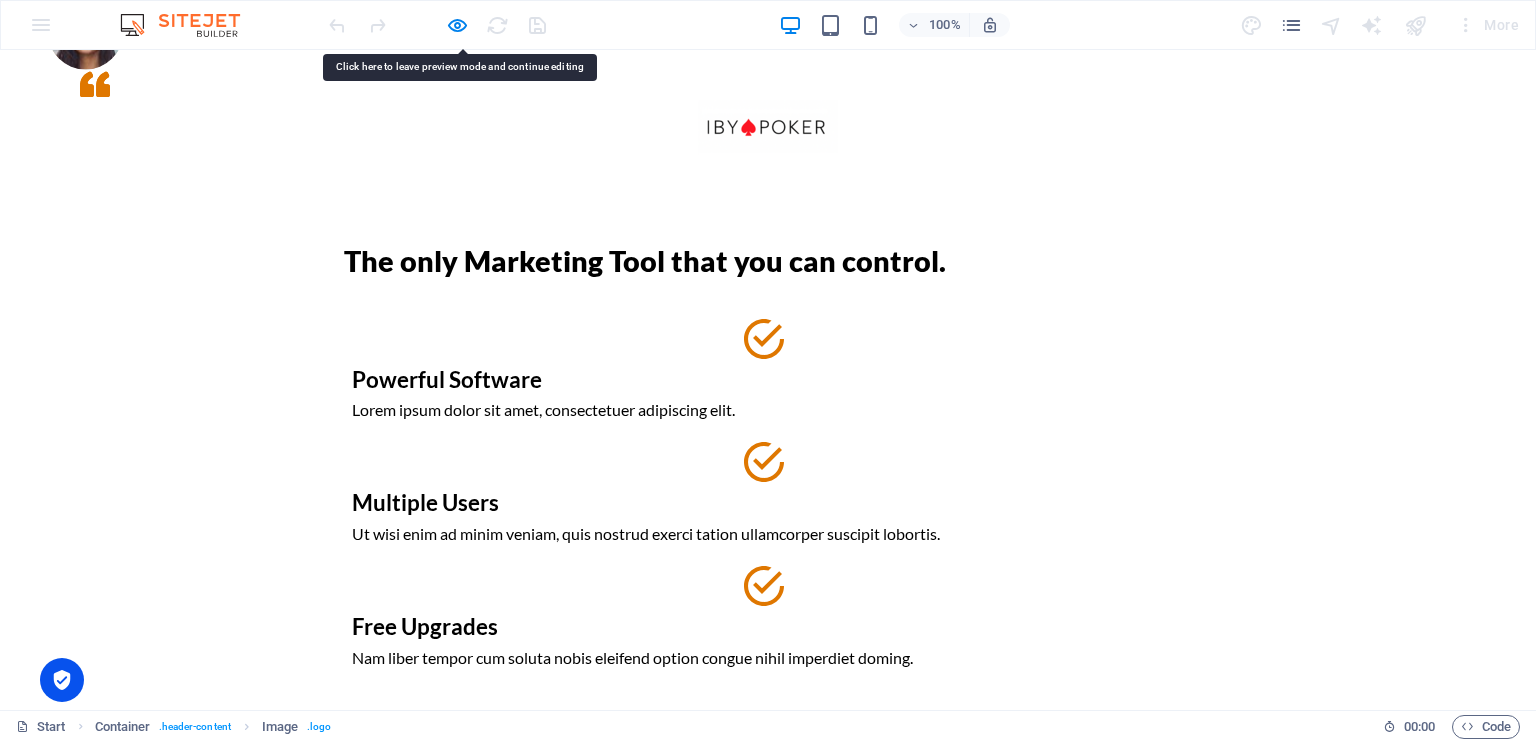click on "Give it a try and sign up  for a FREE Trial!" at bounding box center [768, 1511] 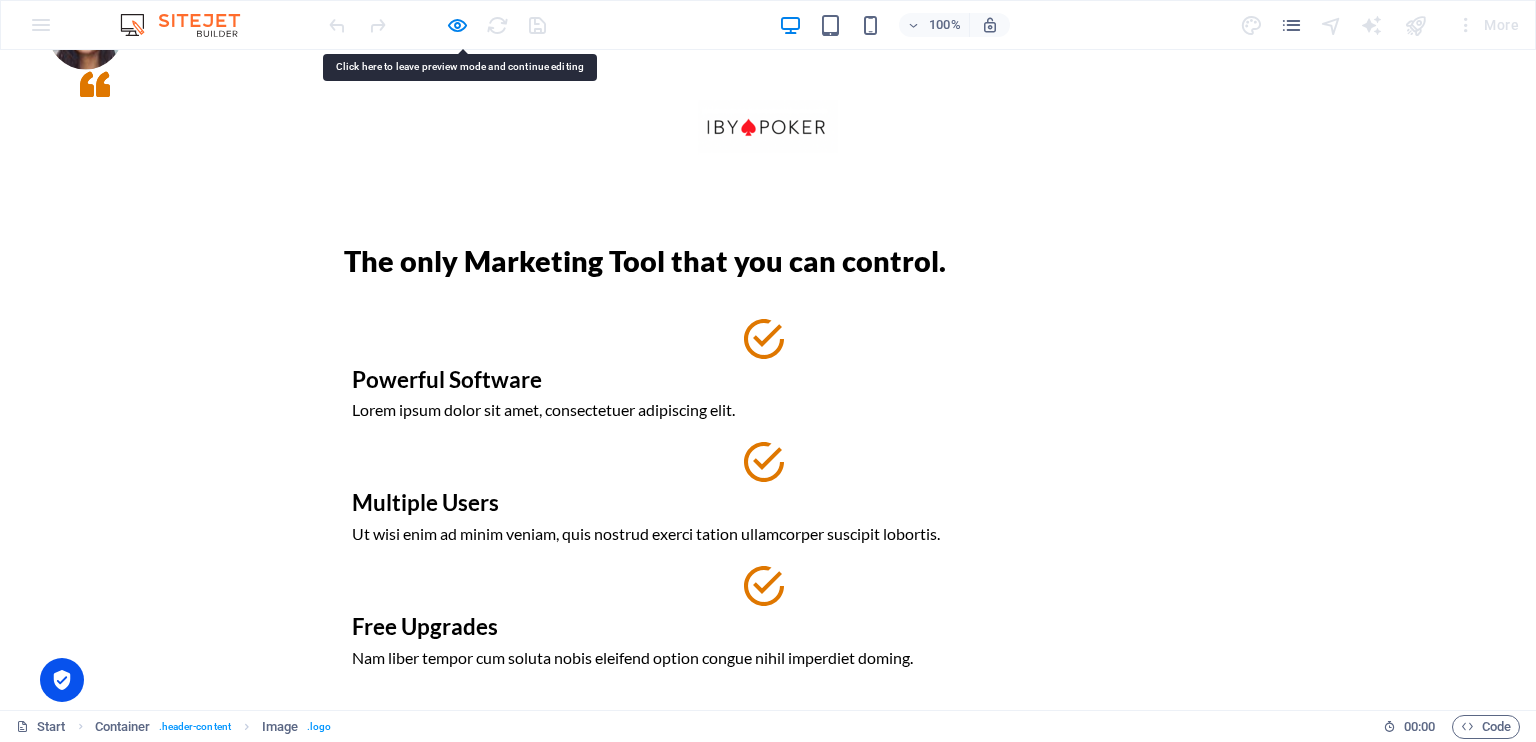 click on "Give it a try and sign up  for a FREE Trial!" at bounding box center [768, 1511] 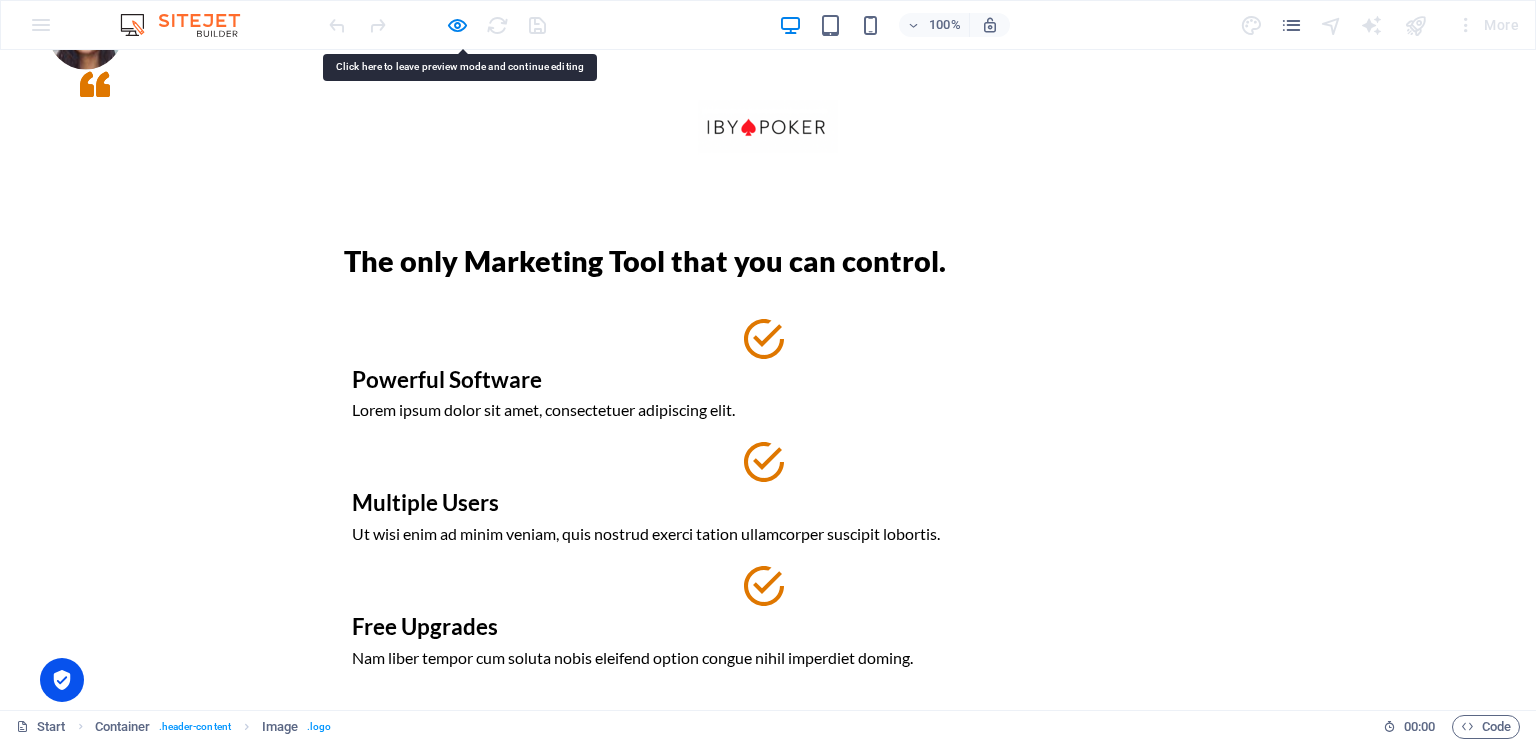 click on "Give it a try and sign up  for a FREE Trial!" at bounding box center [768, 1511] 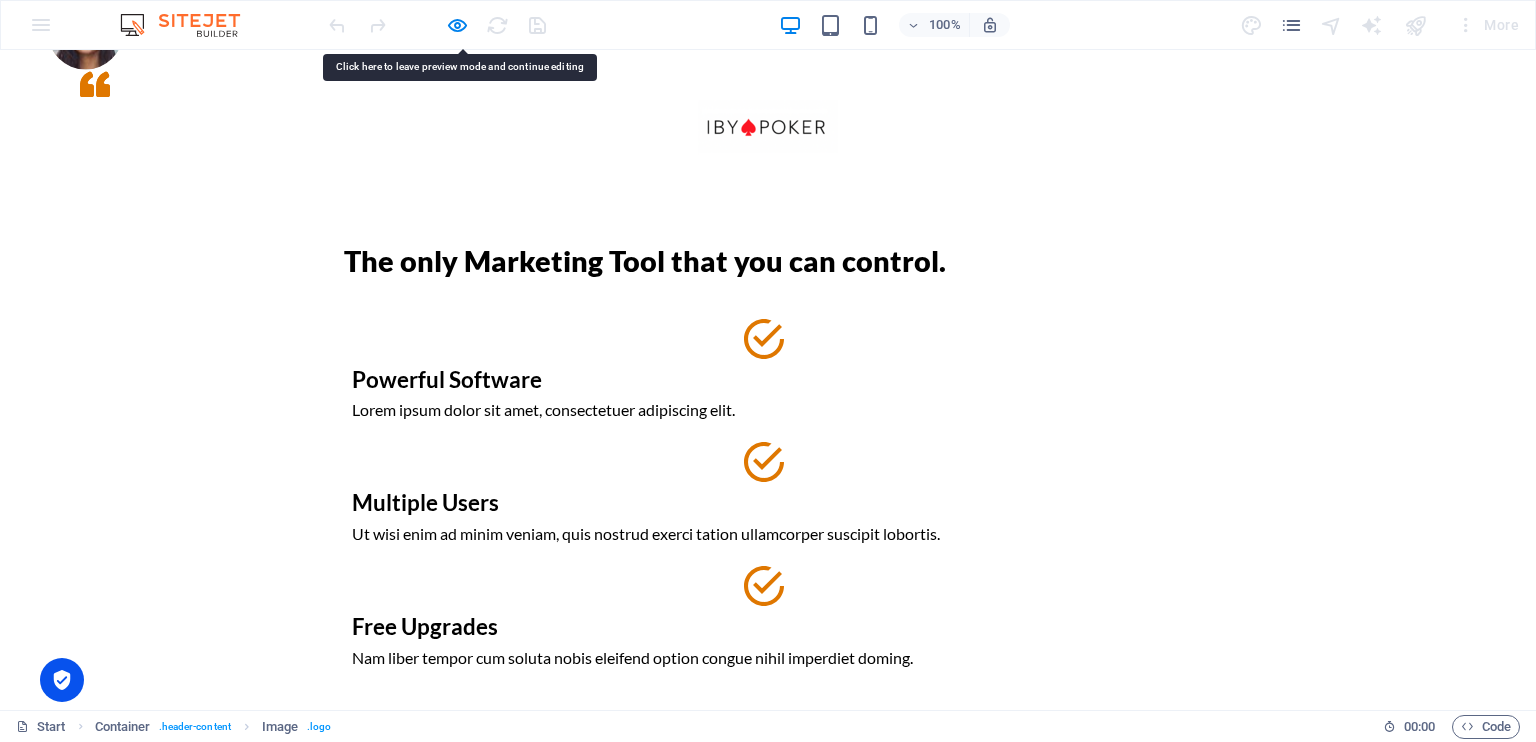 click on "Give it a try and sign up  for a FREE Trial!" at bounding box center (768, 1511) 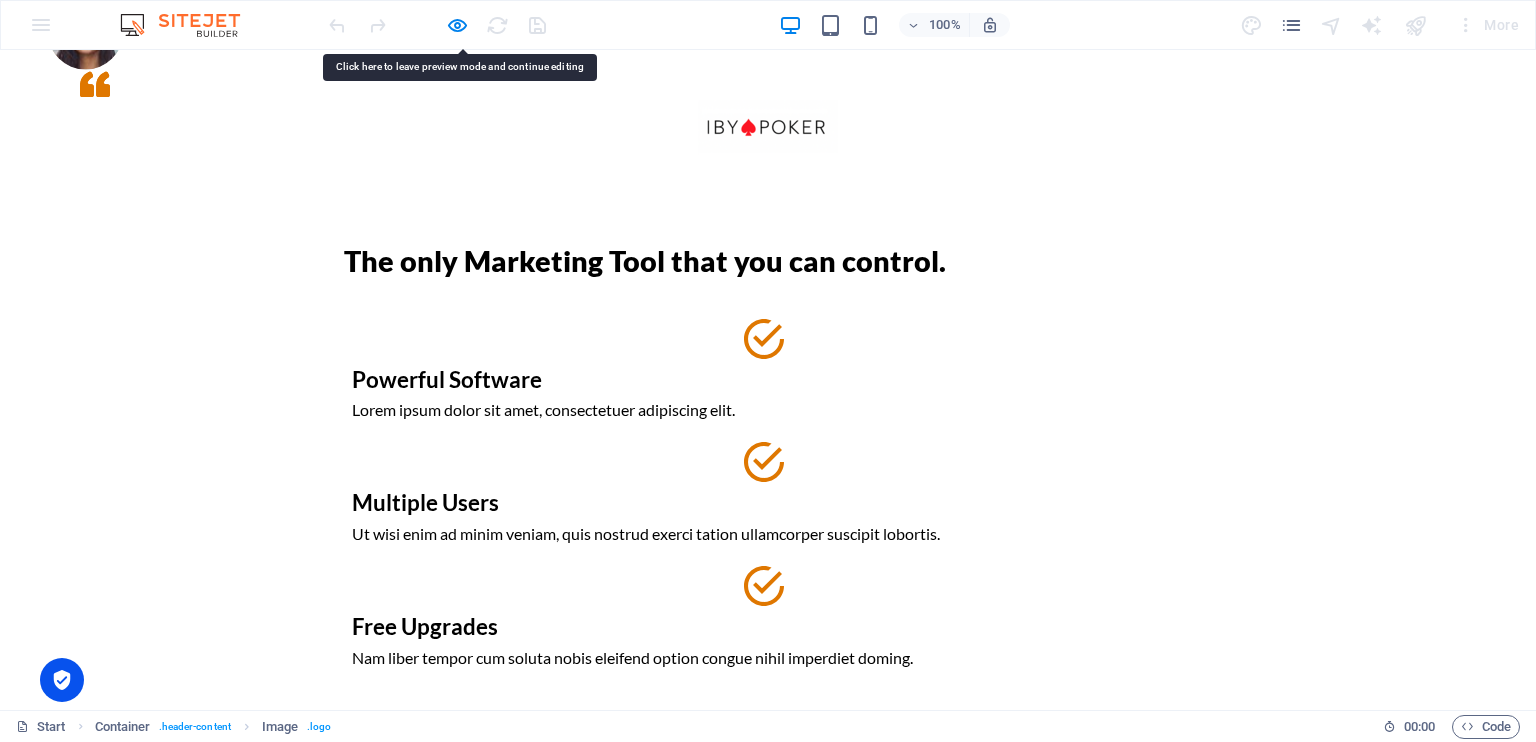 click on "Give it a try and sign up  for a FREE Trial!" at bounding box center (768, 1511) 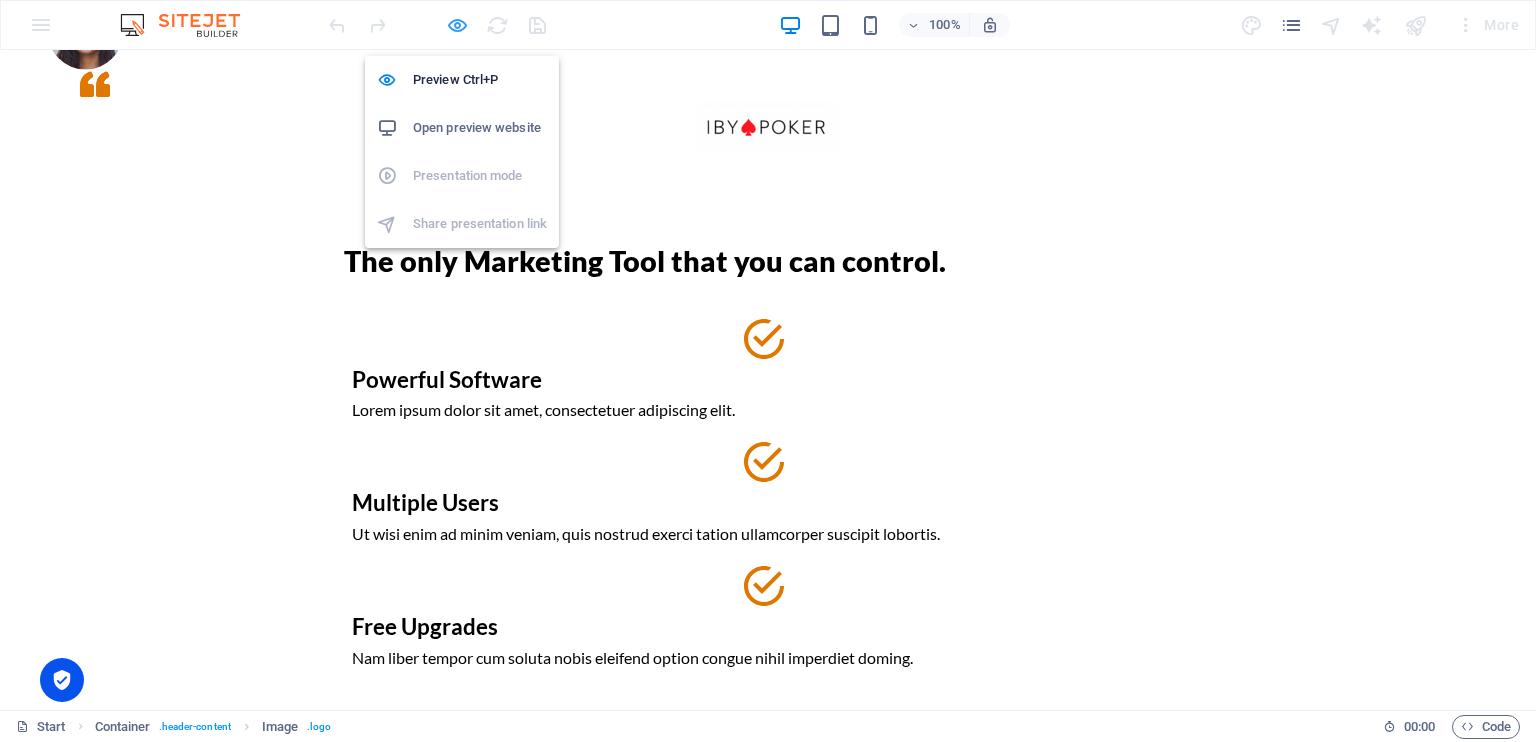 click at bounding box center (457, 25) 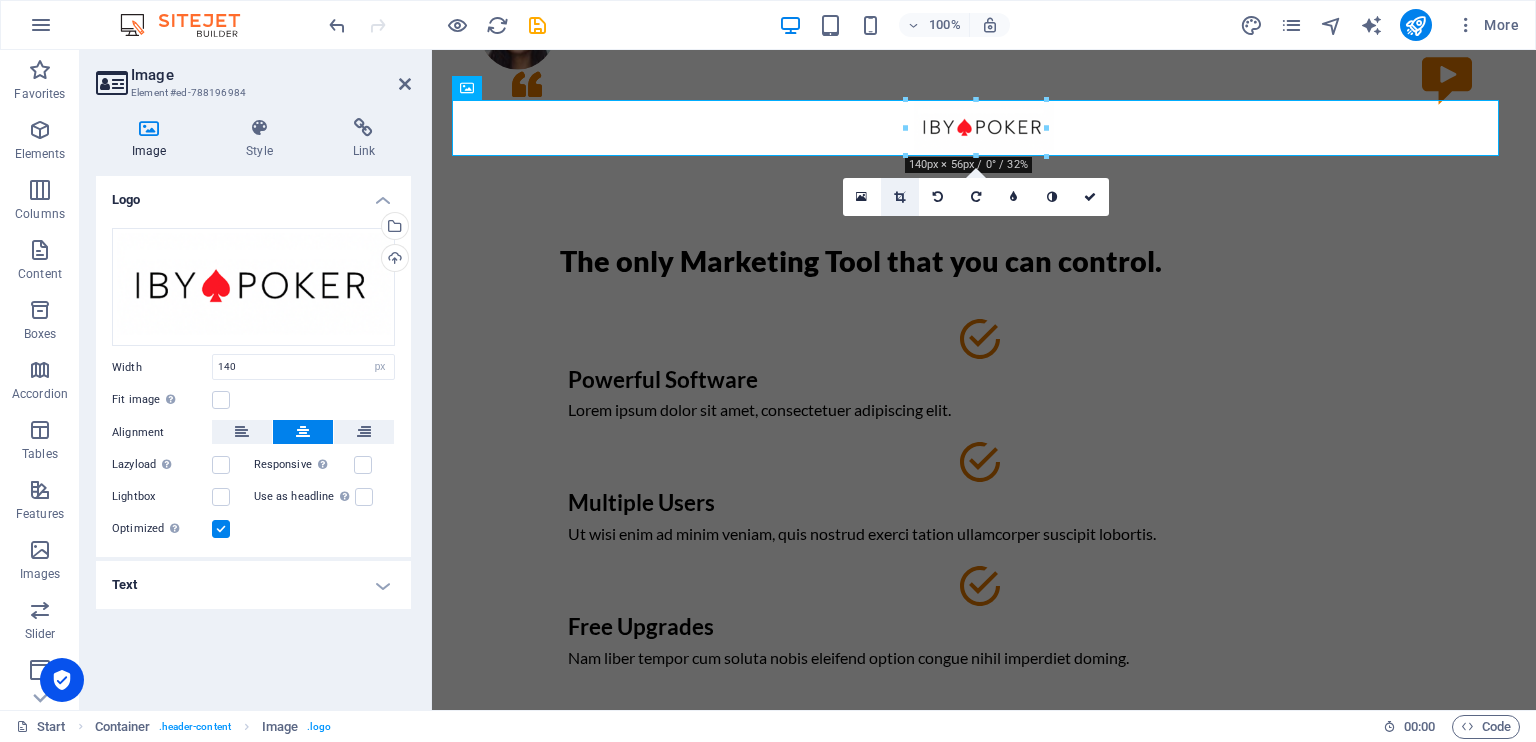 click at bounding box center [899, 197] 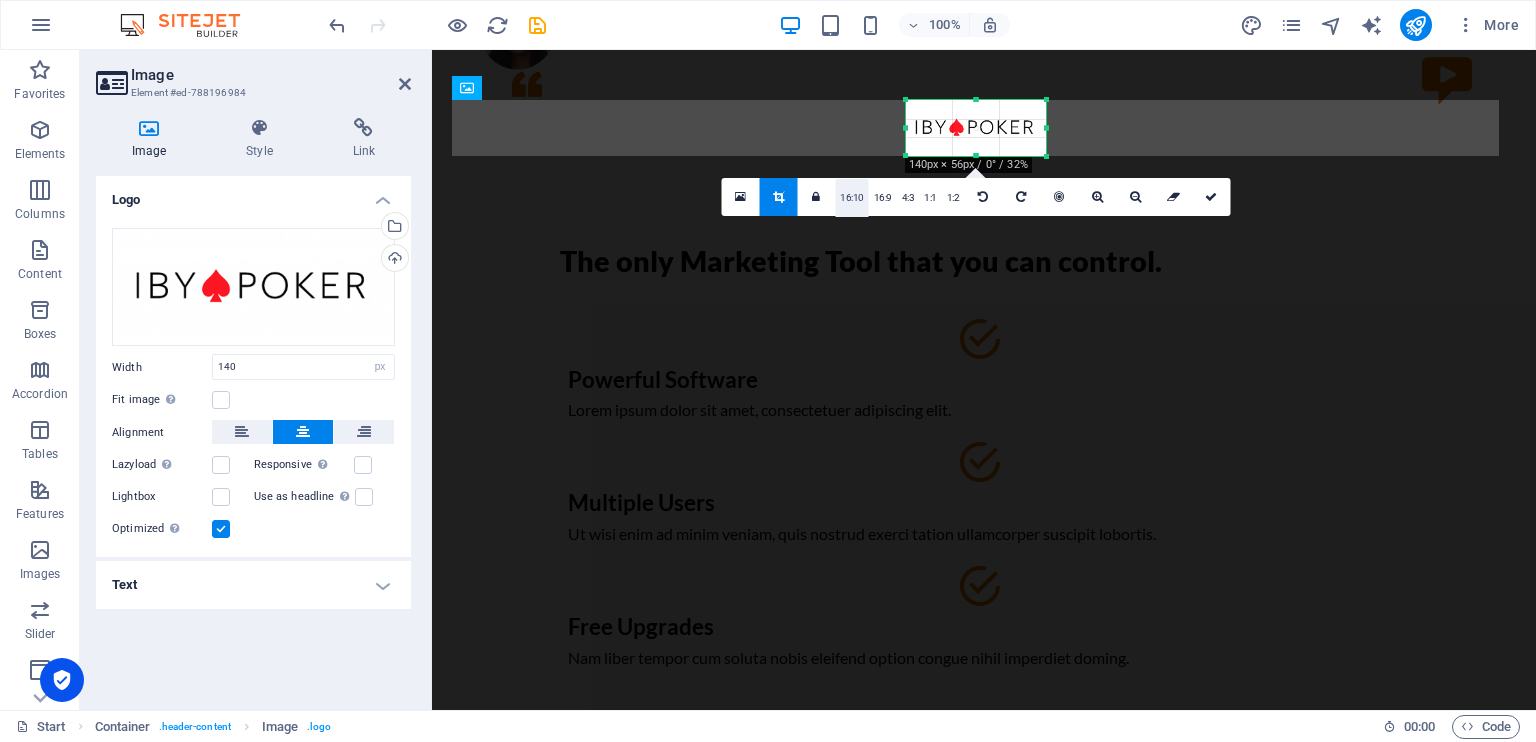 click on "16:10" at bounding box center (852, 198) 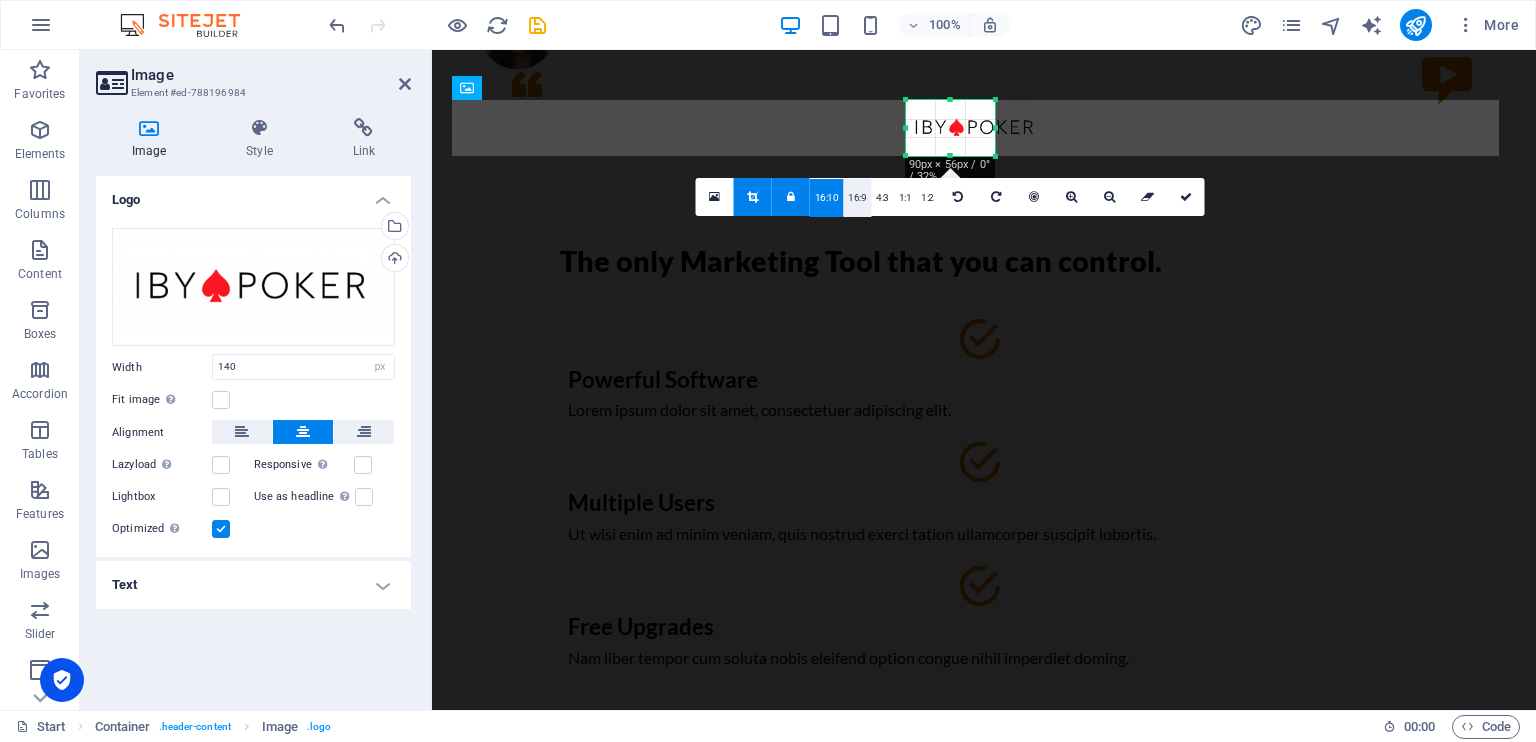 click on "16:9" at bounding box center (857, 198) 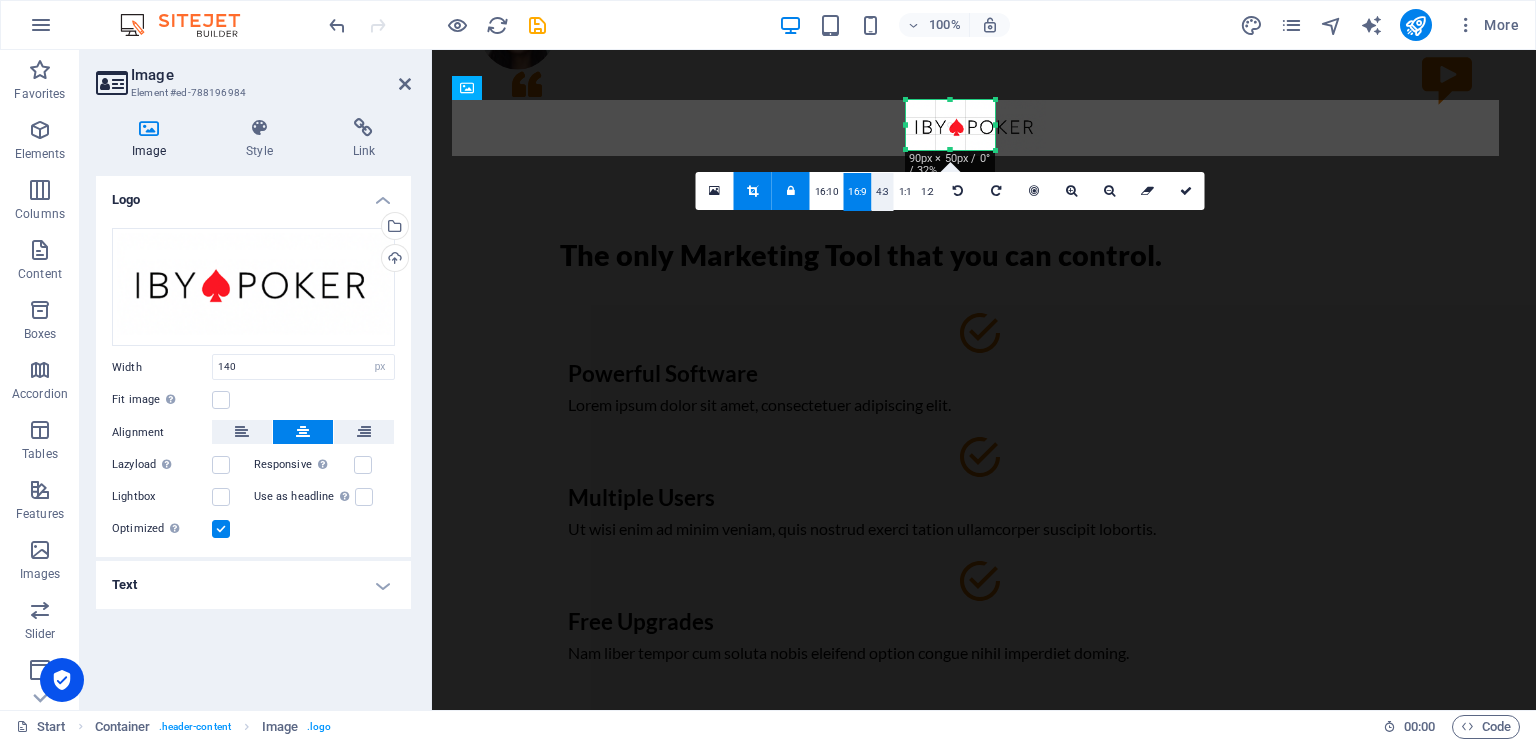 click on "4:3" at bounding box center [882, 192] 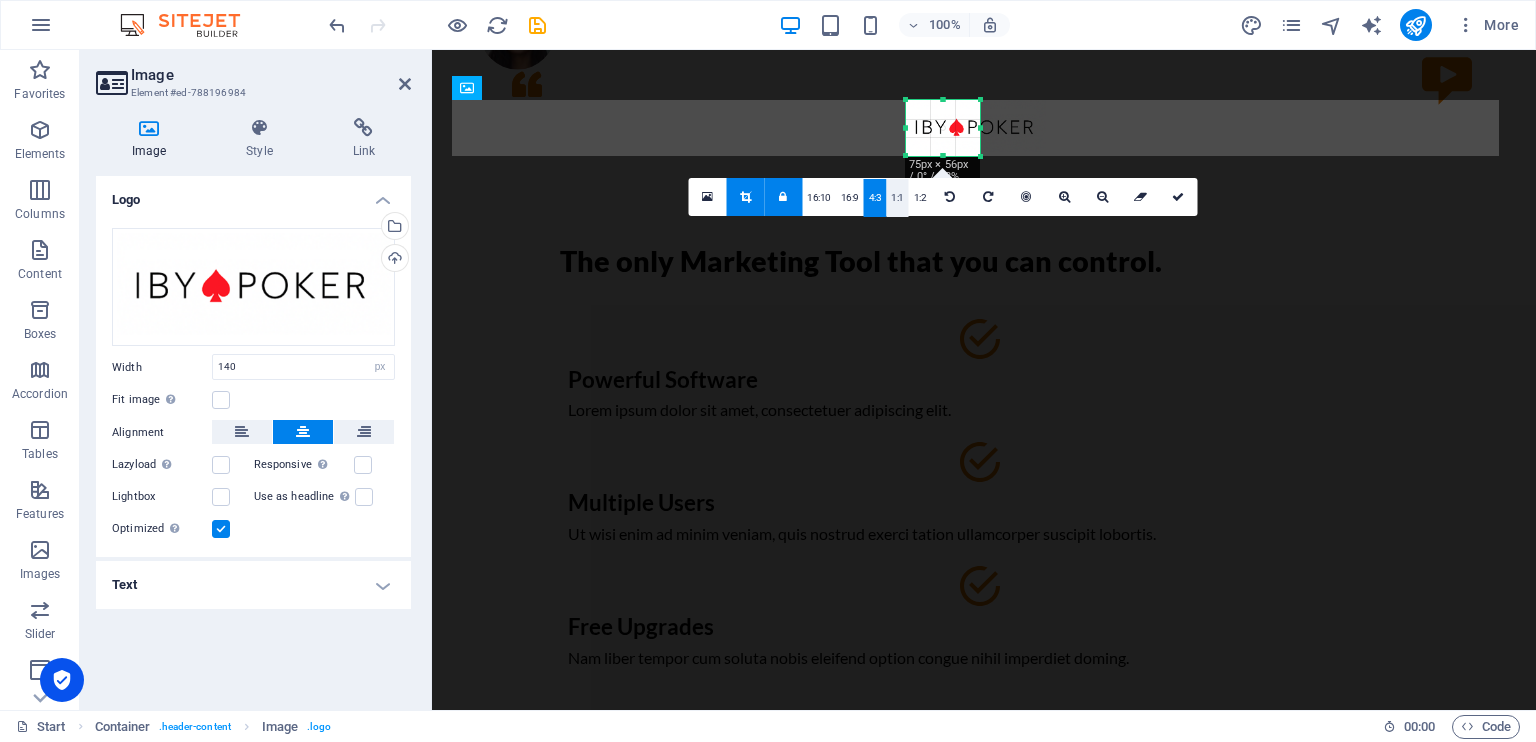 click on "1:1" at bounding box center [897, 198] 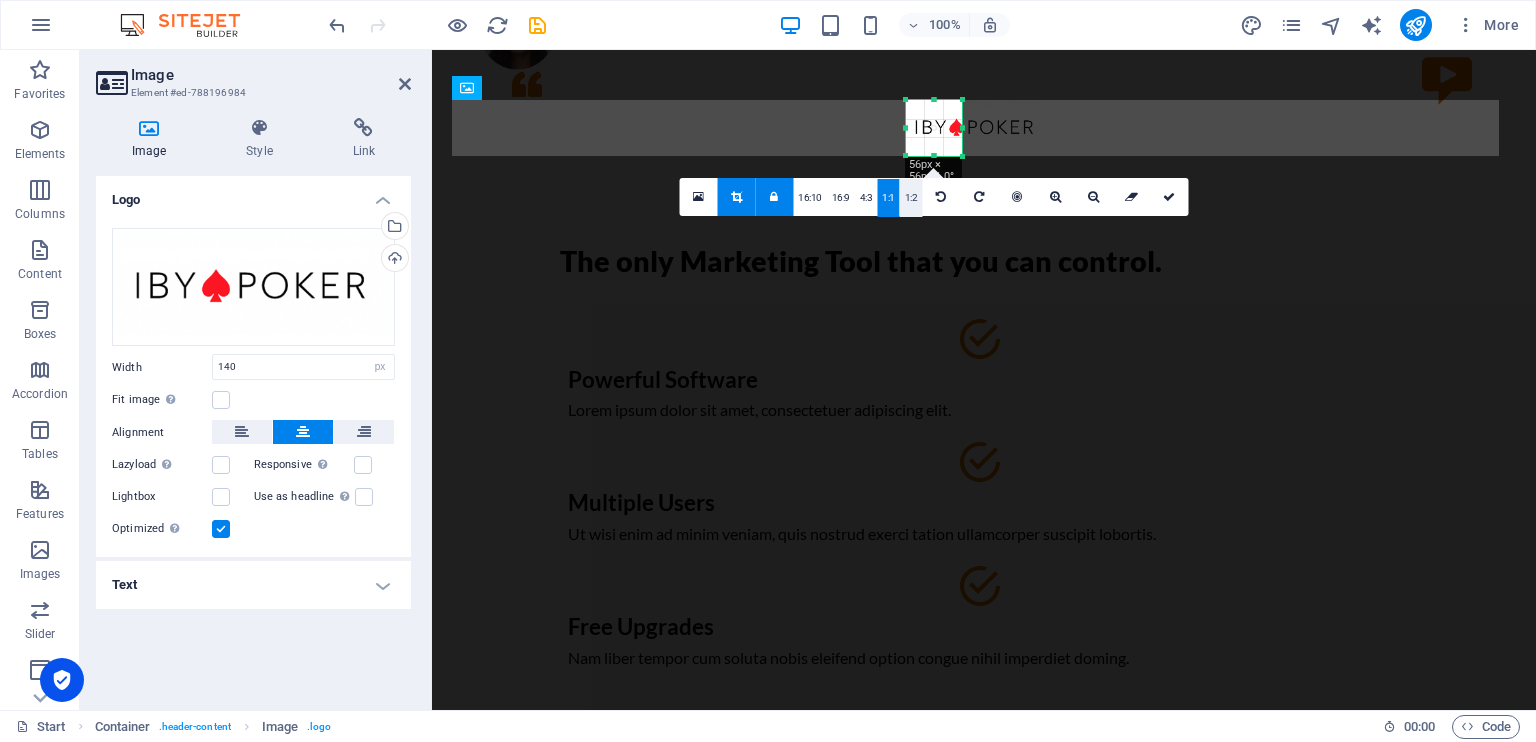 click on "1:2" at bounding box center (911, 198) 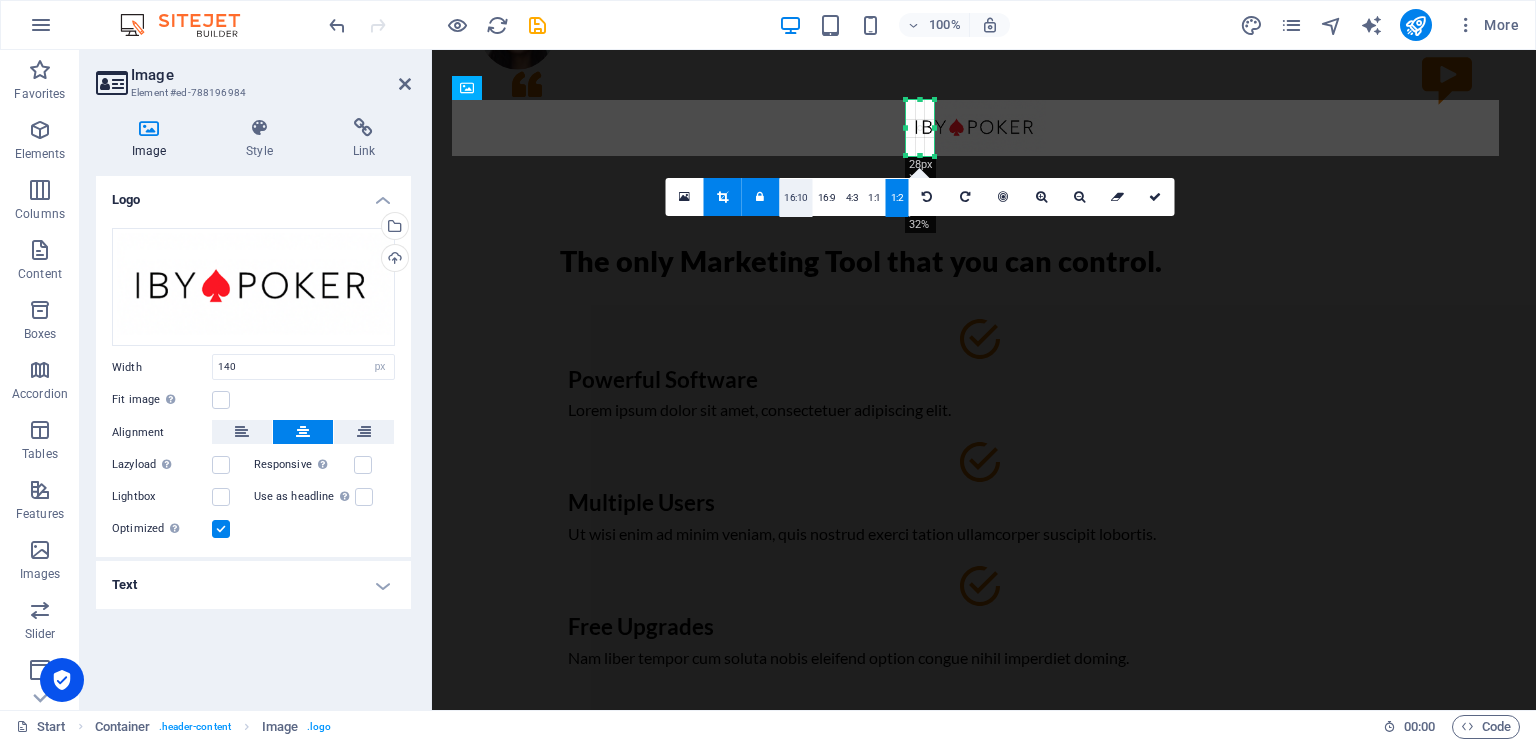 type on "140" 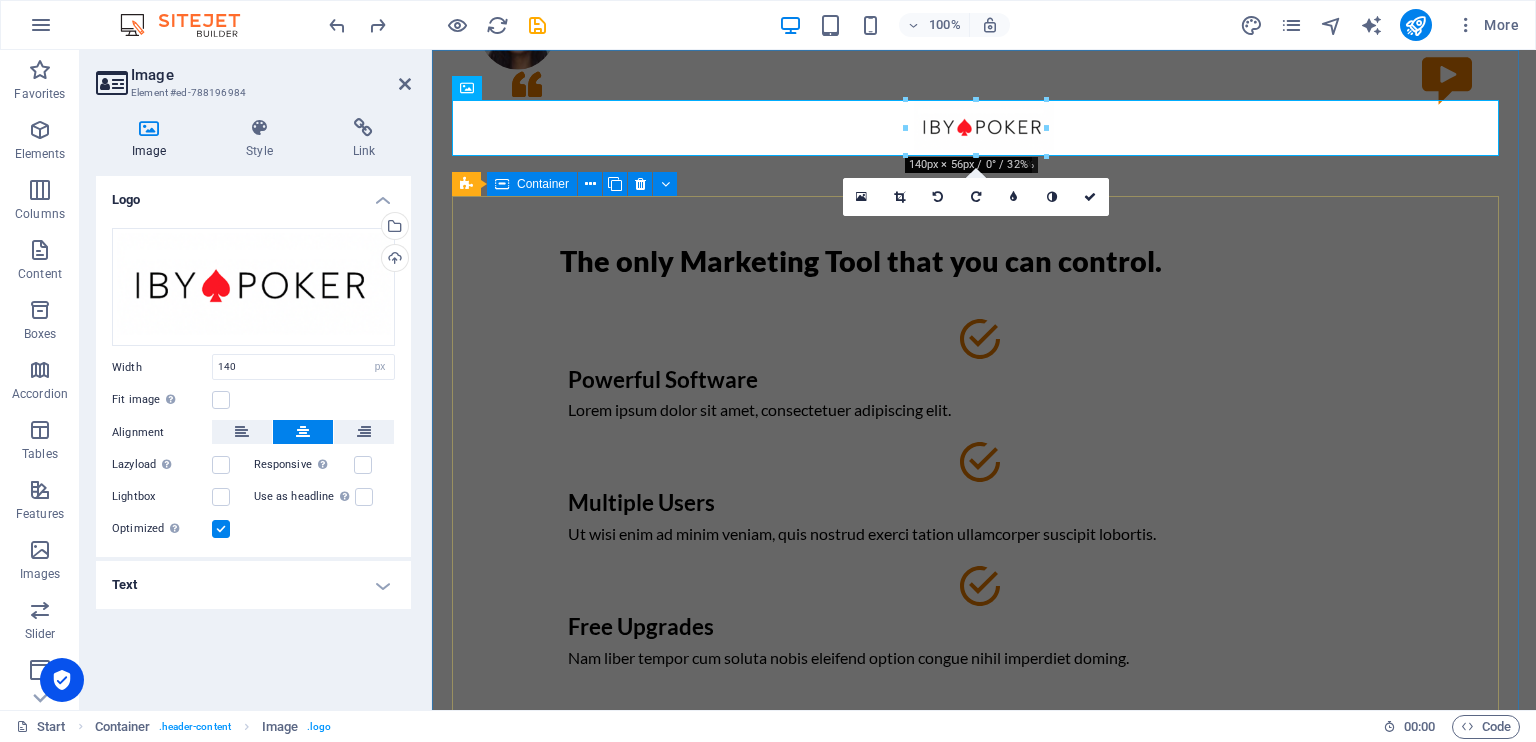 click on "The only Marketing Tool that you can control. Powerful Software Lorem ipsum dolor sit amet, consectetuer adipiscing elit.  Multiple Users Ut wisi enim ad minim veniam, quis nostrud exerci tation ullamcorper suscipit lobortis. Free Upgrades Nam liber tempor cum soluta nobis eleifend option congue nihil imperdiet doming. Request a FREE Trial   Request a FREE Trial" at bounding box center [984, 528] 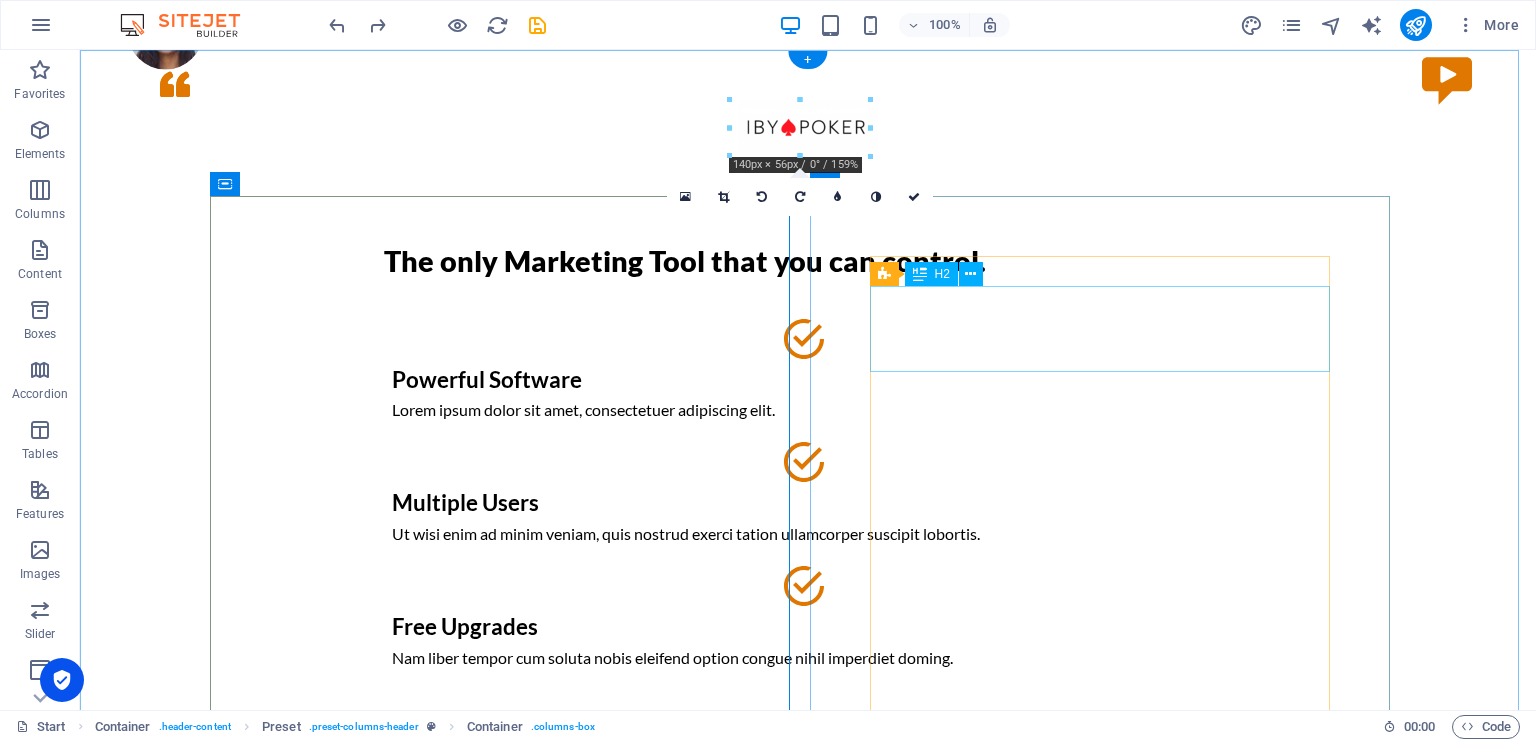 click on "Give it a try and sign up  for a FREE Trial!" at bounding box center [808, 1738] 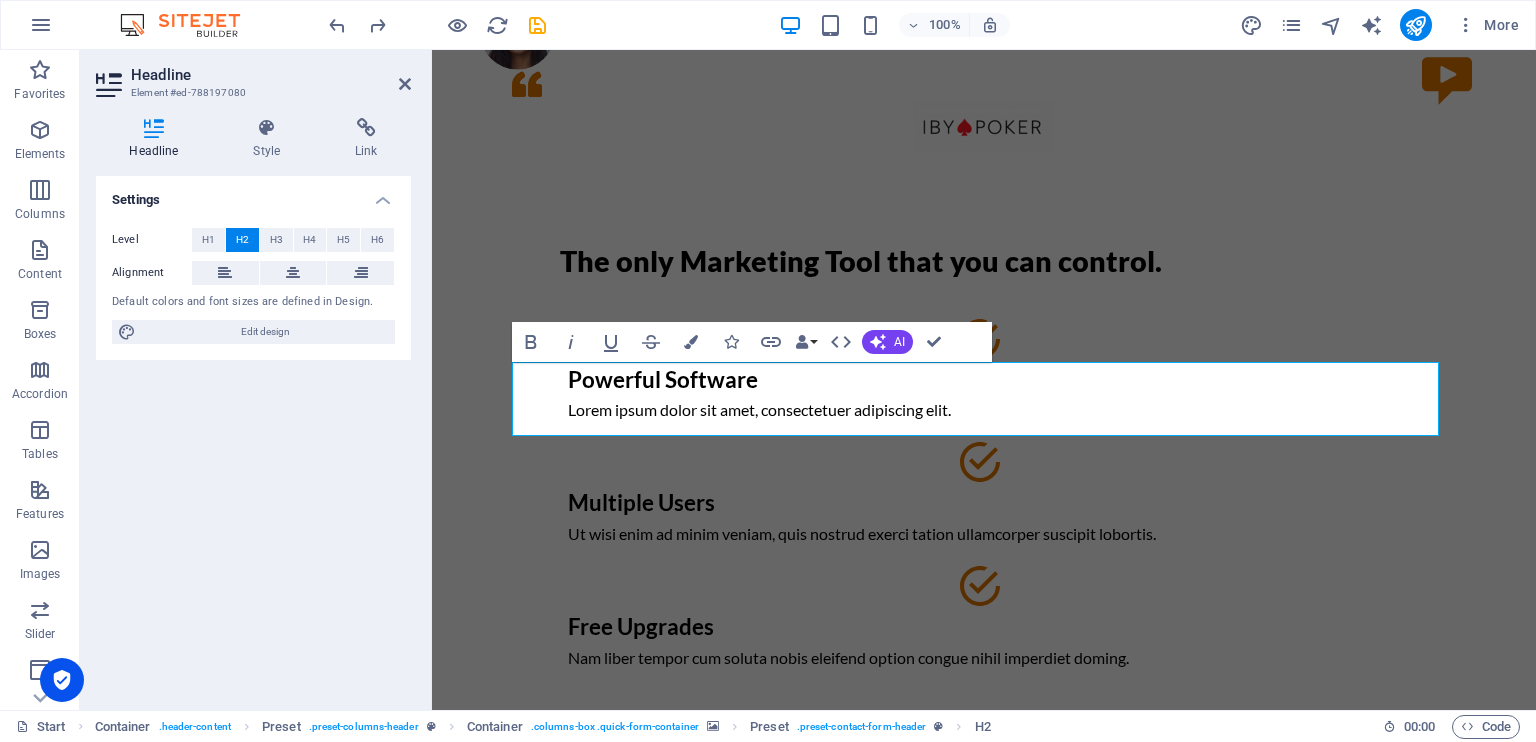 scroll, scrollTop: 528, scrollLeft: 0, axis: vertical 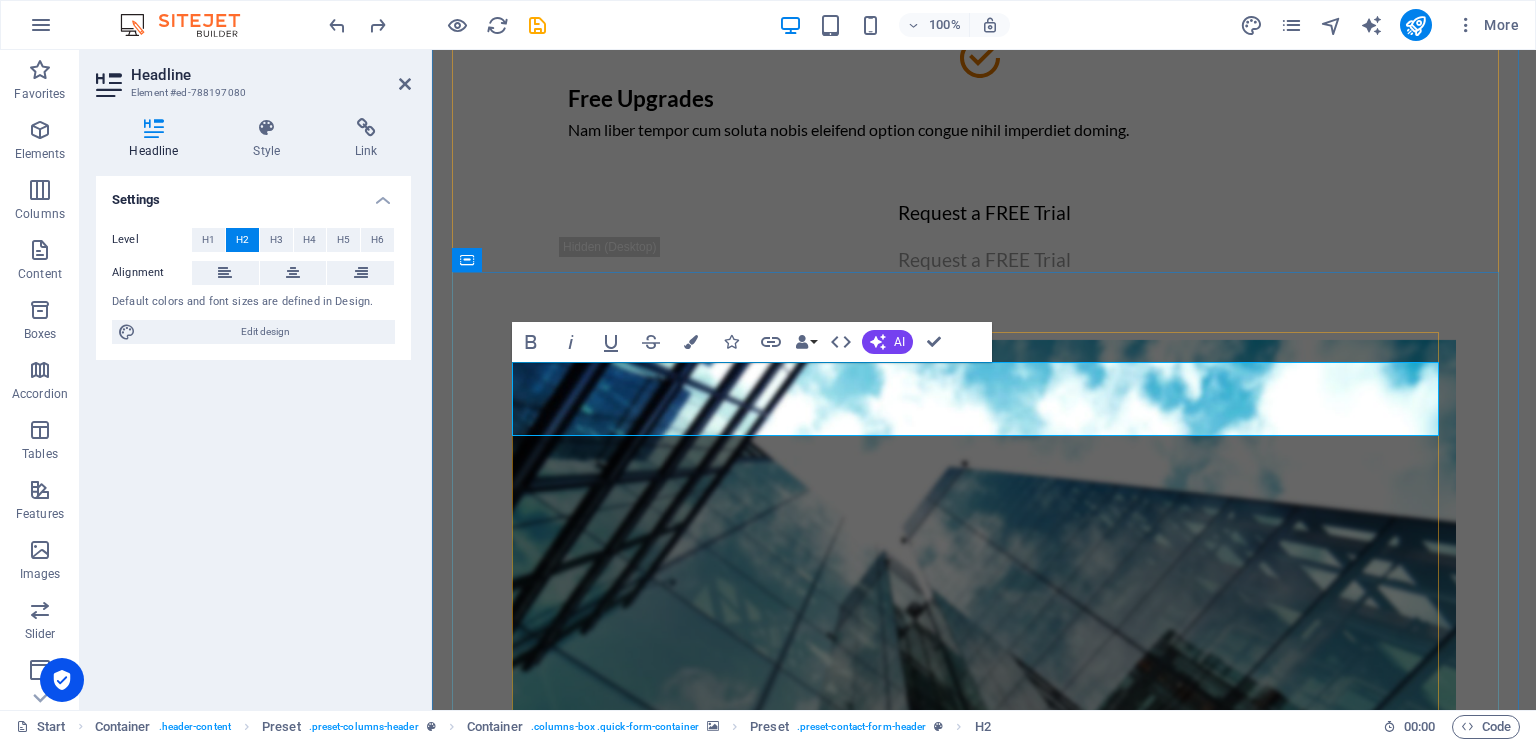 click on "Give it a try and sign up  for a FREE Trial!" at bounding box center (984, 1210) 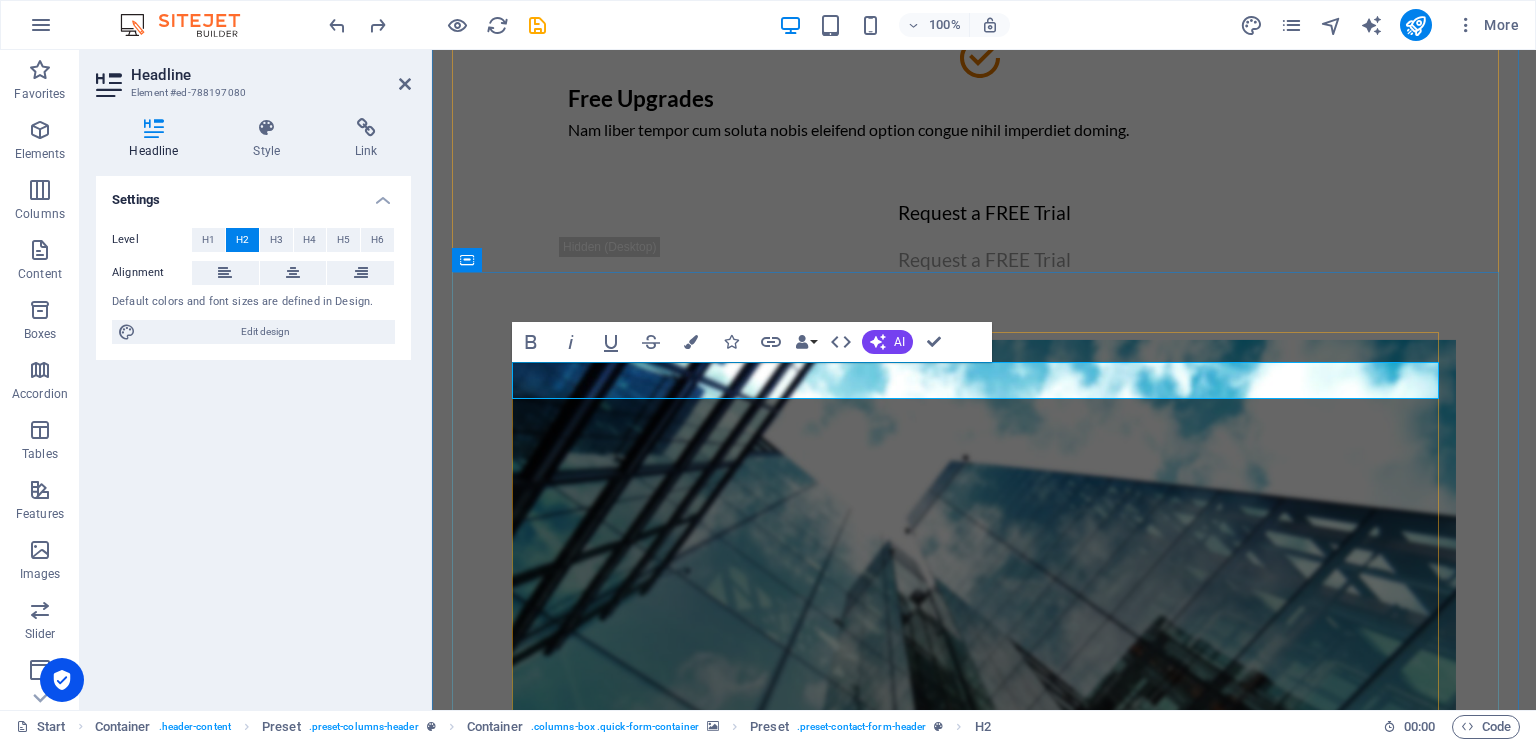 click on "Casino Operators & Investors request a FREE demo today !" at bounding box center (984, 1157) 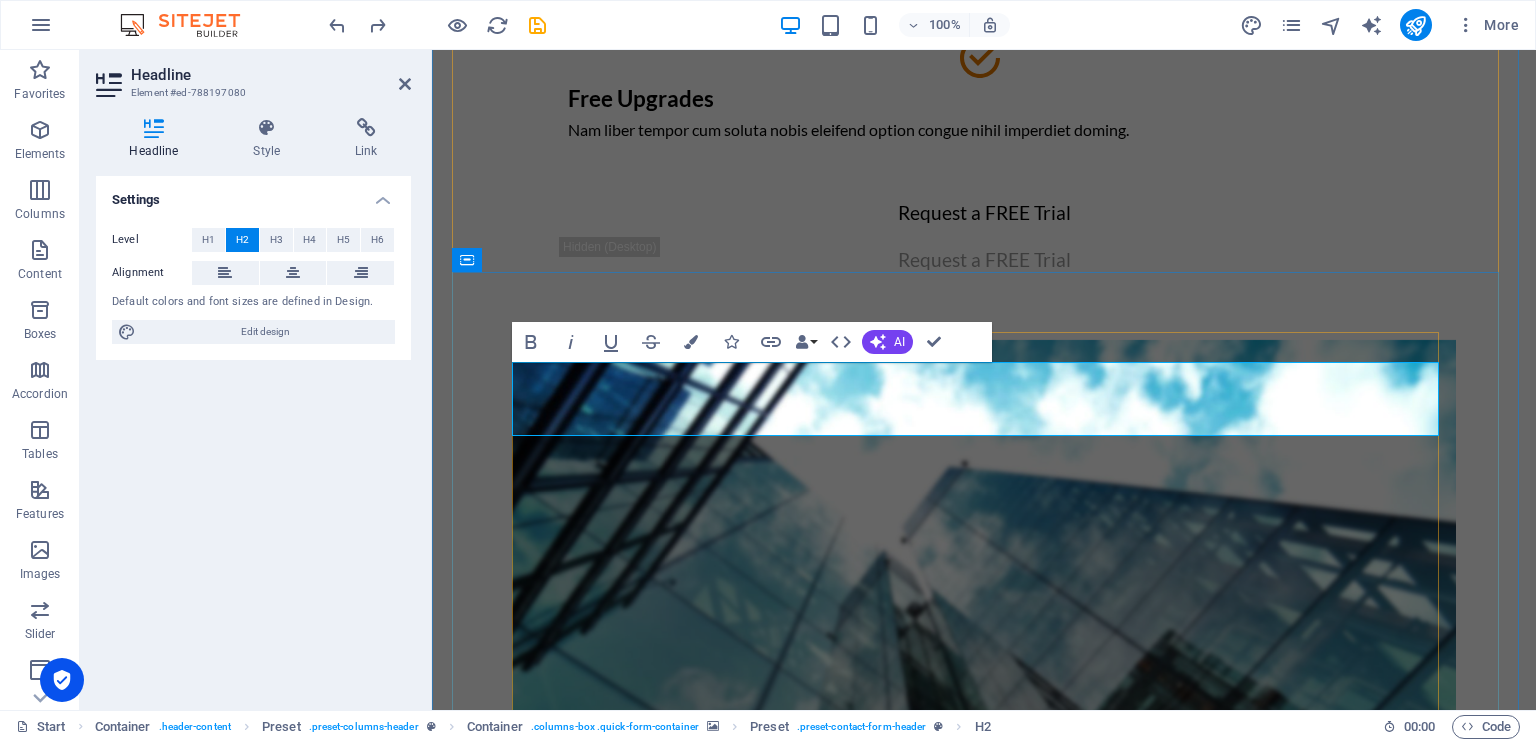 click on "Casino Operators & Investors  ‌request a FREE demo today !" at bounding box center [984, 1210] 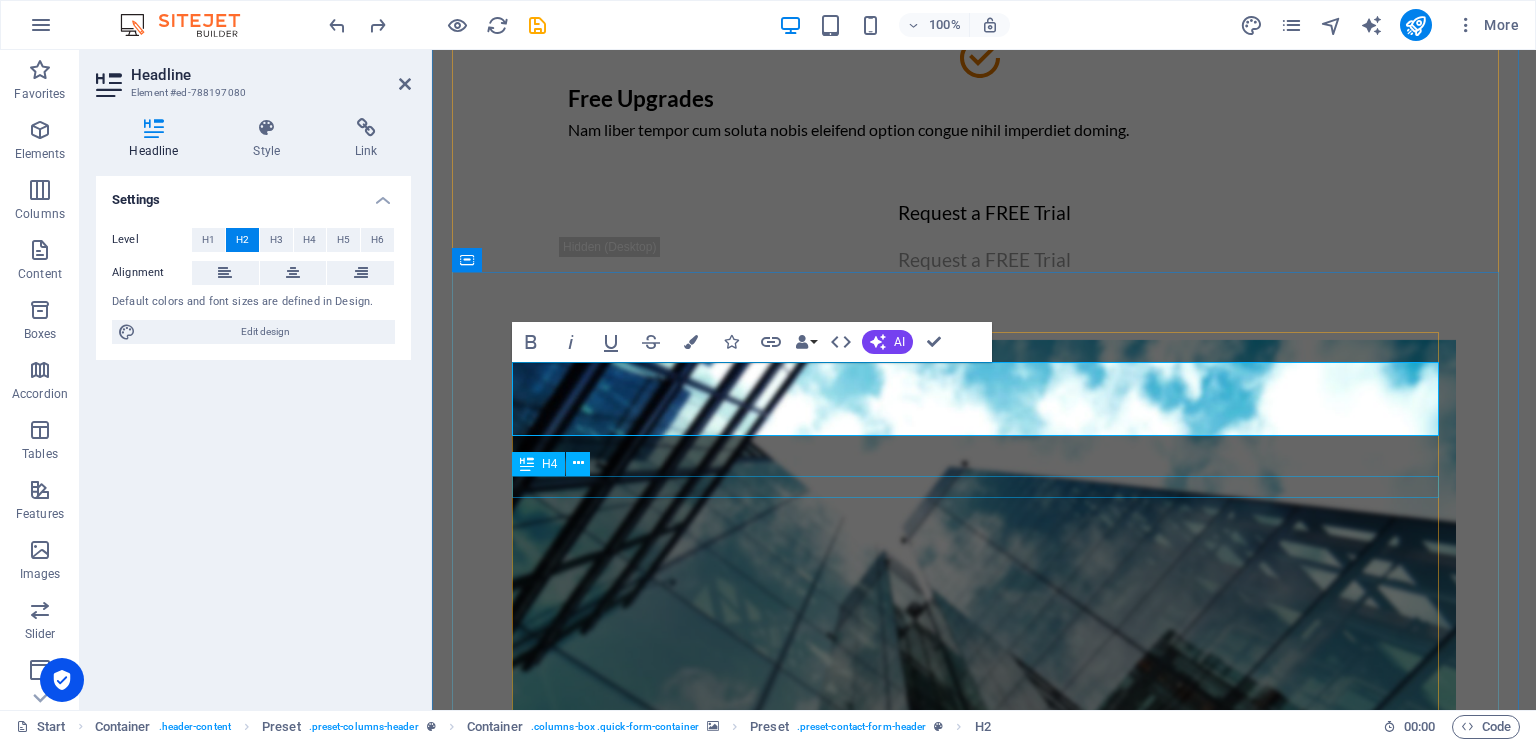 click on "To get the free Trial, please fill in the Form." at bounding box center (984, 1295) 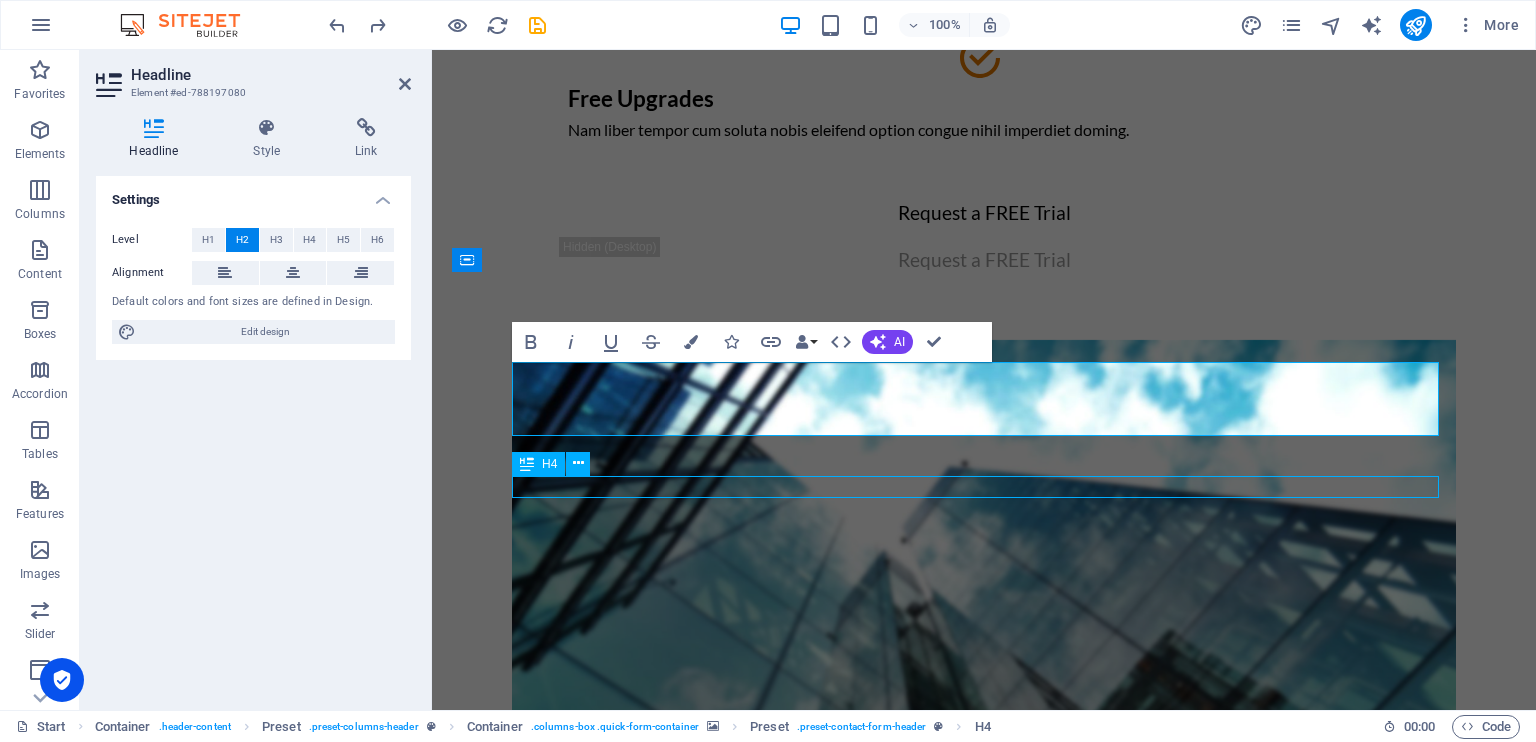 click on "To get the free Trial, please fill in the Form." at bounding box center [984, 1295] 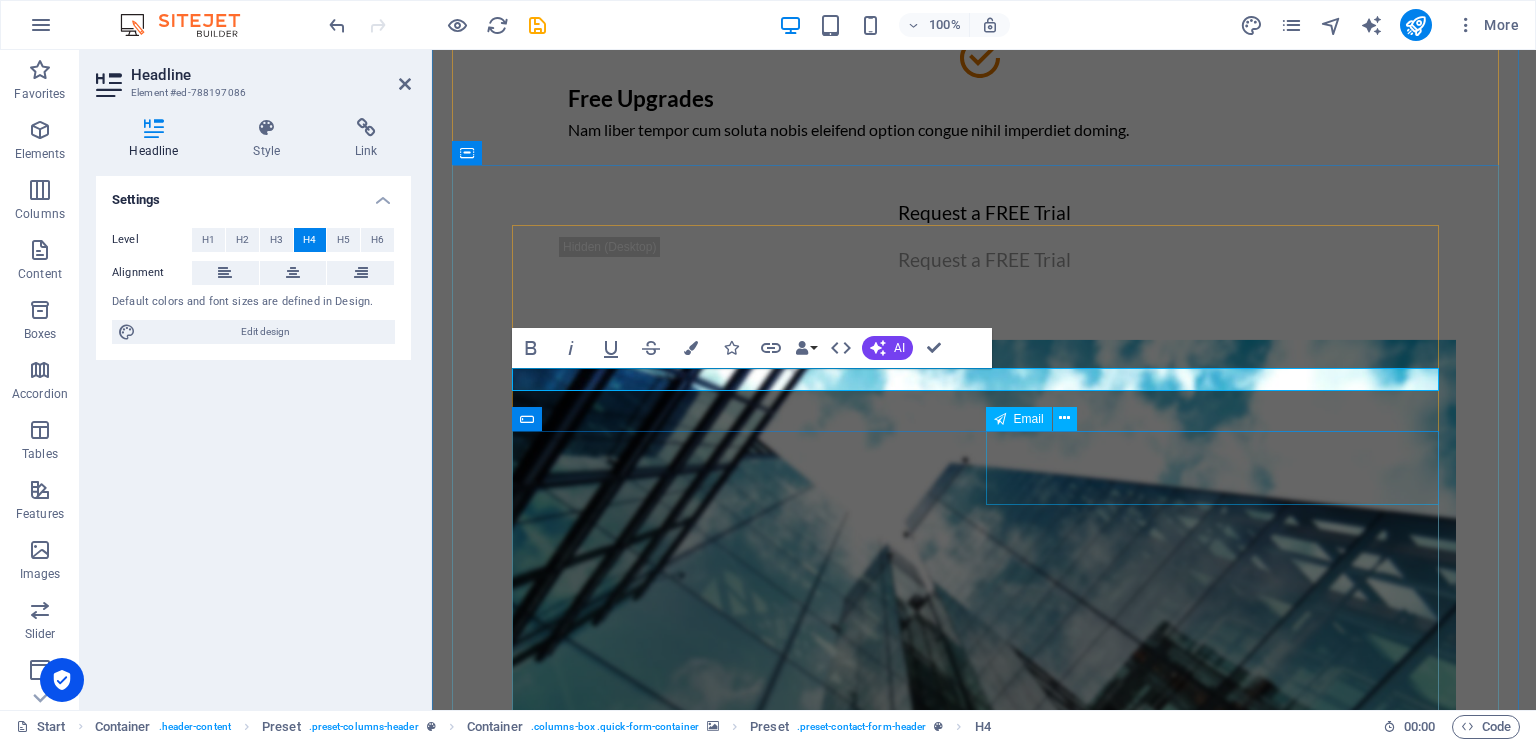 scroll, scrollTop: 636, scrollLeft: 0, axis: vertical 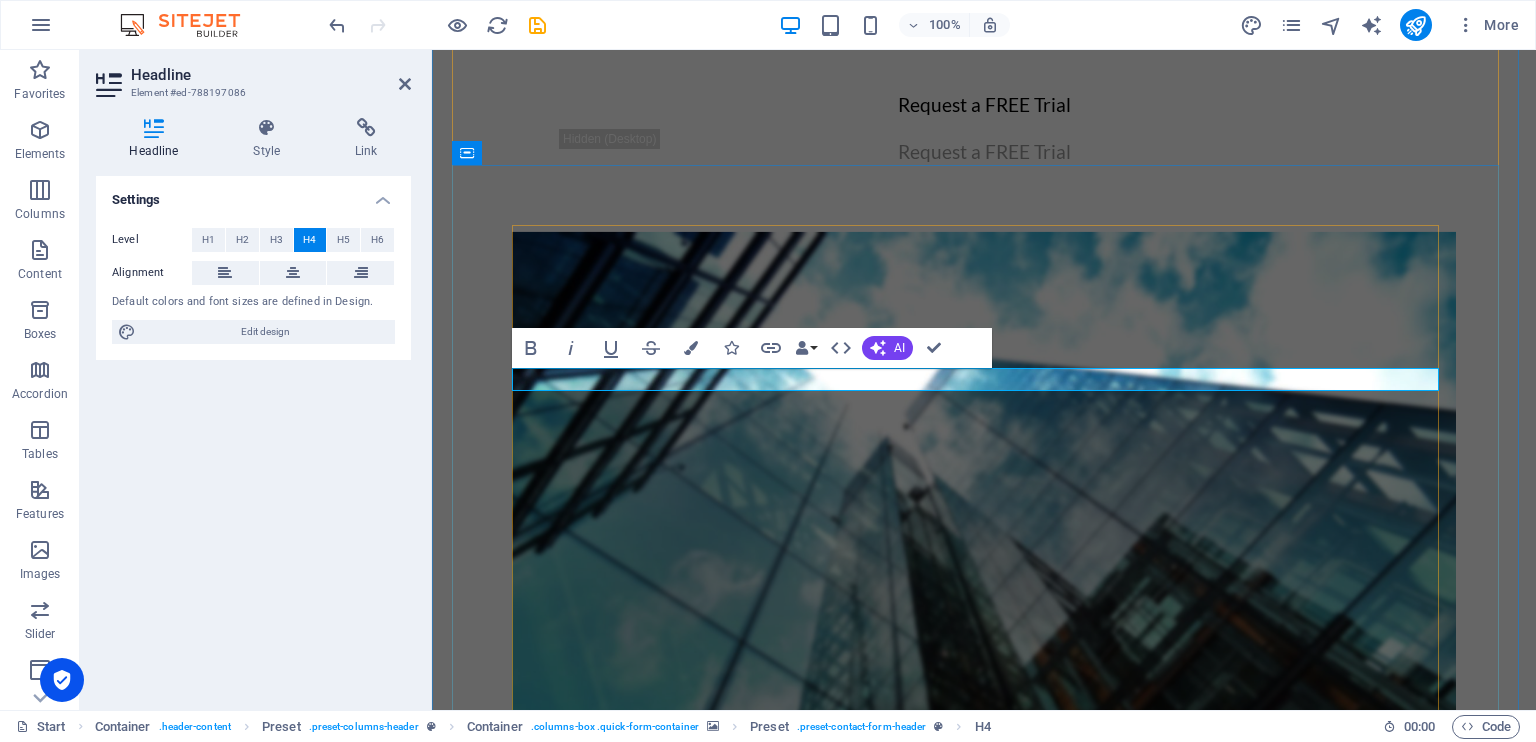 click on "To get the free Trial, please fill in the Form." at bounding box center [984, 1165] 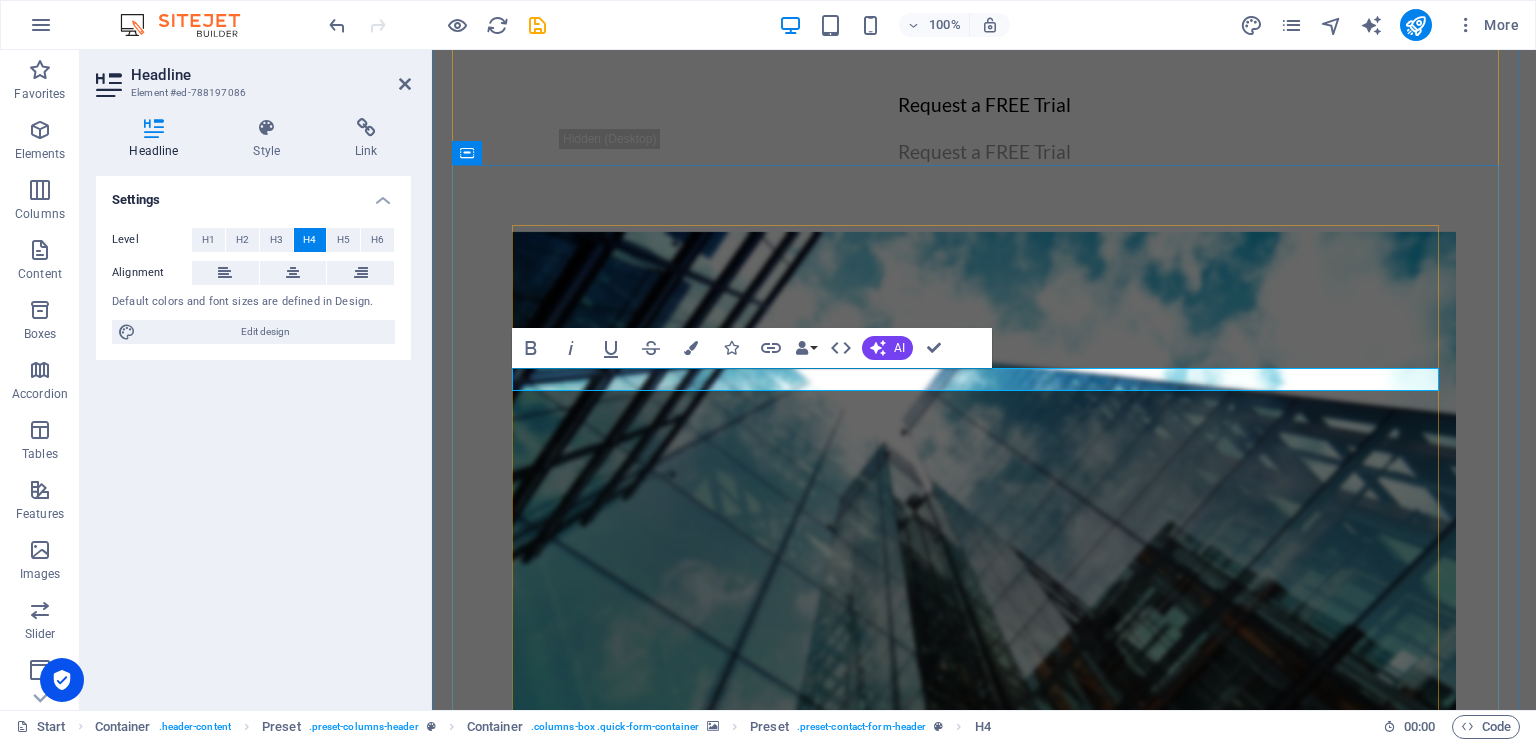 type 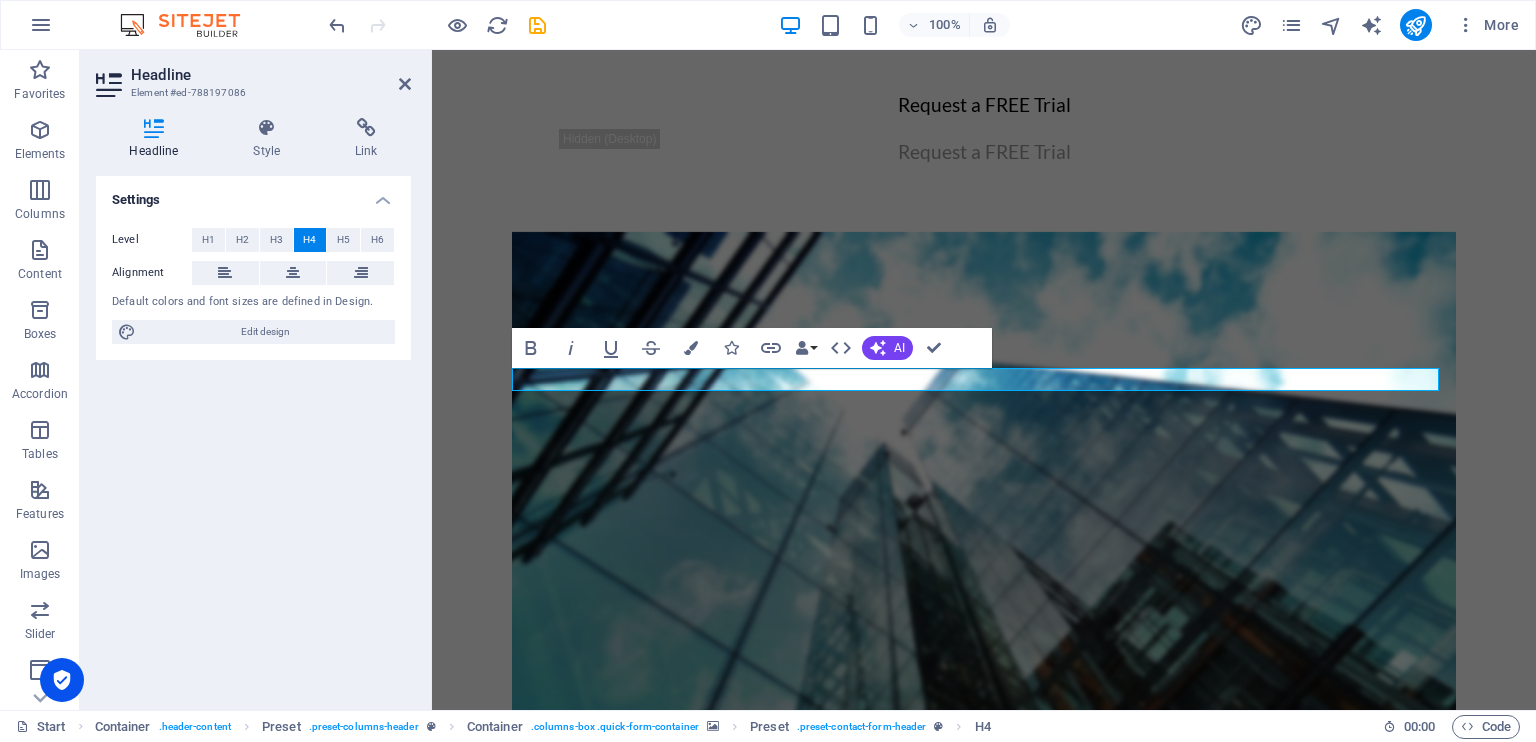 click at bounding box center (984, 611) 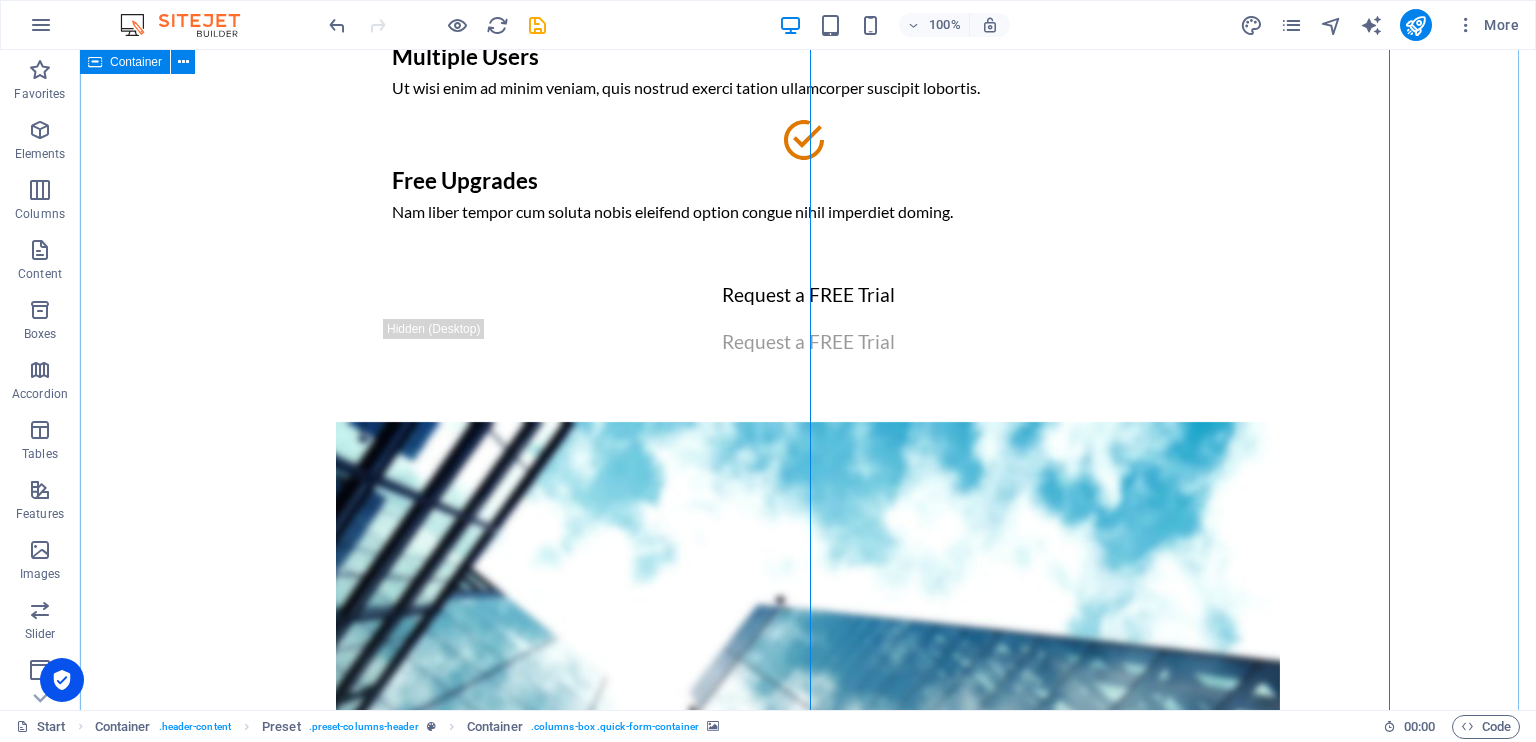 scroll, scrollTop: 131, scrollLeft: 0, axis: vertical 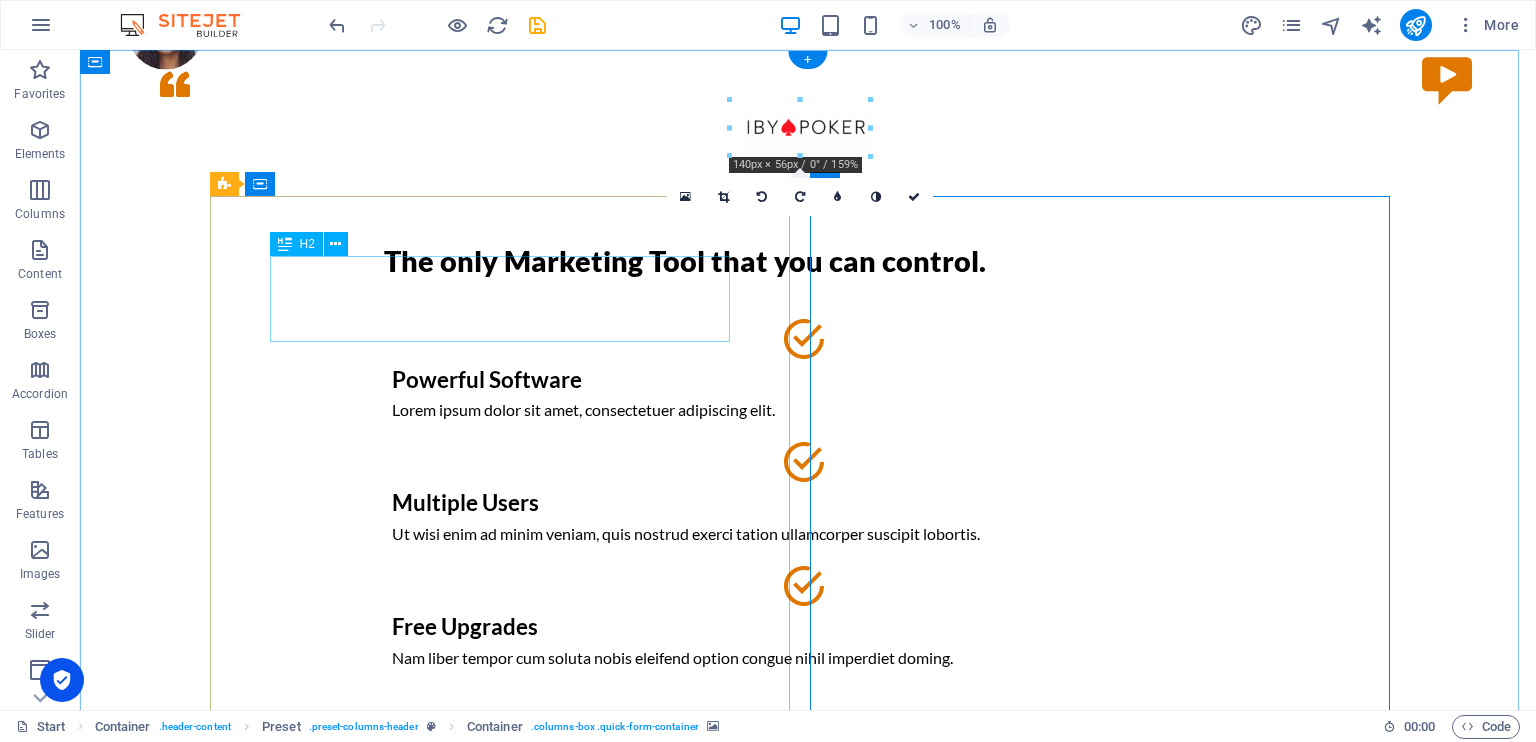 click on "The only Marketing Tool that you can control." at bounding box center [808, 261] 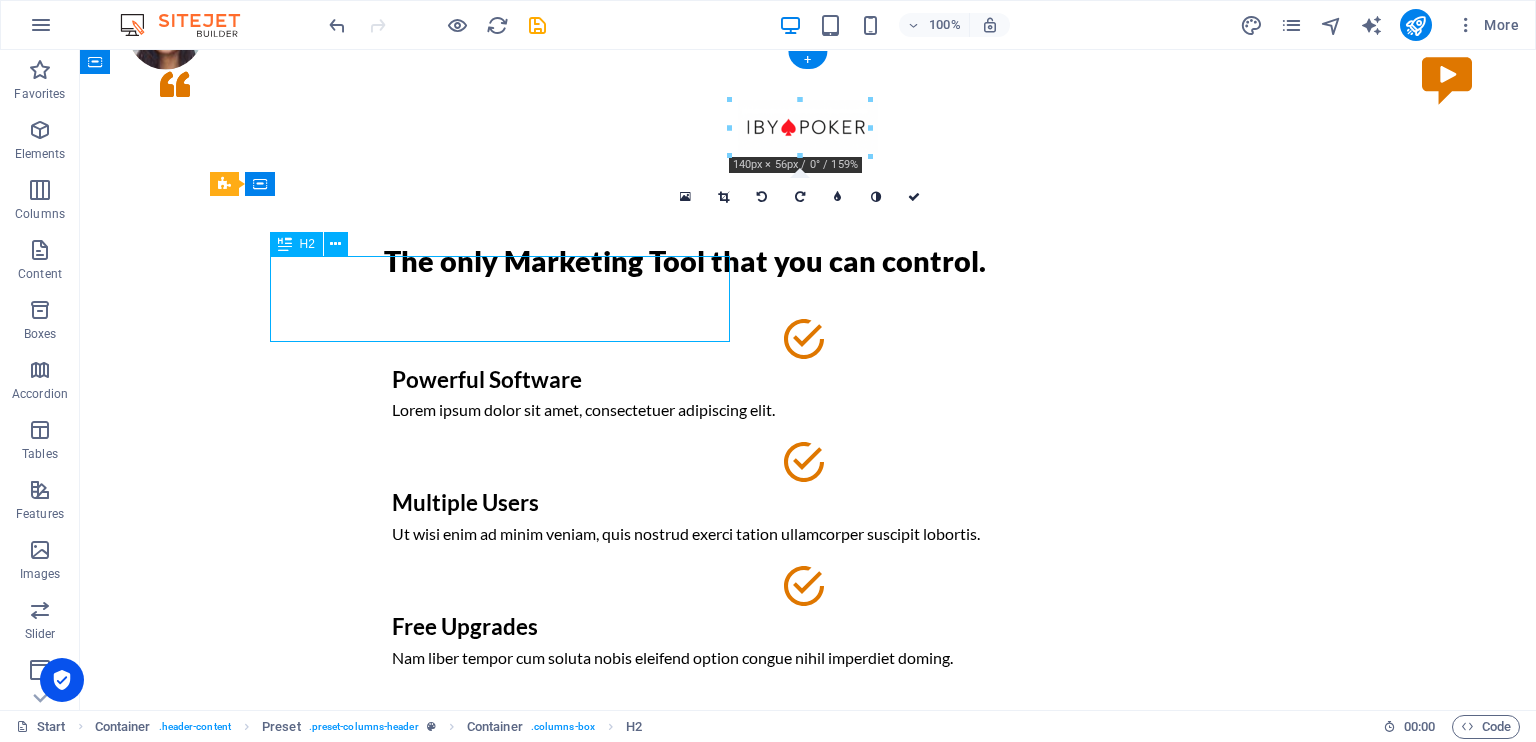 click on "The only Marketing Tool that you can control." at bounding box center (808, 261) 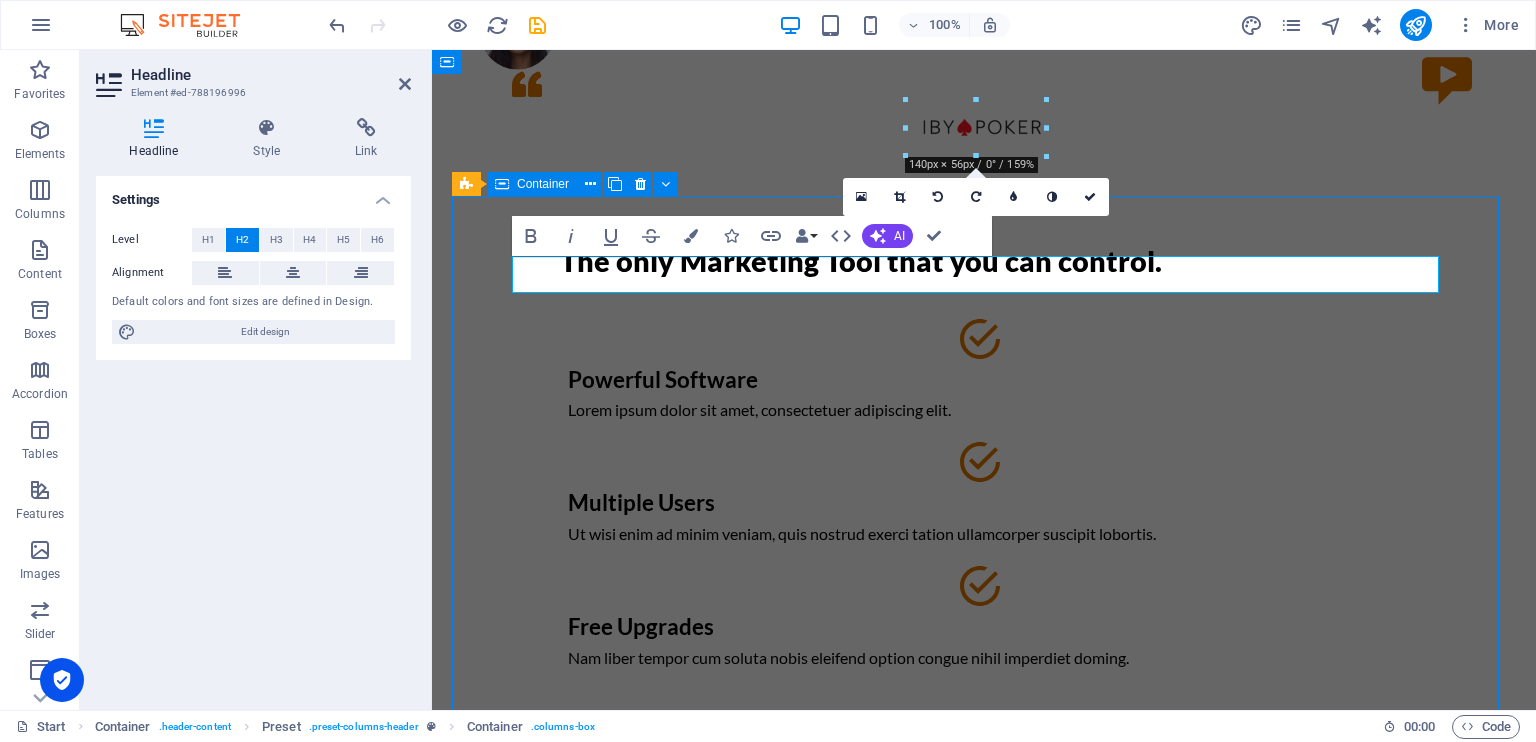click on "The only Marketing Tool that you can control. Powerful Software Lorem ipsum dolor sit amet, consectetuer adipiscing elit.  Multiple Users Ut wisi enim ad minim veniam, quis nostrud exerci tation ullamcorper suscipit lobortis. Free Upgrades Nam liber tempor cum soluta nobis eleifend option congue nihil imperdiet doming. Request a FREE Trial   Request a FREE Trial" at bounding box center [984, 528] 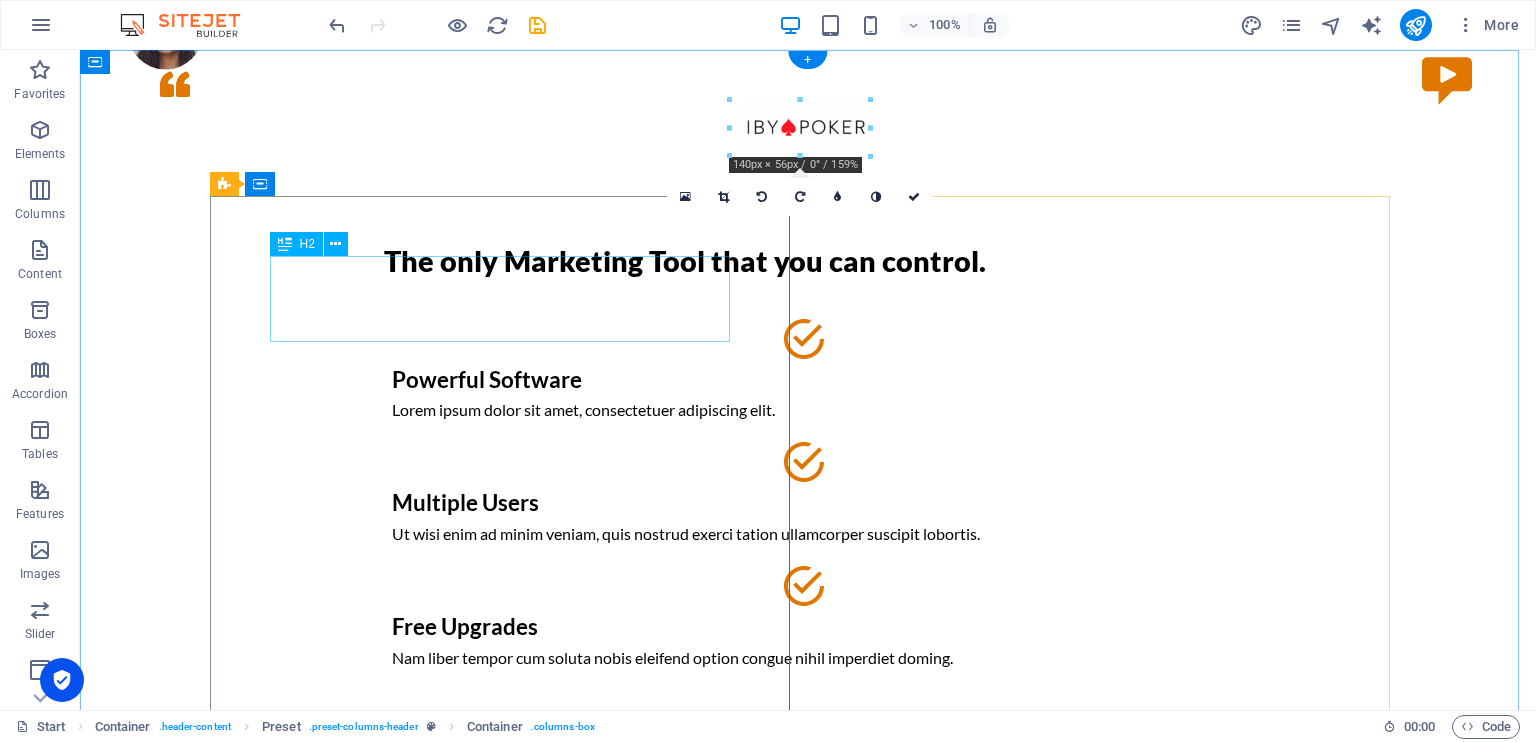 click on "The only Marketing Tool that you can control." at bounding box center (808, 261) 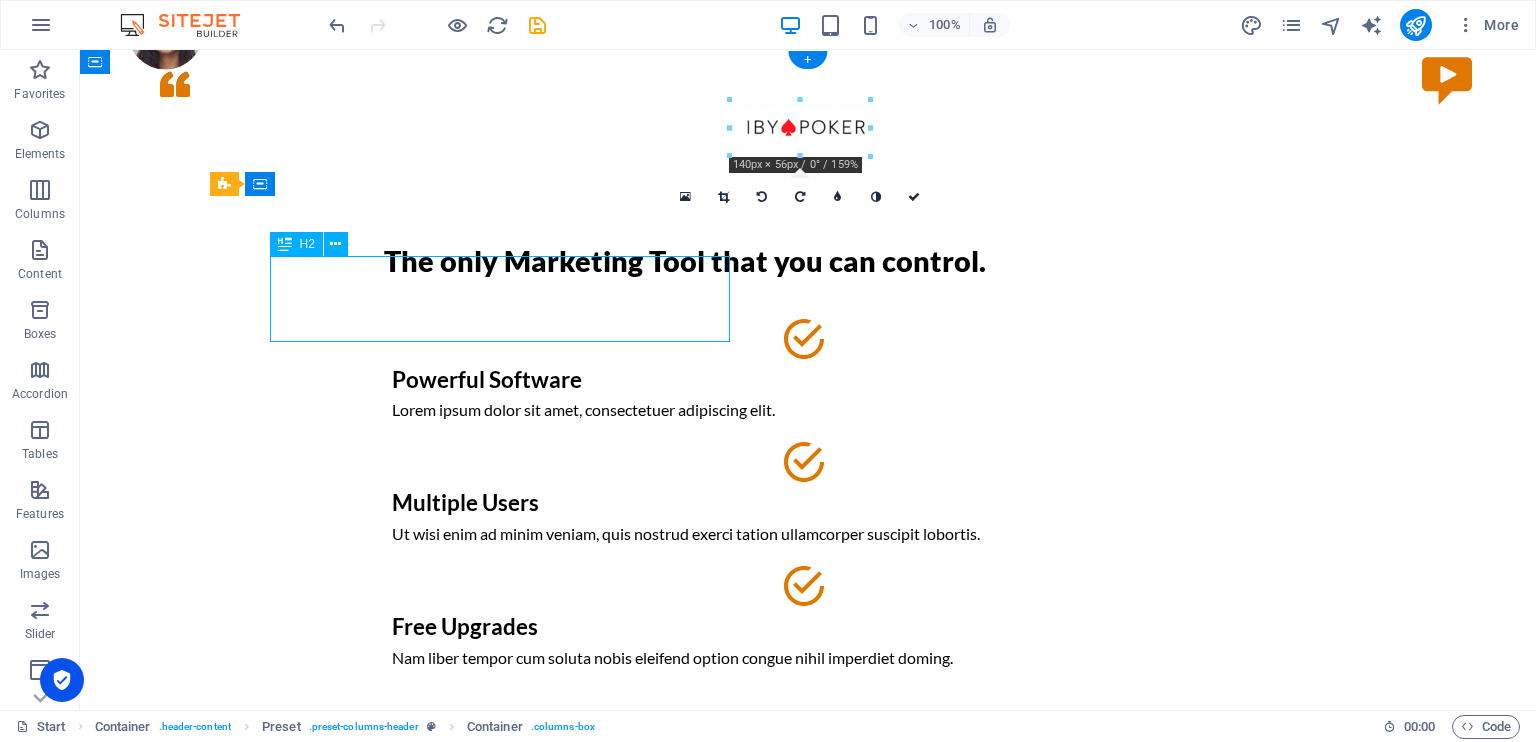 drag, startPoint x: 124, startPoint y: 289, endPoint x: 476, endPoint y: 289, distance: 352 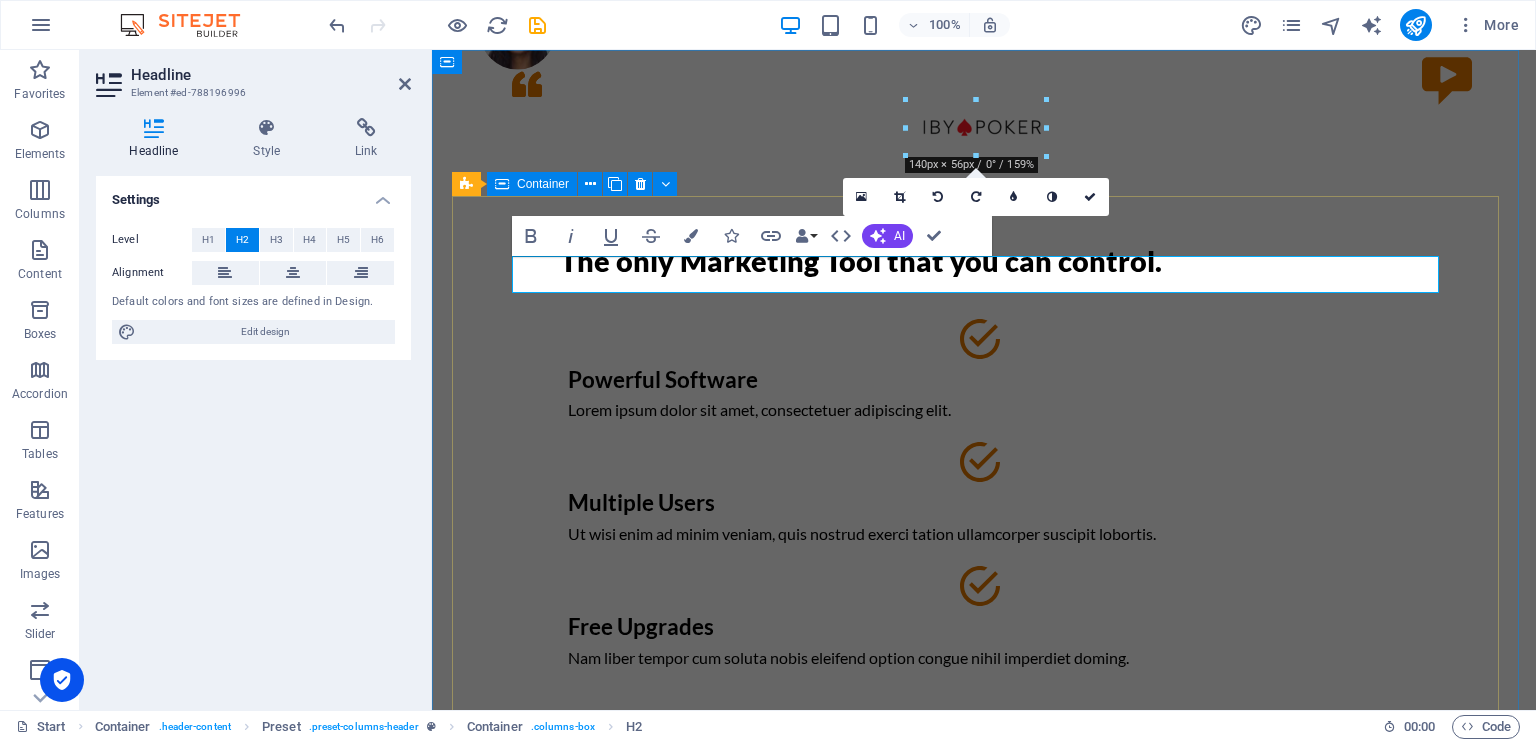 drag, startPoint x: 828, startPoint y: 289, endPoint x: 476, endPoint y: 289, distance: 352 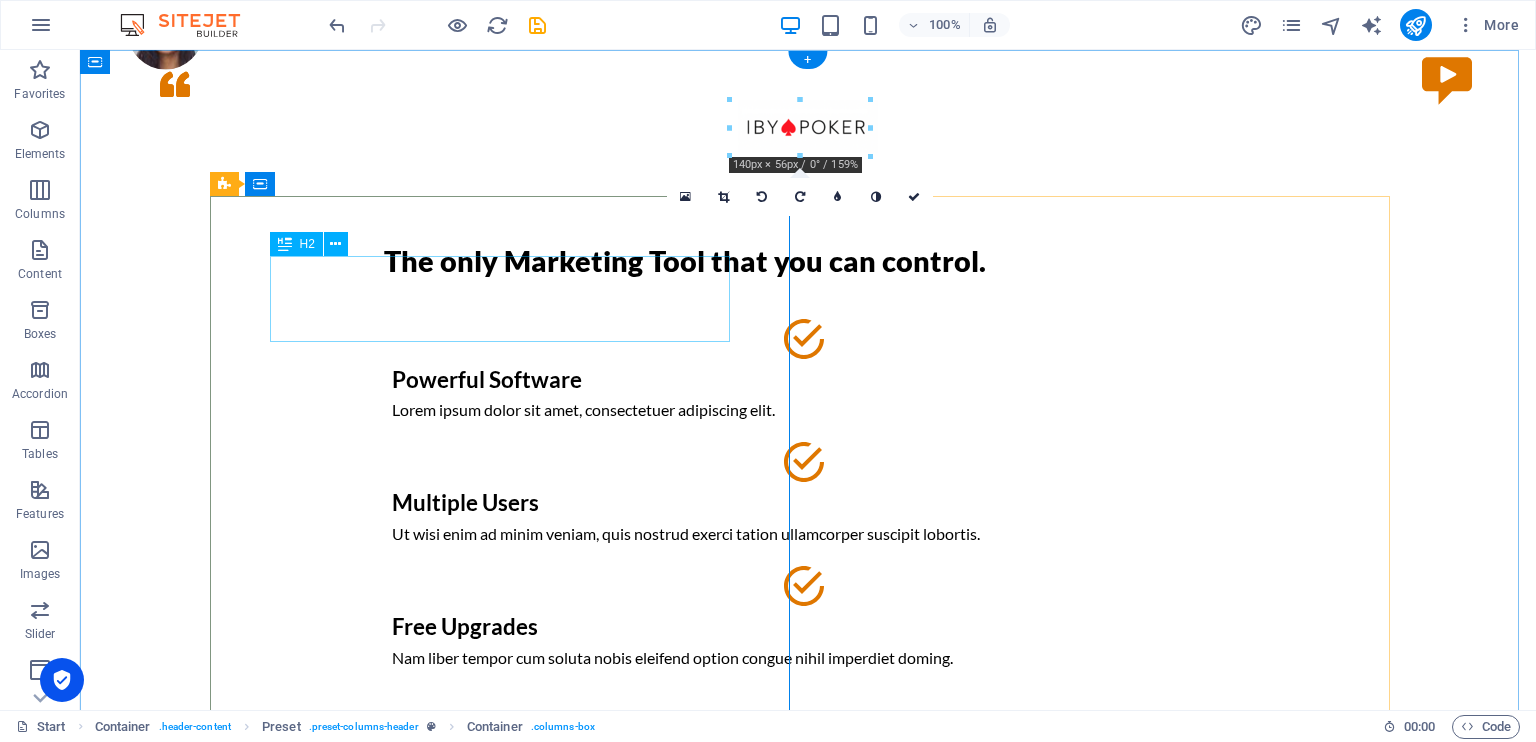 click on "The only Marketing Tool that you can control." at bounding box center [808, 261] 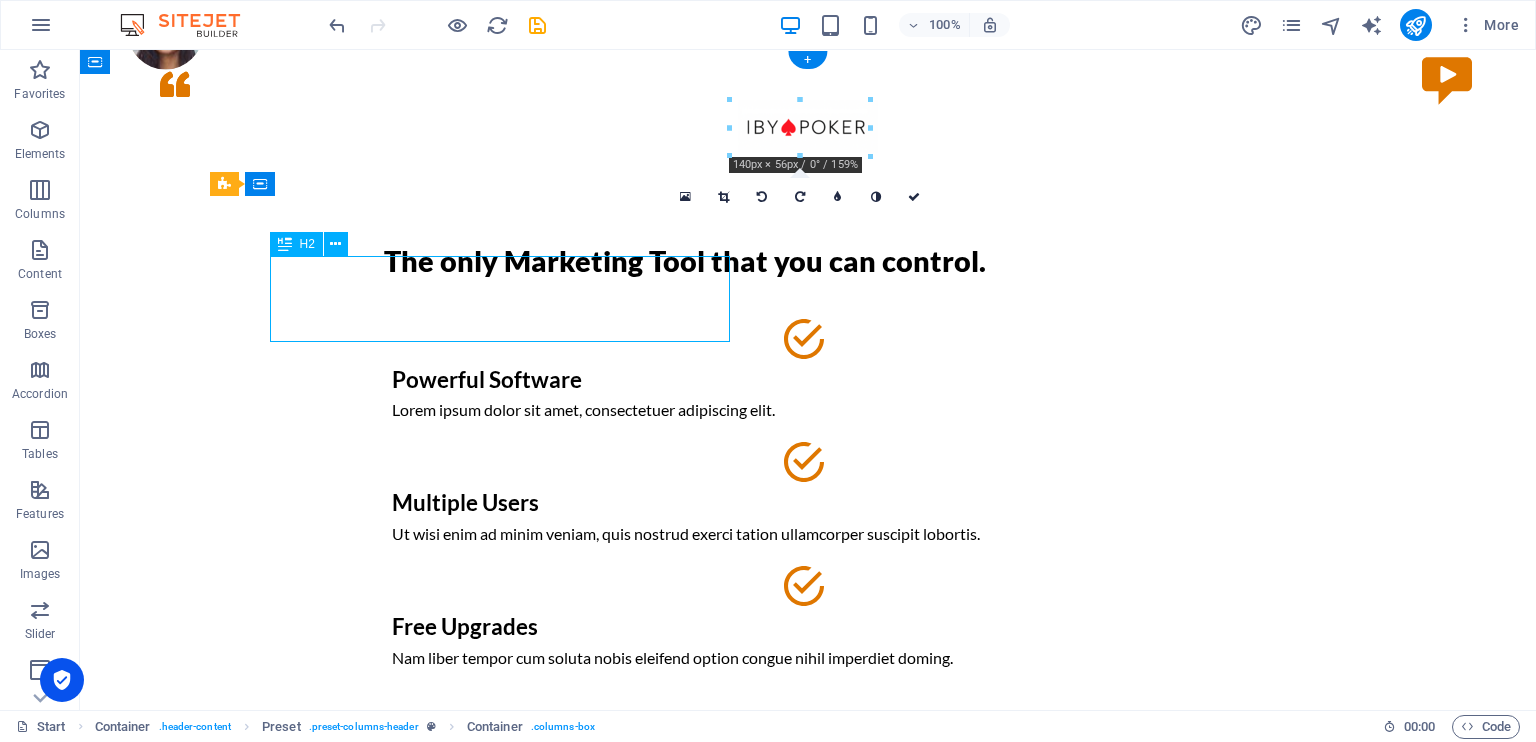 click on "The only Marketing Tool that you can control." at bounding box center (808, 261) 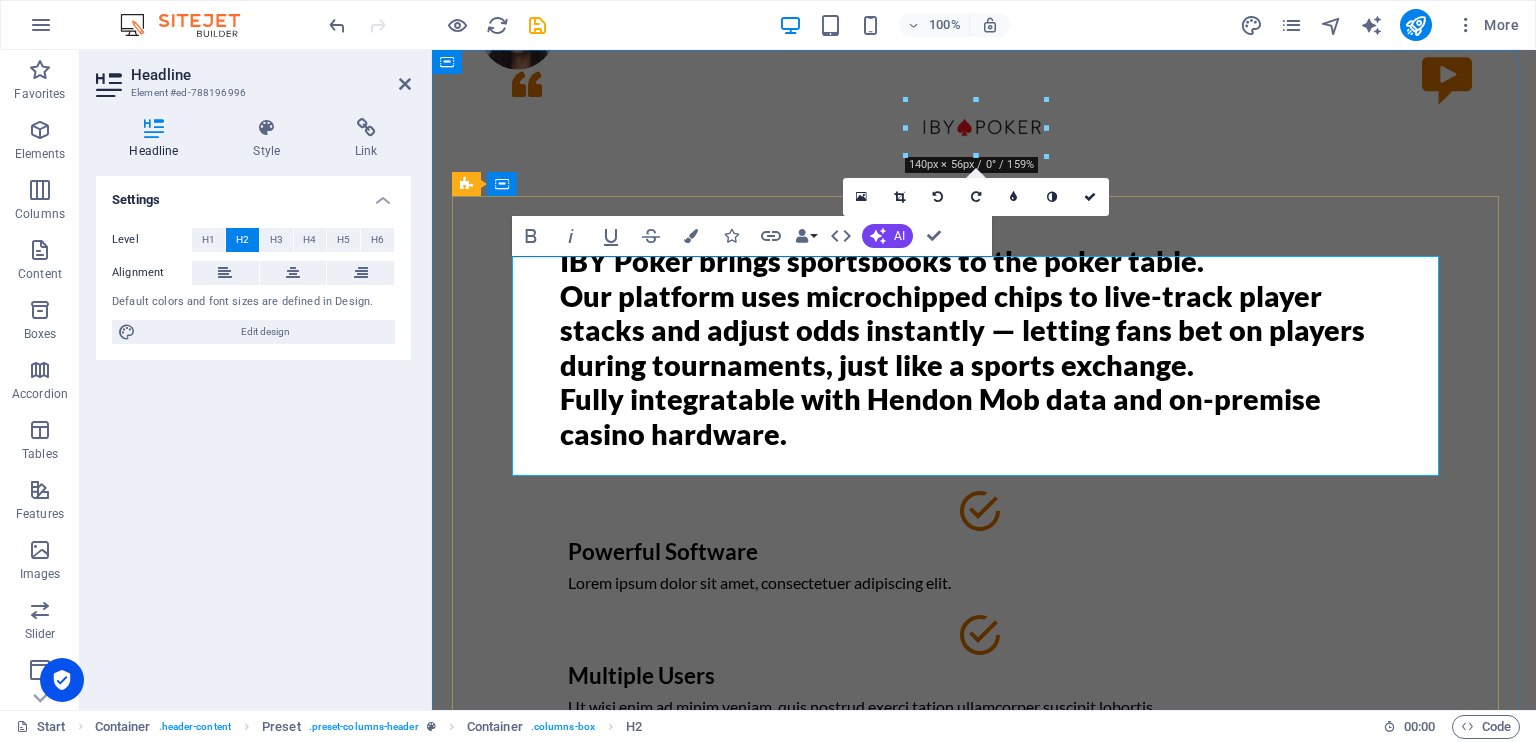 click on "IBY Poker brings sportsbooks to the poker table. Our platform uses microchipped chips to live-track player stacks and adjust odds instantly — letting fans bet on players during tournaments, just like a sports exchange. Fully integratable with Hendon Mob data and on-premise casino hardware." at bounding box center [962, 347] 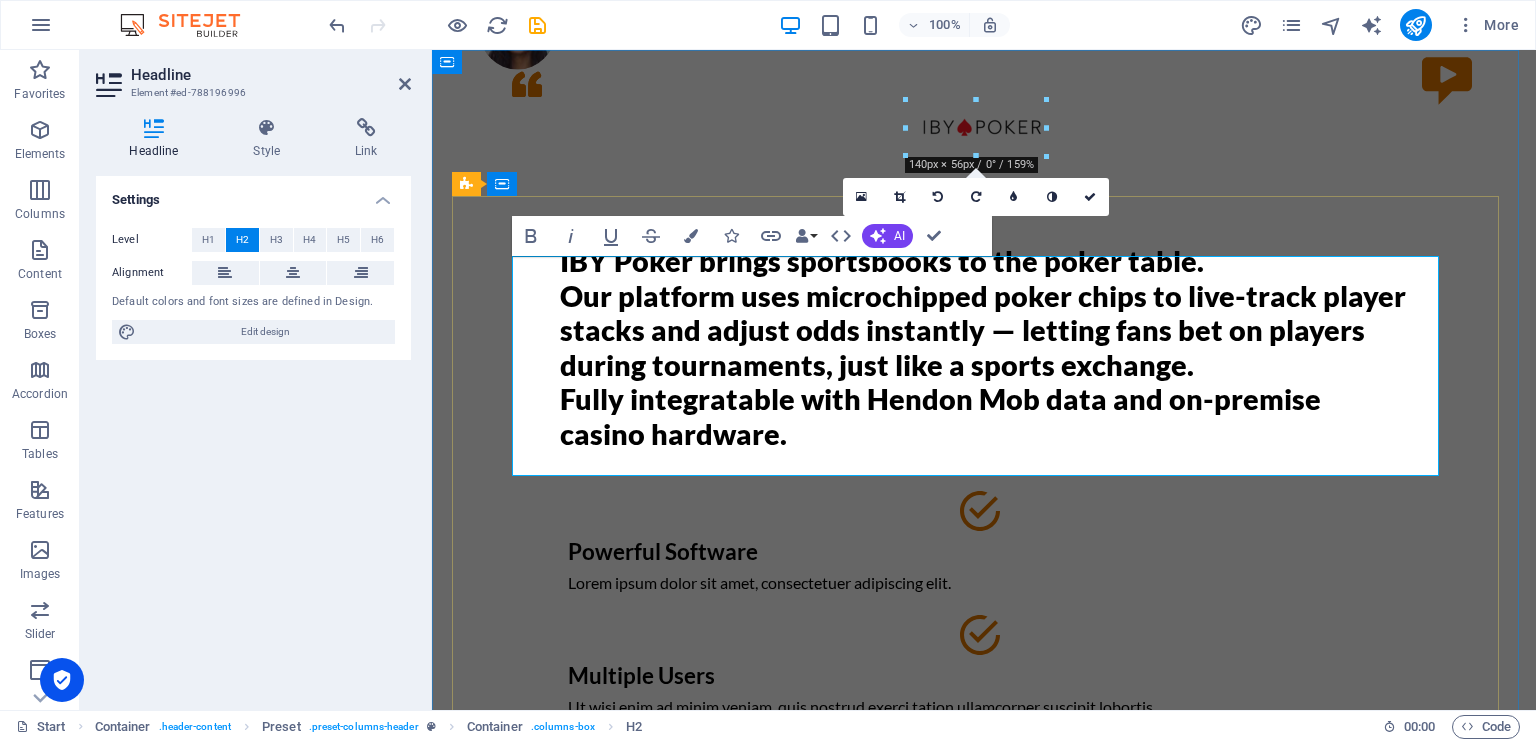 click on "IBY Poker brings sportsbooks to the poker table. Our platform uses microchipped poker chips to live-track player stacks and adjust odds instantly — letting fans bet on players during tournaments, just like a sports exchange. Fully integratable with Hendon Mob data and on-premise casino hardware." at bounding box center [983, 347] 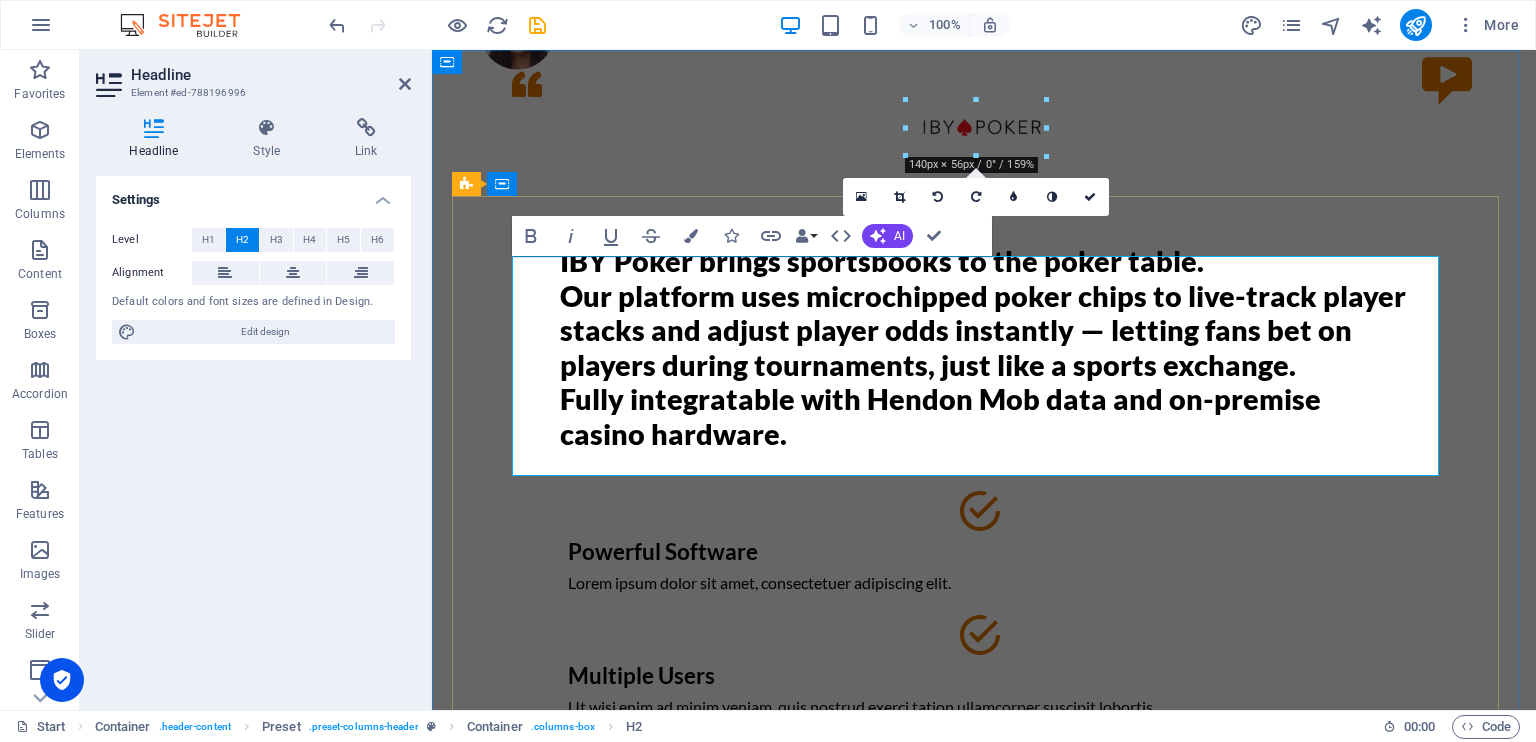click on "IBY Poker brings sportsbooks to the poker table. Our platform uses microchipped poker chips to live-track player stacks and adjust player odds instantly — letting fans bet on players during tournaments, just like a sports exchange. Fully integratable with Hendon Mob data and on-premise casino hardware." at bounding box center (983, 347) 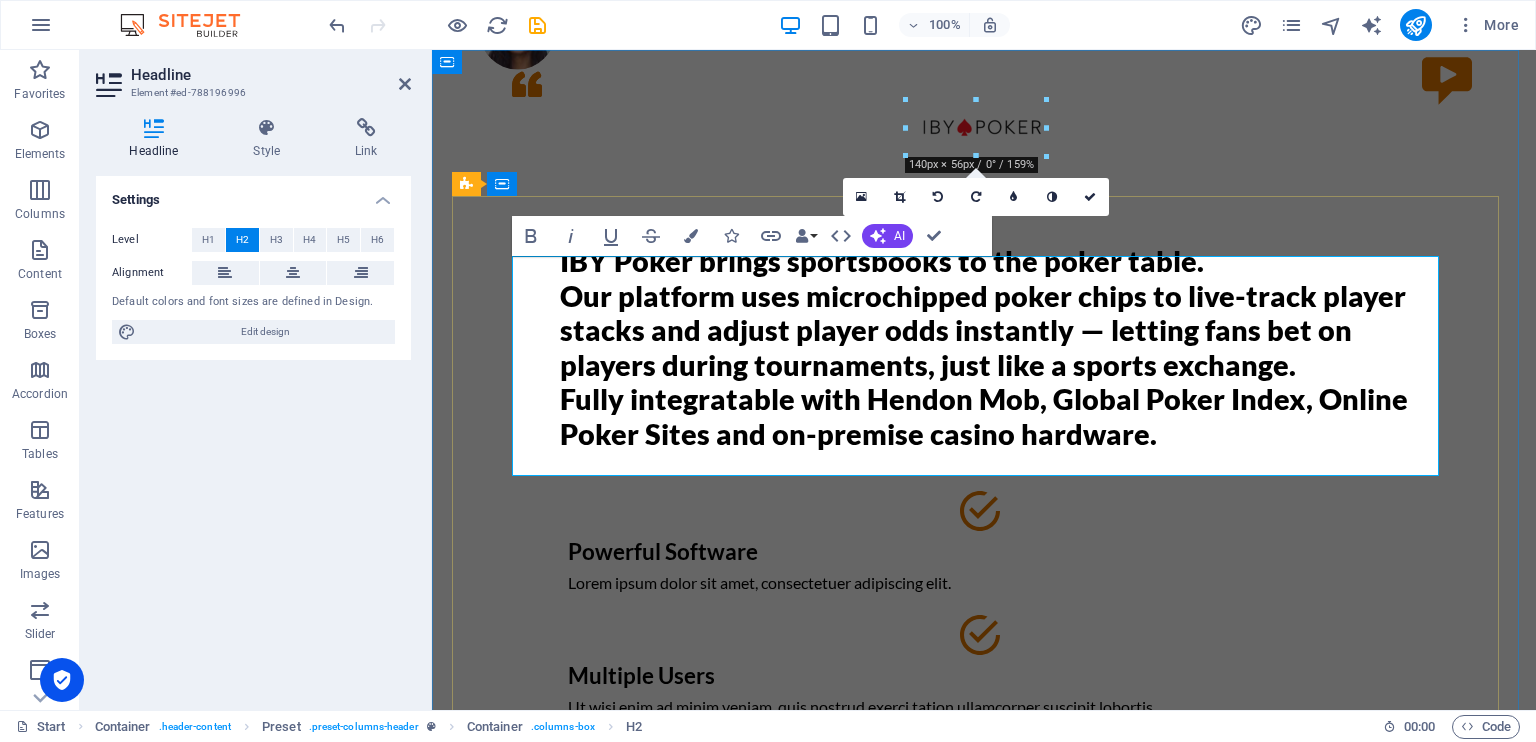 click on "IBY Poker brings sportsbooks to the poker table. Our platform uses microchipped poker chips to live-track player stacks and adjust player odds instantly — letting fans bet on players during tournaments, just like a sports exchange. Fully integratable with Hendon Mob, Global Poker Index, Online Poker Sites and on-premise casino hardware." at bounding box center [984, 347] 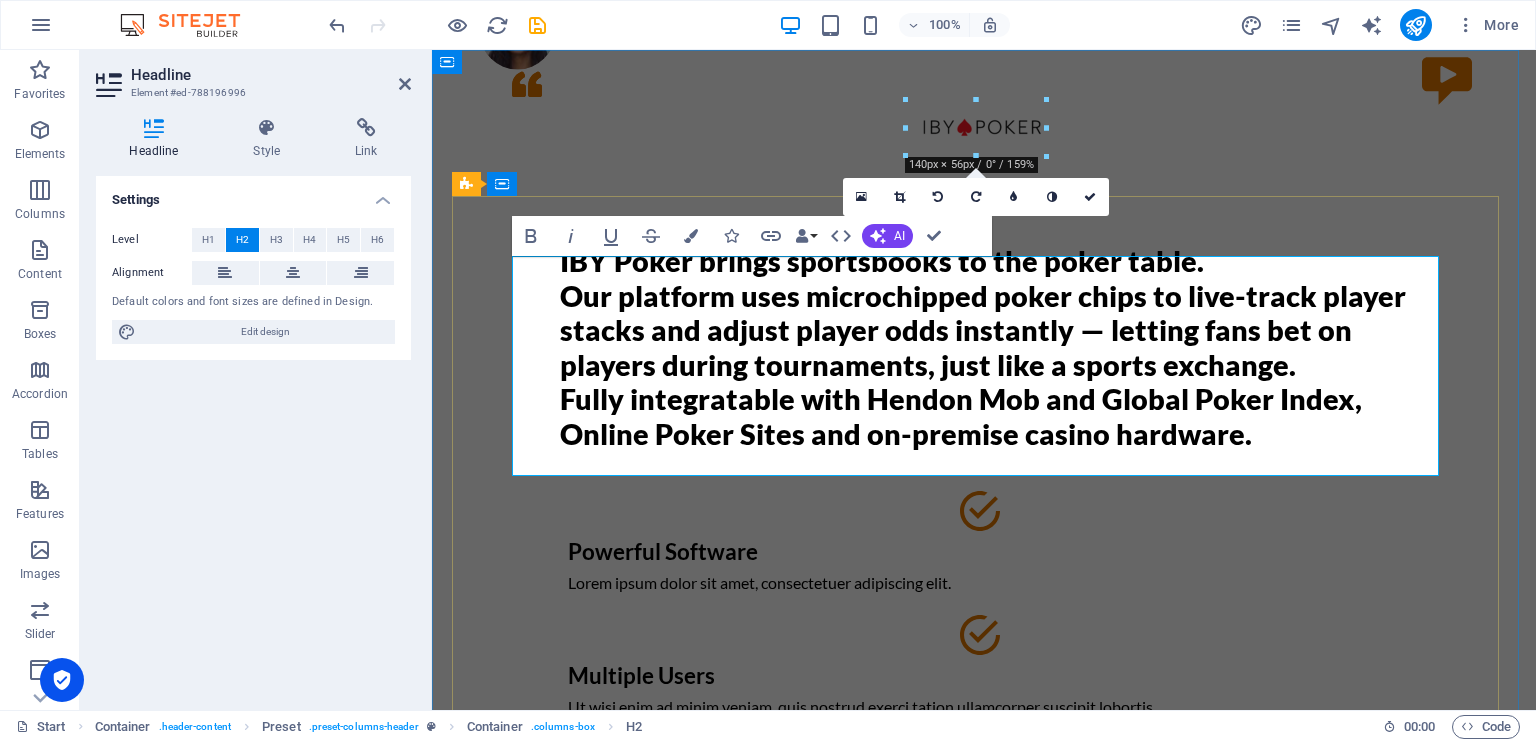 click on "IBY Poker brings sportsbooks to the poker table. Our platform uses microchipped poker chips to live-track player stacks and adjust player odds instantly — letting fans bet on players during tournaments, just like a sports exchange. Fully integratable with Hendon Mob and Global Poker Index, Online Poker Sites and on-premise casino hardware." at bounding box center (984, 347) 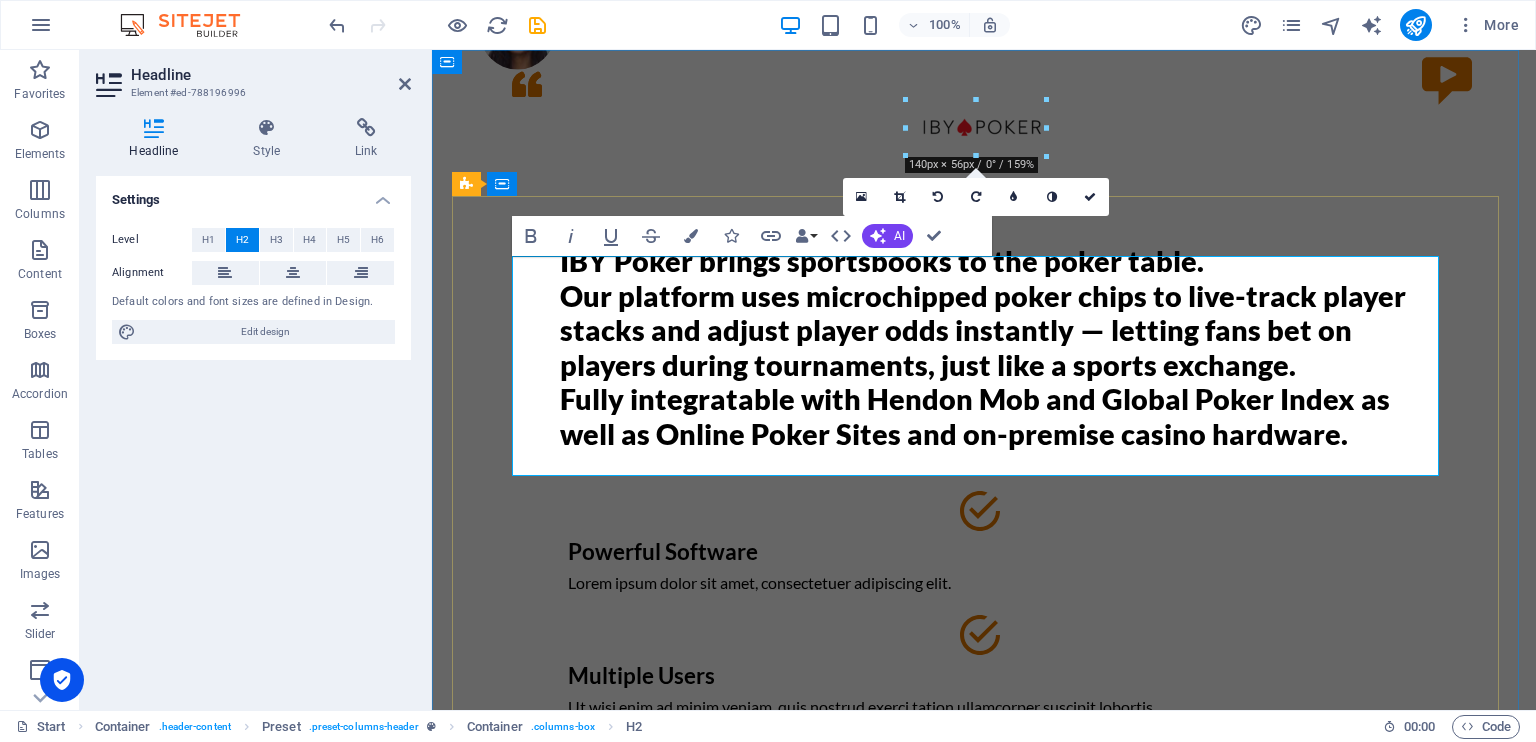click on "IBY Poker brings sportsbooks to the poker table. Our platform uses microchipped poker chips to live-track player stacks and adjust player odds instantly — letting fans bet on players during tournaments, just like a sports exchange. Fully integratable with Hendon Mob and Global Poker Index as well as Online Poker Sites and on-premise casino hardware." at bounding box center (983, 347) 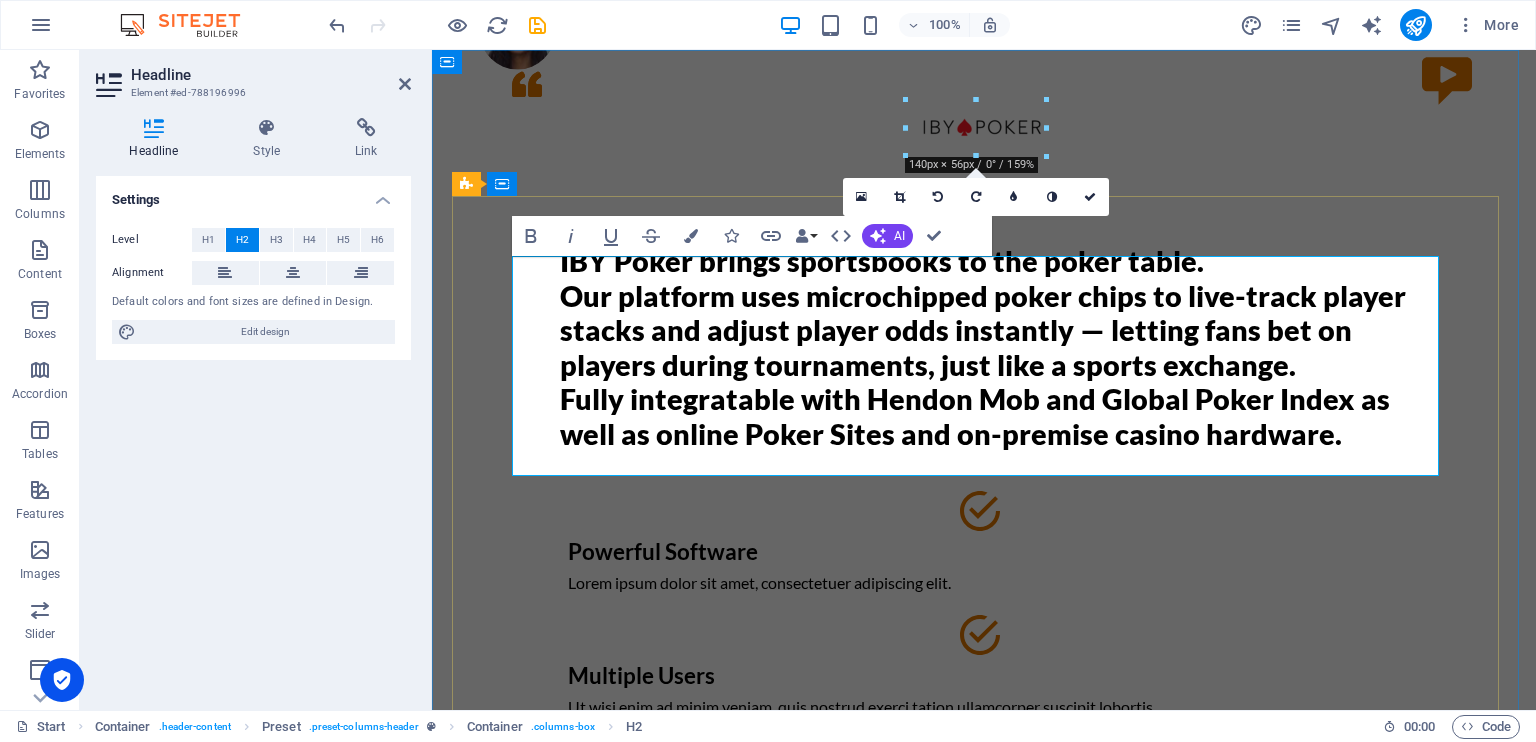 click on "IBY Poker brings sportsbooks to the poker table. Our platform uses microchipped poker chips to live-track player stacks and adjust player odds instantly — letting fans bet on players during tournaments, just like a sports exchange. Fully integratable with Hendon Mob and Global Poker Index as well as online Poker Sites and on-premise casino hardware." at bounding box center (983, 347) 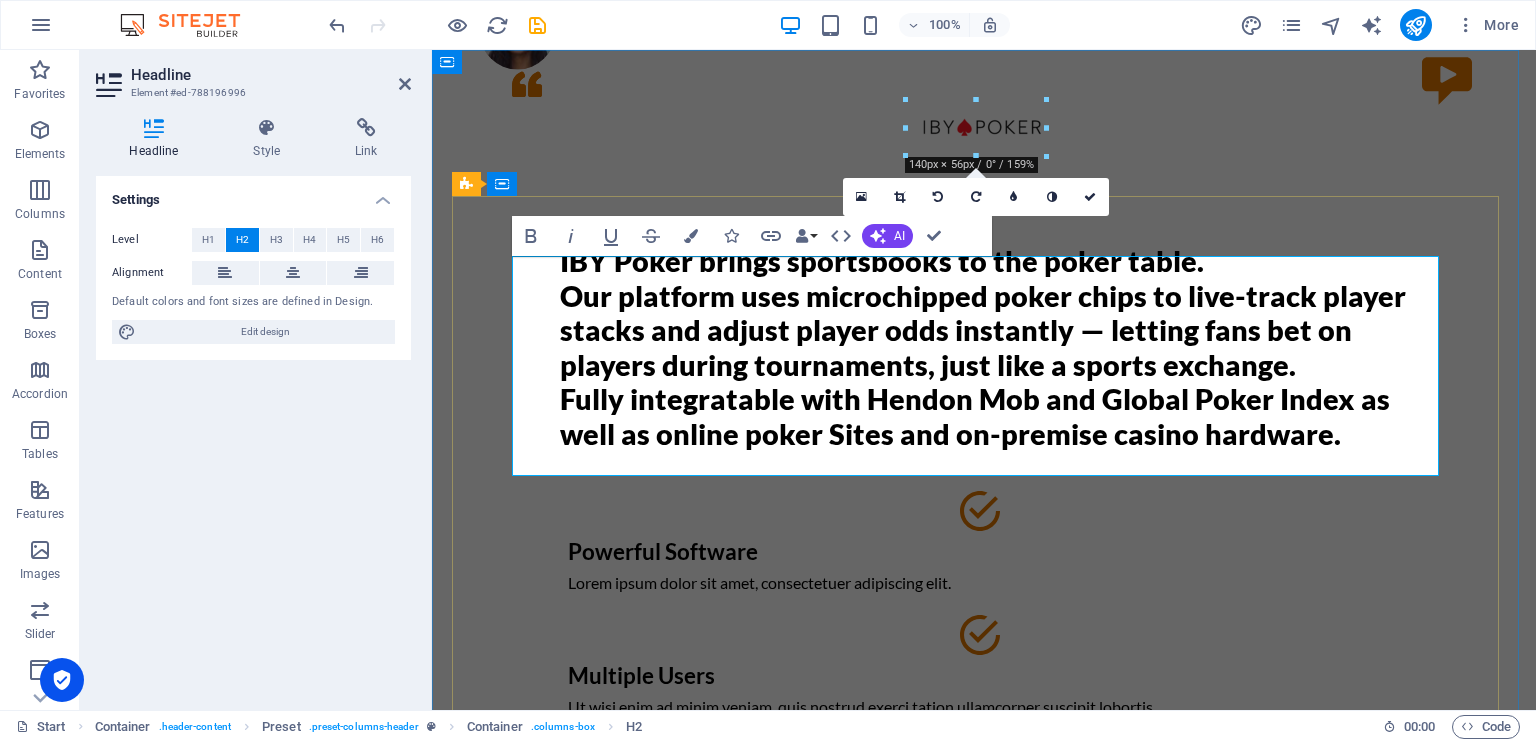 click on "IBY Poker brings sportsbooks to the poker table. Our platform uses microchipped poker chips to live-track player stacks and adjust player odds instantly — letting fans bet on players during tournaments, just like a sports exchange. Fully integratable with Hendon Mob and Global Poker Index as well as online poker Sites and on-premise casino hardware." at bounding box center (983, 347) 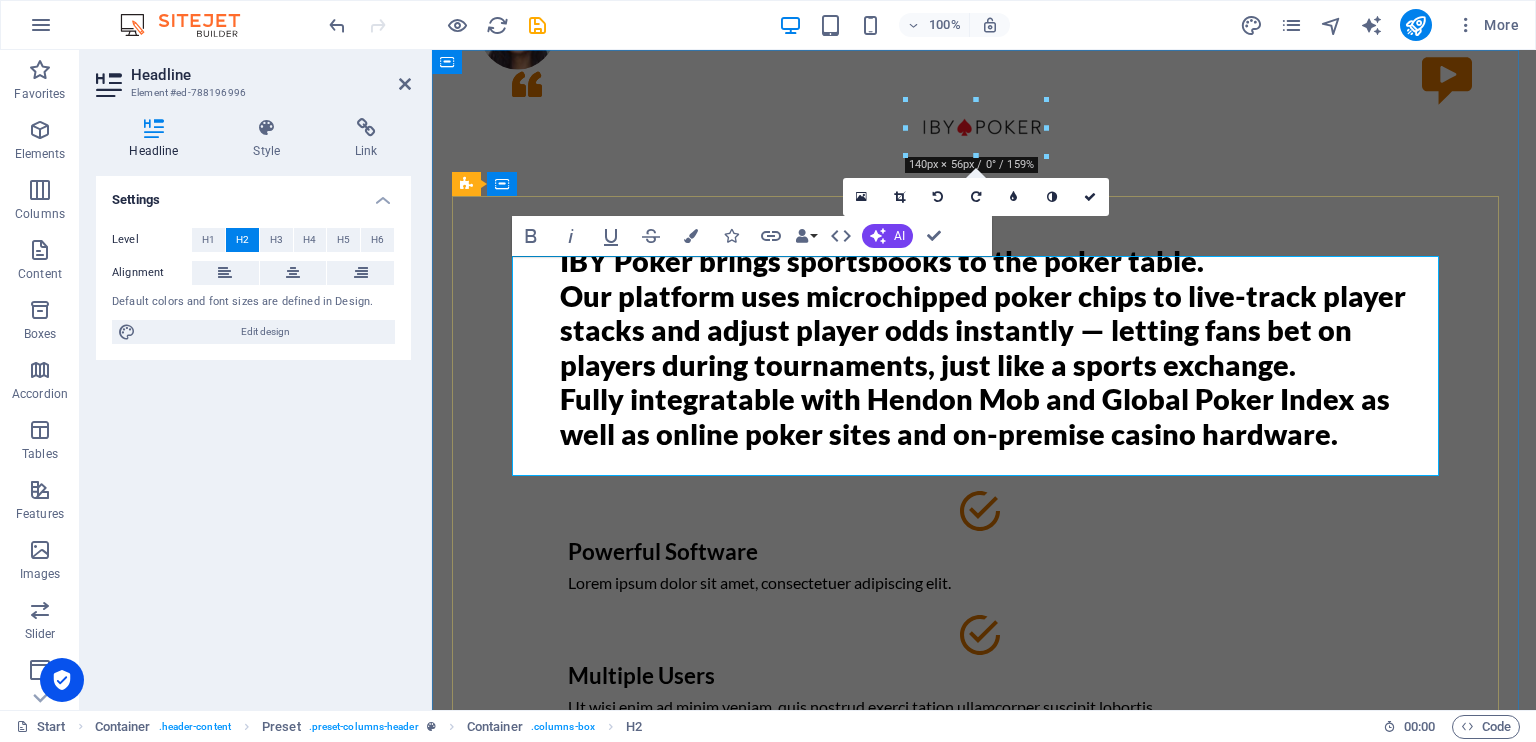 click on "IBY Poker brings sportsbooks to the poker table. Our platform uses microchipped poker chips to live-track player stacks and adjust player odds instantly — letting fans bet on players during tournaments, just like a sports exchange. Fully integratable with Hendon Mob and Global Poker Index as well as online poker sites and on-premise casino hardware." at bounding box center (983, 347) 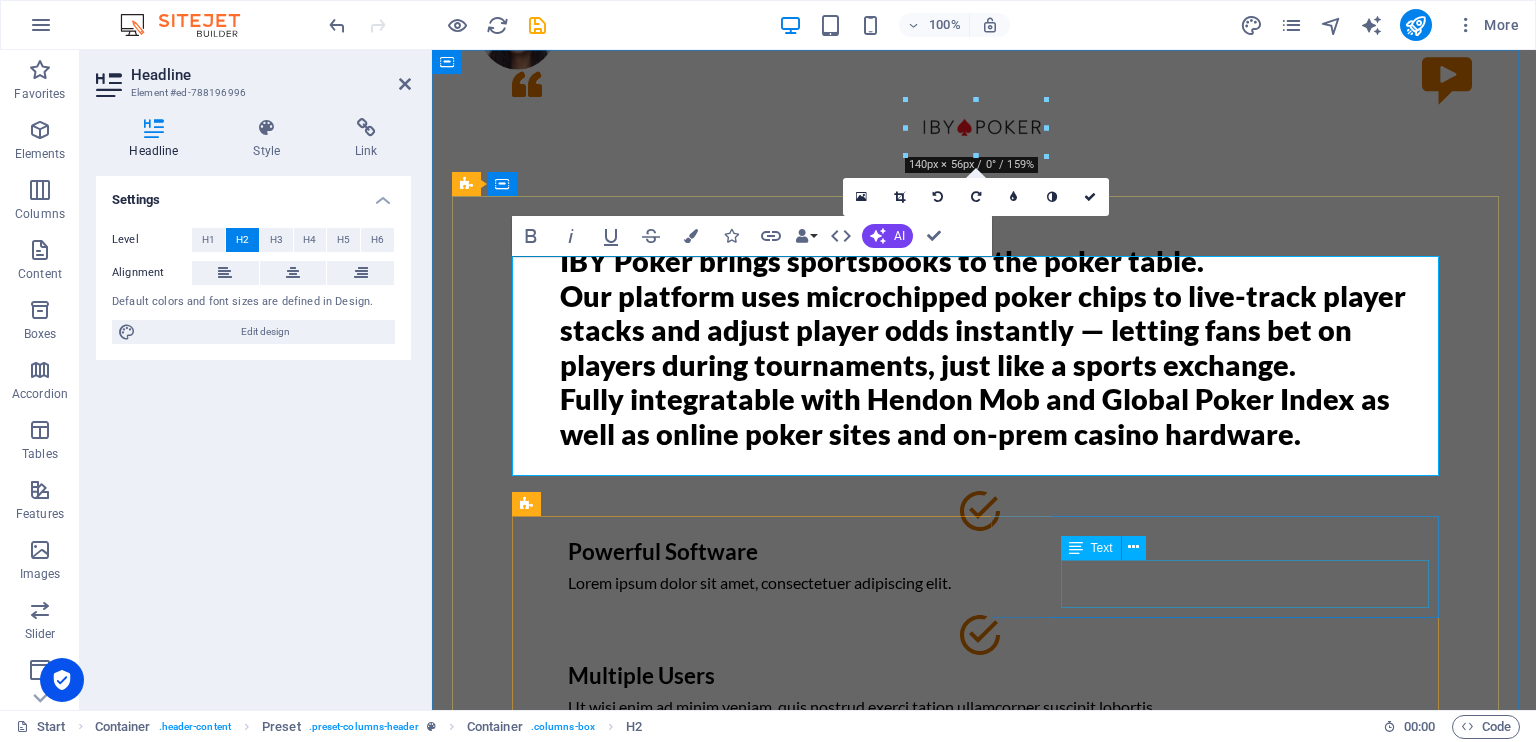click on "Ut wisi enim ad minim veniam, quis nostrud exerci tation ullamcorper suscipit lobortis." at bounding box center (984, 707) 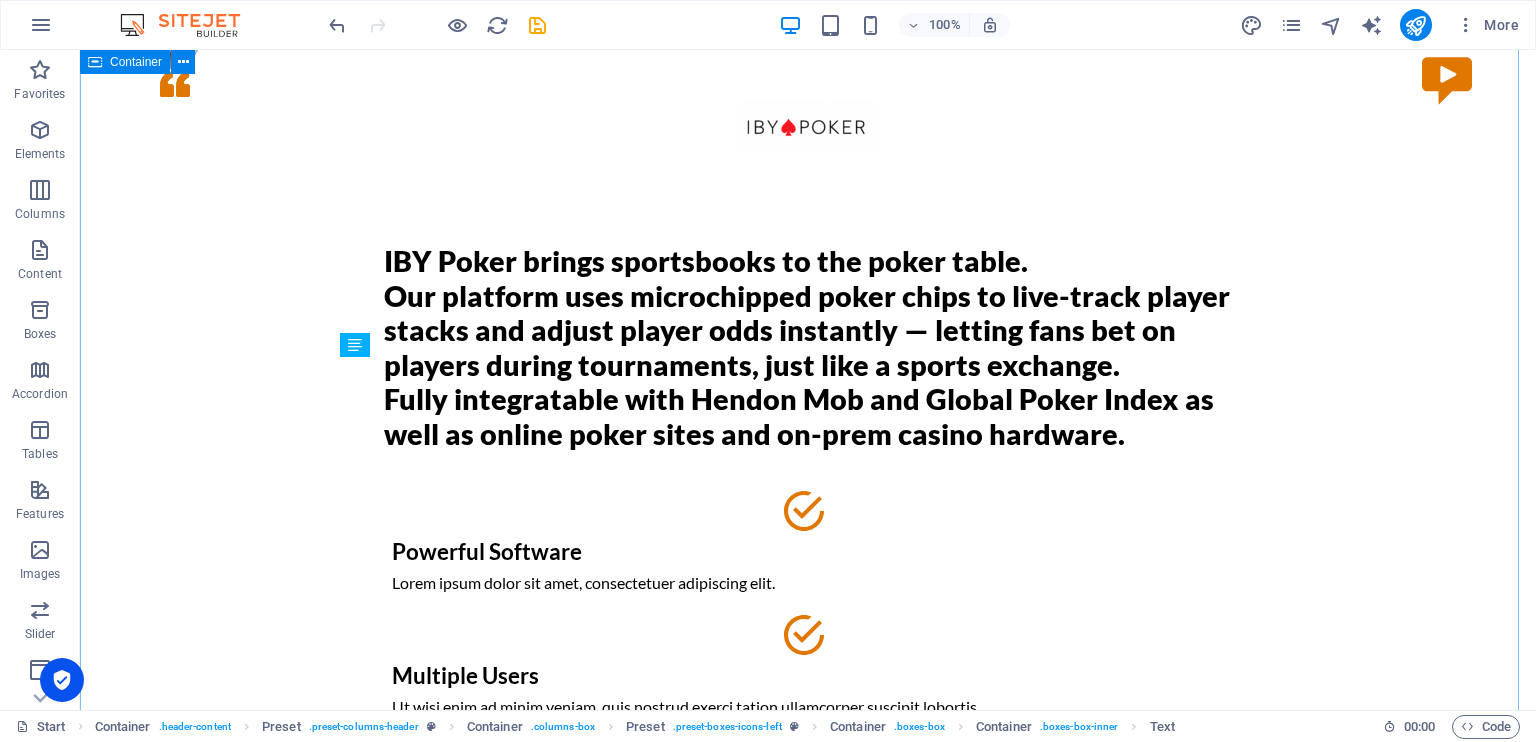 scroll, scrollTop: 815, scrollLeft: 0, axis: vertical 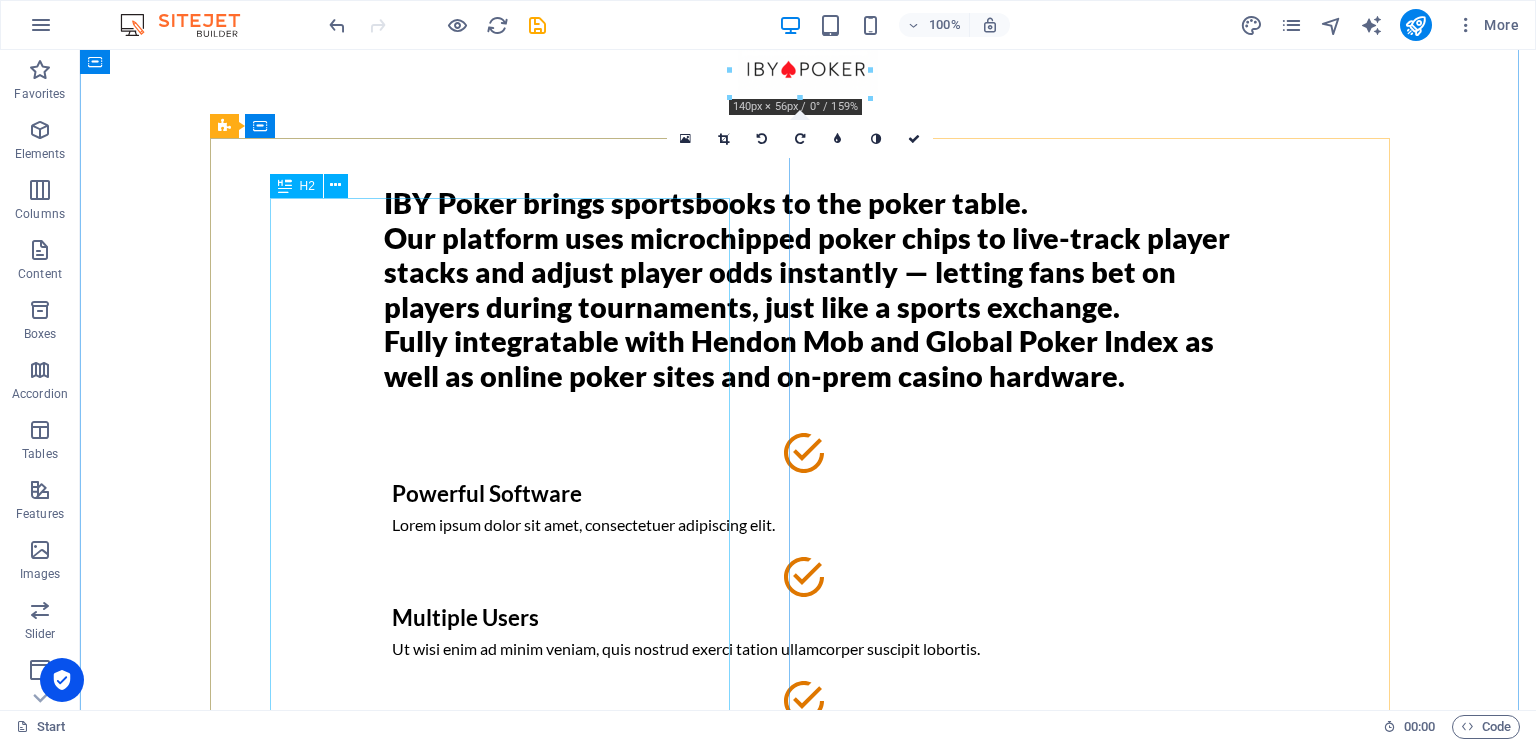 click on "IBY Poker brings sportsbooks to the poker table. Our platform uses microchipped poker chips to live-track player stacks and adjust player odds instantly — letting fans bet on players during tournaments, just like a sports exchange. Fully integratable with Hendon Mob and Global Poker Index as well as online poker sites and on-prem casino hardware." at bounding box center [808, 289] 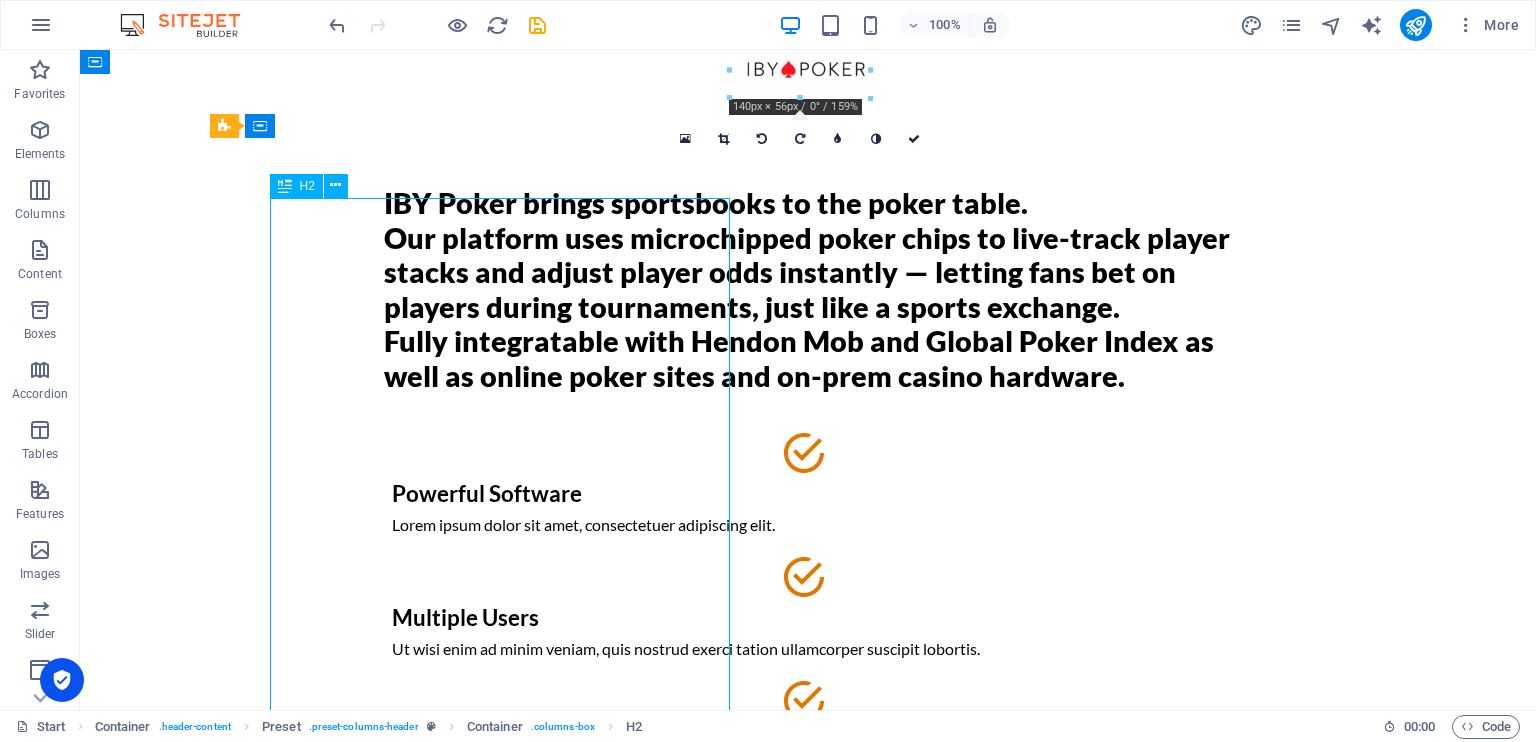 click on "IBY Poker brings sportsbooks to the poker table. Our platform uses microchipped poker chips to live-track player stacks and adjust player odds instantly — letting fans bet on players during tournaments, just like a sports exchange. Fully integratable with Hendon Mob and Global Poker Index as well as online poker sites and on-prem casino hardware." at bounding box center (808, 289) 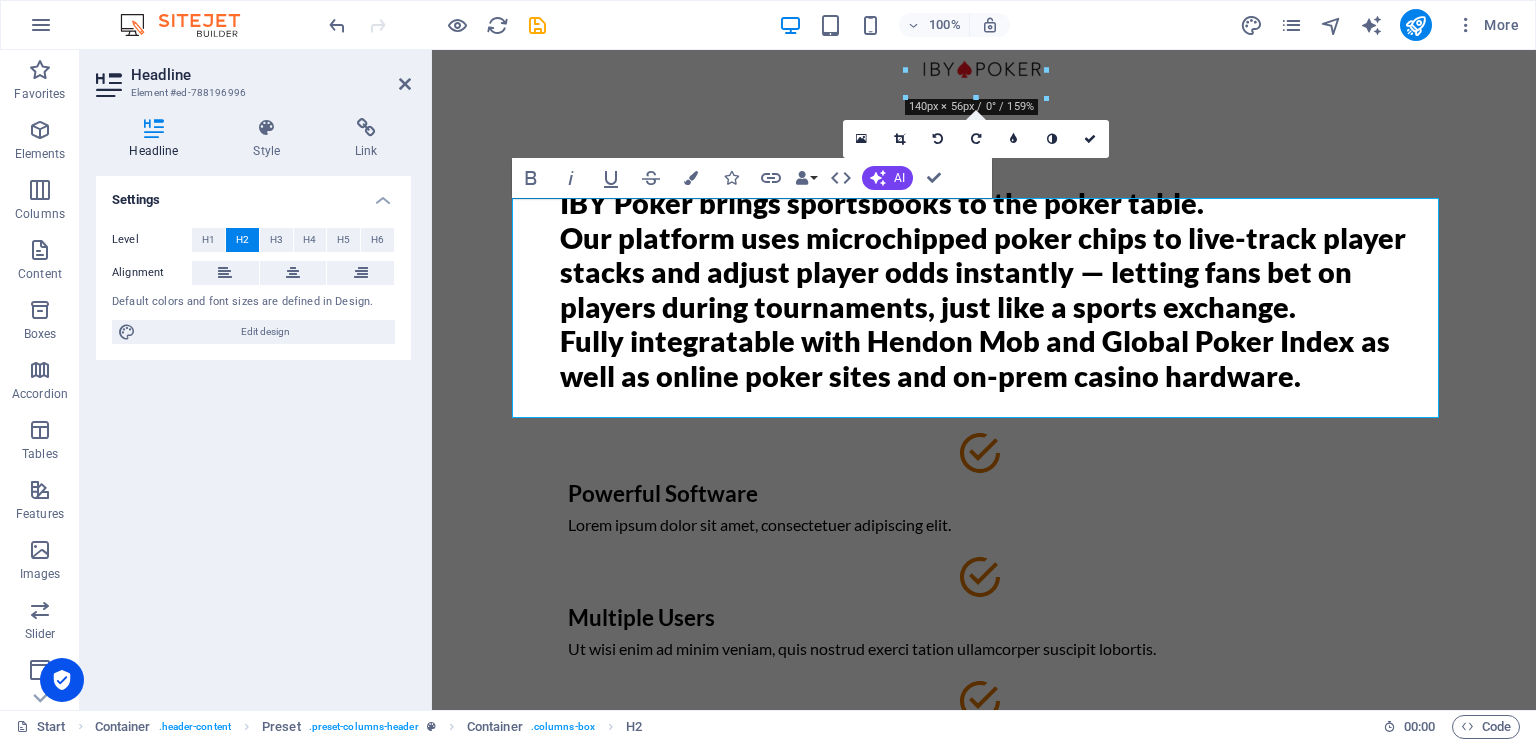 click on "Settings Level H1 H2 H3 H4 H5 H6 Alignment Default colors and font sizes are defined in Design. Edit design" at bounding box center [253, 435] 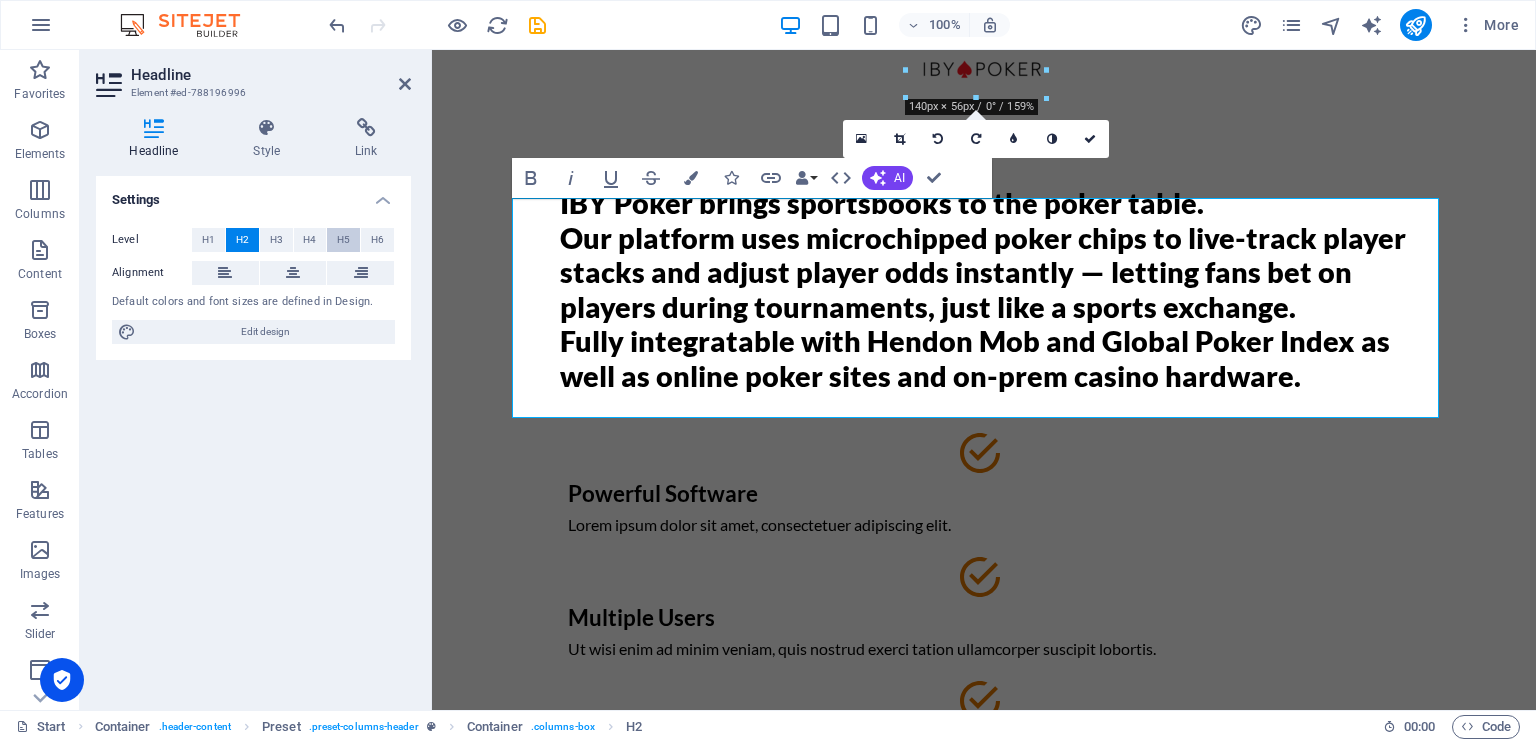 click on "H5" at bounding box center [343, 240] 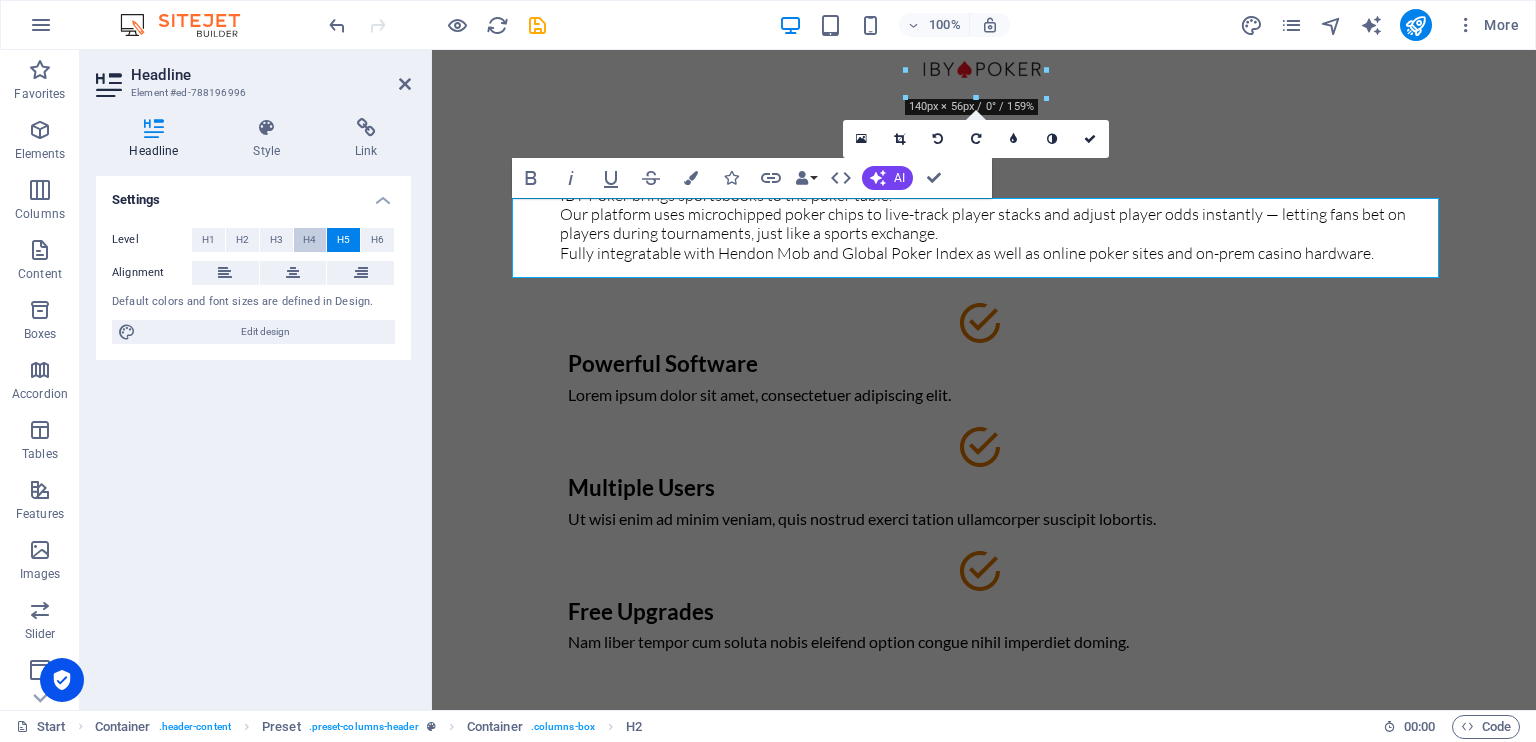 click on "H4" at bounding box center (309, 240) 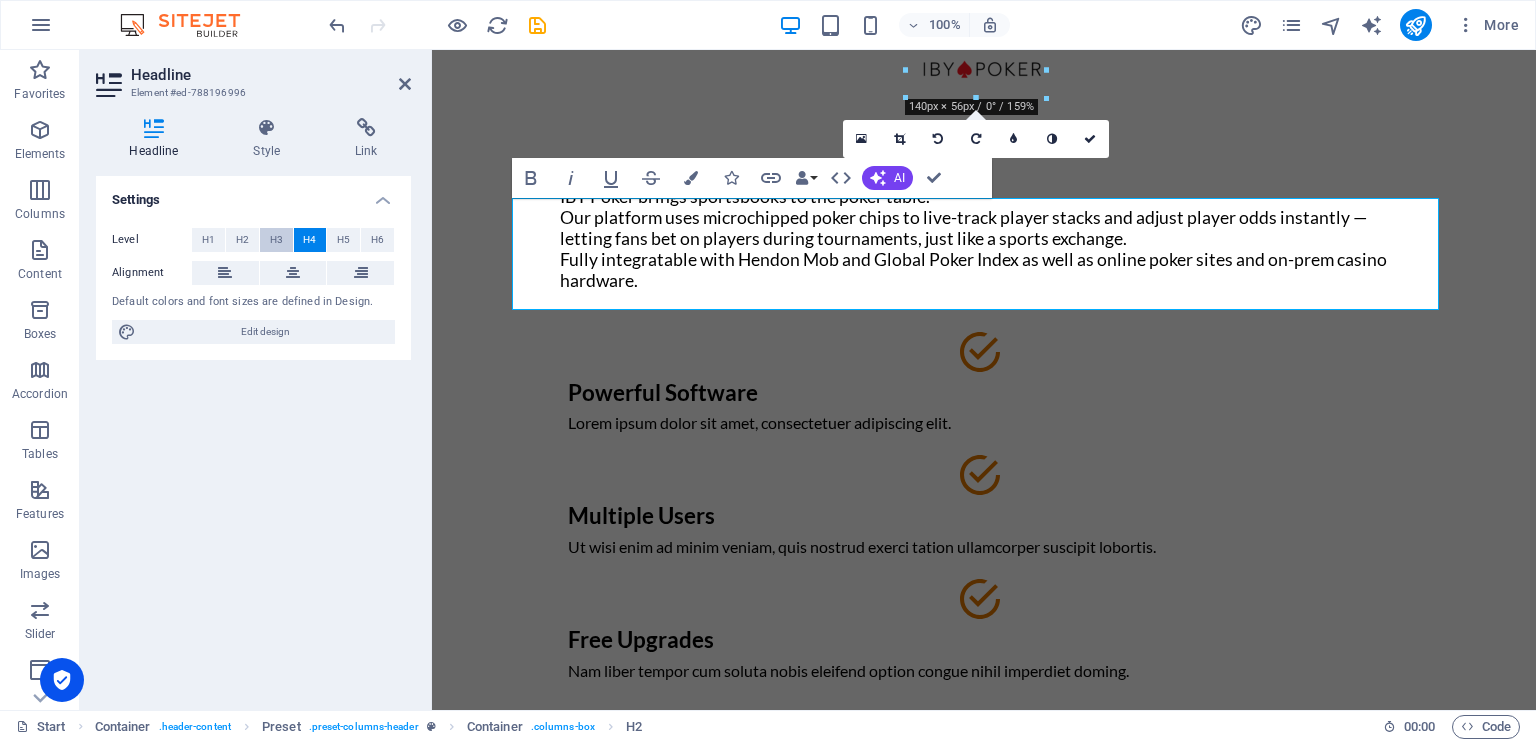 click on "H3" at bounding box center (276, 240) 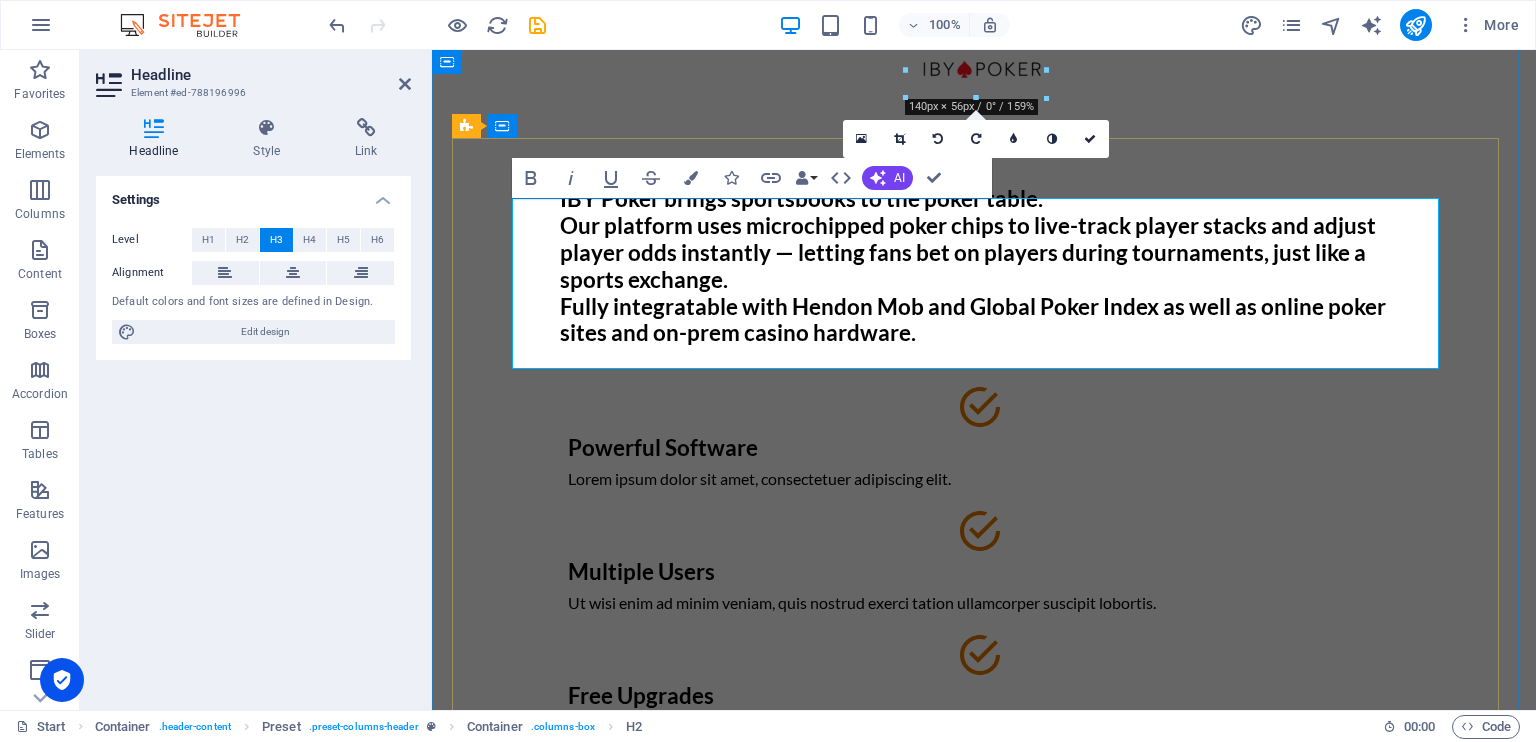 click on "IBY Poker brings sportsbooks to the poker table. Our platform uses microchipped poker chips to live-track player stacks and adjust player odds instantly — letting fans bet on players during tournaments, just like a sports exchange. Fully integratable with Hendon Mob and Global Poker Index as well as online poker sites and on-prem casino hardware." at bounding box center [984, 266] 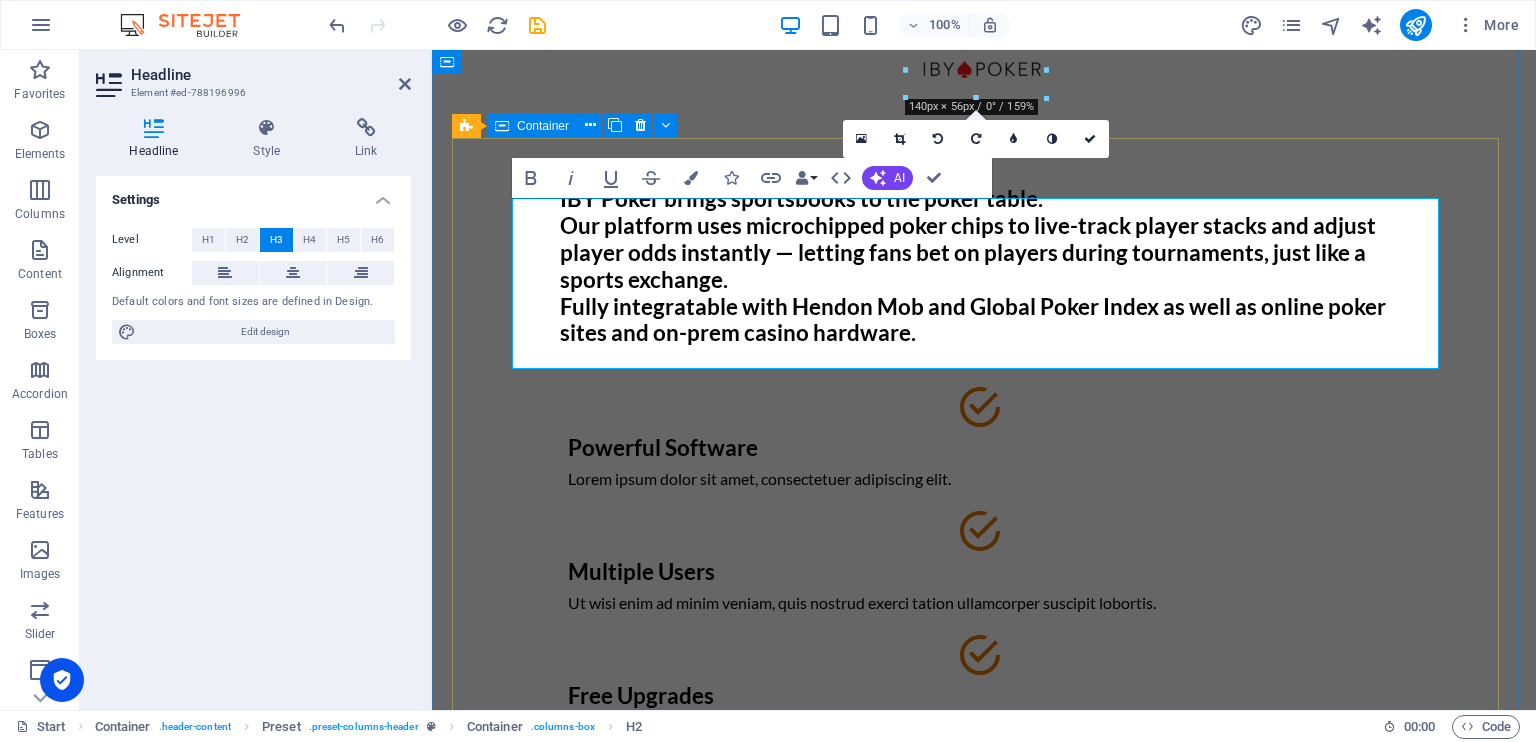click on "IBY Poker brings sportsbooks to the poker table. Our platform uses microchipped poker chips to live-track player stacks and adjust player odds instantly — letting fans bet on players during tournaments, just like a sports exchange. Fully integratable with Hendon Mob and Global Poker Index as well as online poker sites and on-prem casino hardware. Powerful Software Lorem ipsum dolor sit amet, consectetuer adipiscing elit.  Multiple Users Ut wisi enim ad minim veniam, quis nostrud exerci tation ullamcorper suscipit lobortis. Free Upgrades Nam liber tempor cum soluta nobis eleifend option congue nihil imperdiet doming. Request a FREE Trial   Request a FREE Trial" at bounding box center (984, 533) 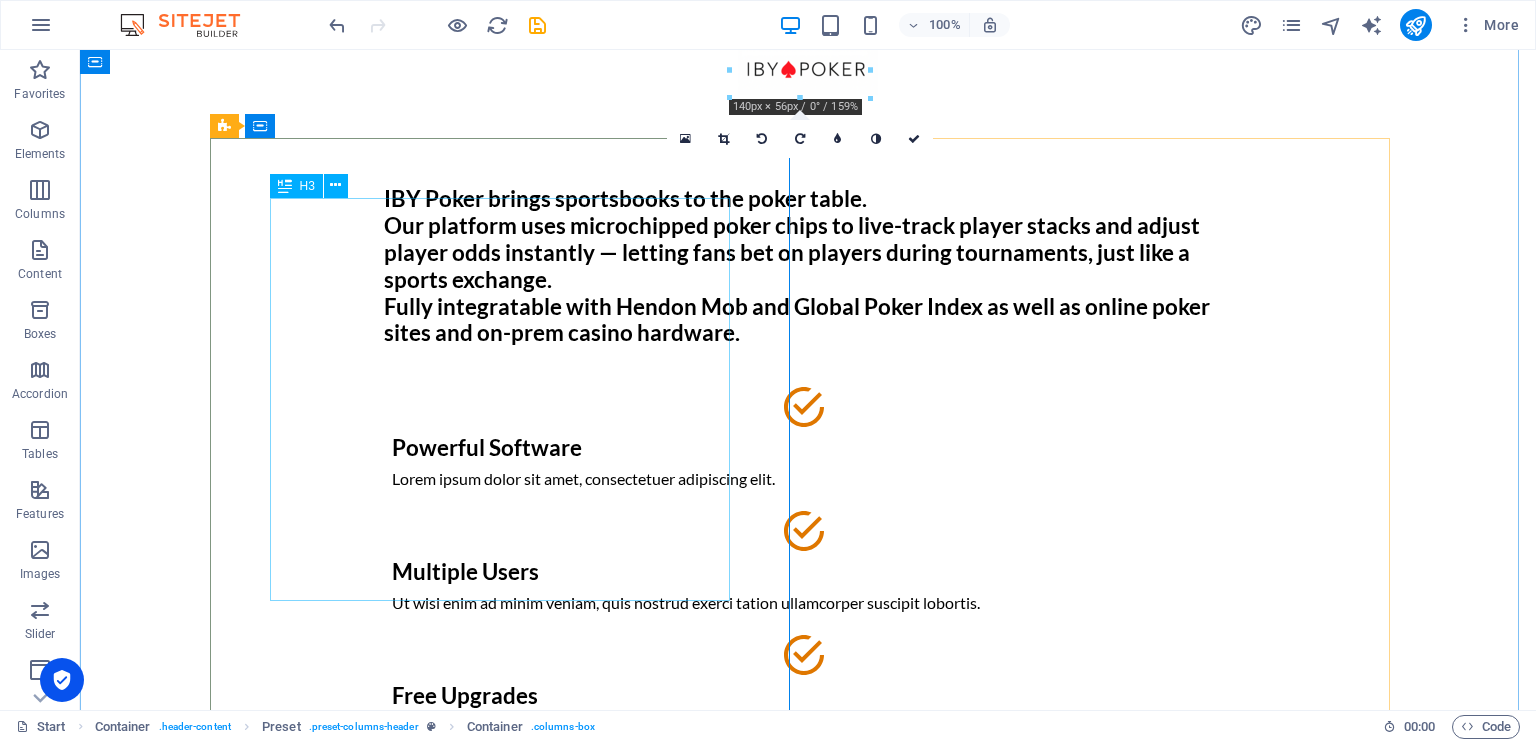 click on "IBY Poker brings sportsbooks to the poker table. Our platform uses microchipped poker chips to live-track player stacks and adjust player odds instantly — letting fans bet on players during tournaments, just like a sports exchange. Fully integratable with Hendon Mob and Global Poker Index as well as online poker sites and on-prem casino hardware." at bounding box center (808, 266) 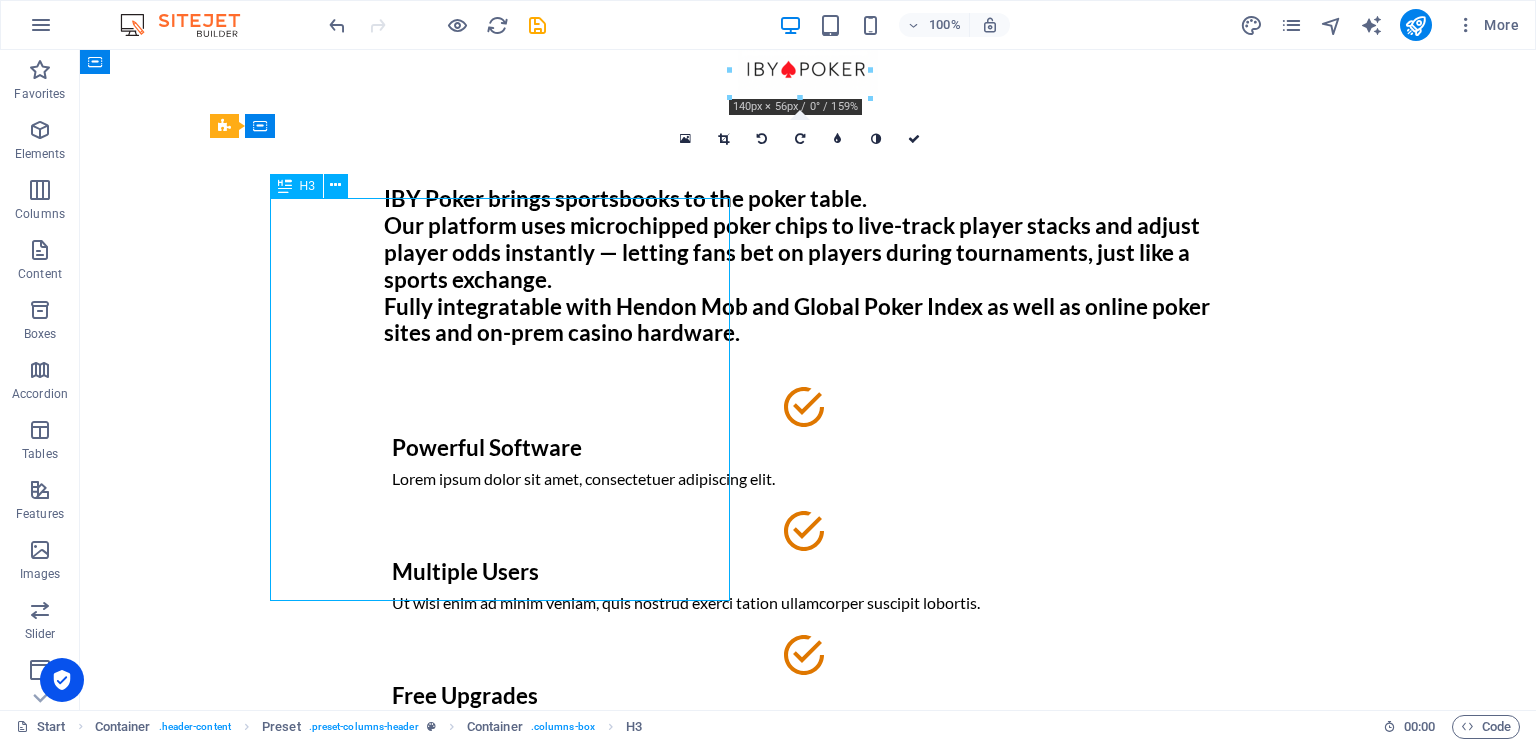 click on "IBY Poker brings sportsbooks to the poker table. Our platform uses microchipped poker chips to live-track player stacks and adjust player odds instantly — letting fans bet on players during tournaments, just like a sports exchange. Fully integratable with Hendon Mob and Global Poker Index as well as online poker sites and on-prem casino hardware." at bounding box center [808, 266] 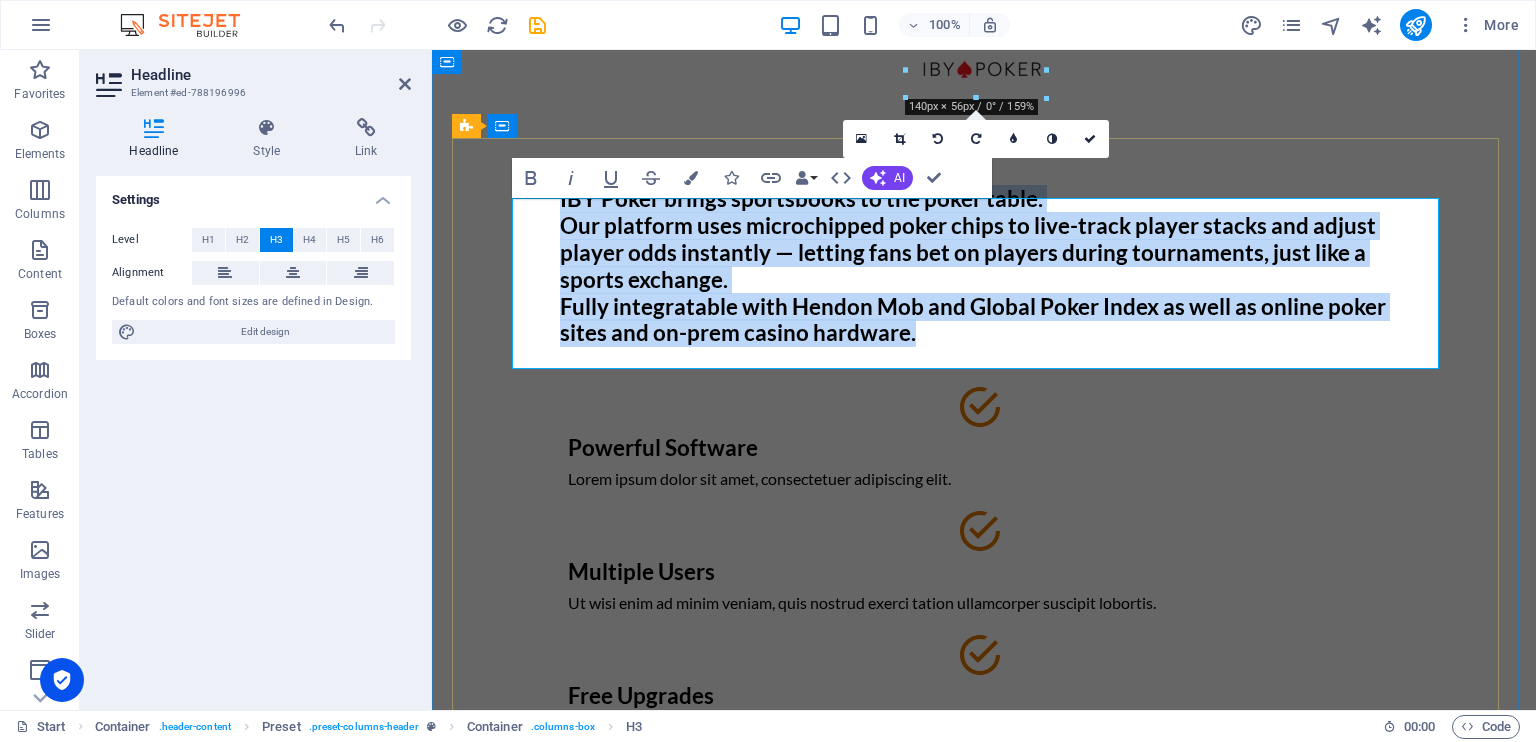 click on "IBY Poker brings sportsbooks to the poker table. Our platform uses microchipped poker chips to live-track player stacks and adjust player odds instantly — letting fans bet on players during tournaments, just like a sports exchange. Fully integratable with Hendon Mob and Global Poker Index as well as online poker sites and on-prem casino hardware." at bounding box center (984, 266) 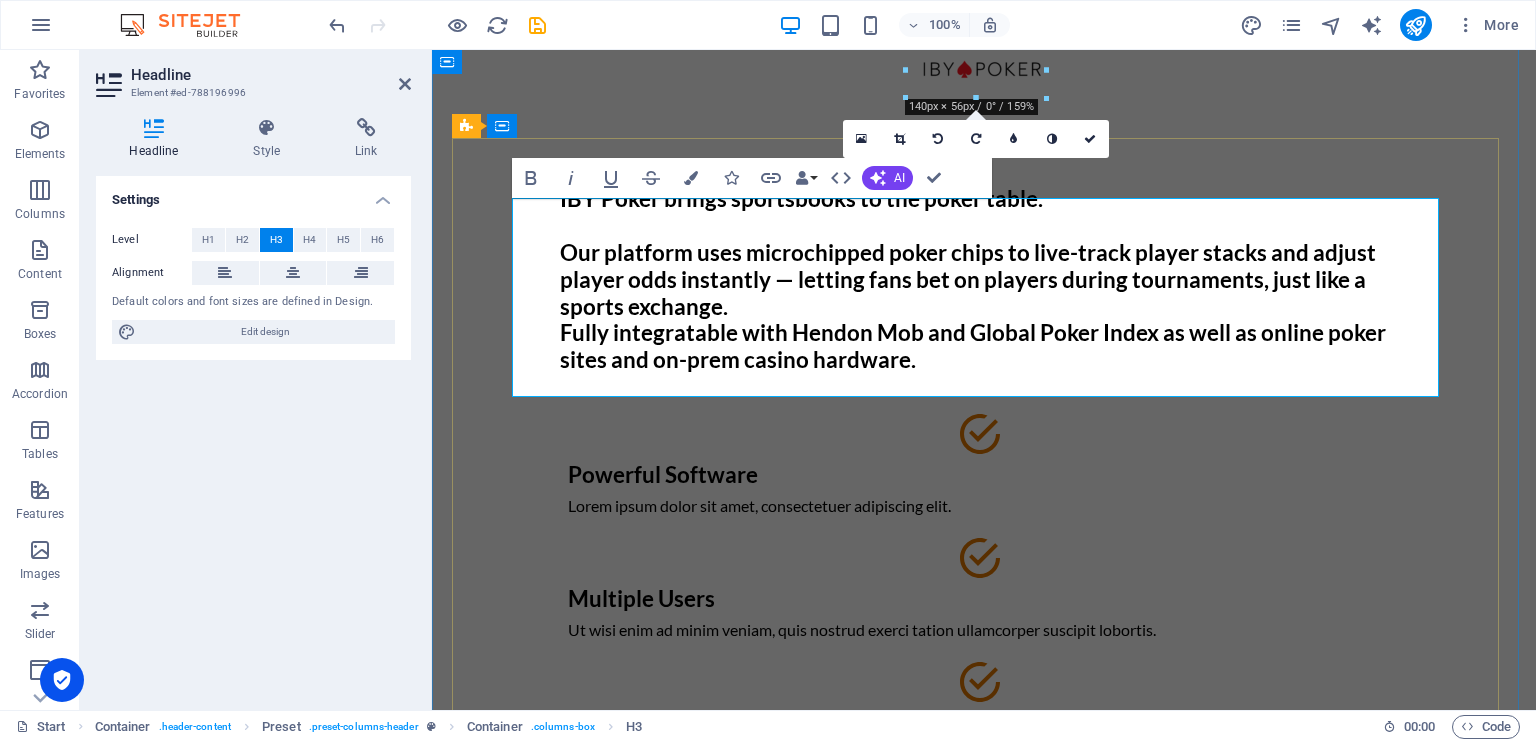 click on "IBY Poker brings sportsbooks to the poker table. ‌ Our platform uses microchipped poker chips to live-track player stacks and adjust player odds instantly — letting fans bet on players during tournaments, just like a sports exchange. Fully integratable with Hendon Mob and Global Poker Index as well as online poker sites and on-prem casino hardware." at bounding box center [973, 279] 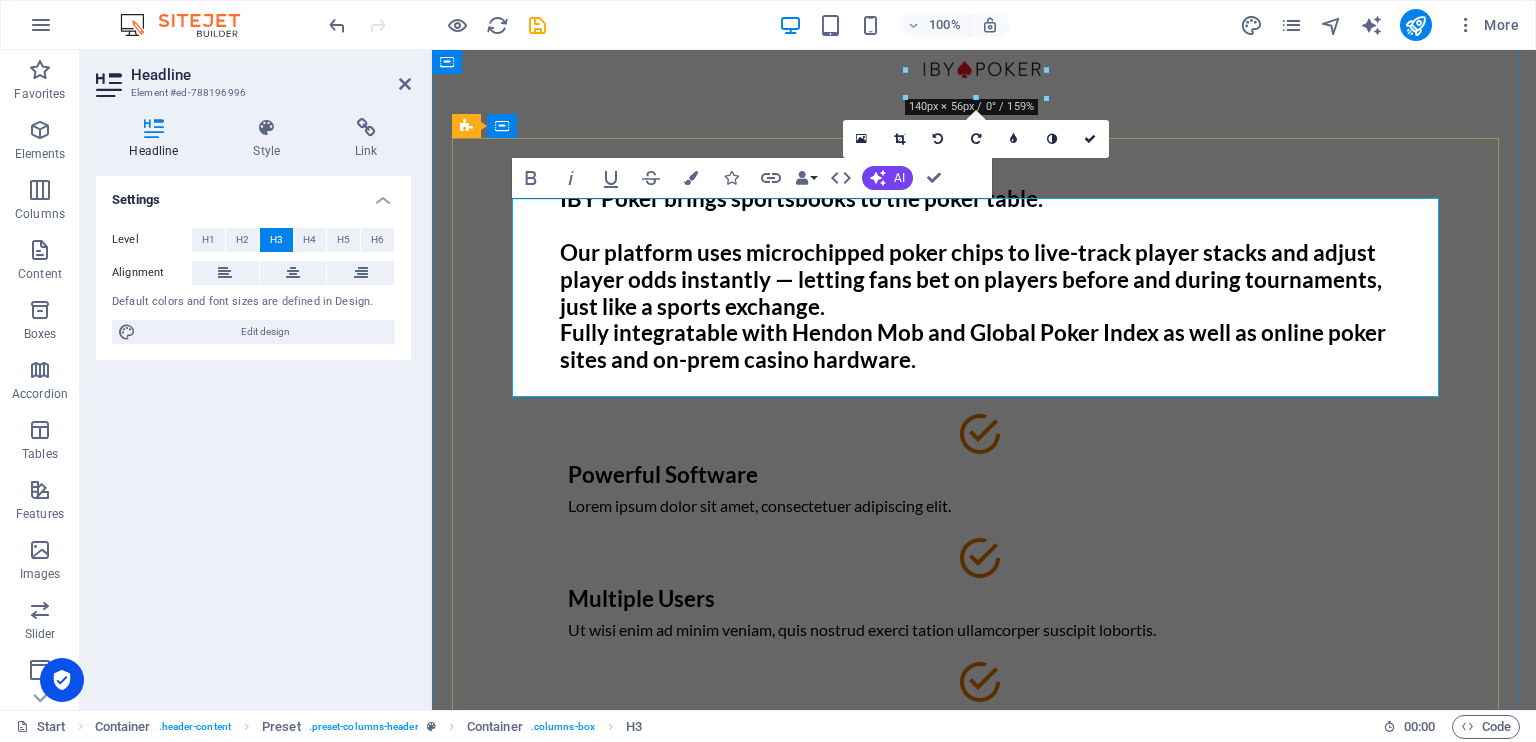 click on "IBY Poker brings sportsbooks to the poker table. ‌ Our platform uses microchipped poker chips to live-track player stacks and adjust player odds instantly — letting fans bet on players before and during tournaments, just like a sports exchange. Fully integratable with Hendon Mob and Global Poker Index as well as online poker sites and on-prem casino hardware." at bounding box center [984, 280] 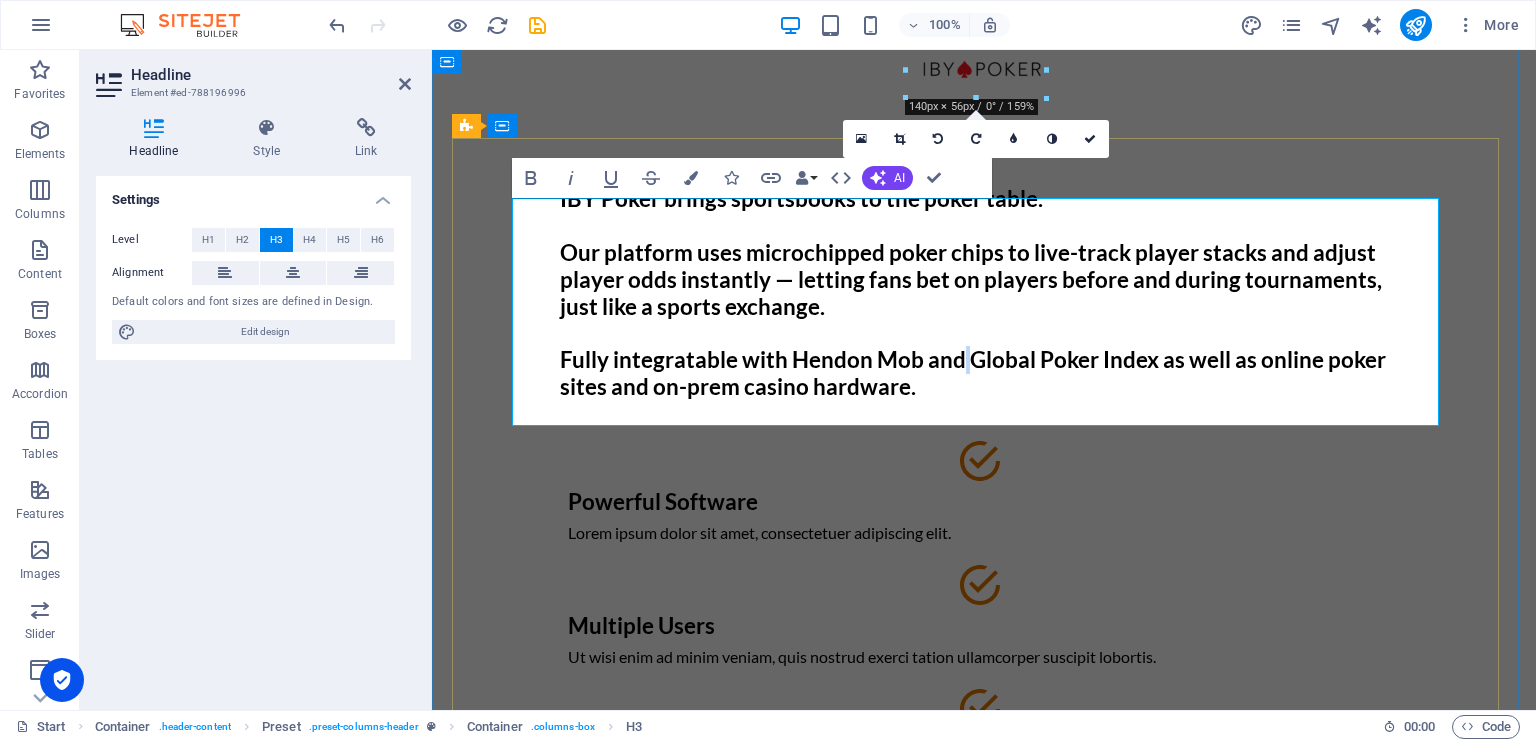 click on "IBY Poker brings sportsbooks to the poker table. ‌ Our platform uses microchipped poker chips to live-track player stacks and adjust player odds instantly — letting fans bet on players before and during tournaments, just like a sports exchange. ‌ Fully integratable with Hendon Mob and Global Poker Index as well as online poker sites and on-prem casino hardware." at bounding box center (973, 292) 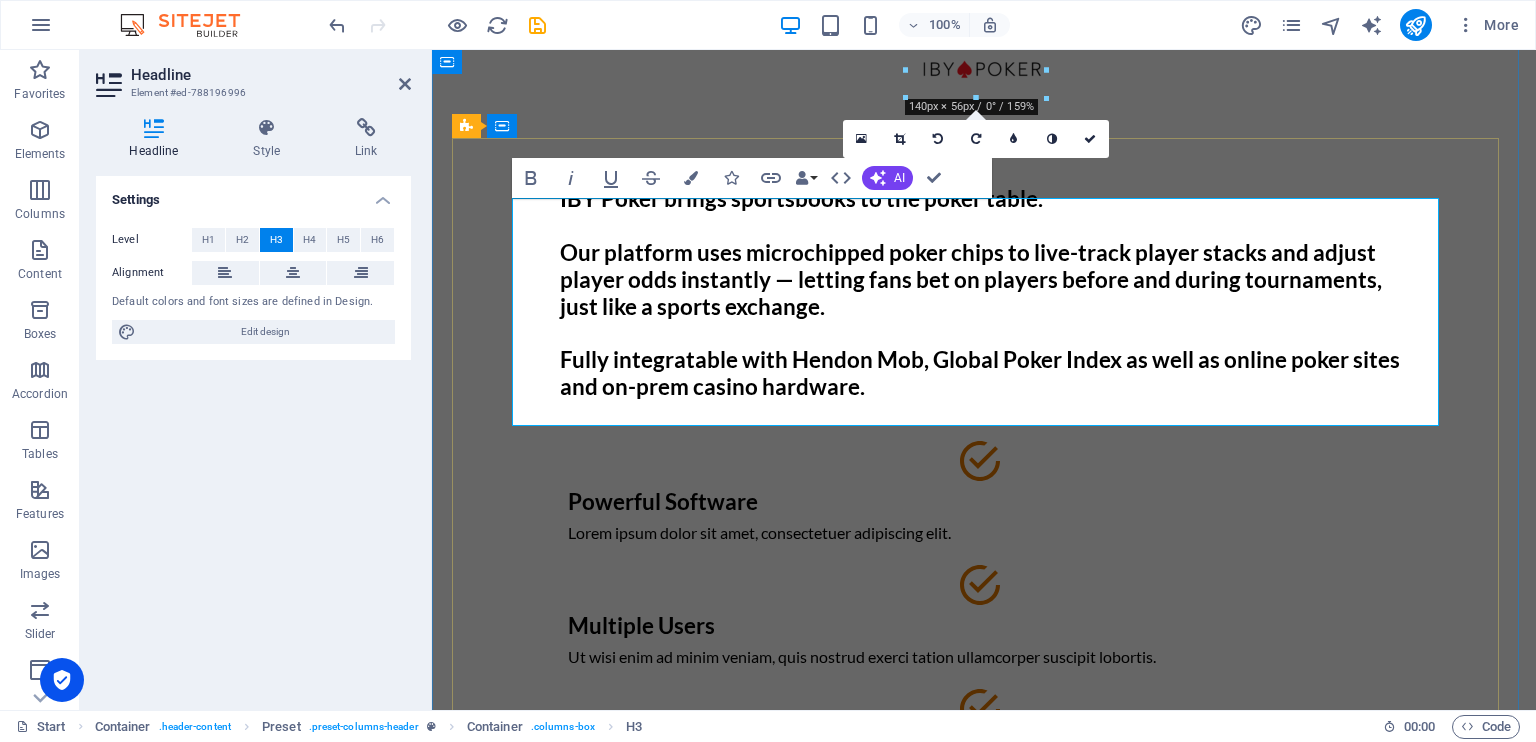 click on "IBY Poker brings sportsbooks to the poker table. ‌ Our platform uses microchipped poker chips to live-track player stacks and adjust player odds instantly — letting fans bet on players before and during tournaments, just like a sports exchange. ‌ Fully integratable with Hendon Mob, Global Poker Index as well as online poker sites and on-prem casino hardware." at bounding box center (980, 292) 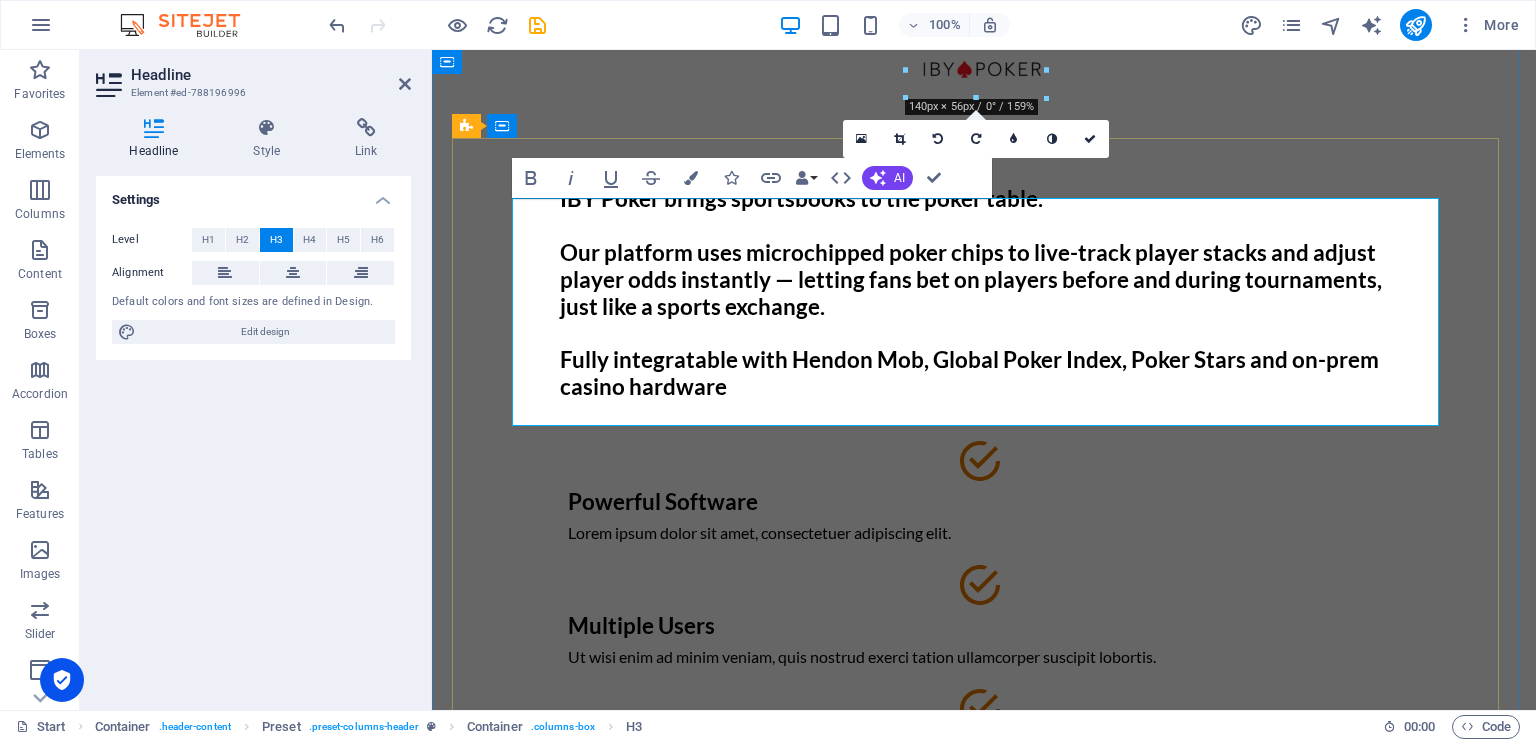 click on "IBY Poker brings sportsbooks to the poker table. ‌ Our platform uses microchipped poker chips to live-track player stacks and adjust player odds instantly — letting fans bet on players before and during tournaments, just like a sports exchange. ‌ Fully integratable with Hendon Mob, Global Poker Index, Poker Stars and on-prem casino hardware" at bounding box center (984, 293) 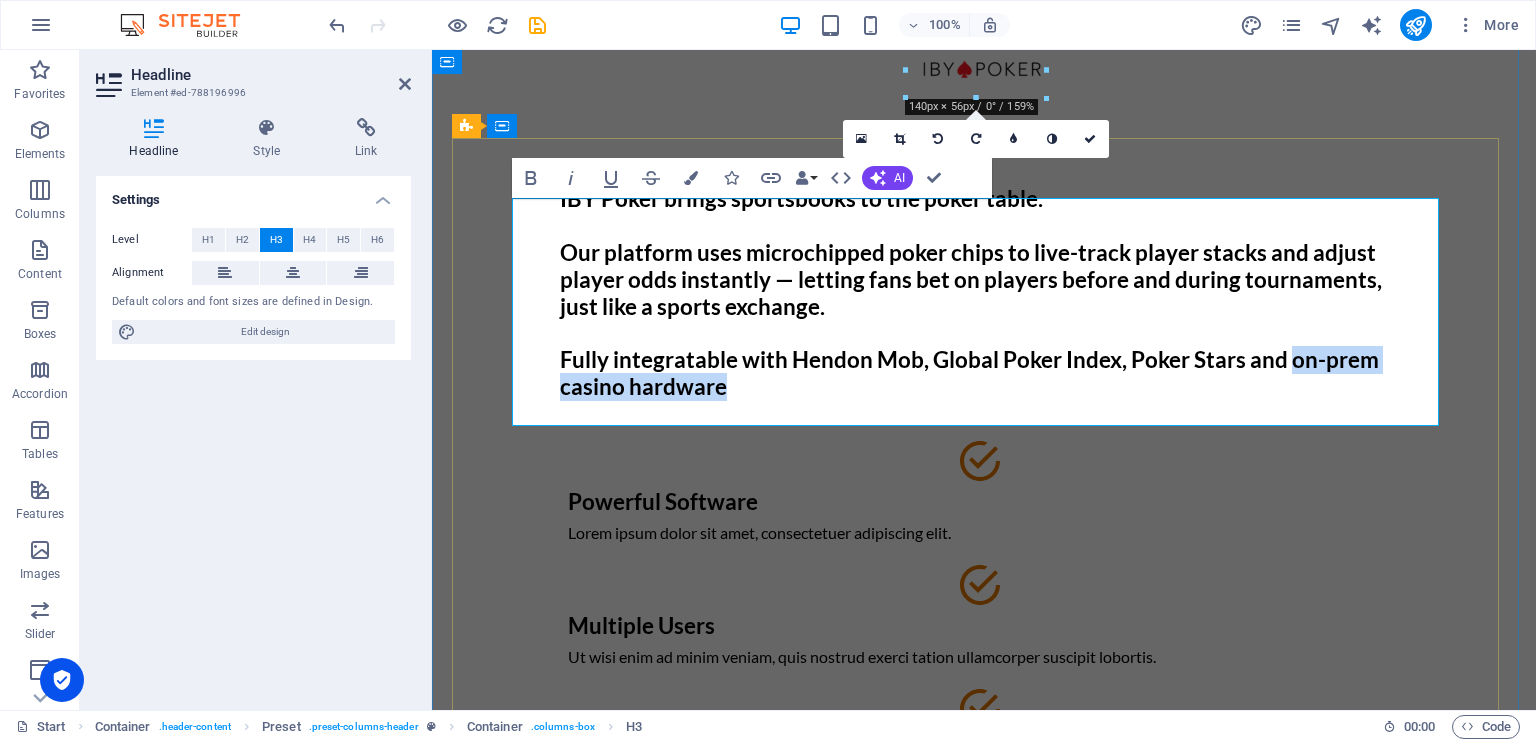 drag, startPoint x: 1290, startPoint y: 390, endPoint x: 1378, endPoint y: 408, distance: 89.822044 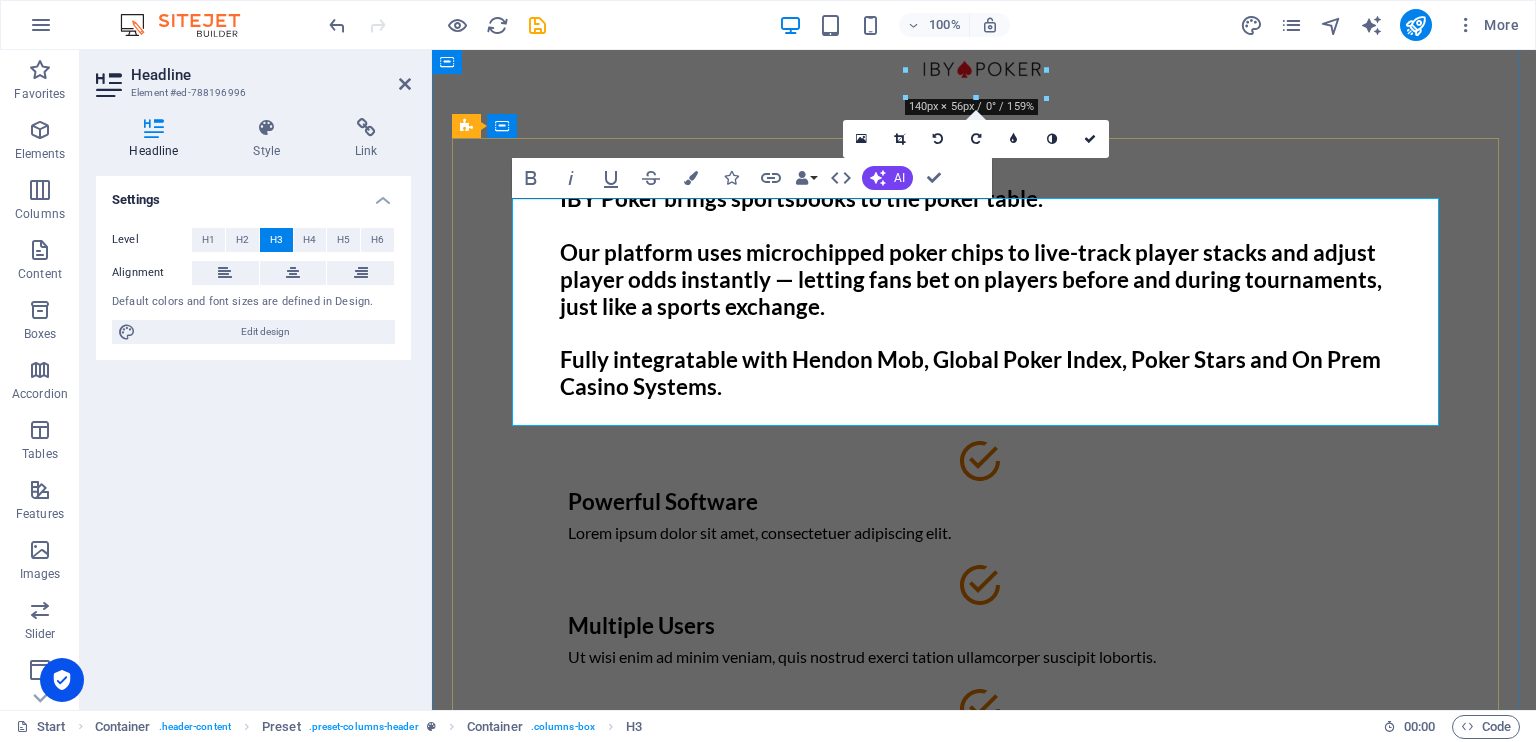 click on "IBY Poker brings sportsbooks to the poker table. ‌ Our platform uses microchipped poker chips to live-track player stacks and adjust player odds instantly — letting fans bet on players before and during tournaments, just like a sports exchange. ‌ Fully integratable with Hendon Mob, Global Poker Index, Poker Stars and On Prem Casino Systems." at bounding box center [971, 292] 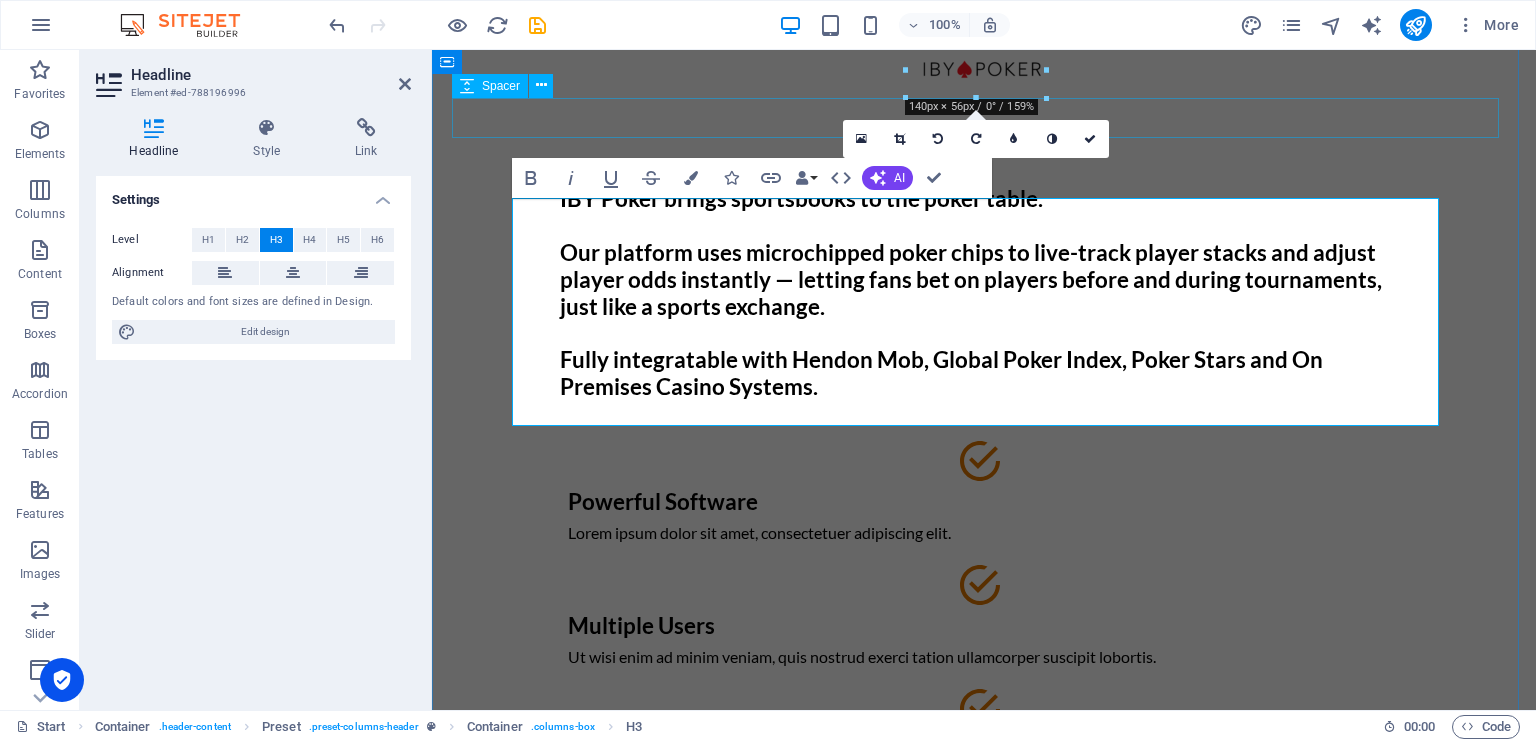 click at bounding box center (984, 118) 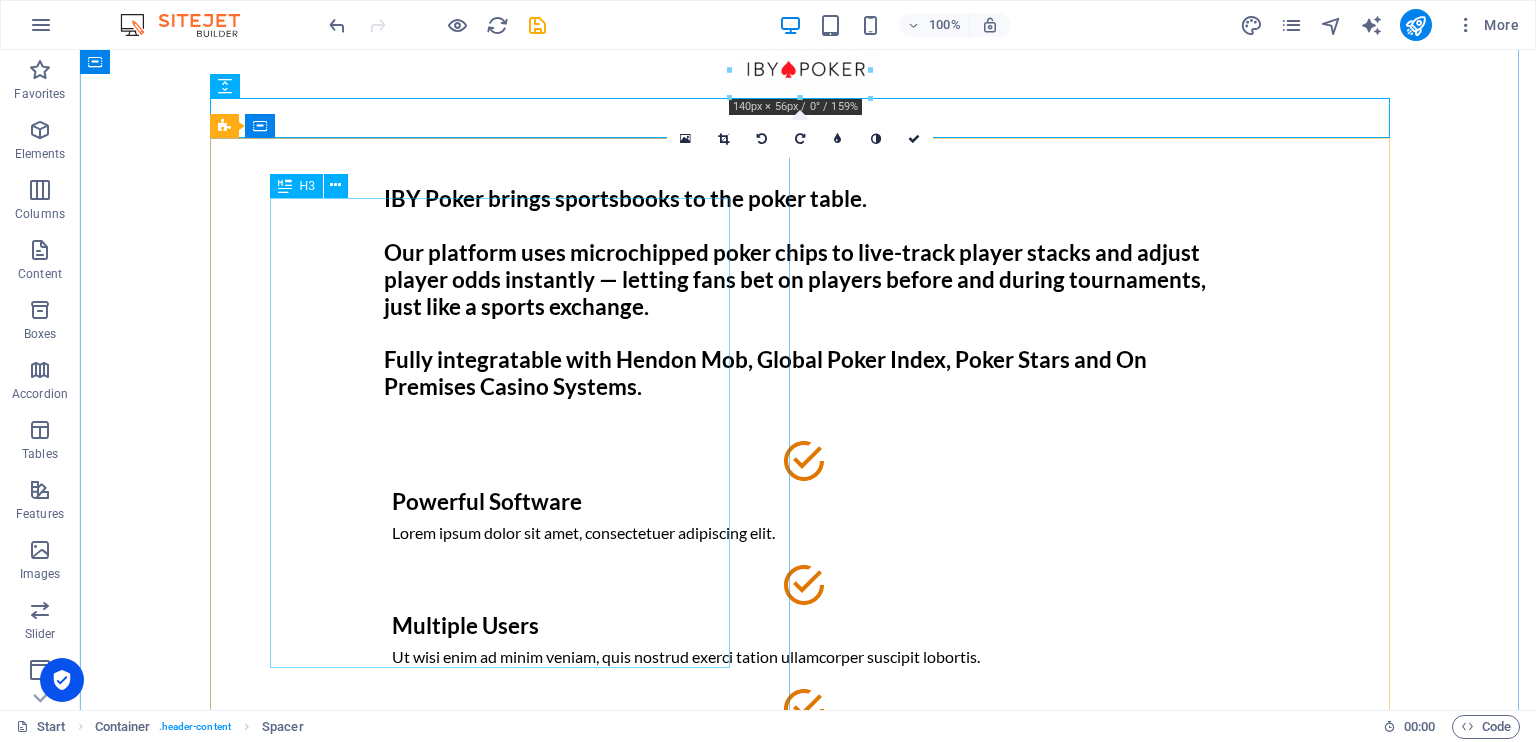 click on "IBY Poker brings sportsbooks to the poker table. Our platform uses microchipped poker chips to live-track player stacks and adjust player odds instantly — letting fans bet on players before and during tournaments, just like a sports exchange. Fully integratable with Hendon Mob, Global Poker Index, Poker Stars and On Premises Casino Systems." at bounding box center (808, 293) 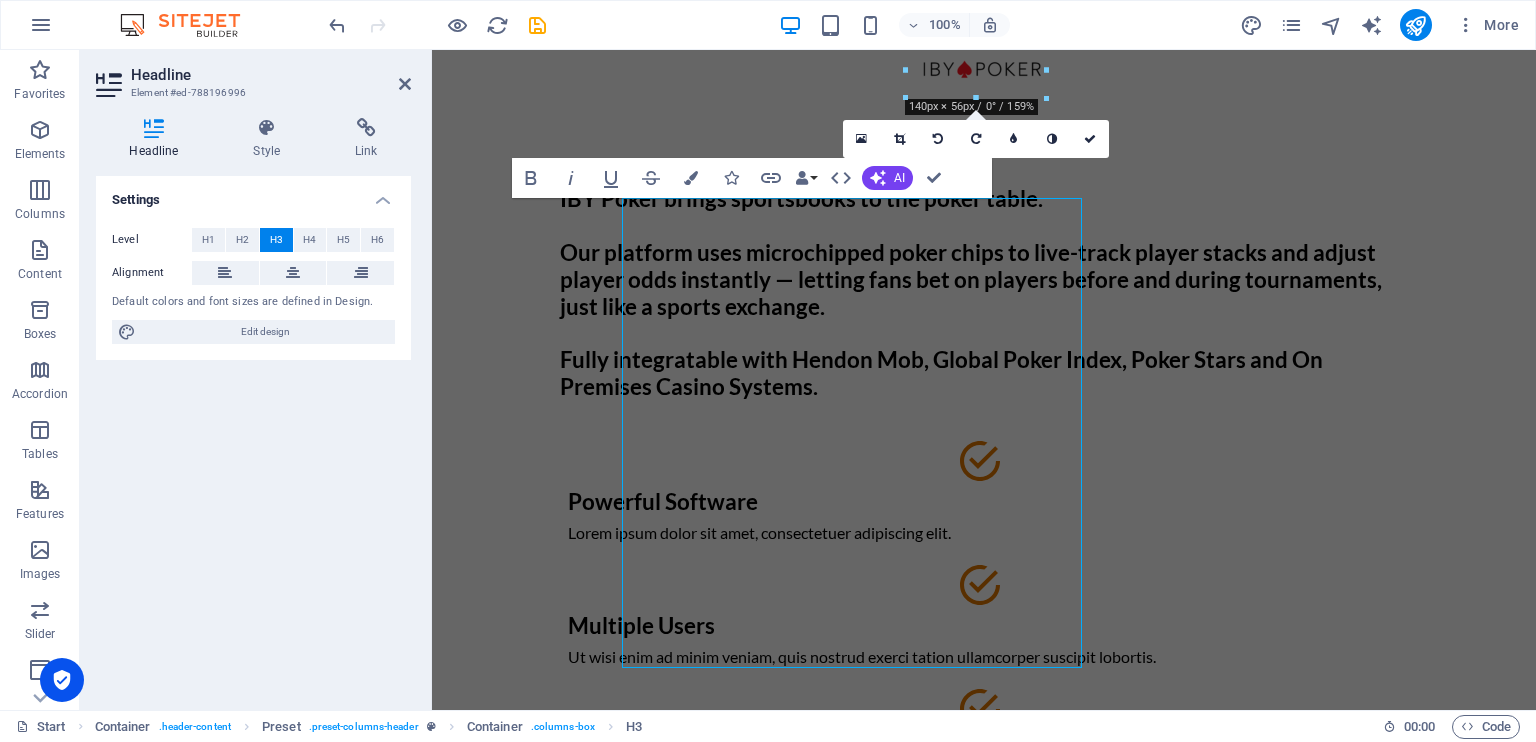 click on "Level H1 H2 H3 H4 H5 H6 Alignment Default colors and font sizes are defined in Design. Edit design" at bounding box center [253, 286] 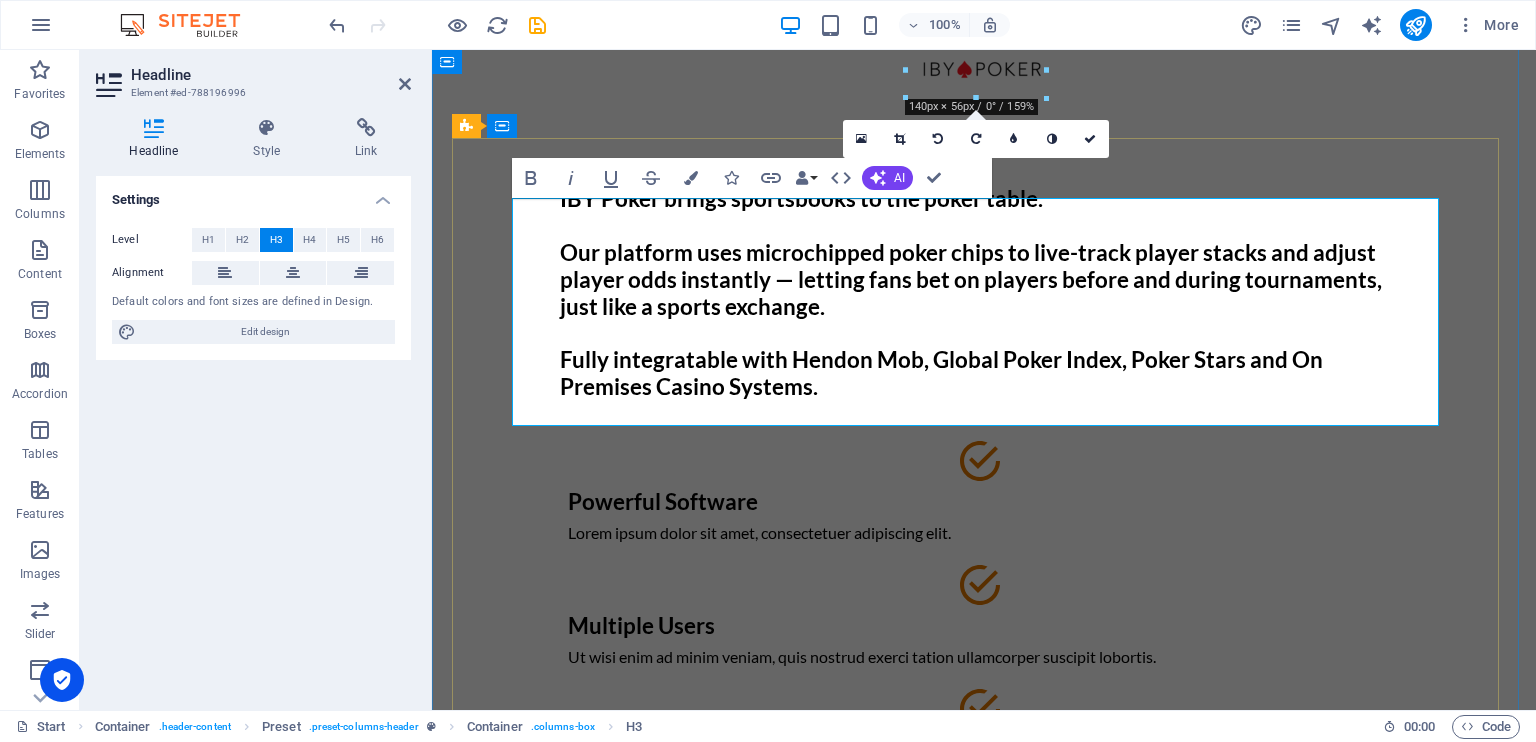click on "IBY Poker brings sportsbooks to the poker table. Our platform uses microchipped poker chips to live-track player stacks and adjust player odds instantly — letting fans bet on players before and during tournaments, just like a sports exchange. Fully integratable with Hendon Mob, Global Poker Index, Poker Stars and On Premises Casino Systems." at bounding box center (984, 293) 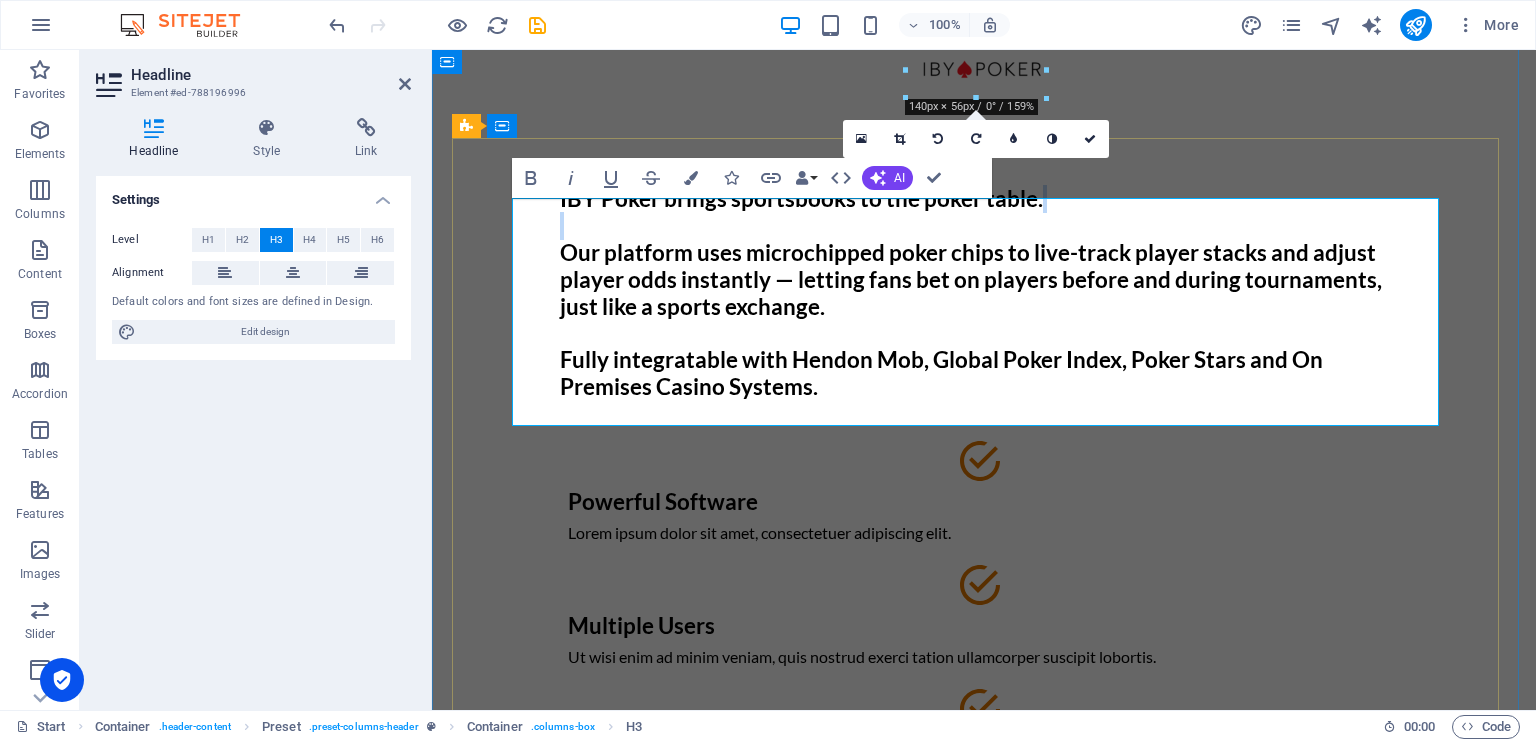 click on "IBY Poker brings sportsbooks to the poker table. Our platform uses microchipped poker chips to live-track player stacks and adjust player odds instantly — letting fans bet on players before and during tournaments, just like a sports exchange. Fully integratable with Hendon Mob, Global Poker Index, Poker Stars and On Premises Casino Systems." at bounding box center [984, 293] 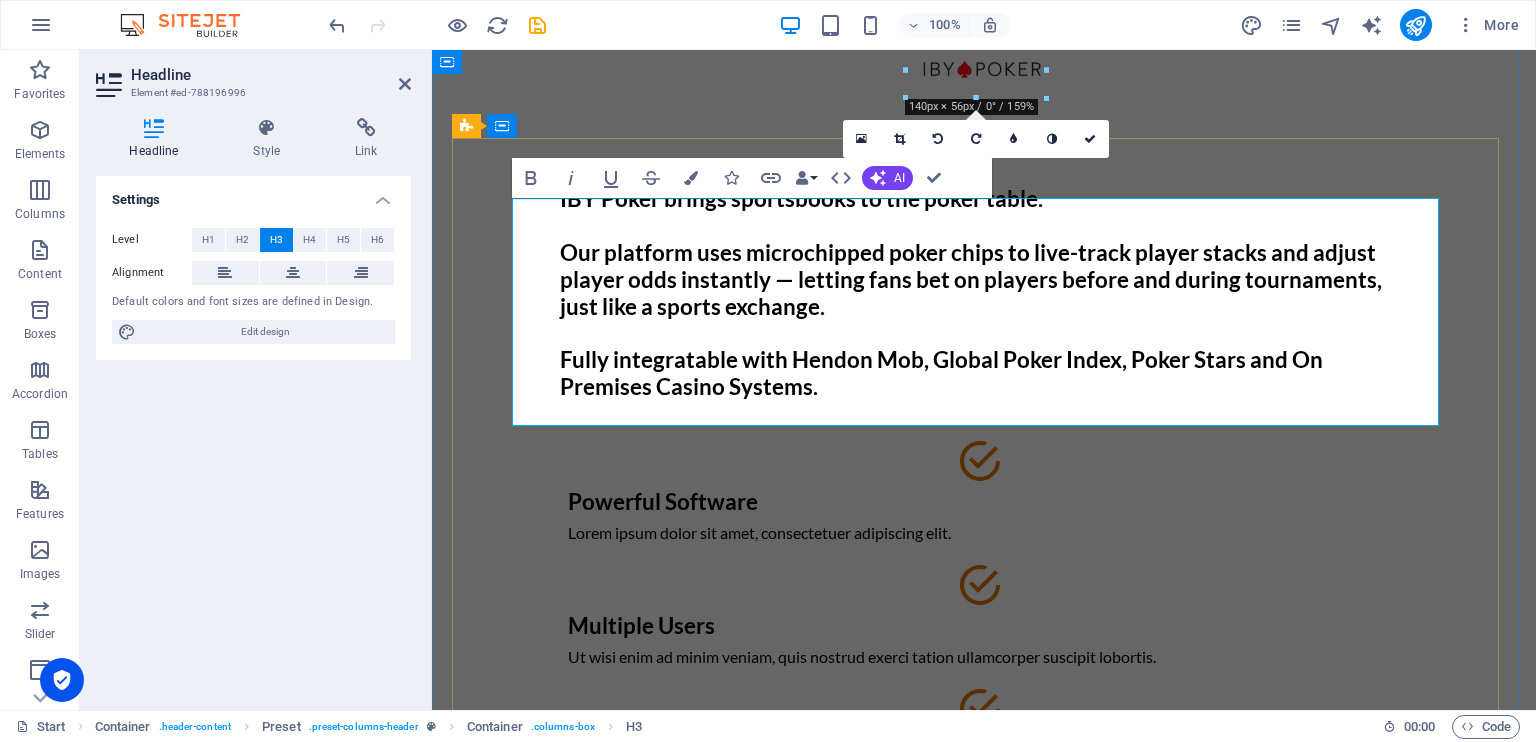 click on "IBY Poker brings sportsbooks to the poker table. Our platform uses microchipped poker chips to live-track player stacks and adjust player odds instantly — letting fans bet on players before and during tournaments, just like a sports exchange. Fully integratable with Hendon Mob, Global Poker Index, Poker Stars and On Premises Casino Systems." at bounding box center (971, 292) 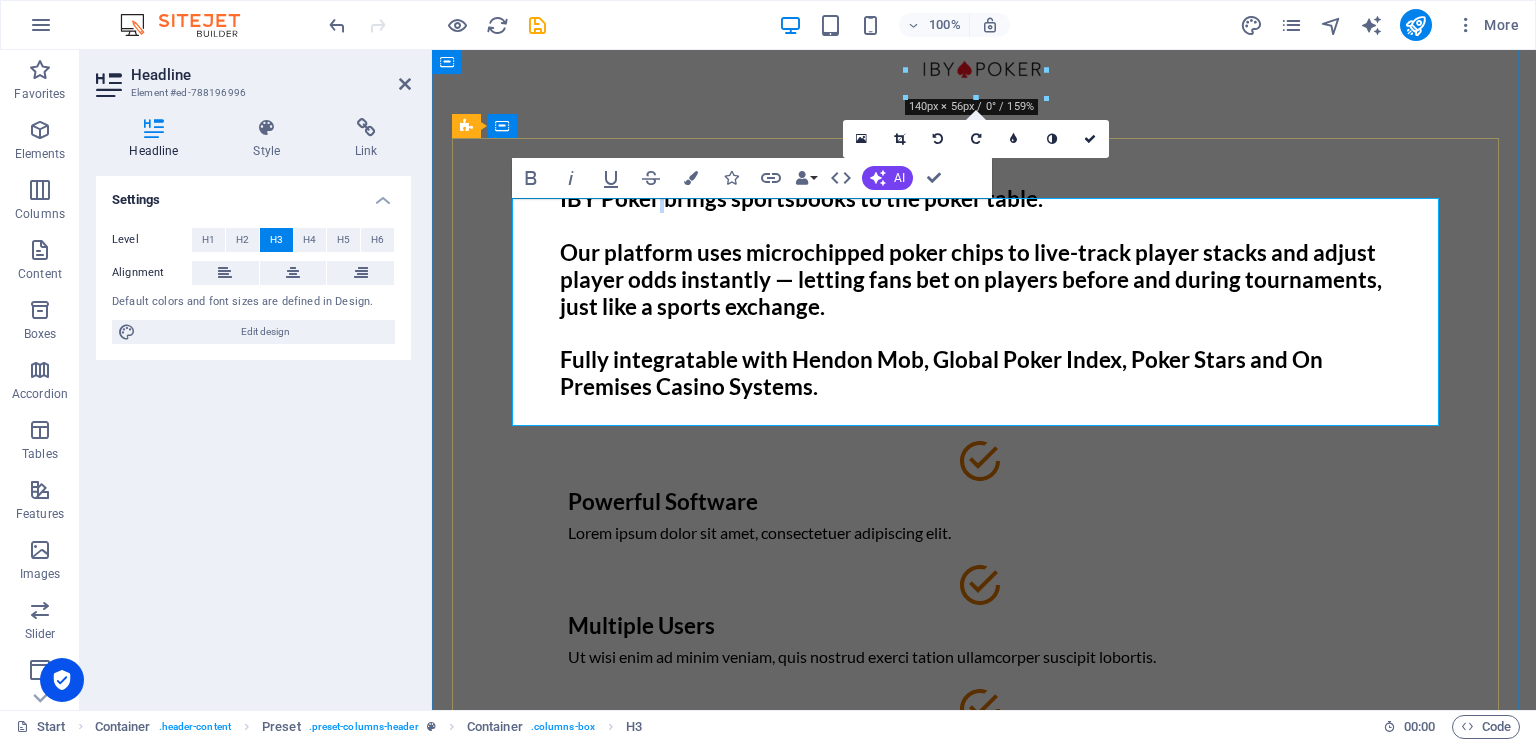 click on "IBY Poker brings sportsbooks to the poker table. Our platform uses microchipped poker chips to live-track player stacks and adjust player odds instantly — letting fans bet on players before and during tournaments, just like a sports exchange. Fully integratable with Hendon Mob, Global Poker Index, Poker Stars and On Premises Casino Systems." at bounding box center (971, 292) 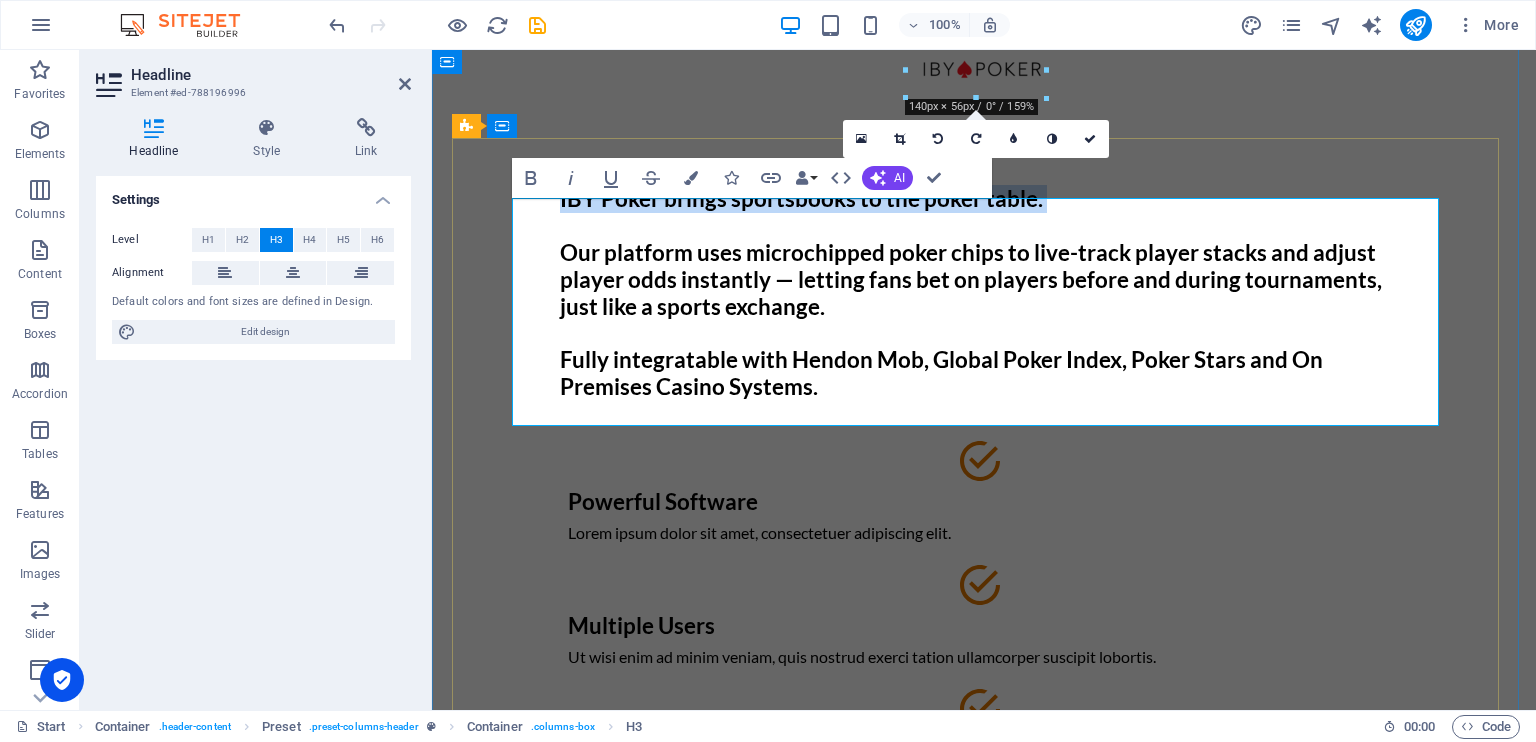 click on "IBY Poker brings sportsbooks to the poker table. Our platform uses microchipped poker chips to live-track player stacks and adjust player odds instantly — letting fans bet on players before and during tournaments, just like a sports exchange. Fully integratable with Hendon Mob, Global Poker Index, Poker Stars and On Premises Casino Systems." at bounding box center (971, 292) 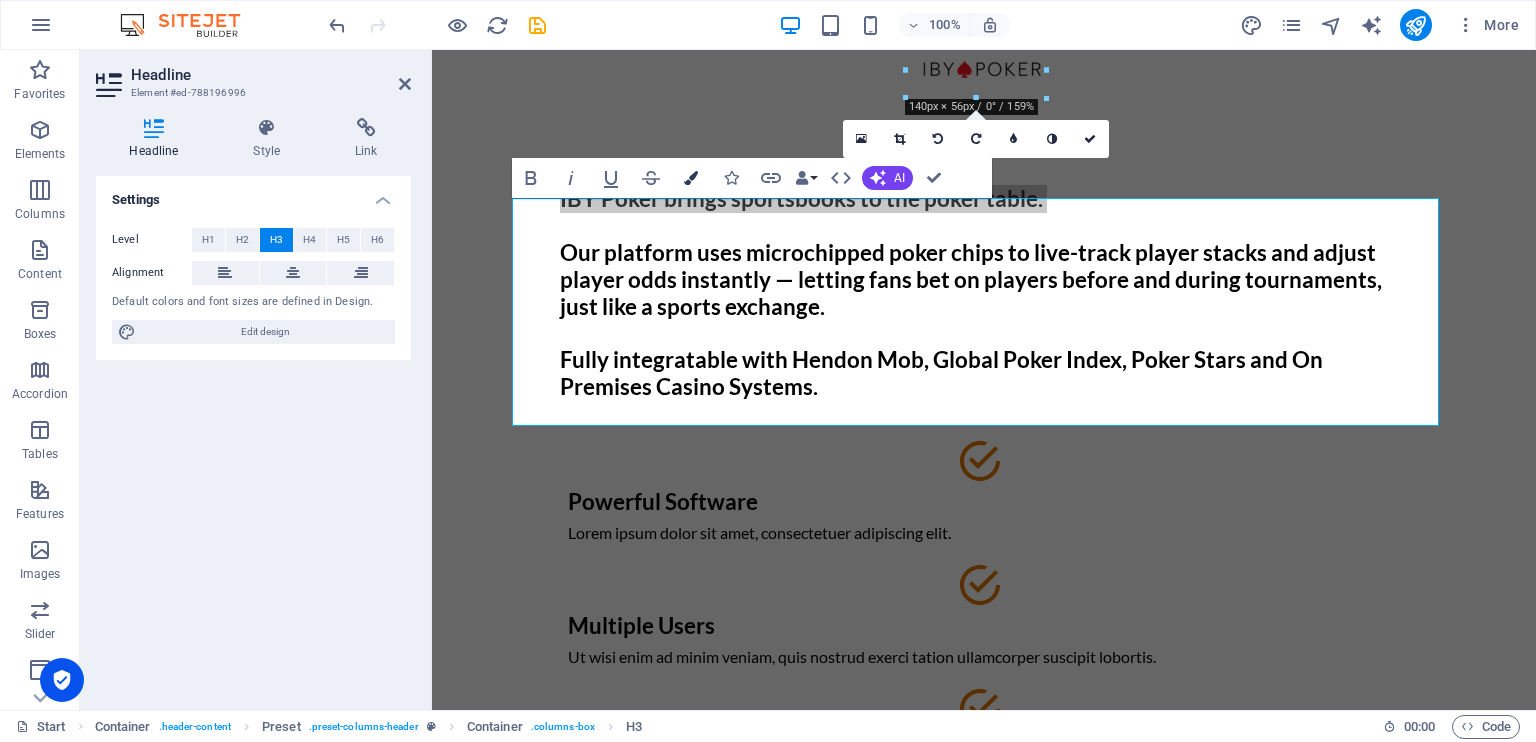 click at bounding box center (691, 178) 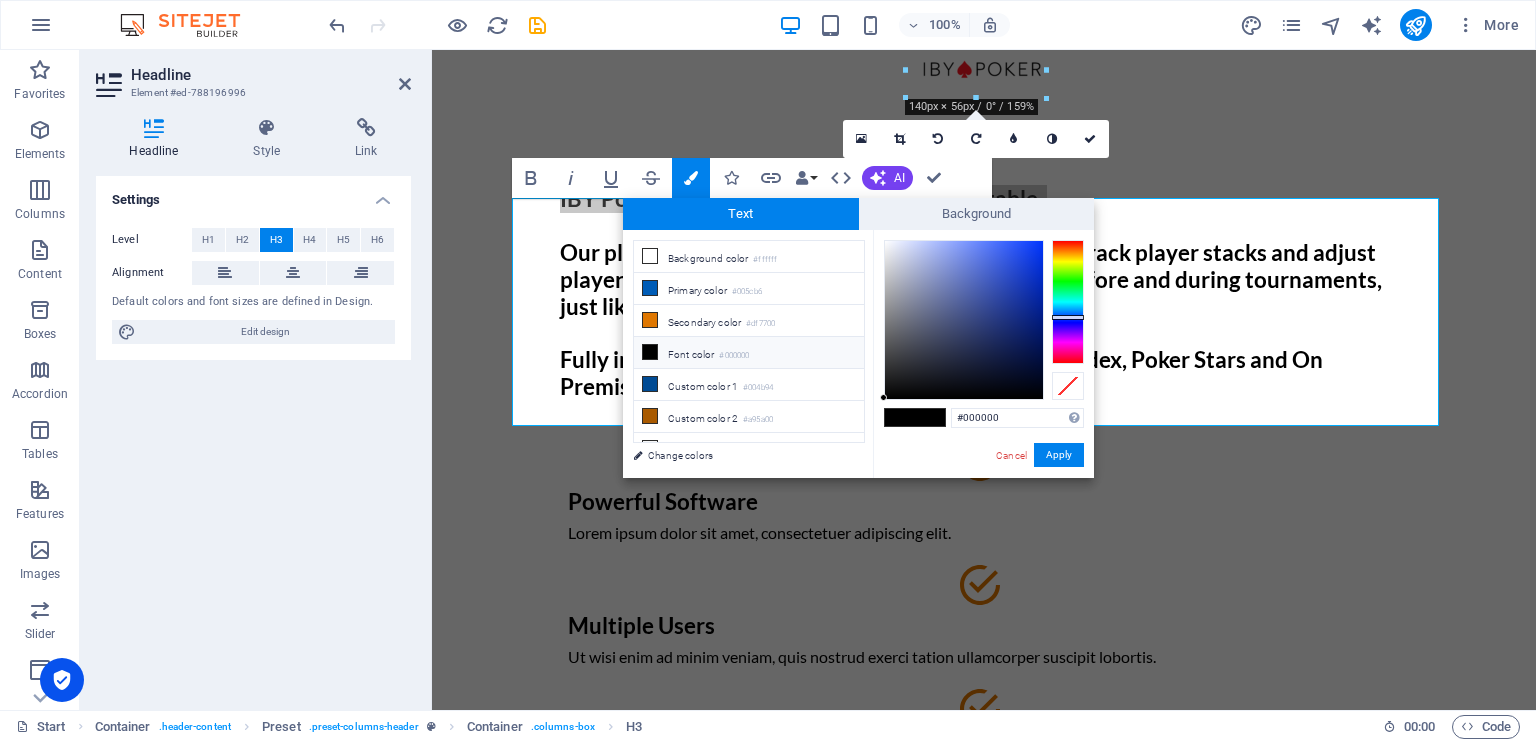 click at bounding box center (1068, 302) 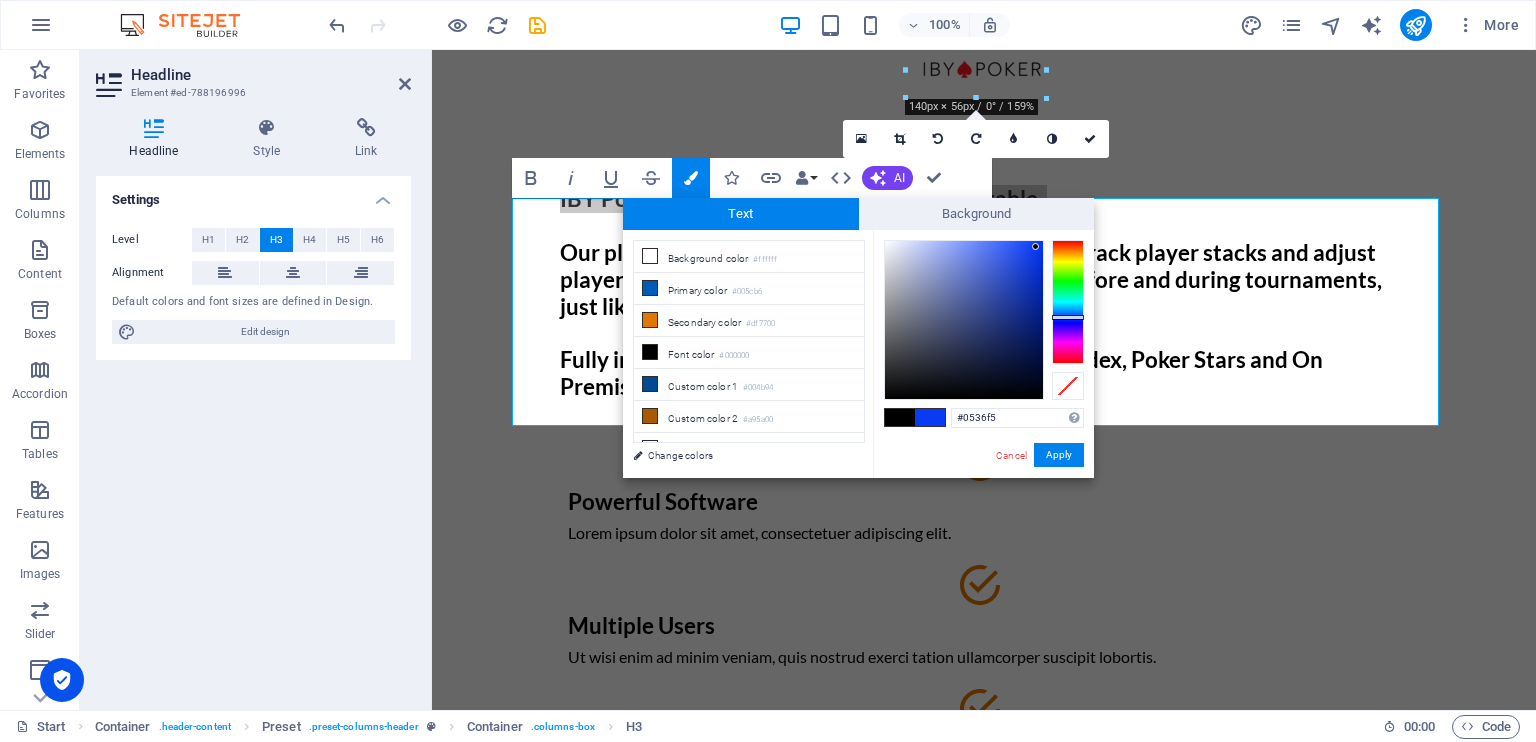type on "#0335f5" 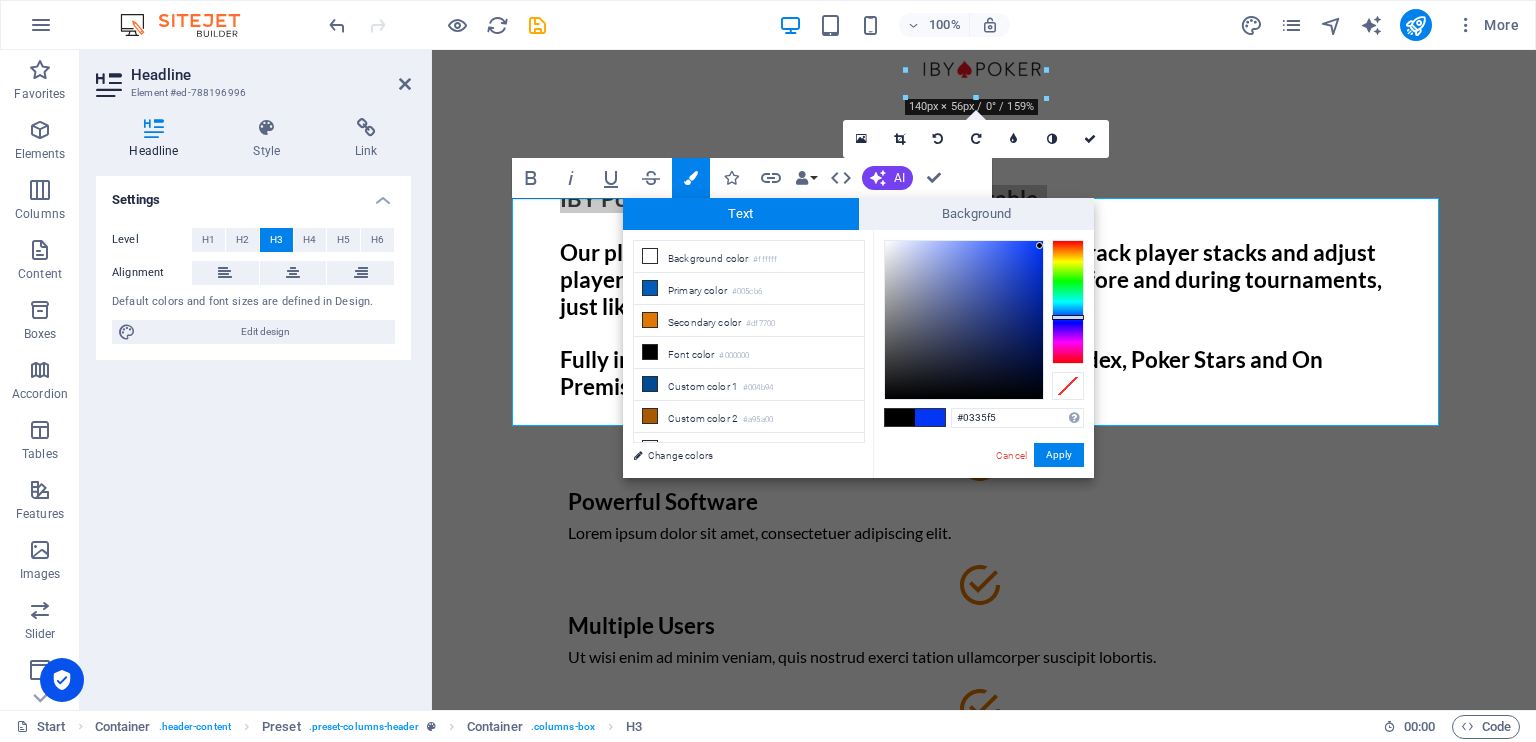 drag, startPoint x: 1028, startPoint y: 247, endPoint x: 1040, endPoint y: 246, distance: 12.0415945 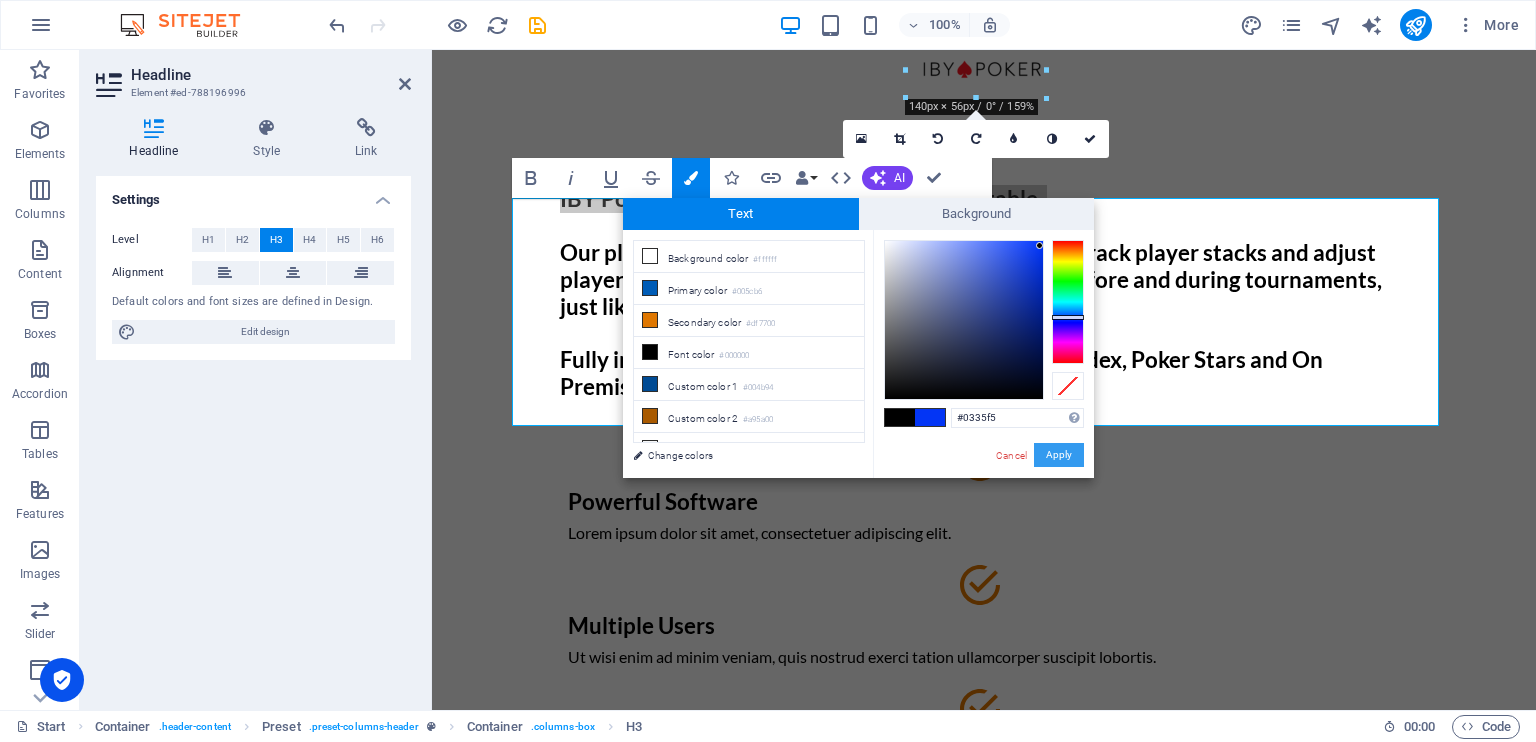 click on "Apply" at bounding box center [1059, 455] 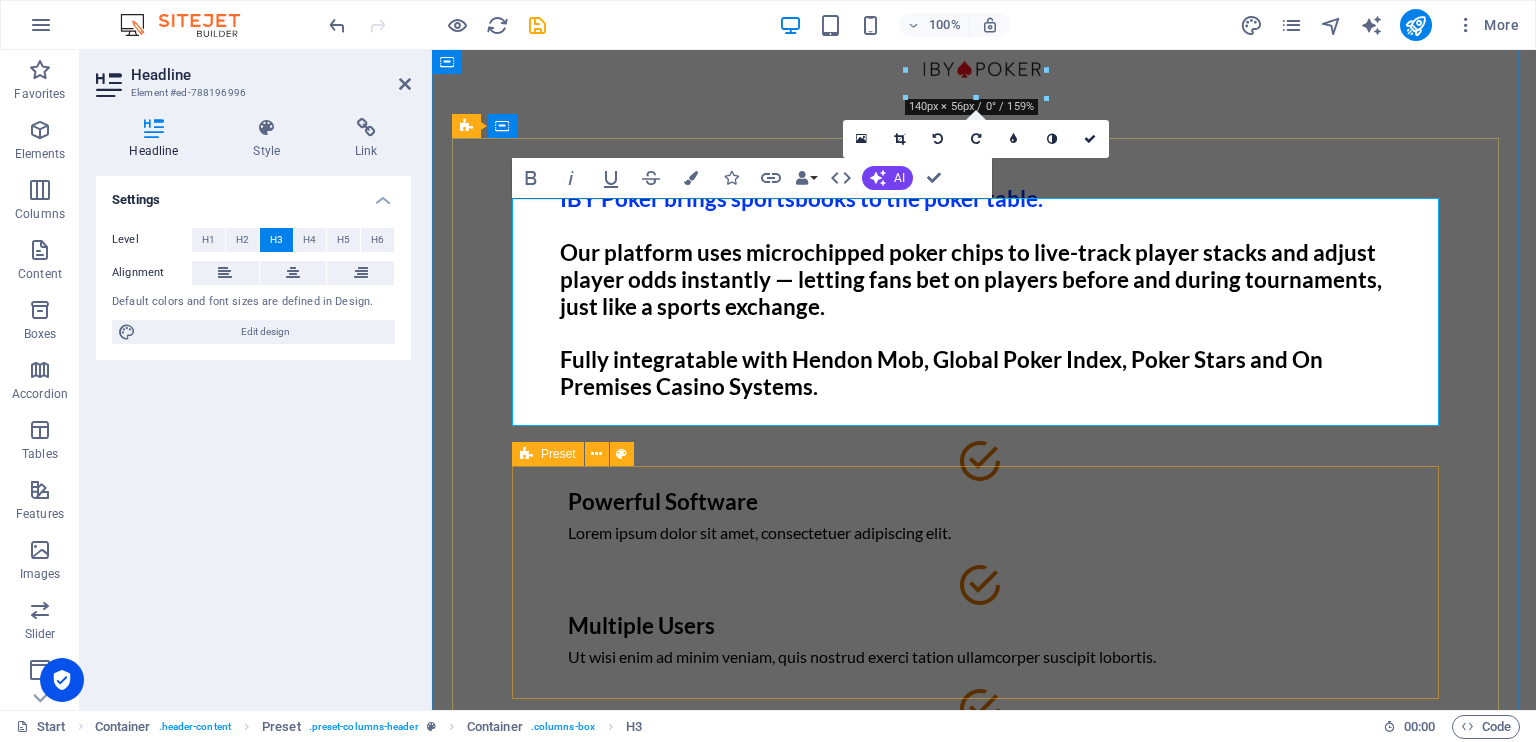 click on "Powerful Software Lorem ipsum dolor sit amet, consectetuer adipiscing elit.  Multiple Users Ut wisi enim ad minim veniam, quis nostrud exerci tation ullamcorper suscipit lobortis. Free Upgrades Nam liber tempor cum soluta nobis eleifend option congue nihil imperdiet doming." at bounding box center [984, 621] 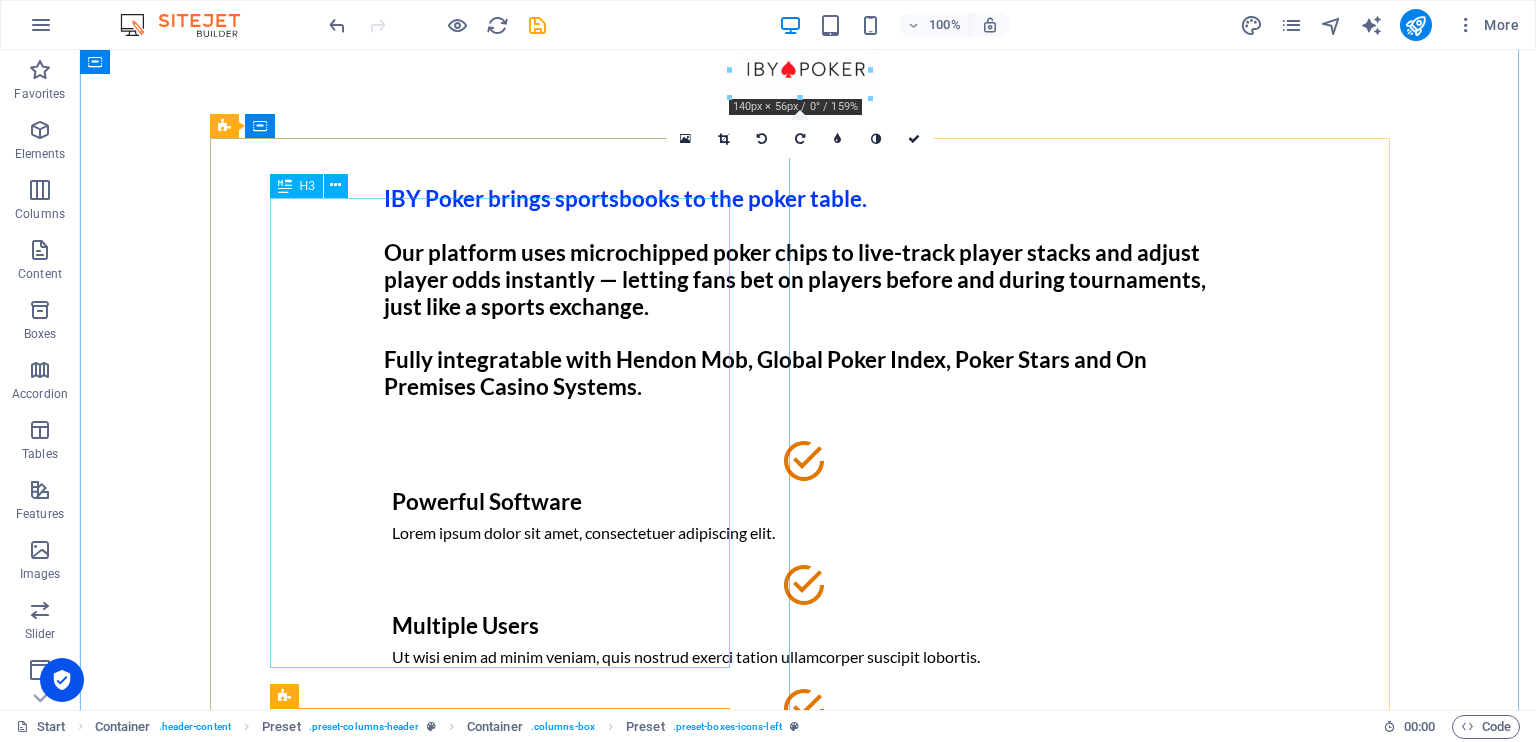click on "IBY Poker brings sportsbooks to the poker table. Our platform uses microchipped poker chips to live-track player stacks and adjust player odds instantly — letting fans bet on players before and during tournaments, just like a sports exchange. Fully integratable with Hendon Mob, Global Poker Index, Poker Stars and On Premises Casino Systems." at bounding box center (808, 293) 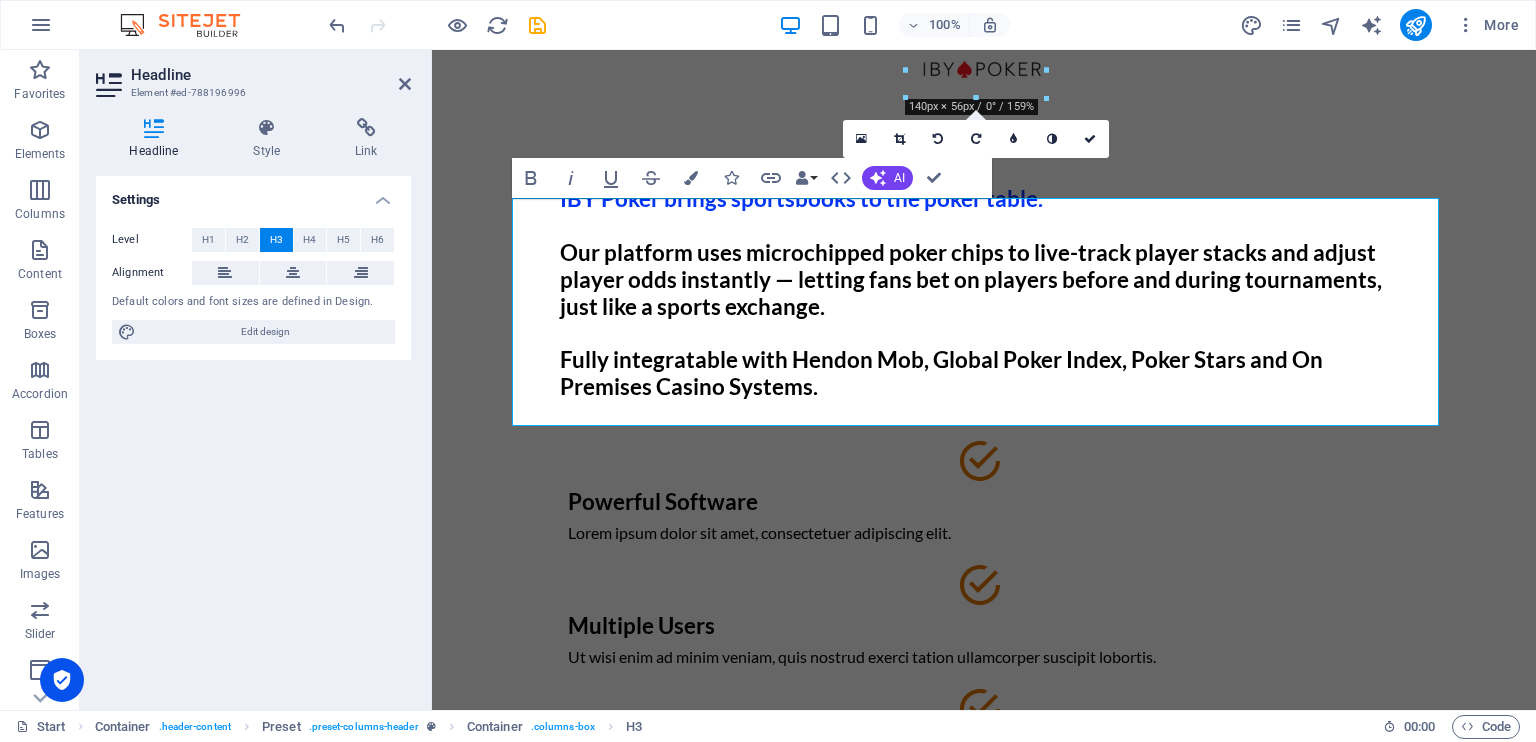 click at bounding box center (429, 380) 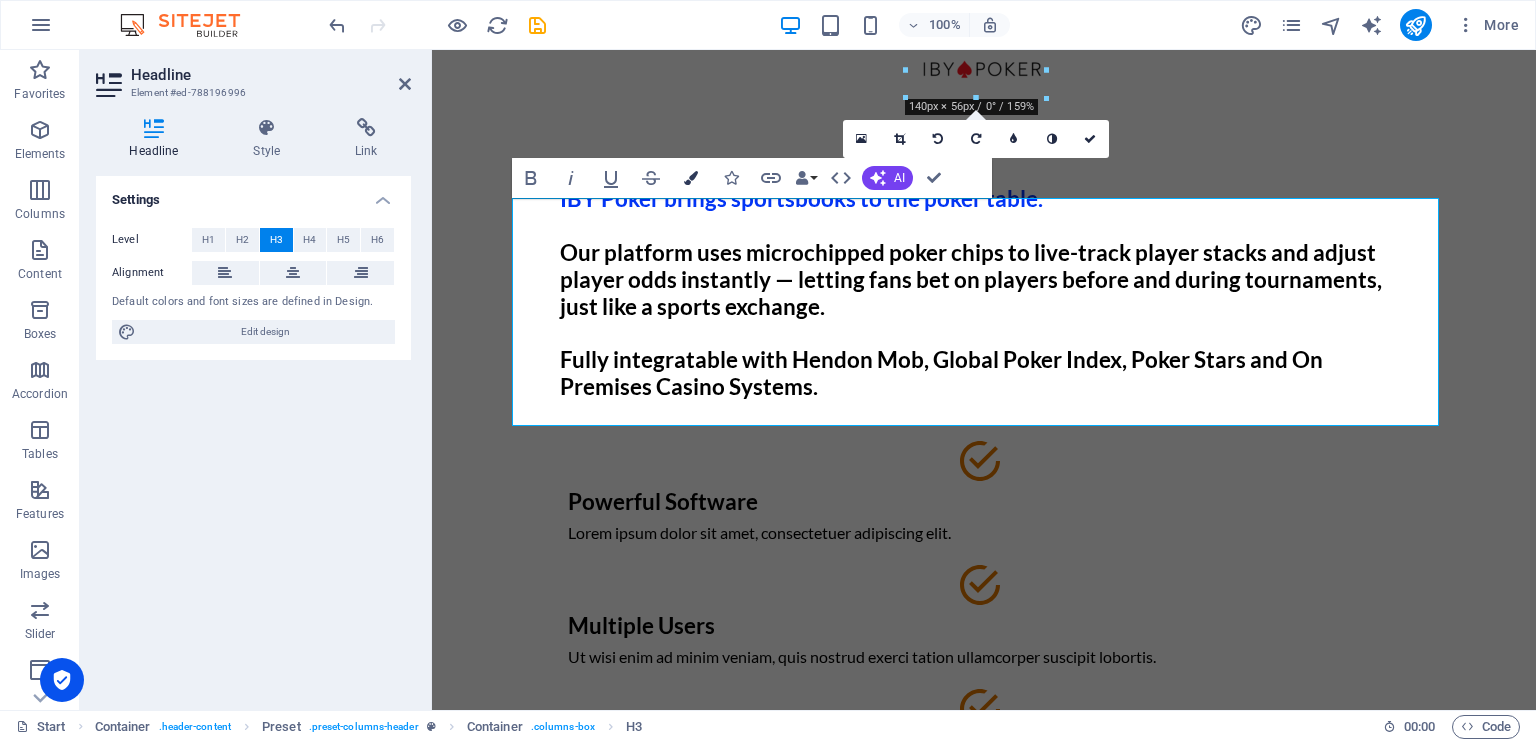 click on "Colors" at bounding box center (691, 178) 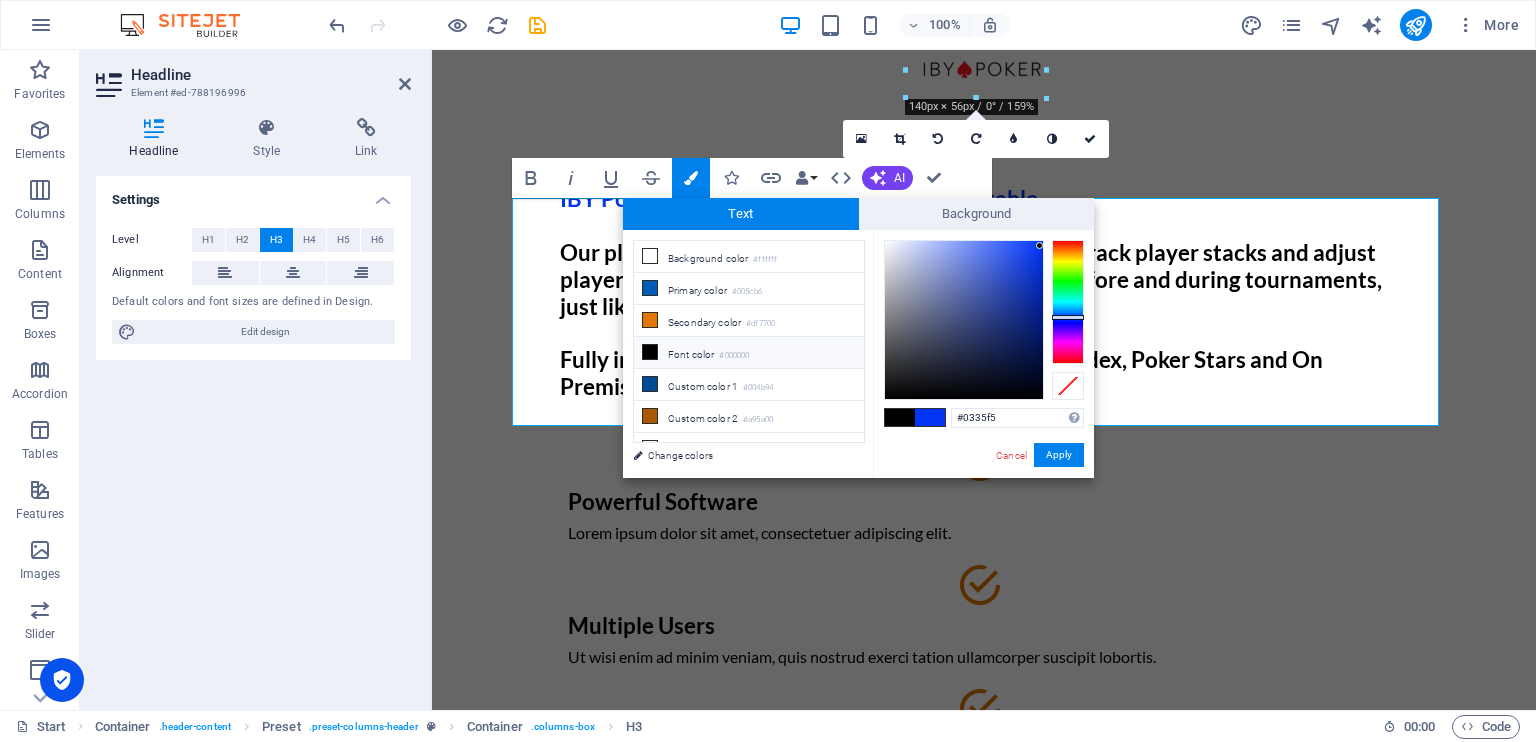 drag, startPoint x: 945, startPoint y: 237, endPoint x: 941, endPoint y: 255, distance: 18.439089 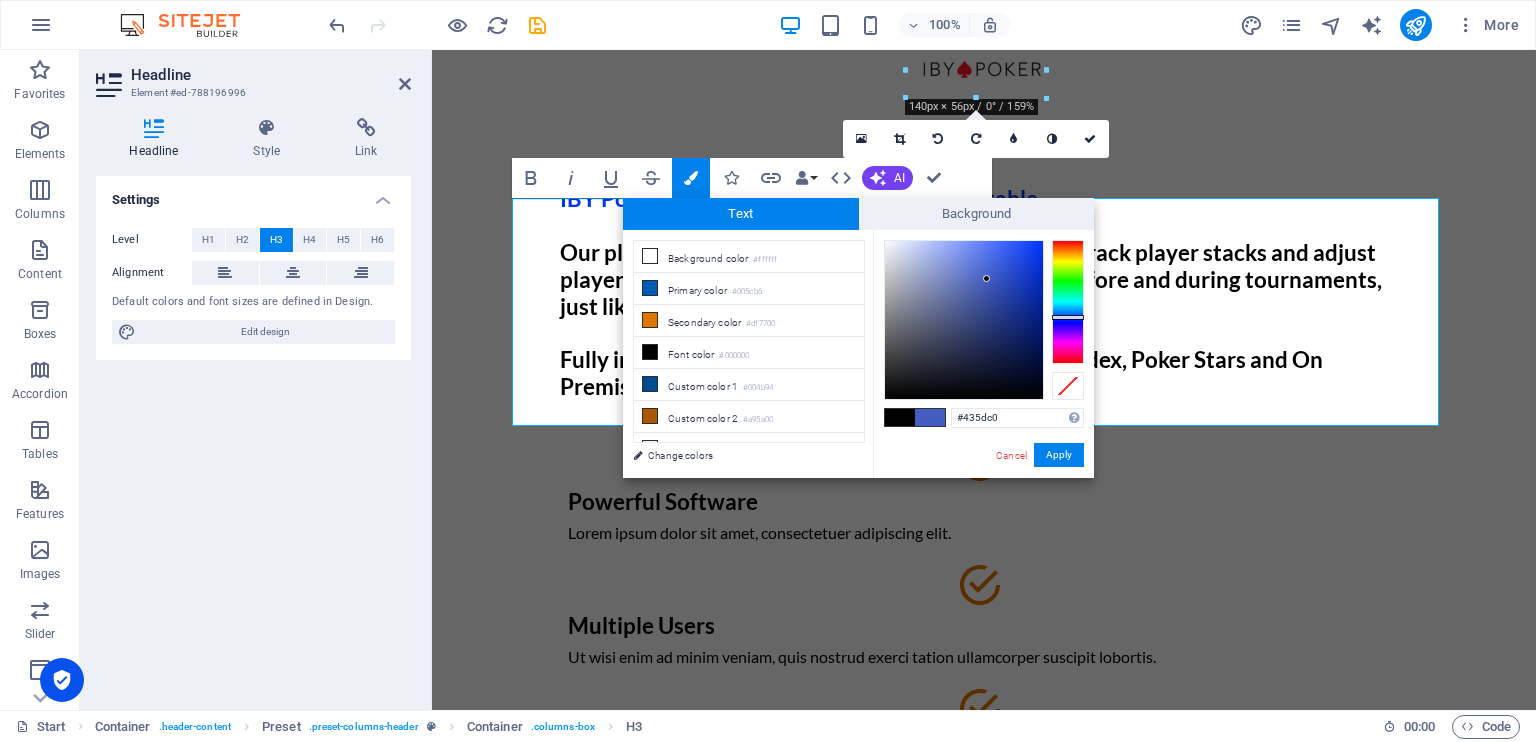 type on "#445ec0" 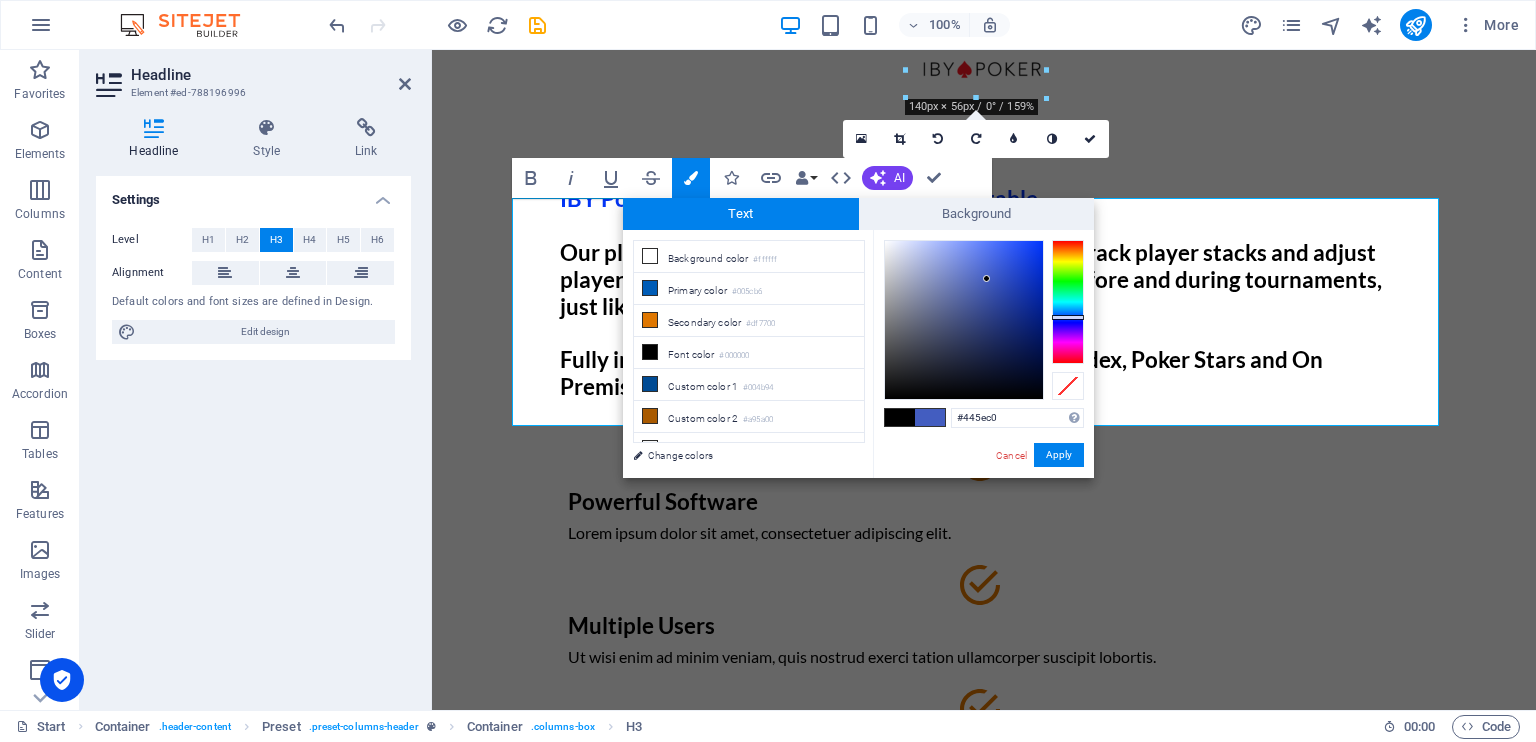 drag, startPoint x: 941, startPoint y: 255, endPoint x: 986, endPoint y: 279, distance: 51 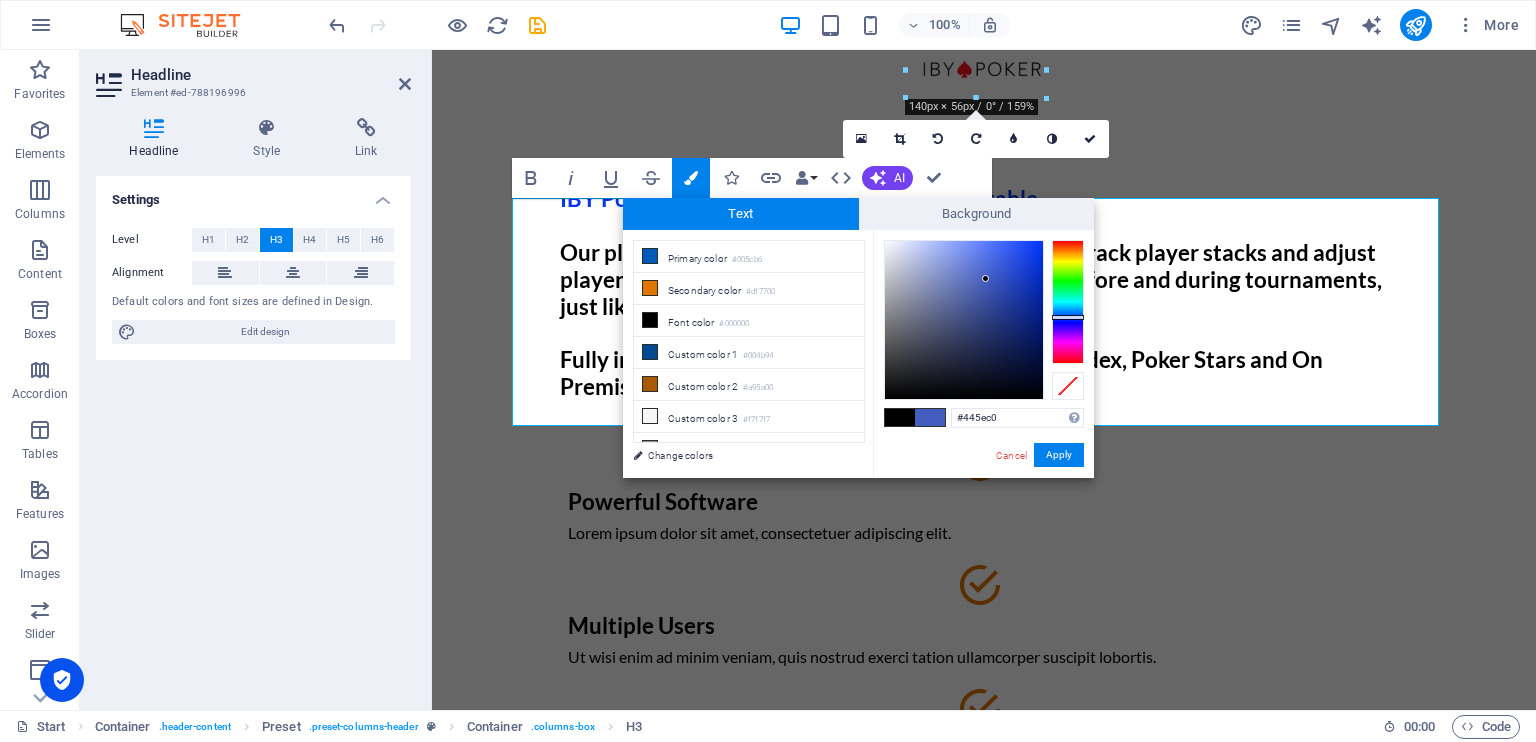 scroll, scrollTop: 44, scrollLeft: 0, axis: vertical 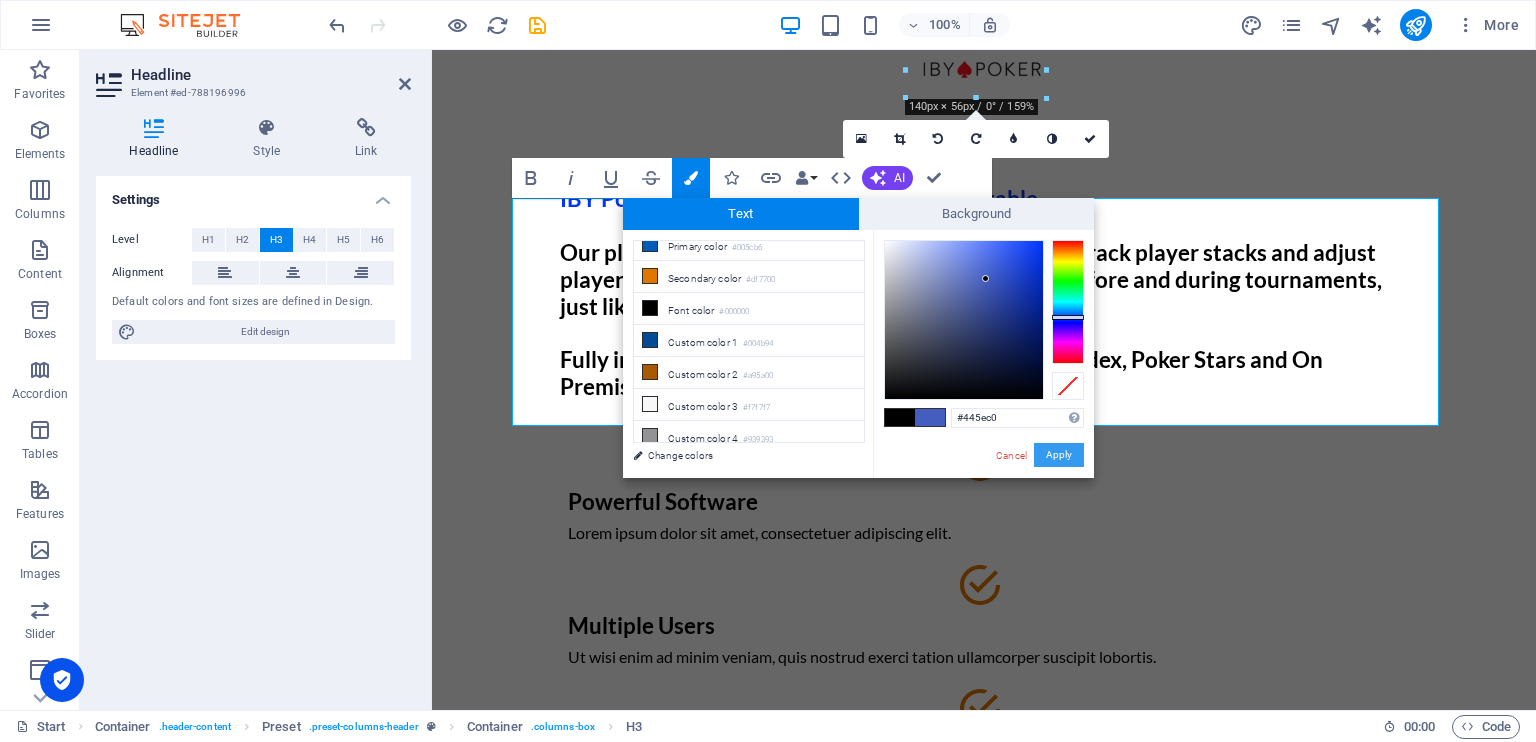 click on "Apply" at bounding box center [1059, 455] 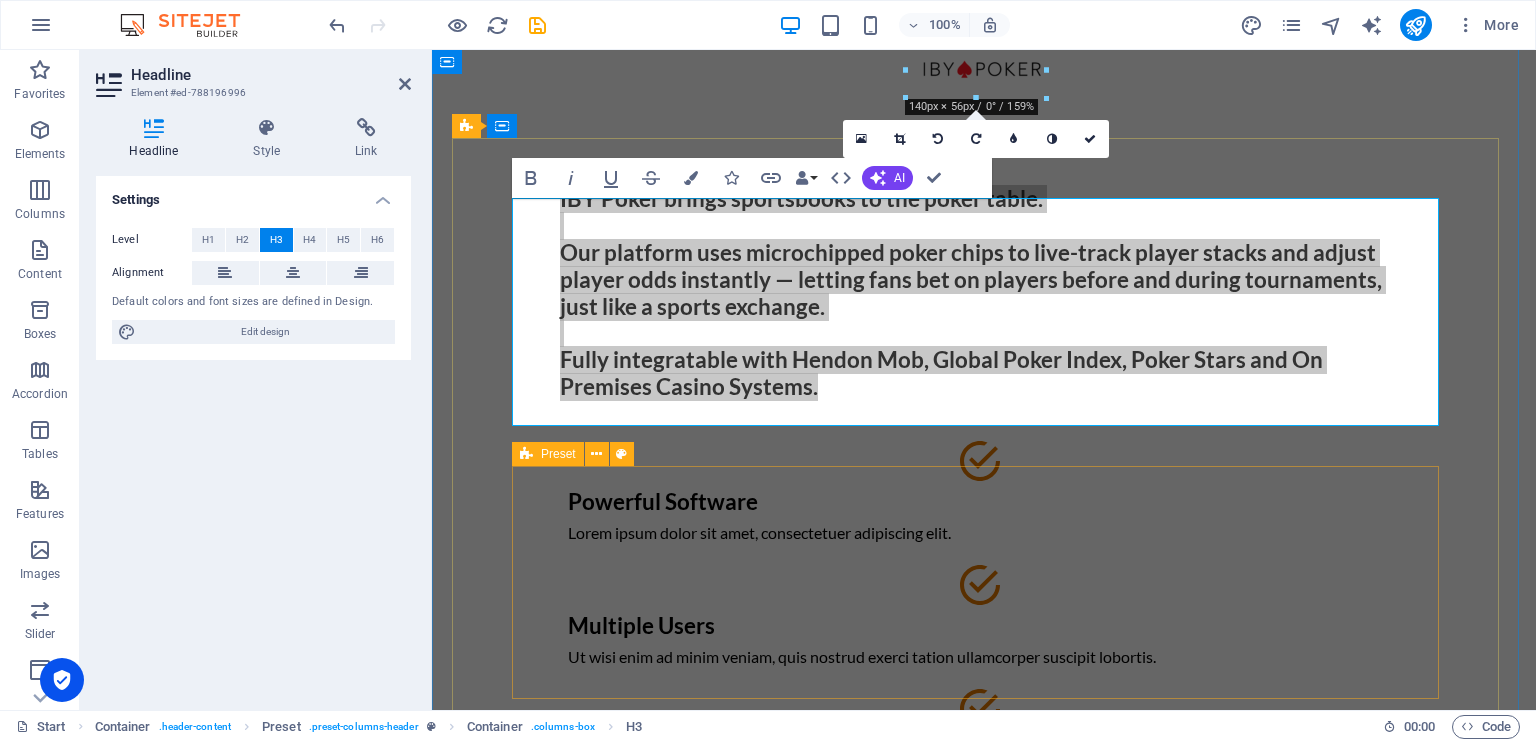 click on "Powerful Software Lorem ipsum dolor sit amet, consectetuer adipiscing elit.  Multiple Users Ut wisi enim ad minim veniam, quis nostrud exerci tation ullamcorper suscipit lobortis. Free Upgrades Nam liber tempor cum soluta nobis eleifend option congue nihil imperdiet doming." at bounding box center [984, 621] 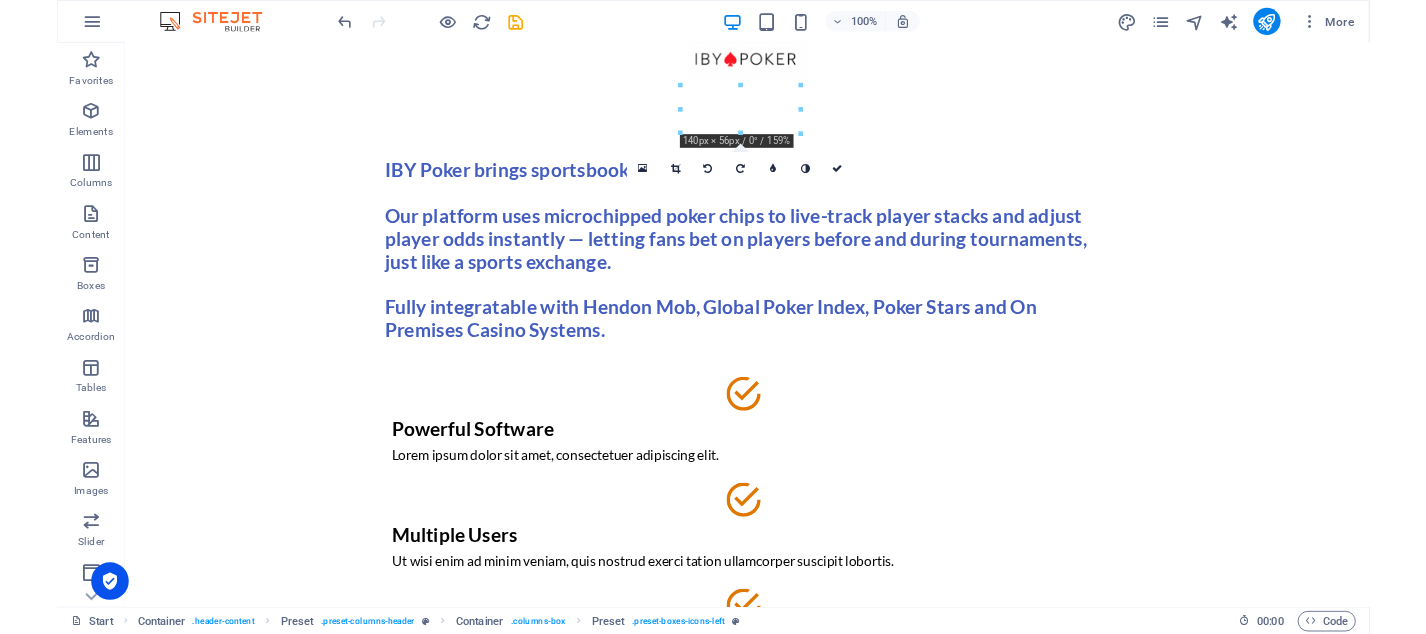 scroll, scrollTop: 0, scrollLeft: 0, axis: both 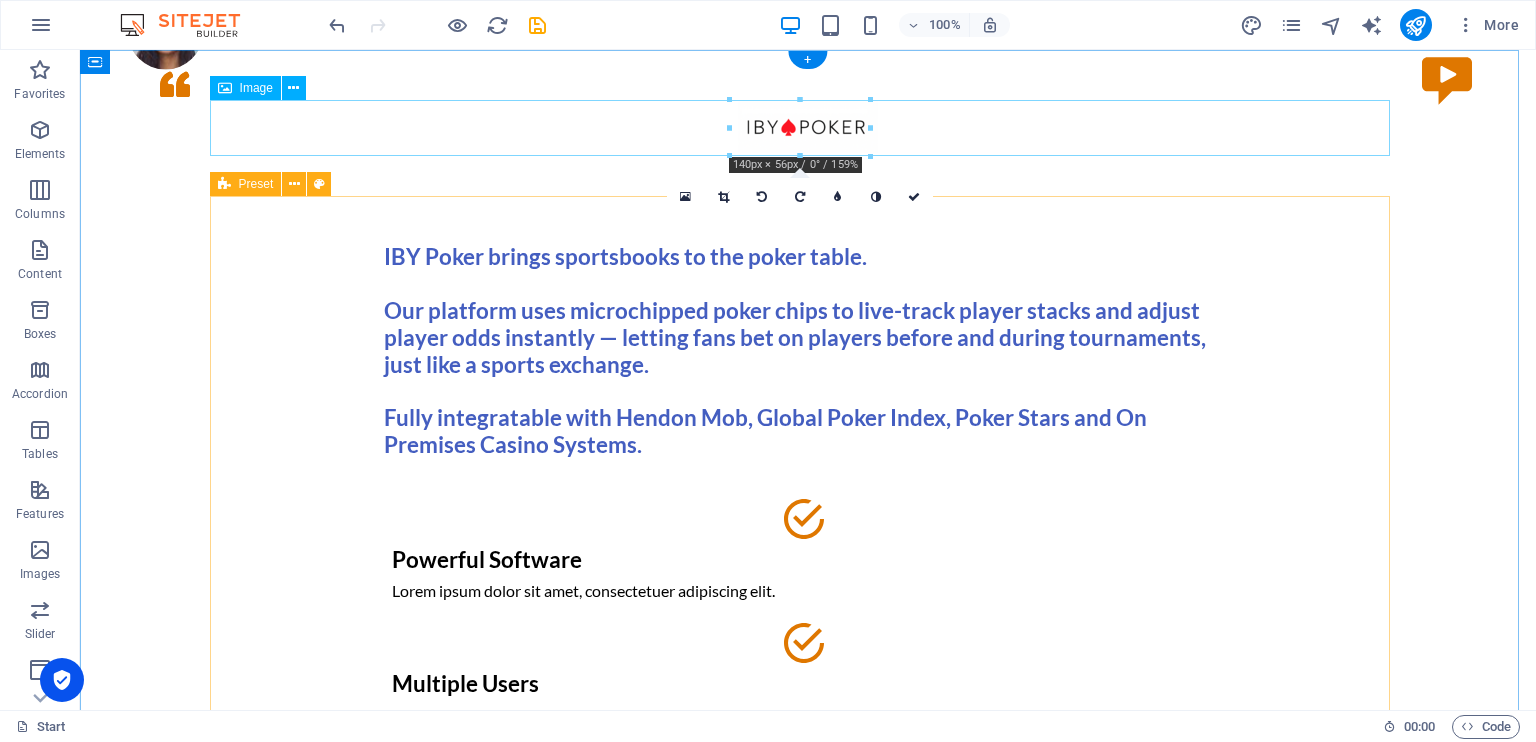 click at bounding box center [808, 128] 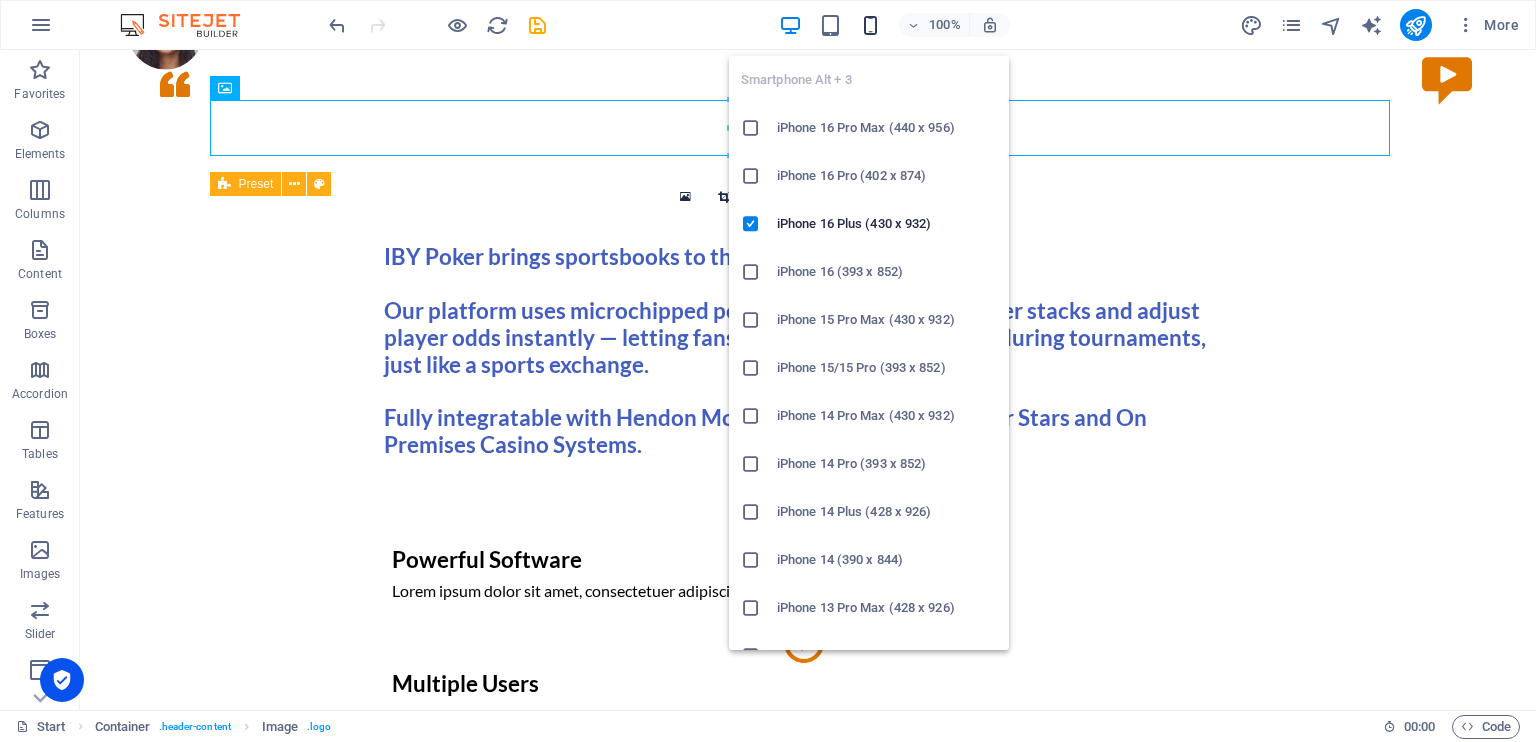 click at bounding box center [870, 25] 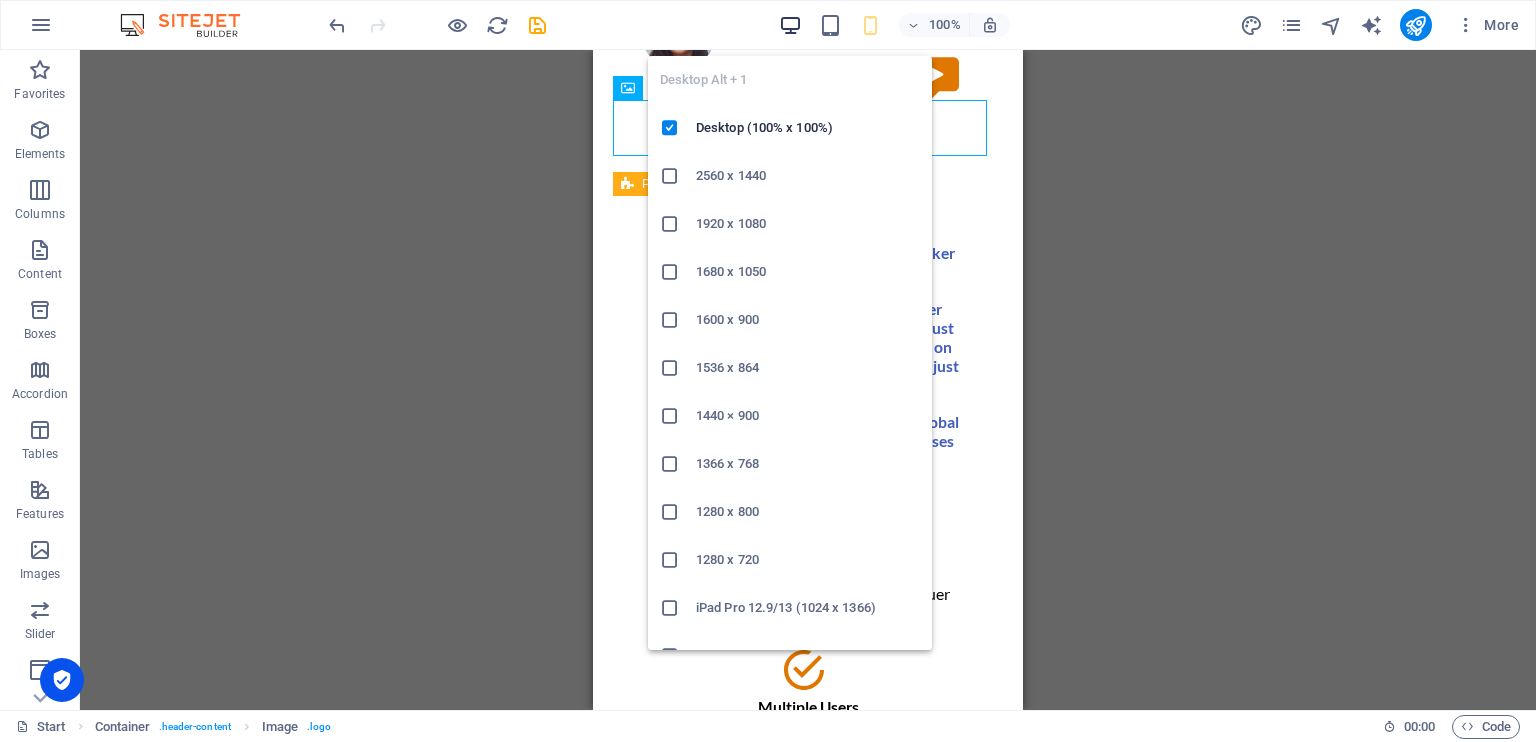 click at bounding box center (790, 25) 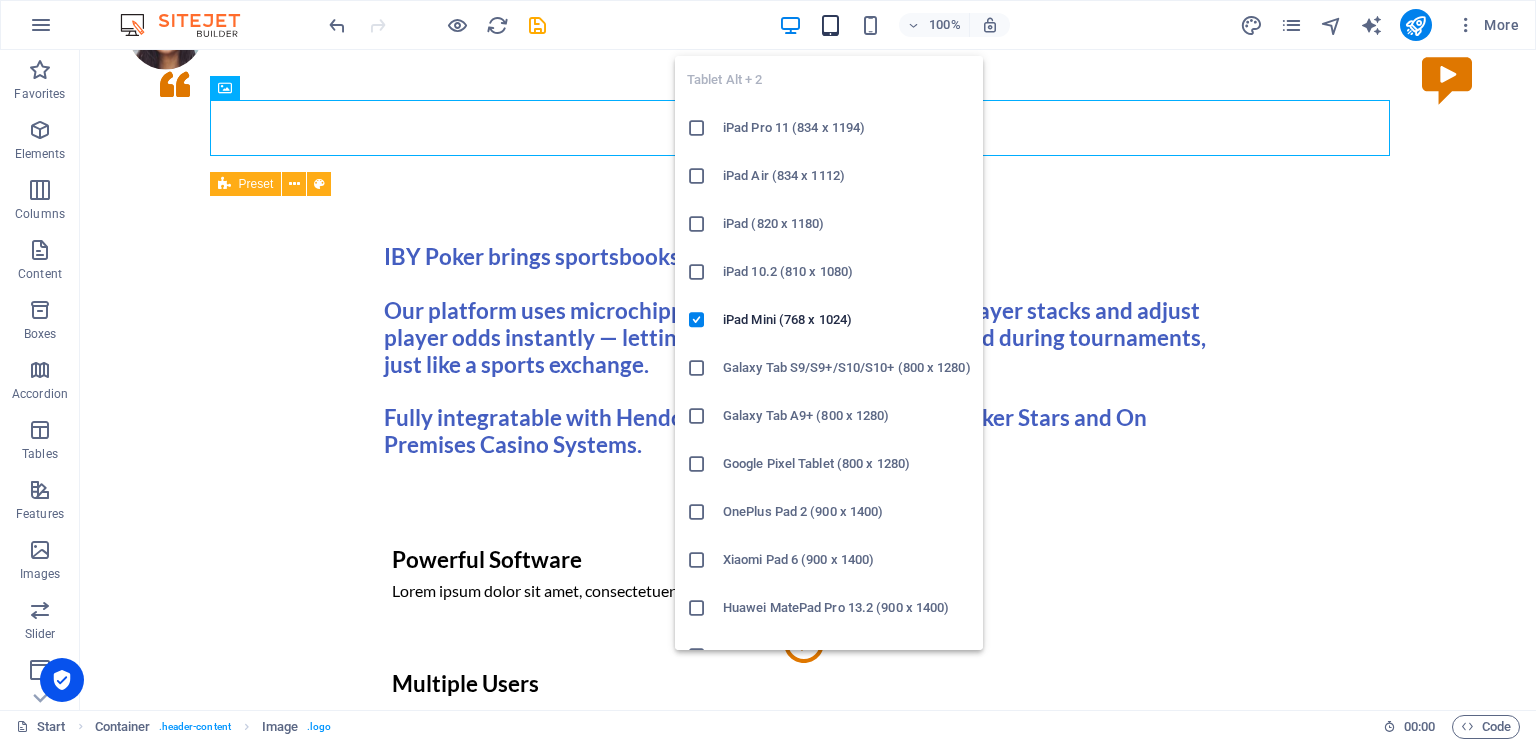 click at bounding box center [830, 25] 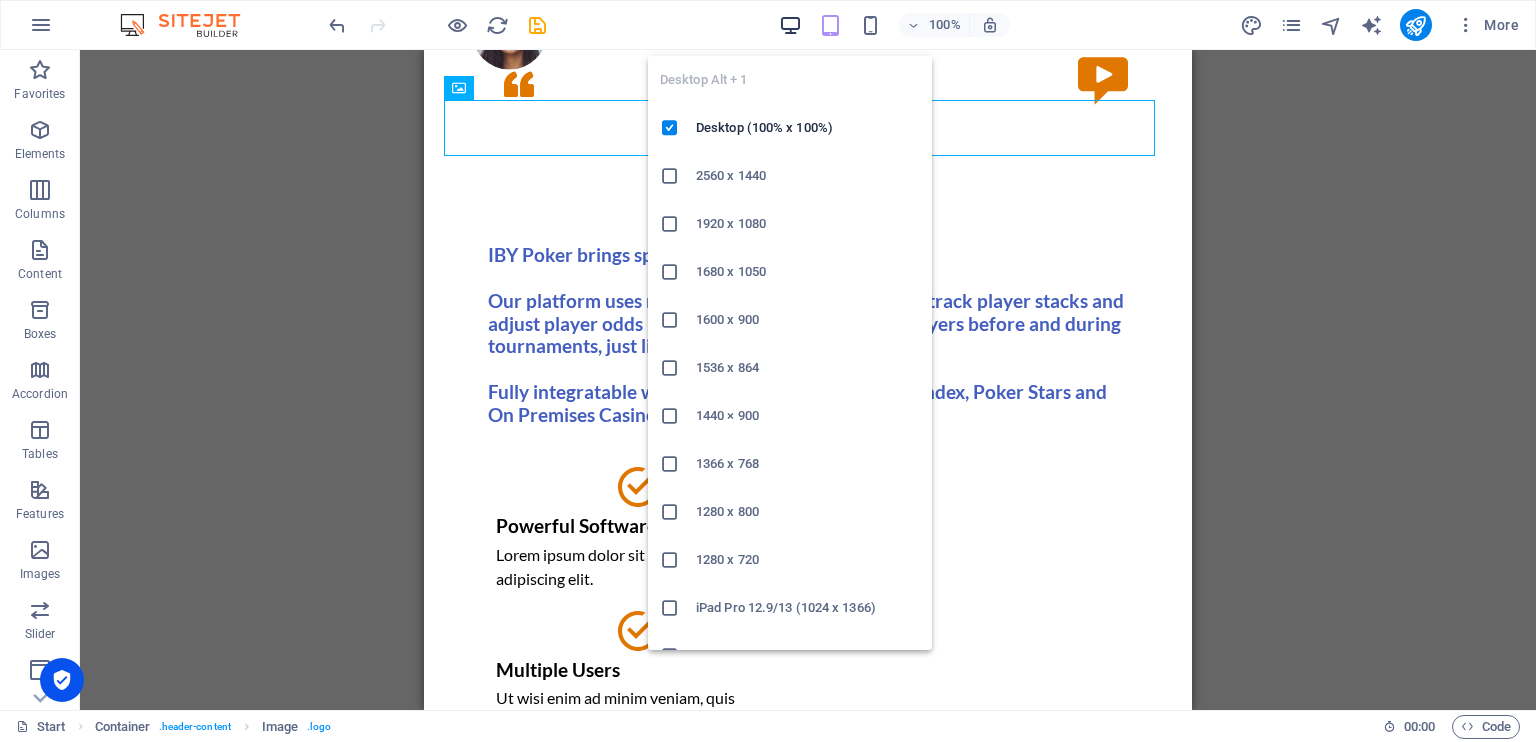 click at bounding box center [790, 25] 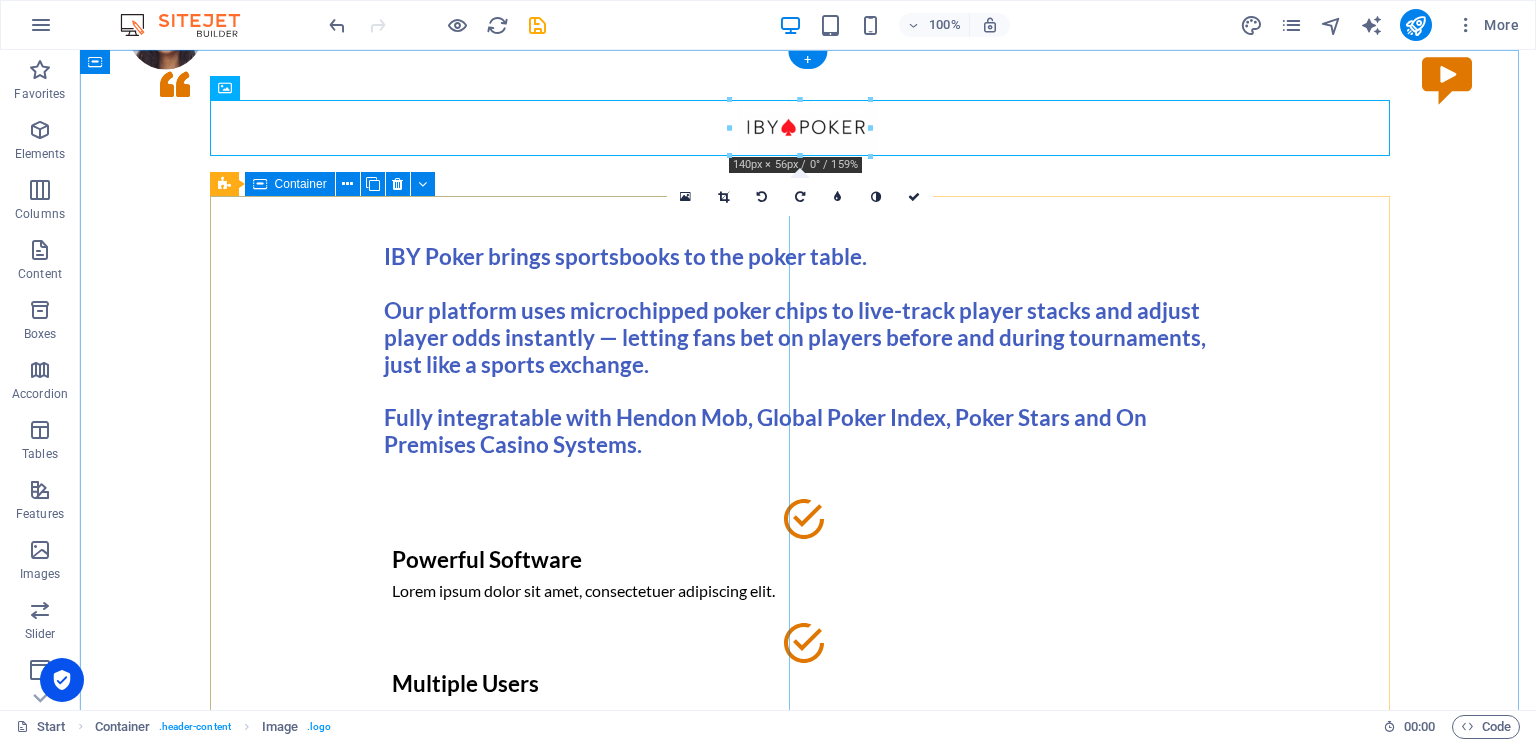 click on "IBY Poker brings sportsbooks to the poker table. Our platform uses microchipped poker chips to live-track player stacks and adjust player odds instantly — letting fans bet on players before and during tournaments, just like a sports exchange. Fully integratable with Hendon Mob, Global Poker Index, Poker Stars and On Premises Casino Systems. Powerful Software Lorem ipsum dolor sit amet, consectetuer adipiscing elit.  Multiple Users Ut wisi enim ad minim veniam, quis nostrud exerci tation ullamcorper suscipit lobortis. Free Upgrades Nam liber tempor cum soluta nobis eleifend option congue nihil imperdiet doming. Request a FREE Trial   Request a FREE Trial" at bounding box center [808, 618] 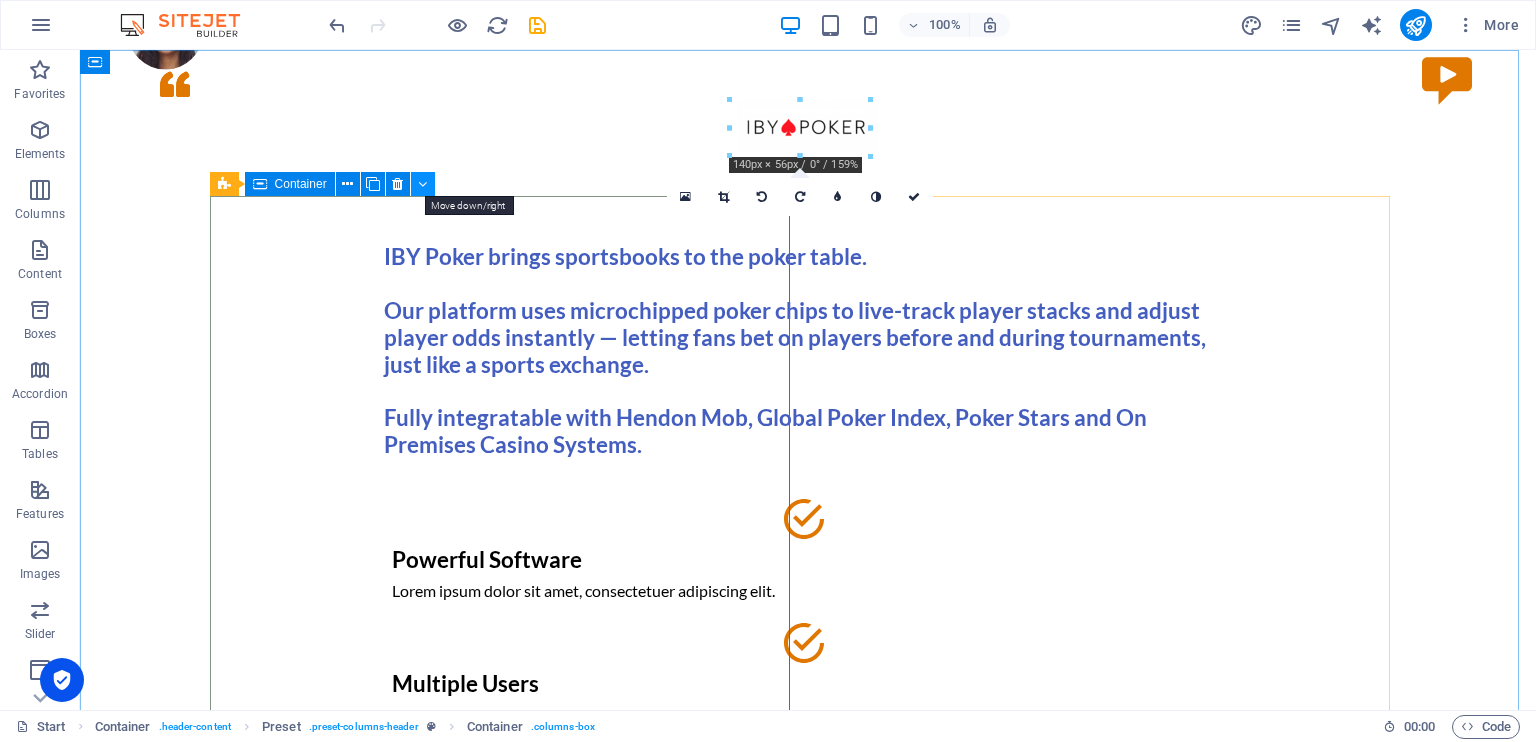 click at bounding box center [422, 184] 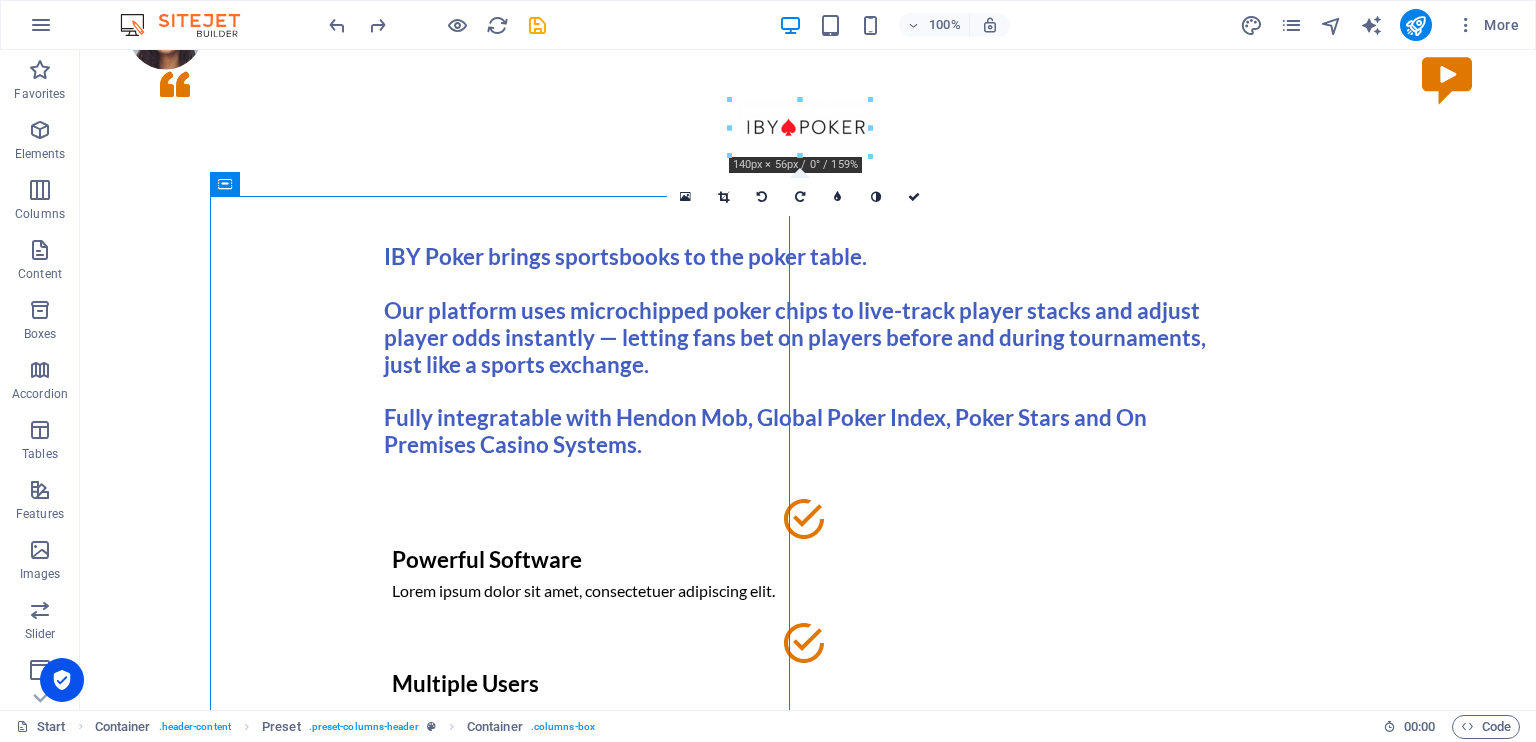 drag, startPoint x: 1528, startPoint y: 154, endPoint x: 1609, endPoint y: 98, distance: 98.47334 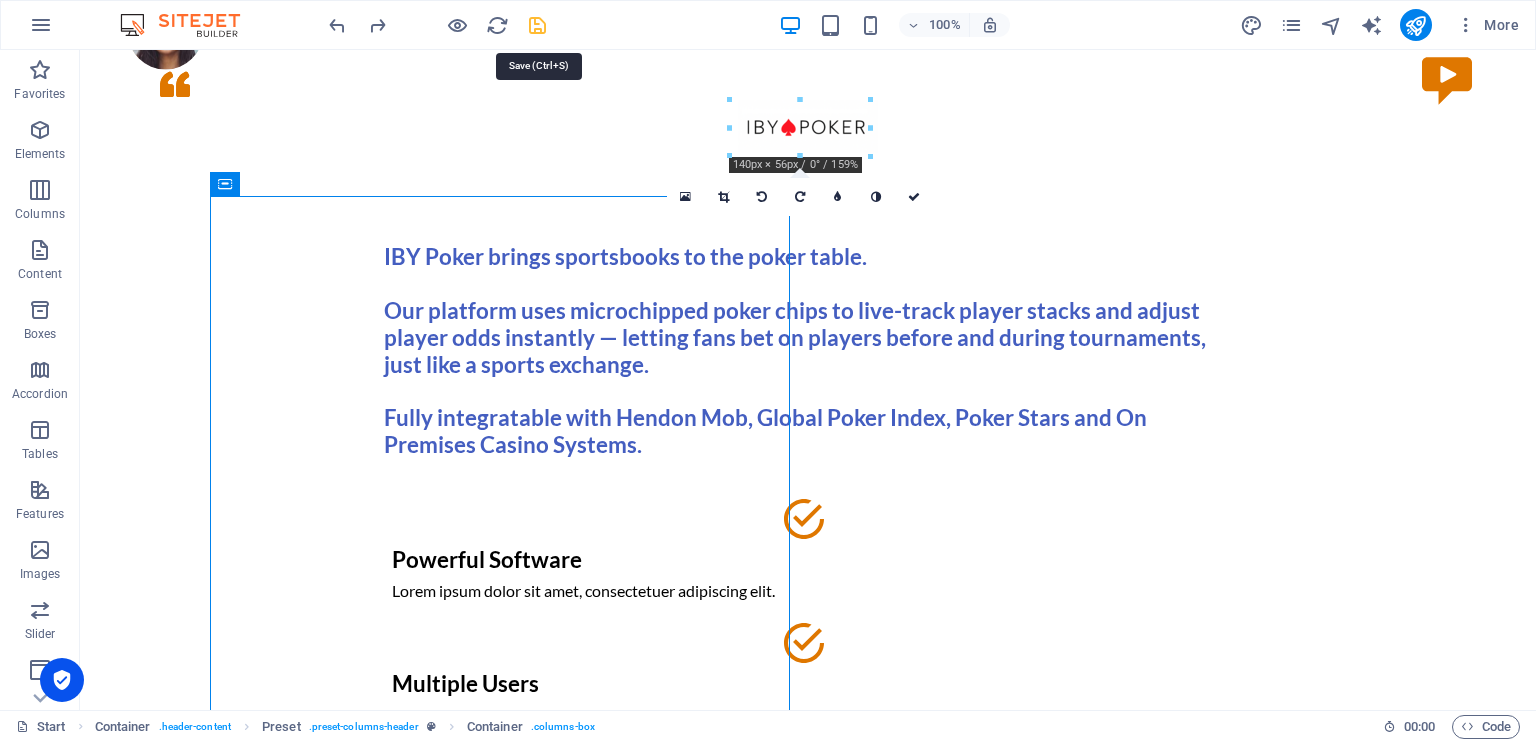 click at bounding box center (537, 25) 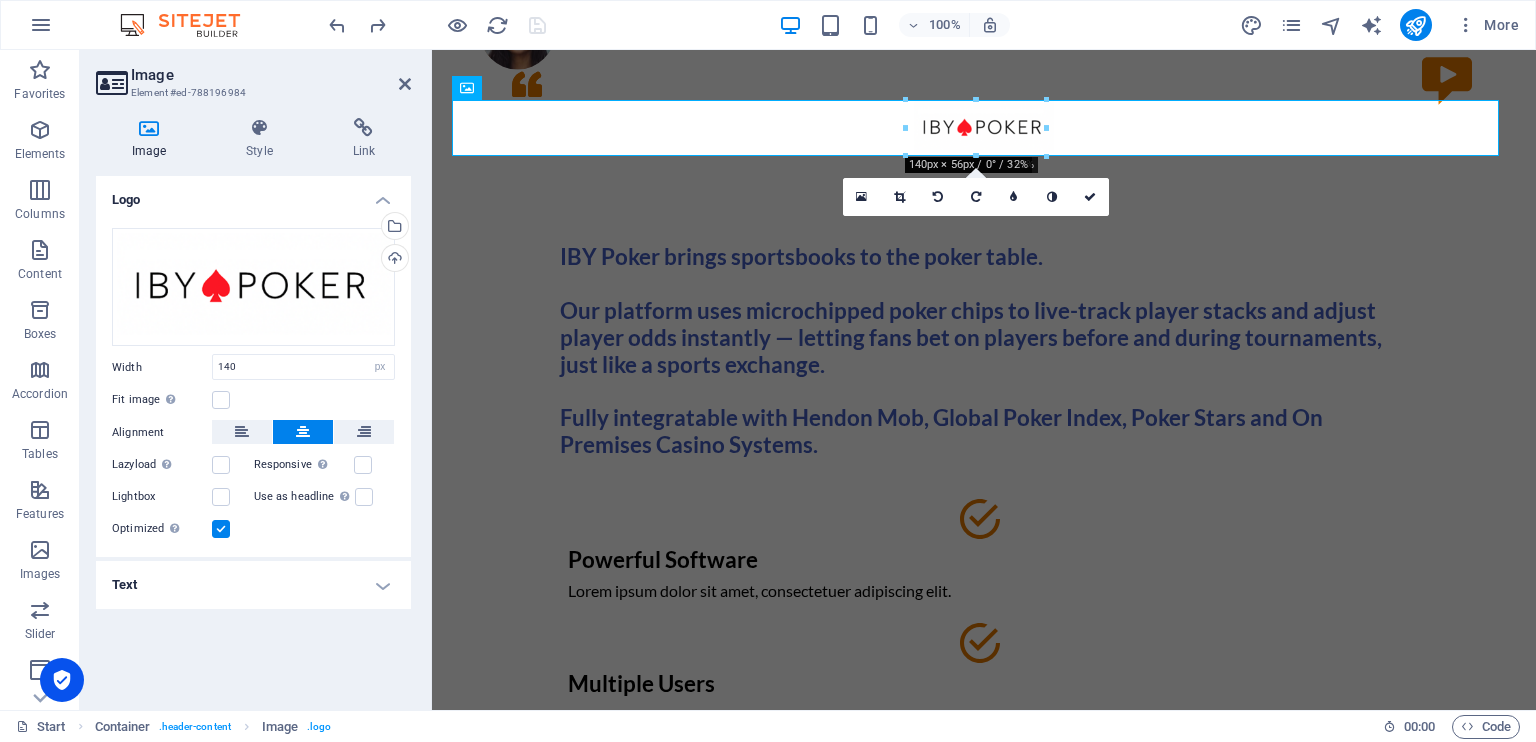 click on "Fit image Automatically fit image to a fixed width and height" at bounding box center (253, 400) 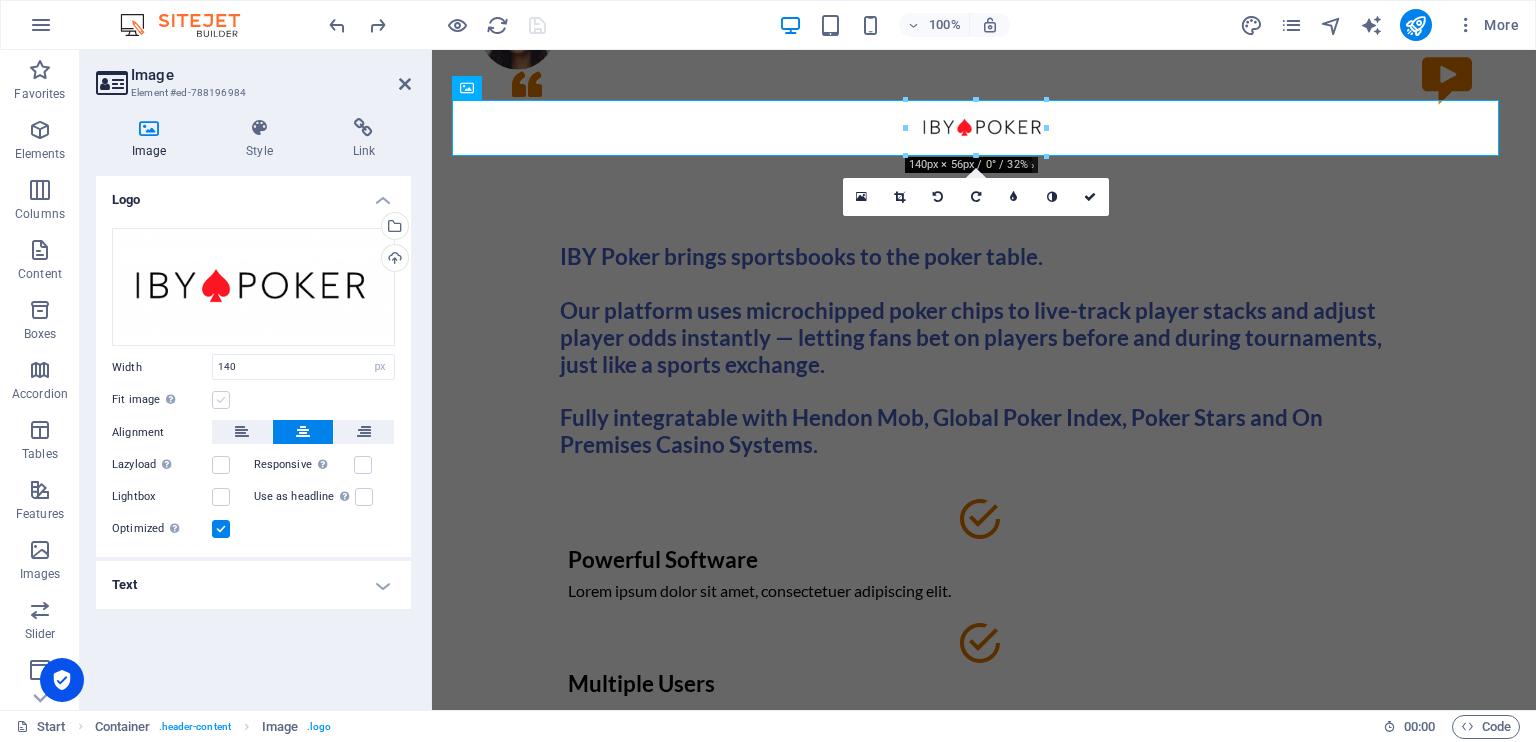 click at bounding box center (221, 400) 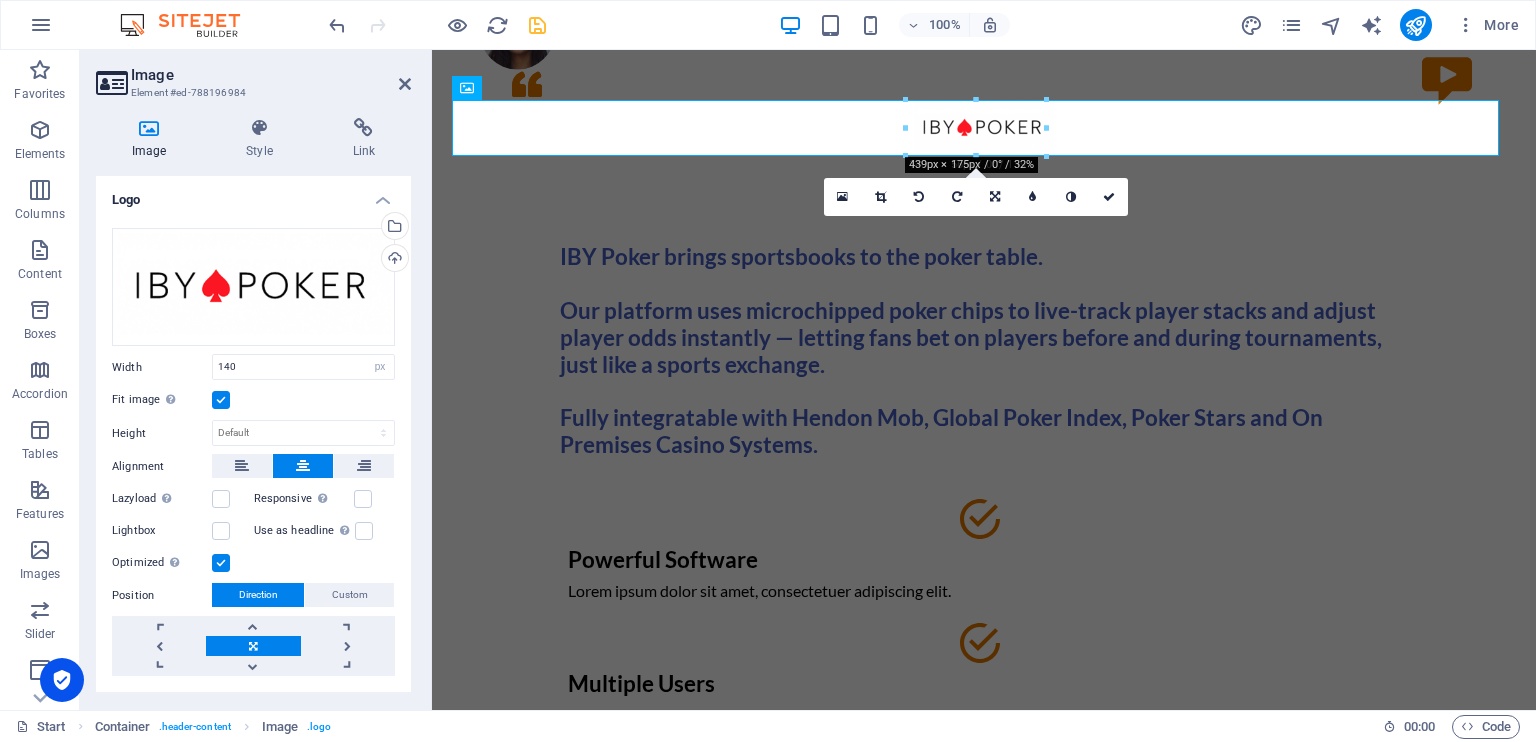 click at bounding box center (221, 400) 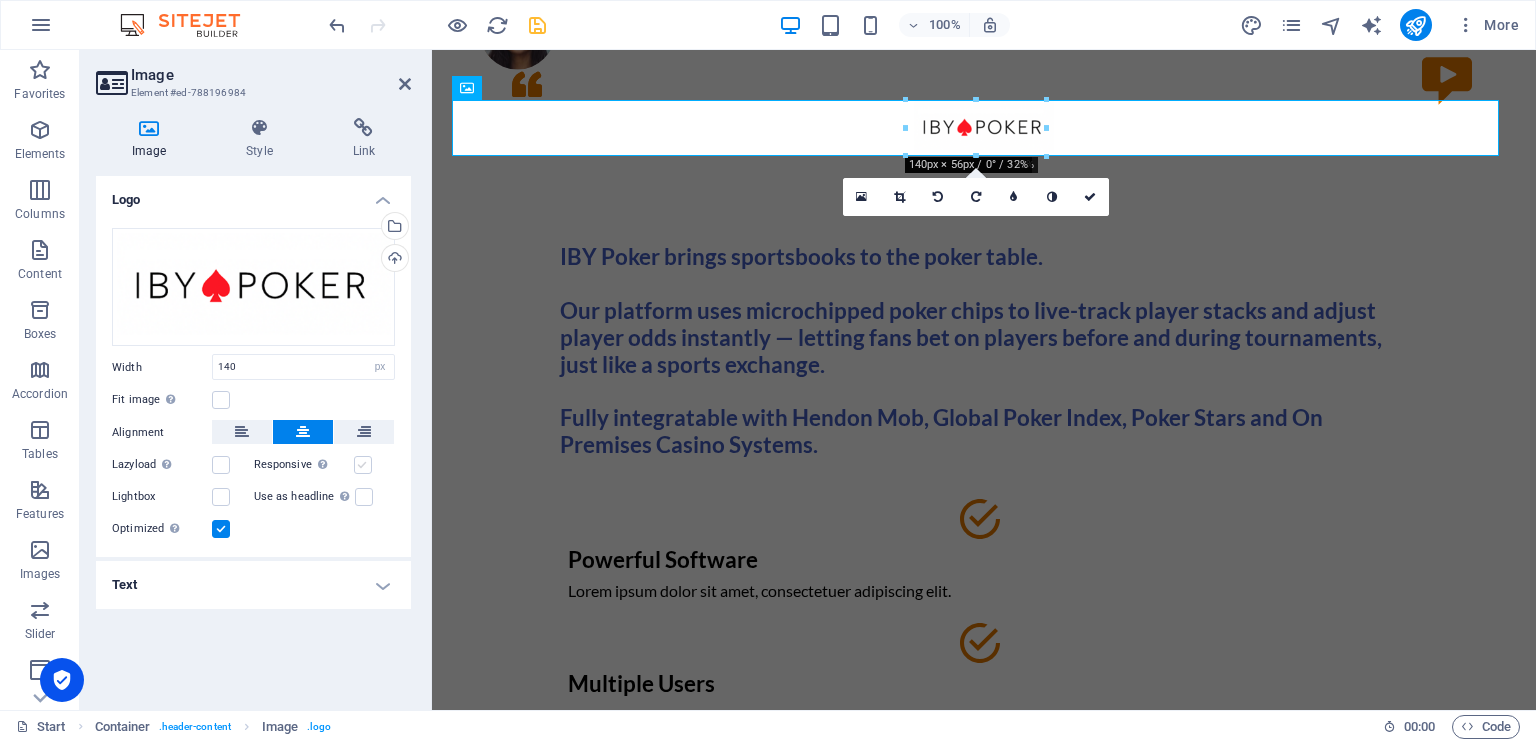 click at bounding box center (363, 465) 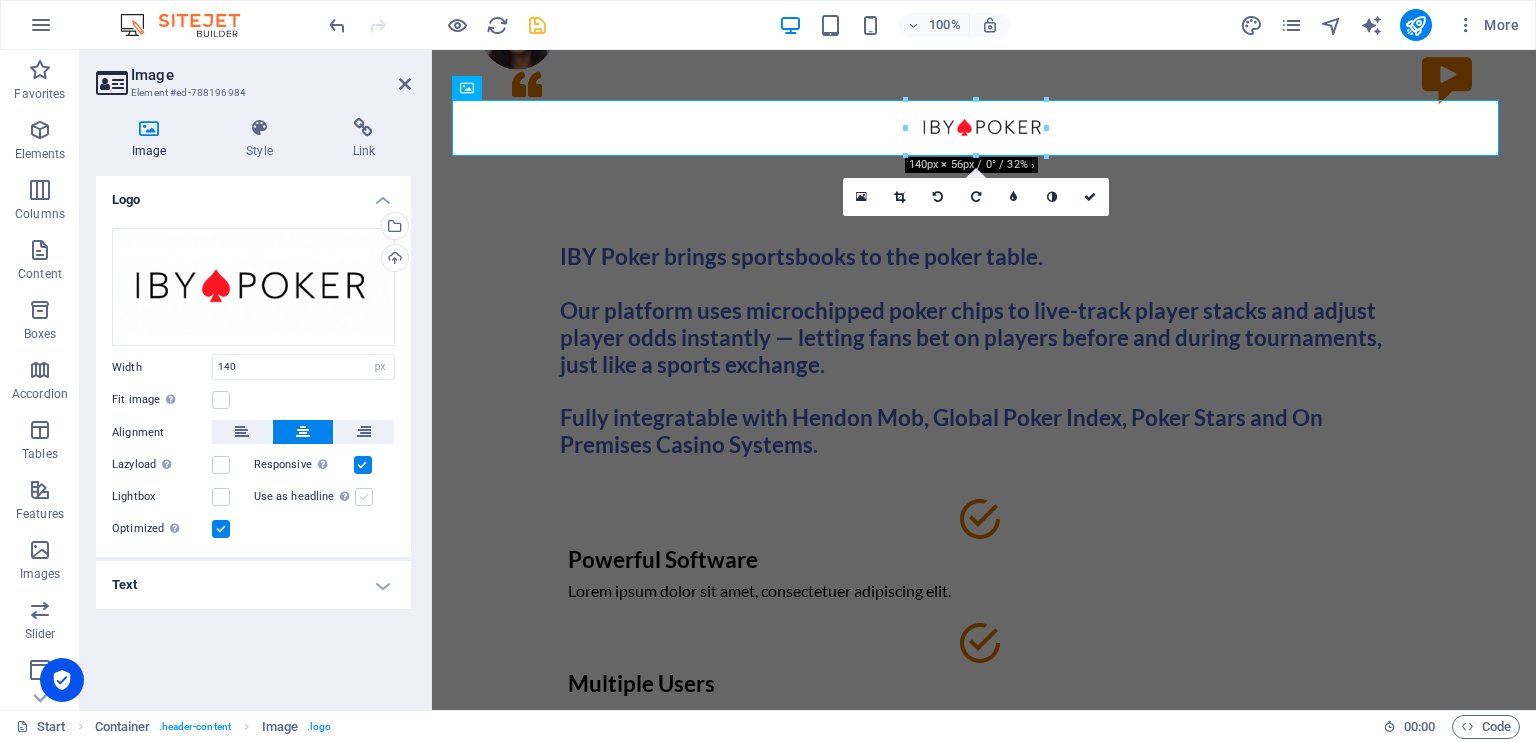 click at bounding box center [364, 497] 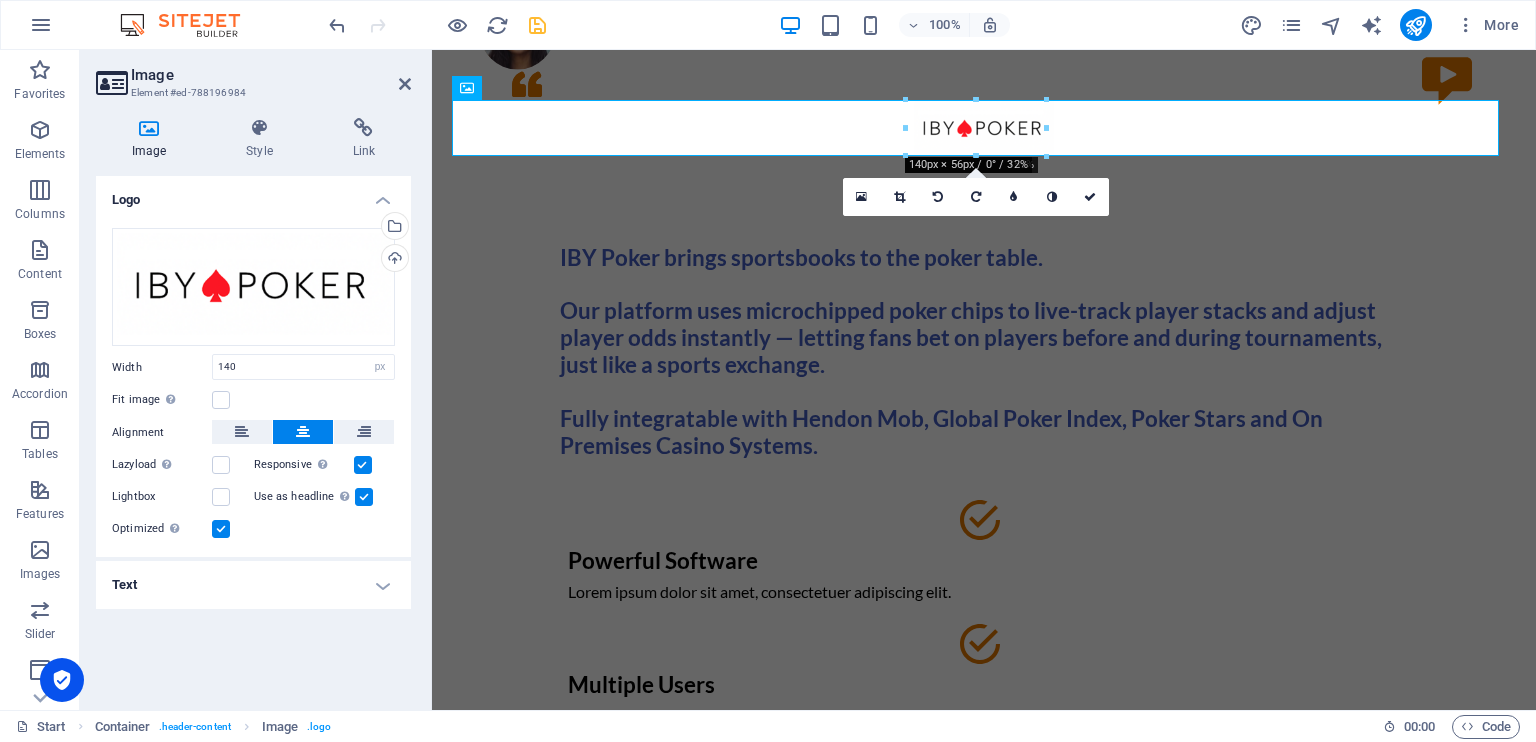 click at bounding box center (364, 497) 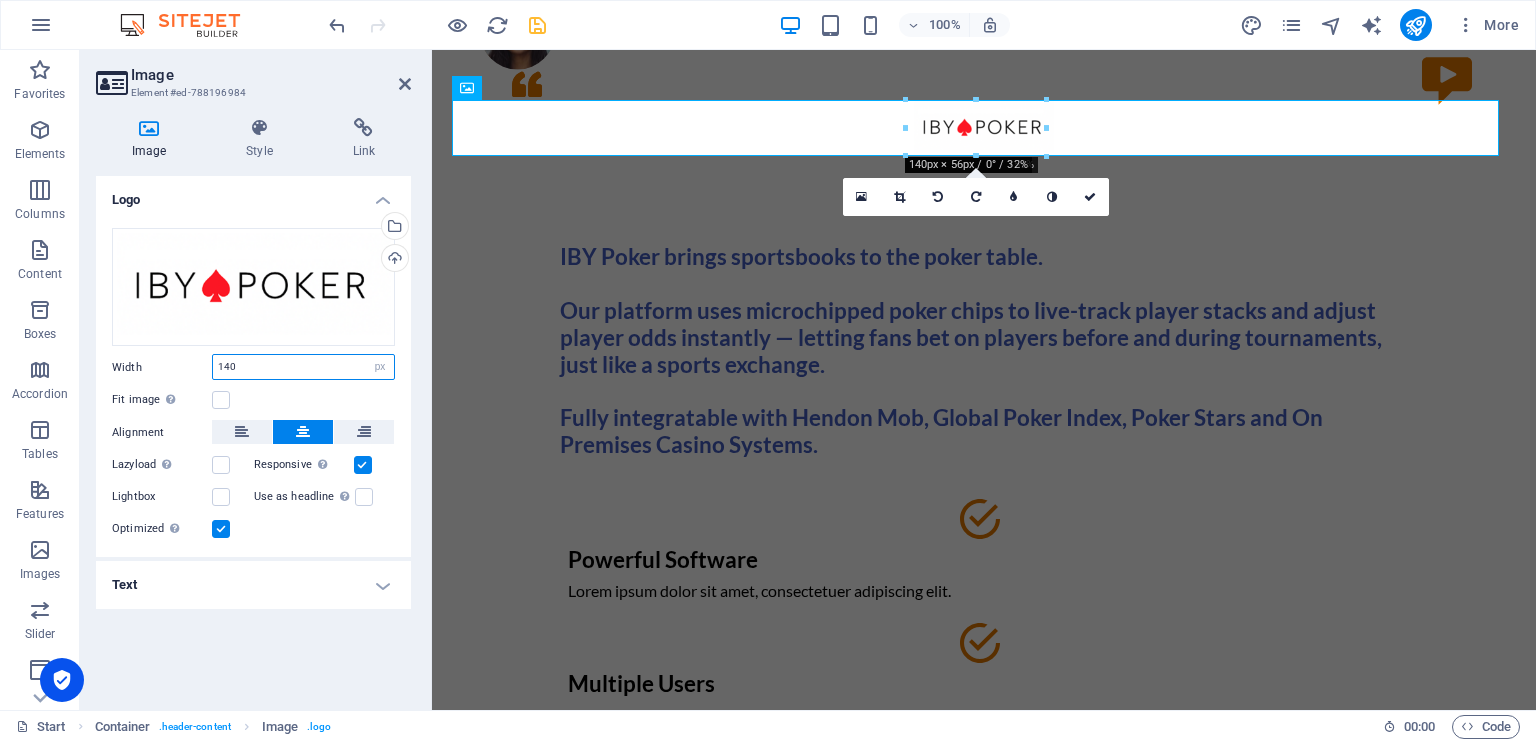 click on "140" at bounding box center (303, 367) 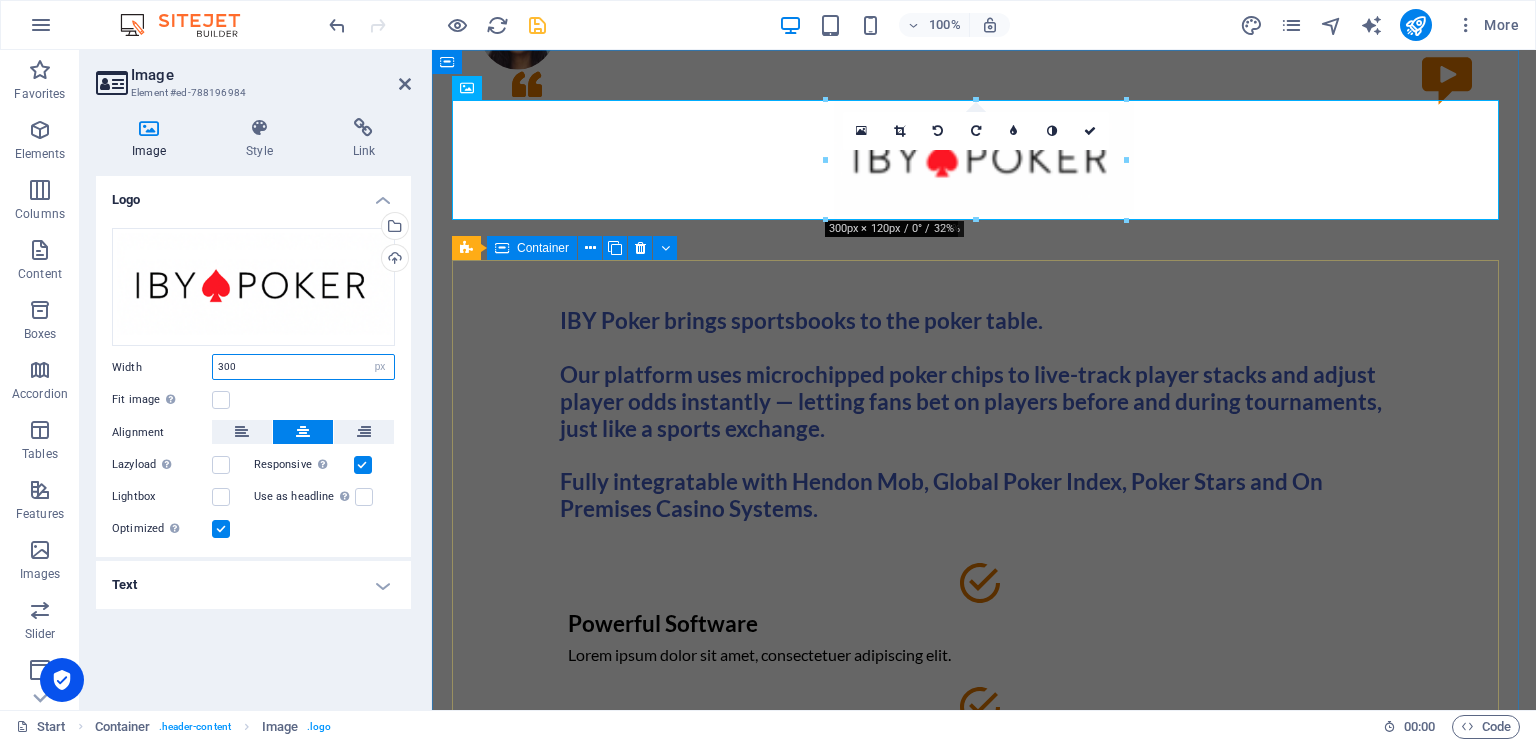 type on "300" 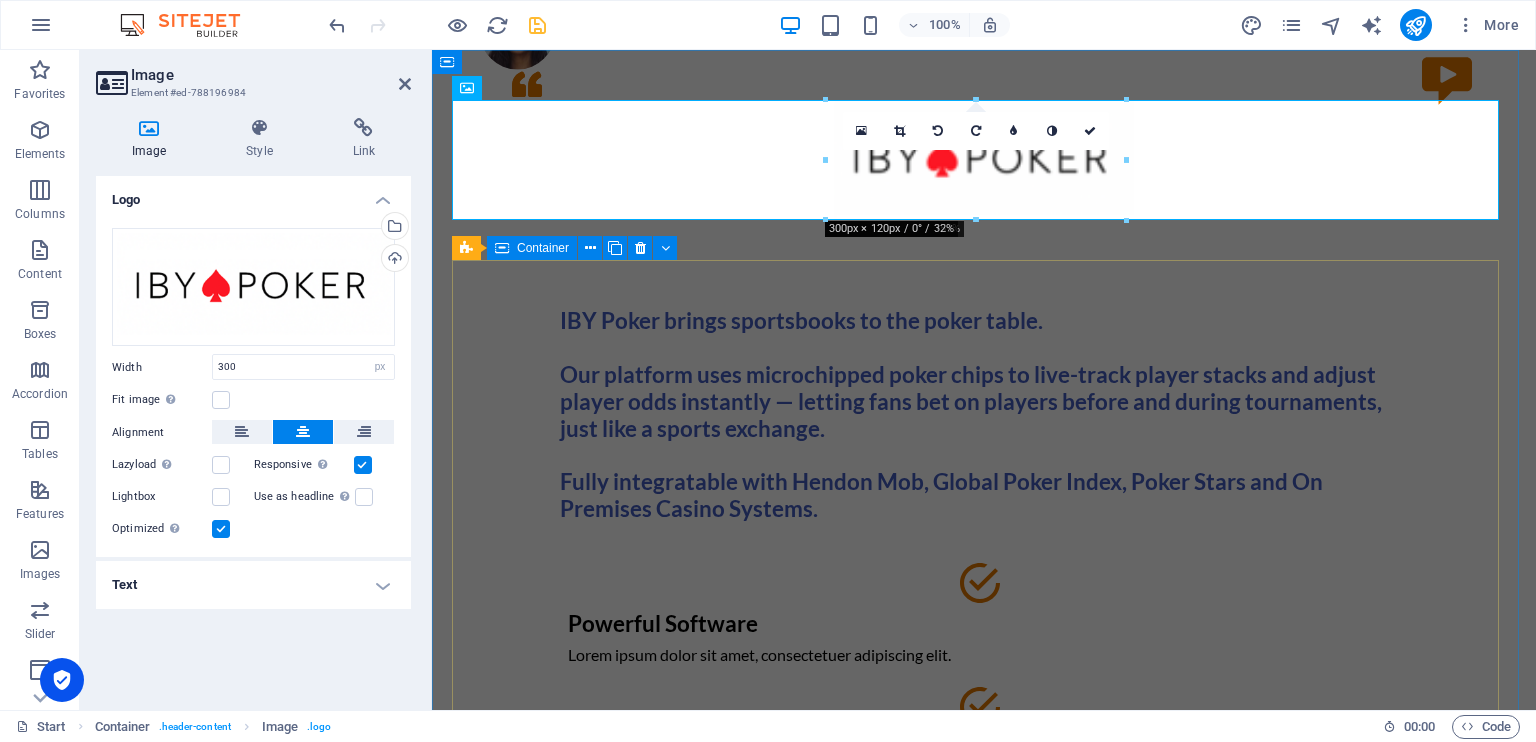 click on "IBY Poker brings sportsbooks to the poker table. Our platform uses microchipped poker chips to live-track player stacks and adjust player odds instantly — letting fans bet on players before and during tournaments, just like a sports exchange. Fully integratable with Hendon Mob, Global Poker Index, Poker Stars and On Premises Casino Systems. Powerful Software Lorem ipsum dolor sit amet, consectetuer adipiscing elit.  Multiple Users Ut wisi enim ad minim veniam, quis nostrud exerci tation ullamcorper suscipit lobortis. Free Upgrades Nam liber tempor cum soluta nobis eleifend option congue nihil imperdiet doming. Request a FREE Trial   Request a FREE Trial" at bounding box center (984, 682) 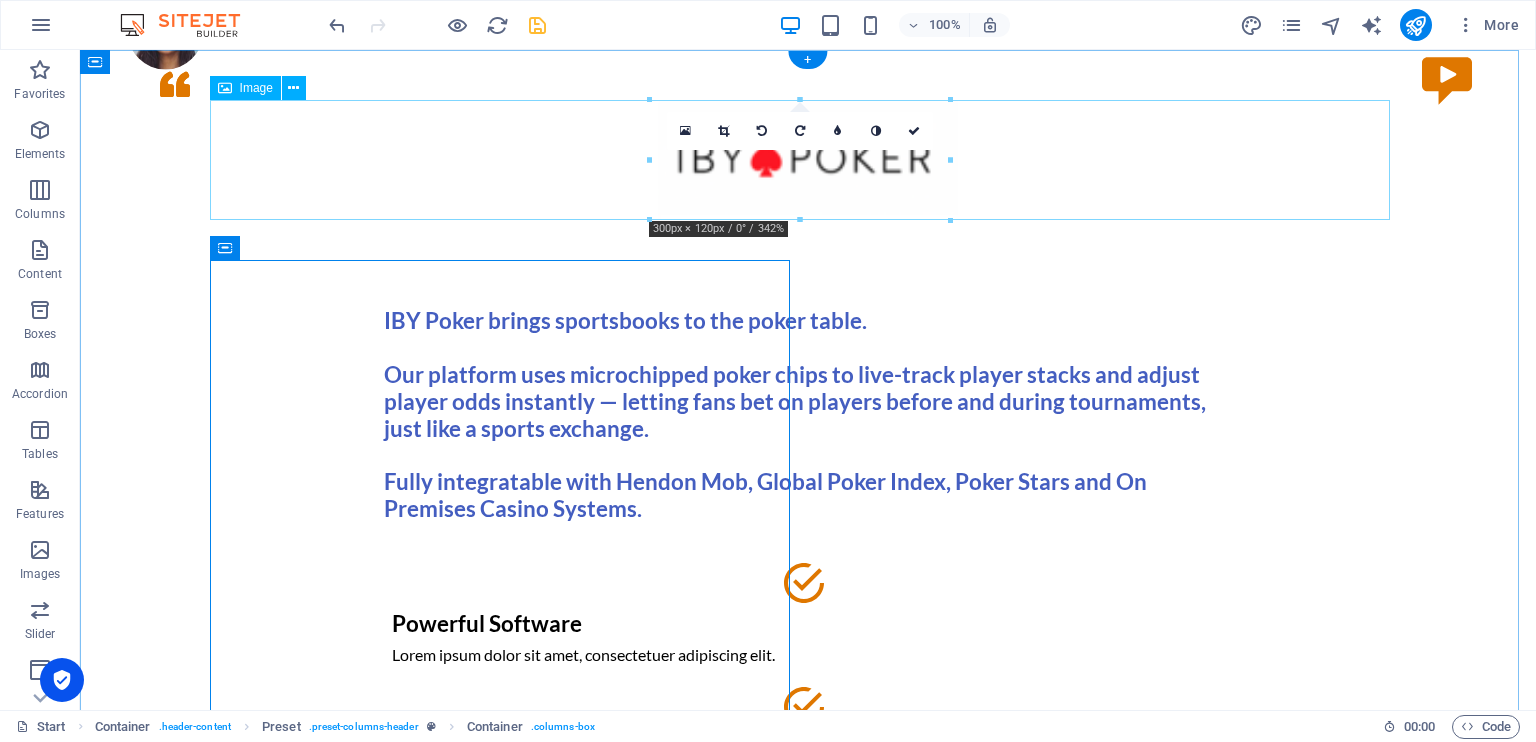 click at bounding box center (808, 160) 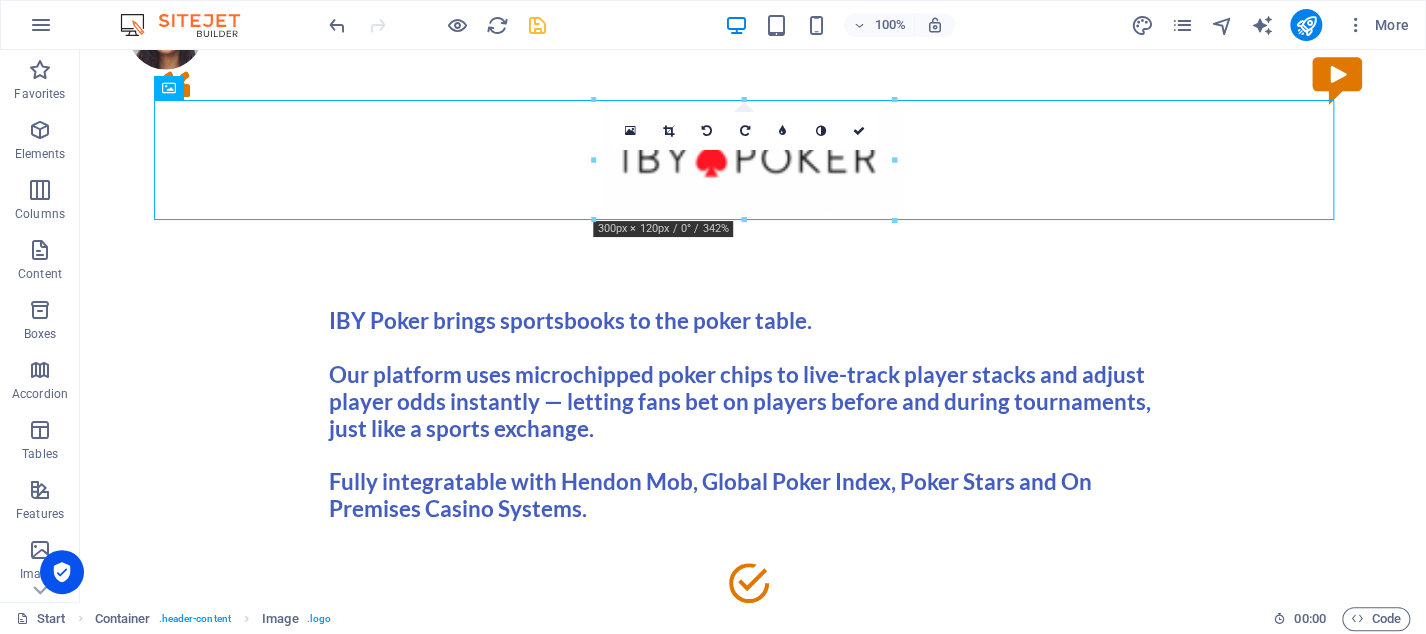 click on "16:10 16:9 4:3 1:1 1:2 0" at bounding box center (744, 131) 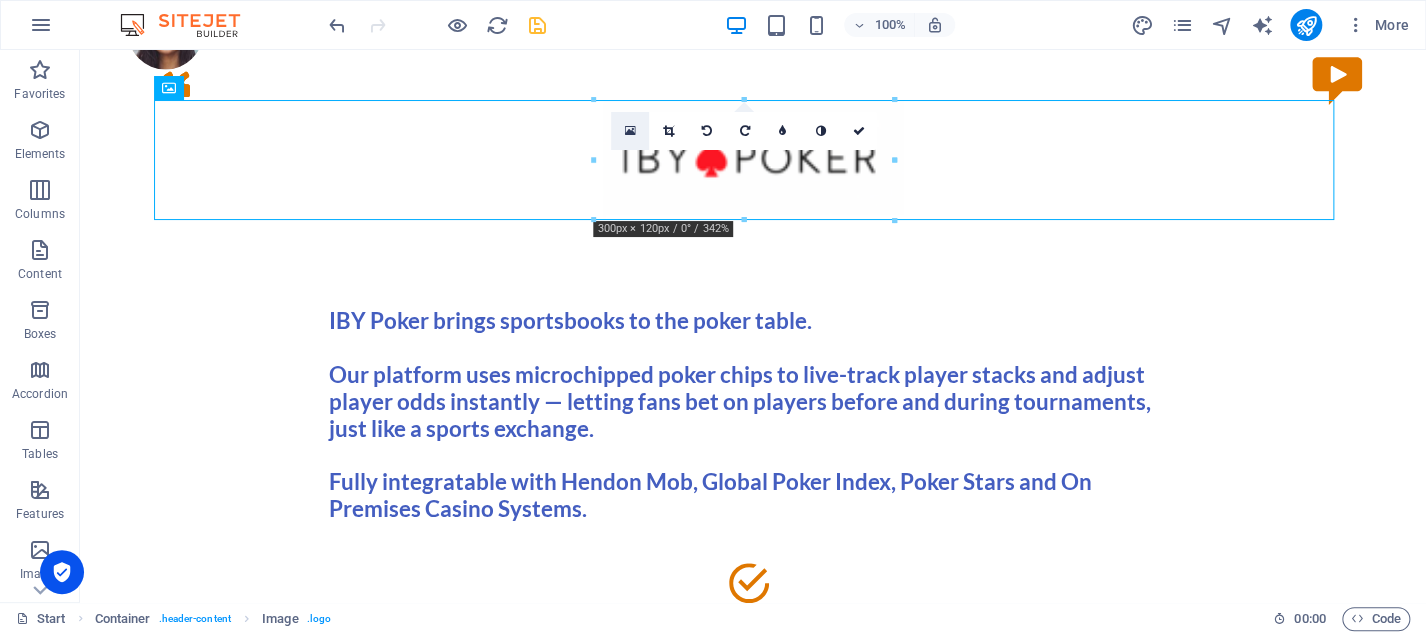 click at bounding box center (630, 131) 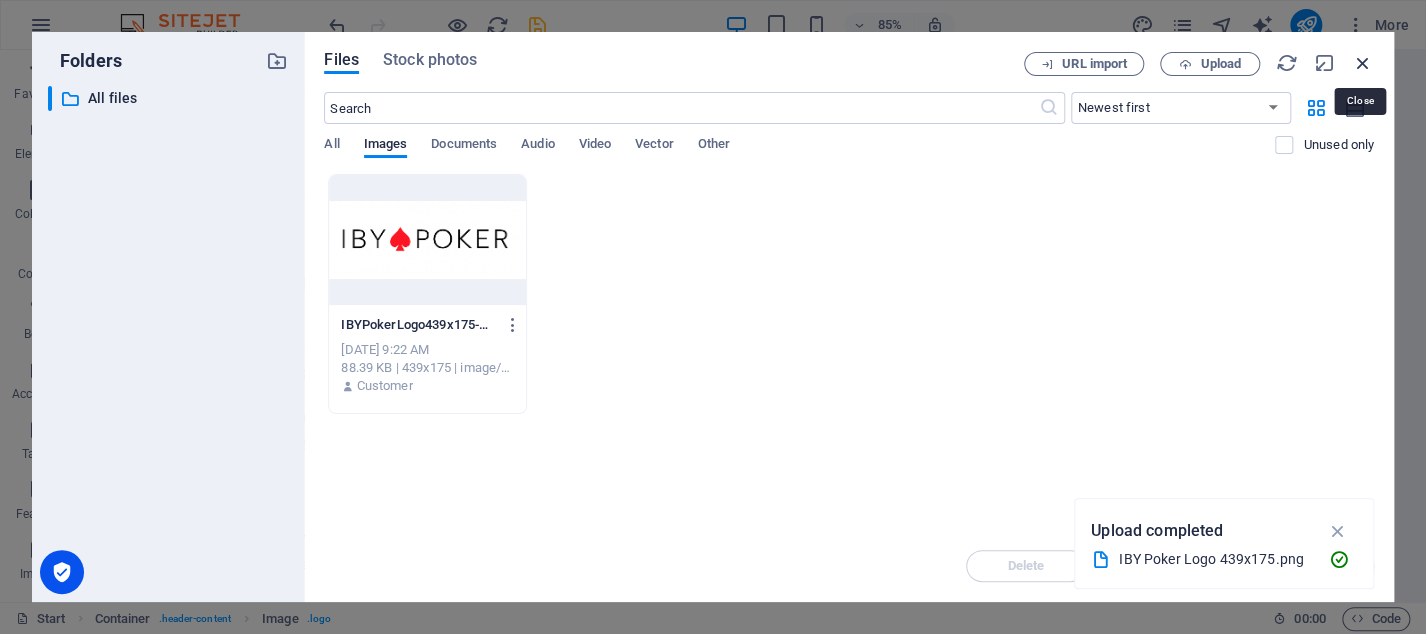 click at bounding box center [1363, 63] 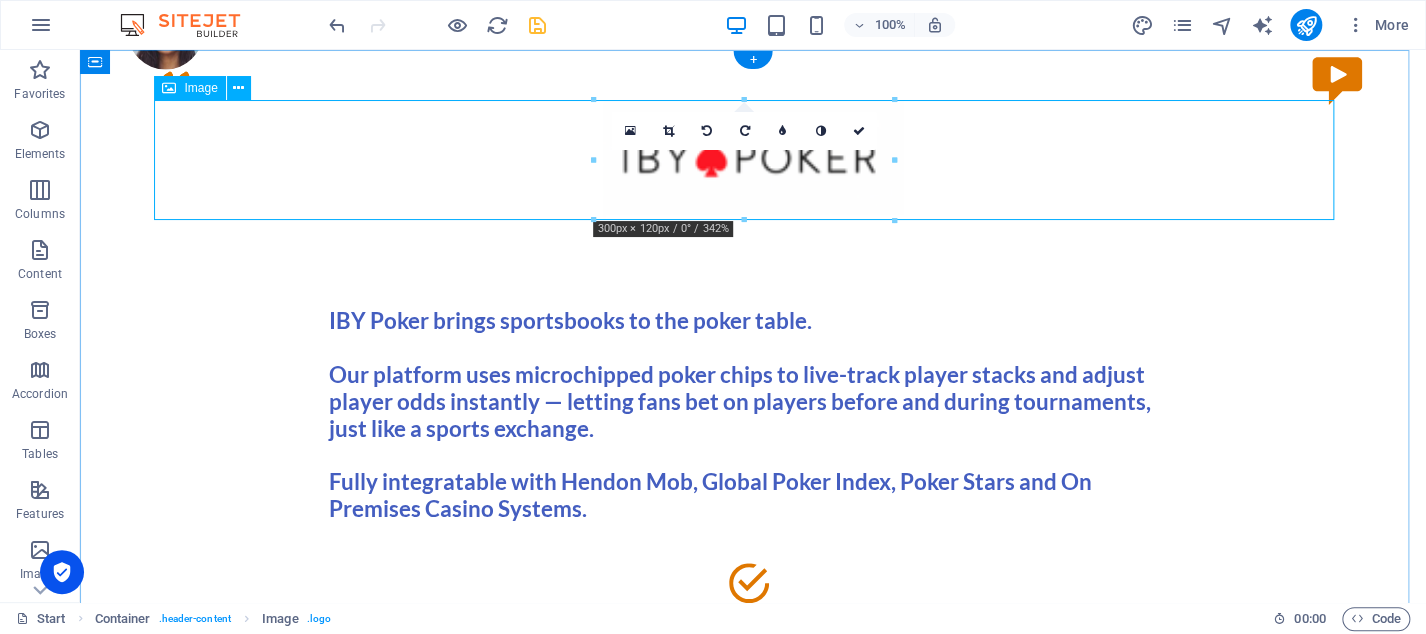 click at bounding box center (753, 160) 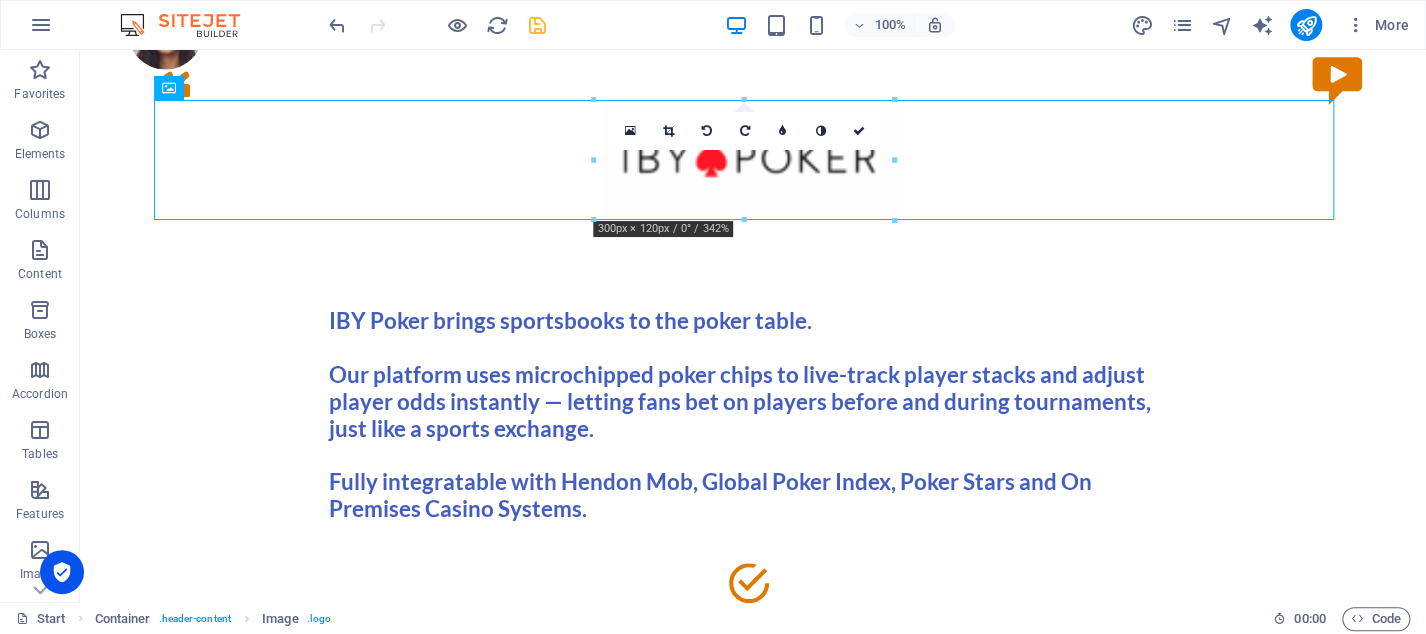 click on "16:10 16:9 4:3 1:1 1:2 0" at bounding box center (744, 131) 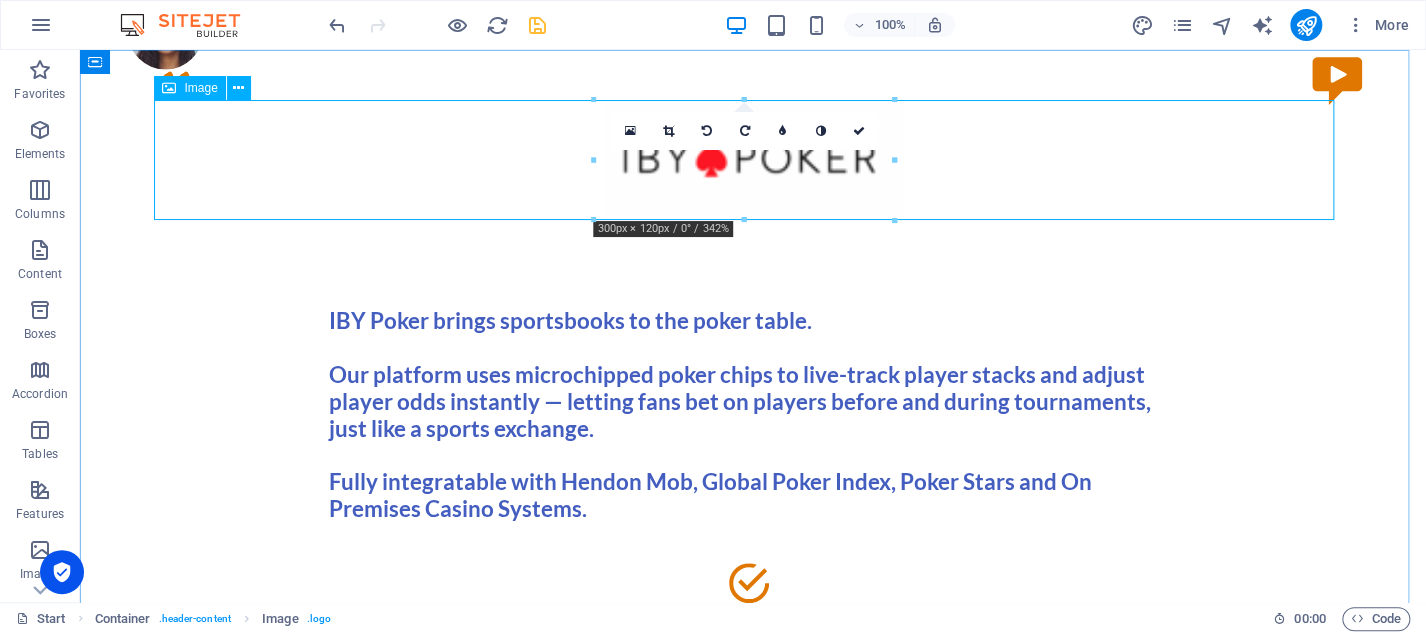 click on "Image" at bounding box center [200, 88] 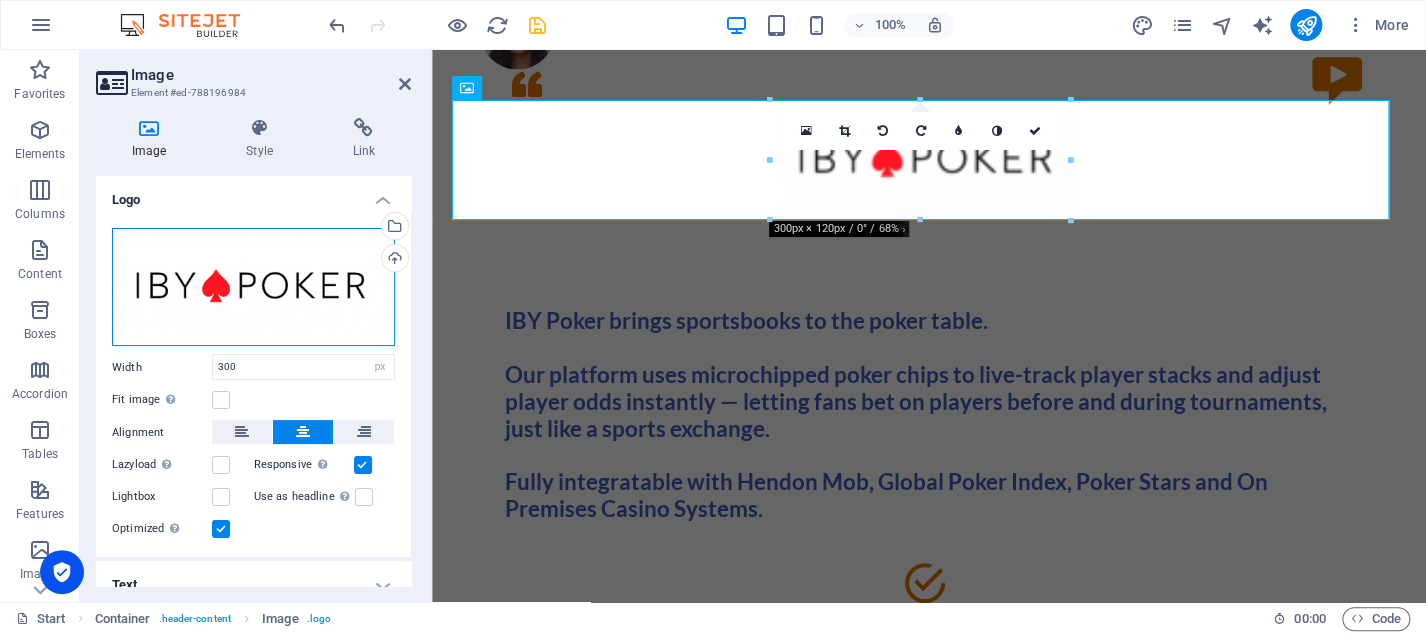 click on "Drag files here, click to choose files or select files from Files or our free stock photos & videos" at bounding box center [253, 287] 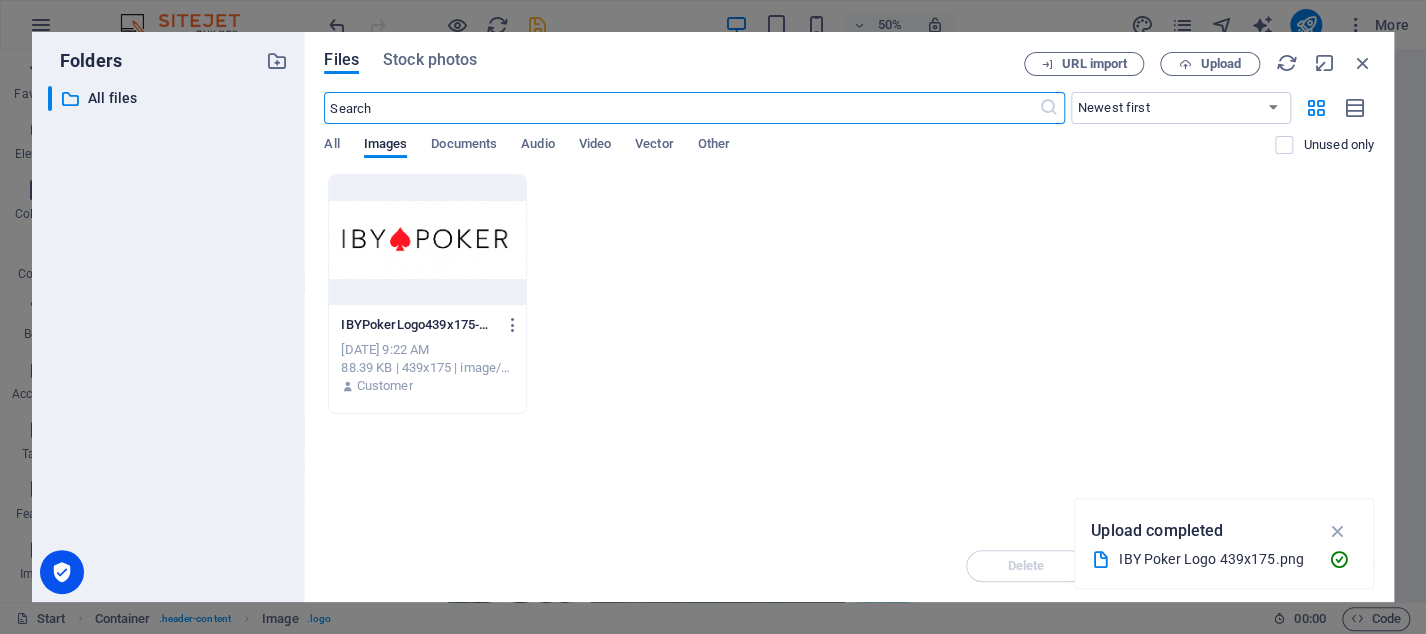 click on "Upload completed" at bounding box center [1157, 531] 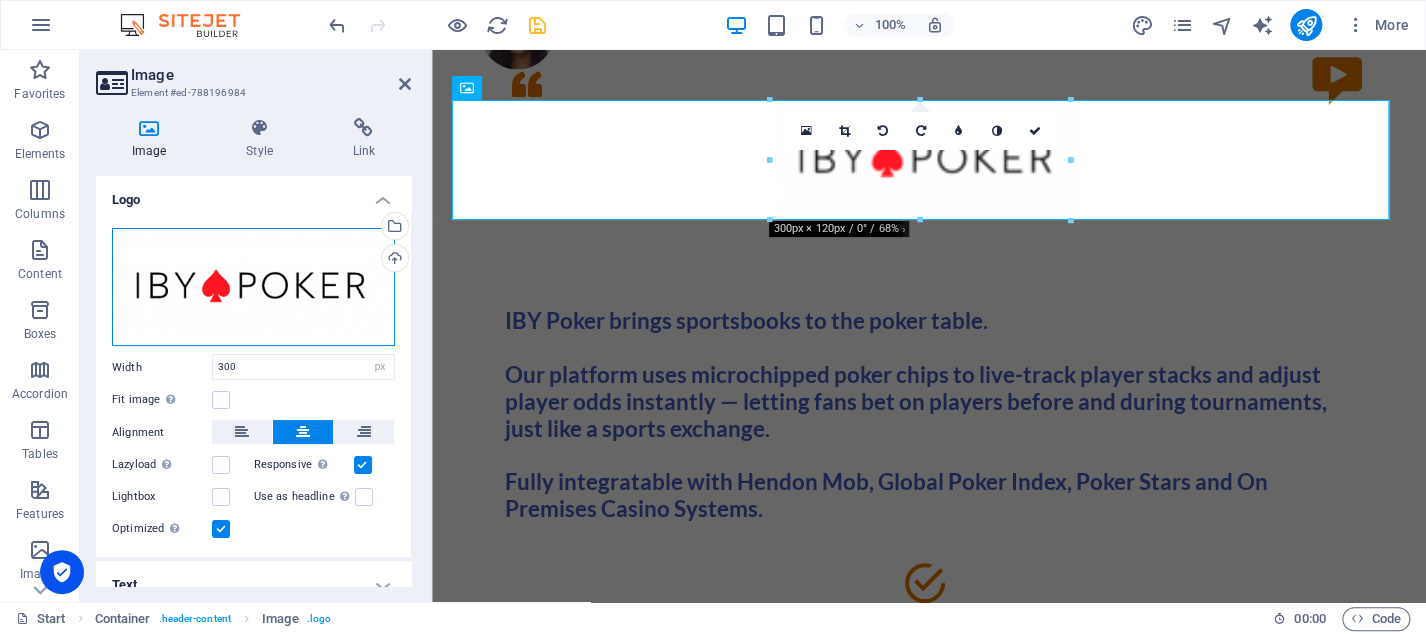 click on "Drag files here, click to choose files or select files from Files or our free stock photos & videos" at bounding box center (253, 287) 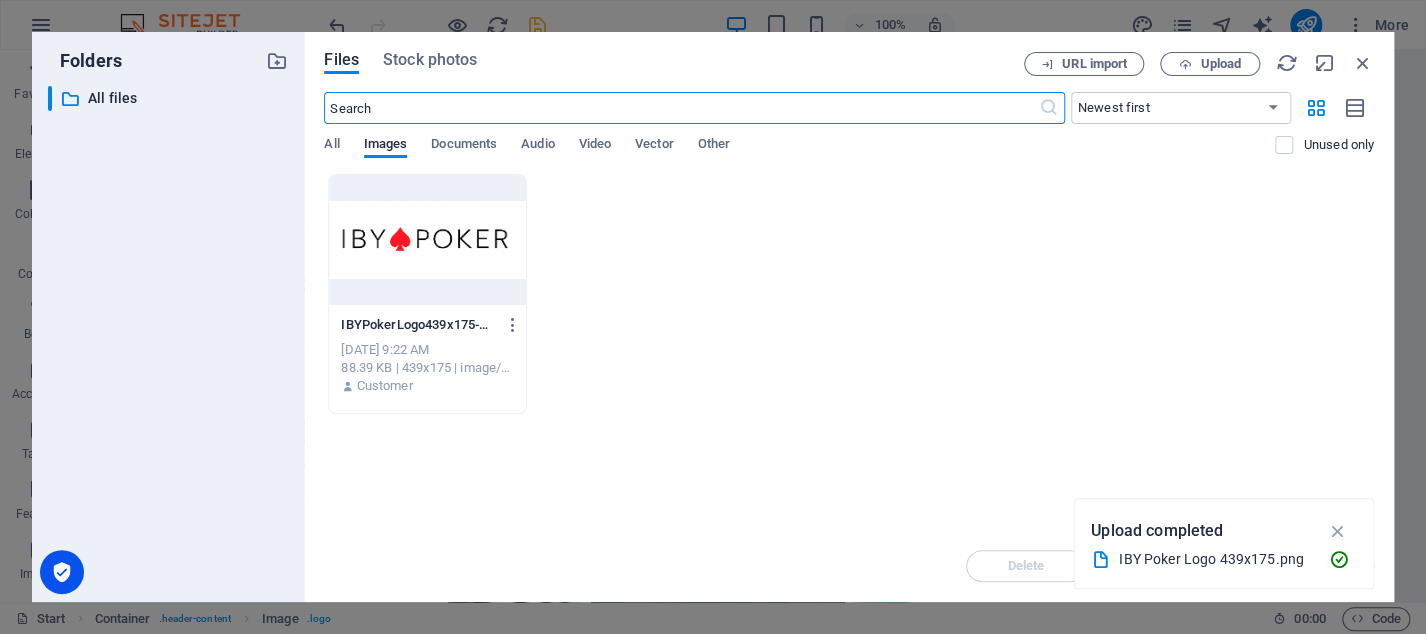 click on "ibetyoupoker.com Start Favorites Elements Columns Content Boxes Accordion Tables Features Images Slider Header Footer Forms Marketing Collections Image Element #ed-788196984 Image Style Link Logo Drag files here, click to choose files or select files from Files or our free stock photos & videos Select files from the file manager, stock photos, or upload file(s) Upload Width 300 Default auto px rem % em vh vw Fit image Automatically fit image to a fixed width and height Height Default auto px Alignment Lazyload Loading images after the page loads improves page speed. Responsive Automatically load retina image and smartphone optimized sizes. Lightbox Use as headline The image will be wrapped in an H1 headline tag. Useful for giving alternative text the weight of an H1 headline, e.g. for the logo. Leave unchecked if uncertain. Optimized Images are compressed to improve page speed. Position Direction Custom X offset 50 px rem % vh vw" at bounding box center (713, 317) 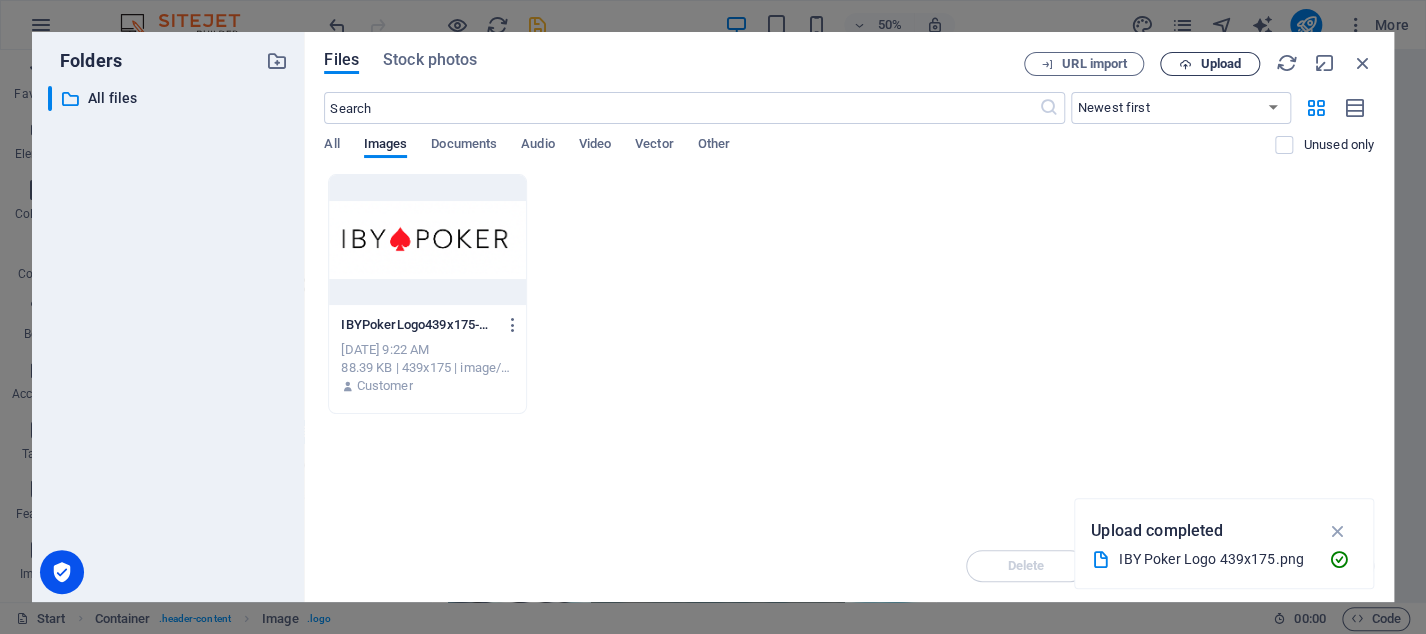 click at bounding box center (1185, 64) 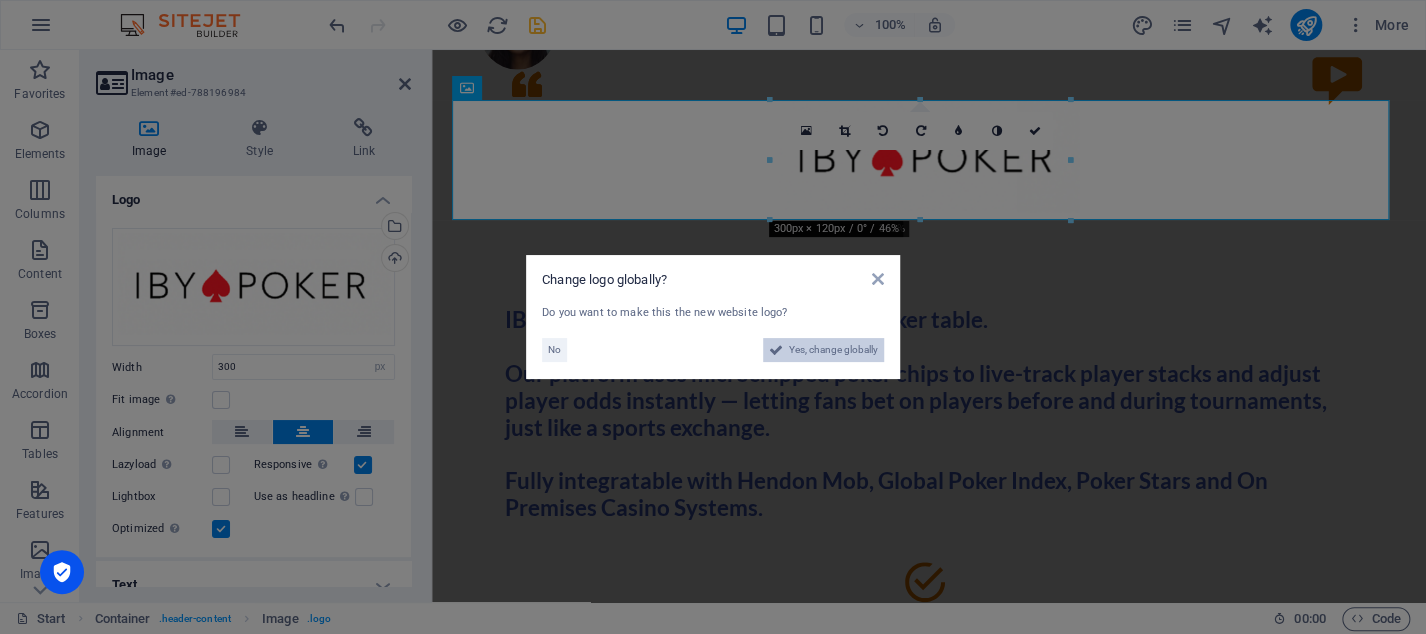 click on "Yes, change globally" at bounding box center (833, 350) 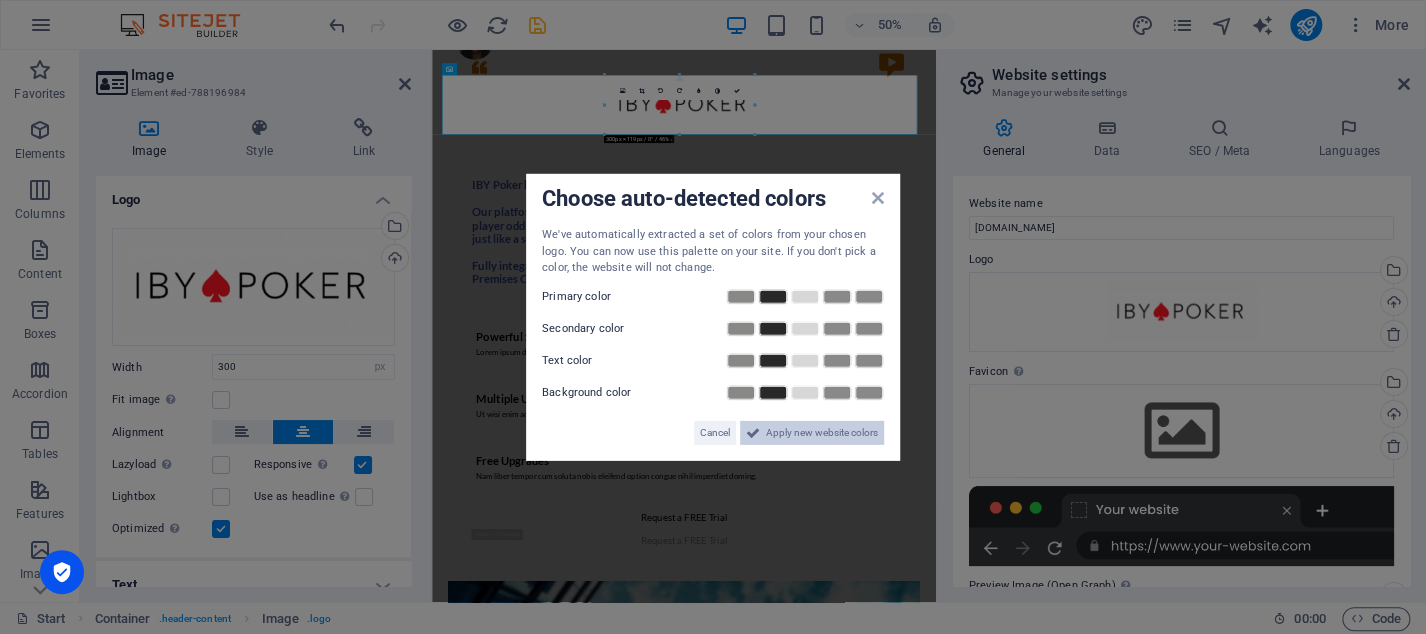 click on "Apply new website colors" at bounding box center (822, 432) 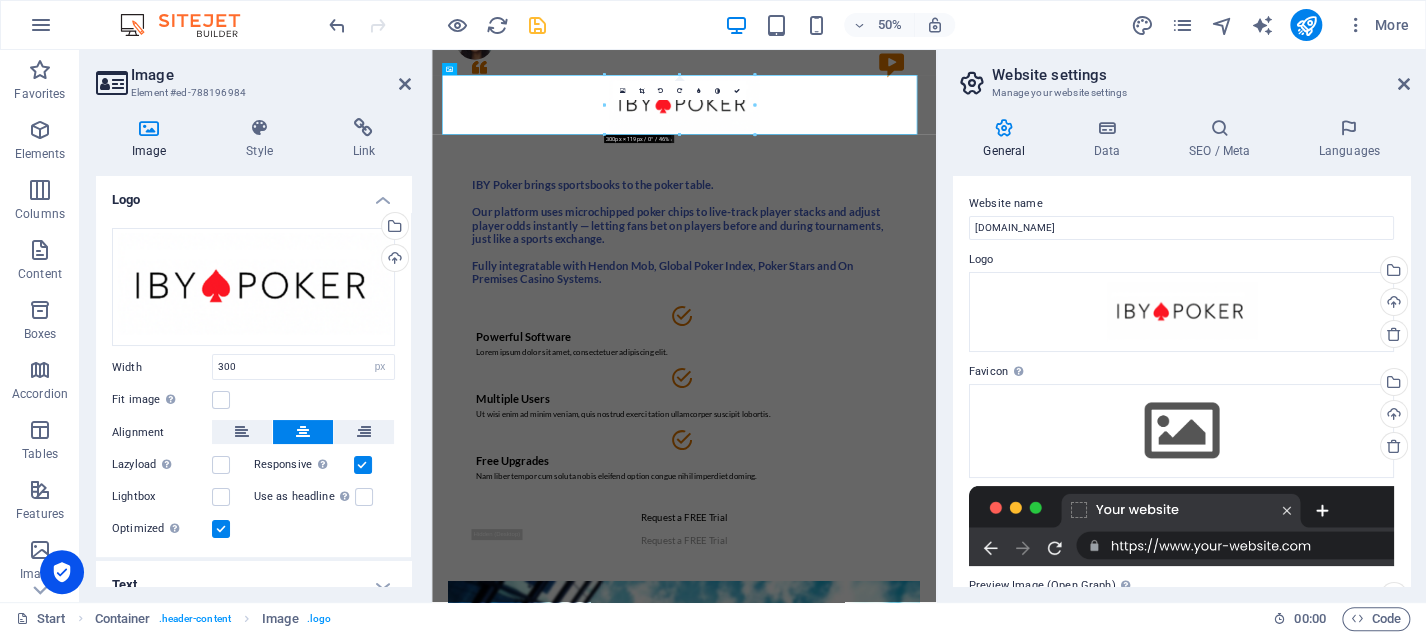 click on "Logo" at bounding box center (1181, 260) 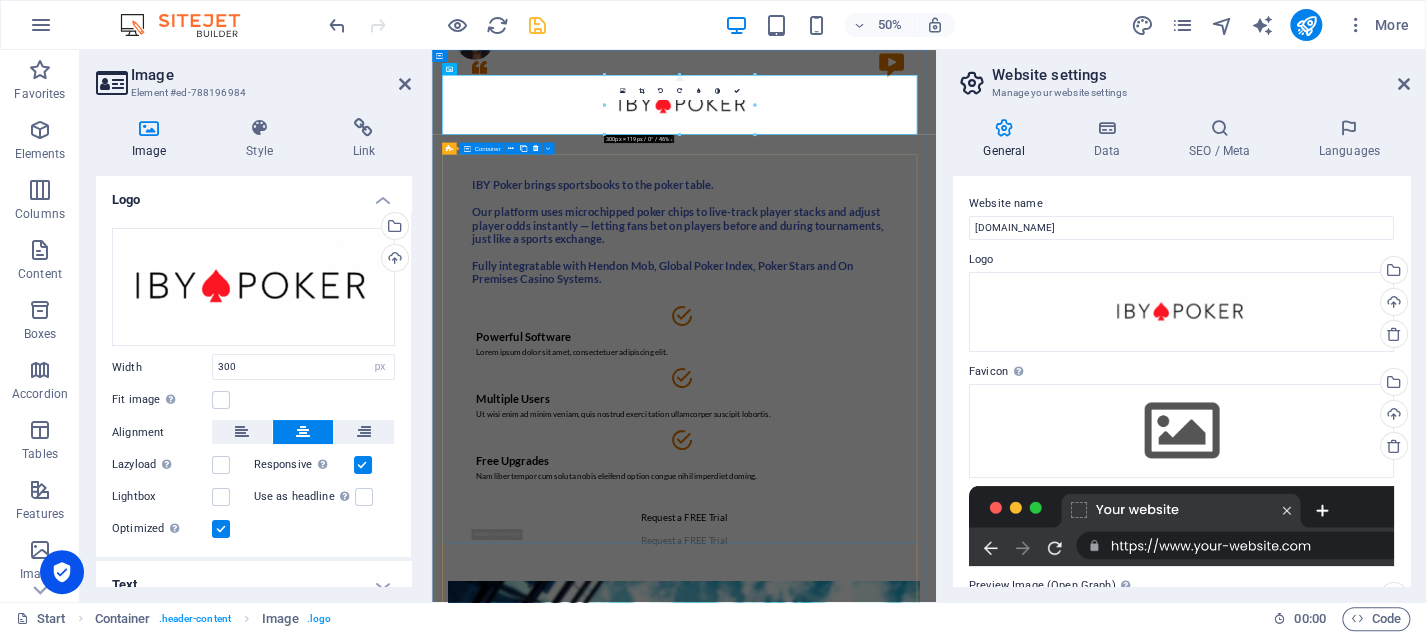 click on "IBY Poker brings sportsbooks to the poker table. Our platform uses microchipped poker chips to live-track player stacks and adjust player odds instantly — letting fans bet on players before and during tournaments, just like a sports exchange. Fully integratable with Hendon Mob, Global Poker Index, Poker Stars and On Premises Casino Systems. Powerful Software Lorem ipsum dolor sit amet, consectetuer adipiscing elit.  Multiple Users Ut wisi enim ad minim veniam, quis nostrud exerci tation ullamcorper suscipit lobortis. Free Upgrades Nam liber tempor cum soluta nobis eleifend option congue nihil imperdiet doming. Request a FREE Trial   Request a FREE Trial" at bounding box center [936, 681] 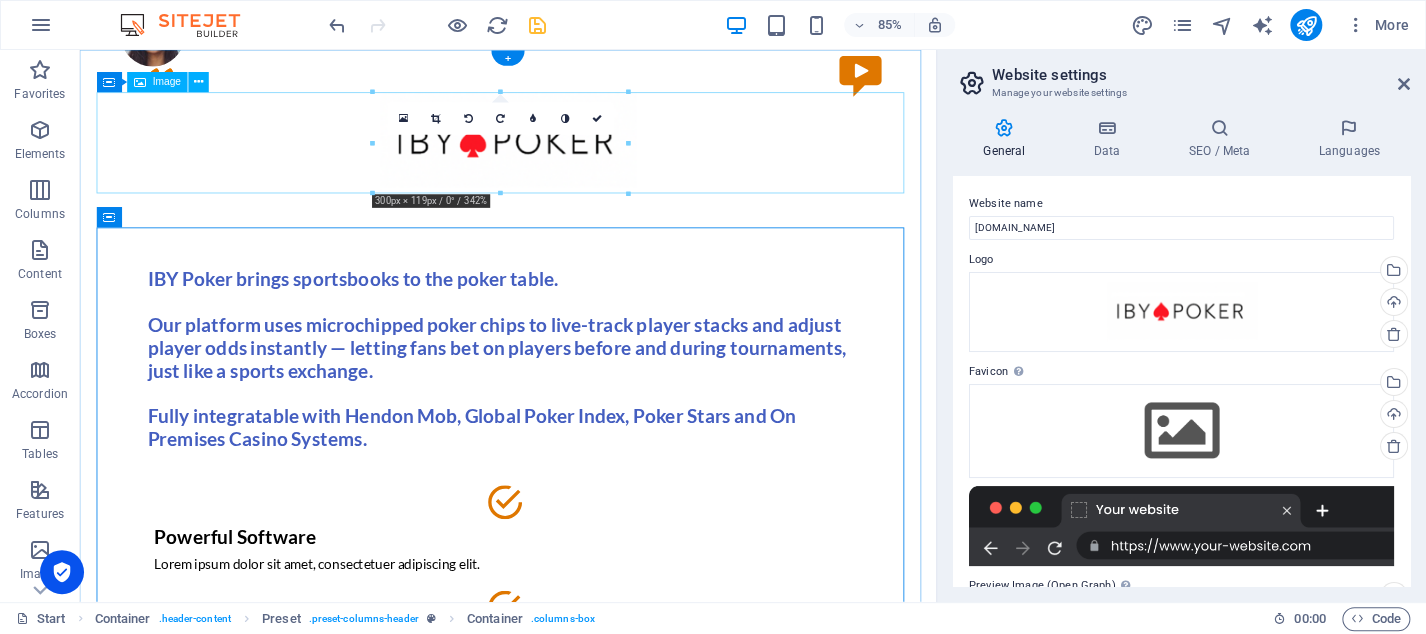 click at bounding box center (584, 159) 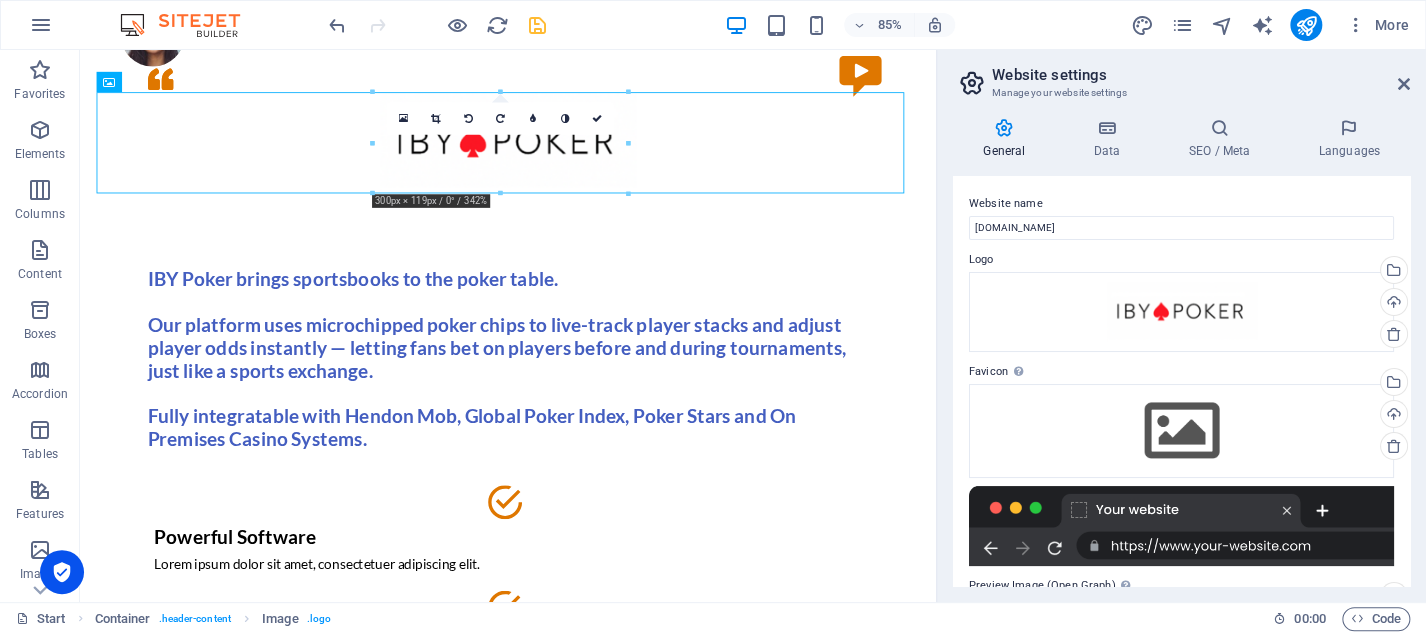click on "16:10 16:9 4:3 1:1 1:2 0" at bounding box center [501, 119] 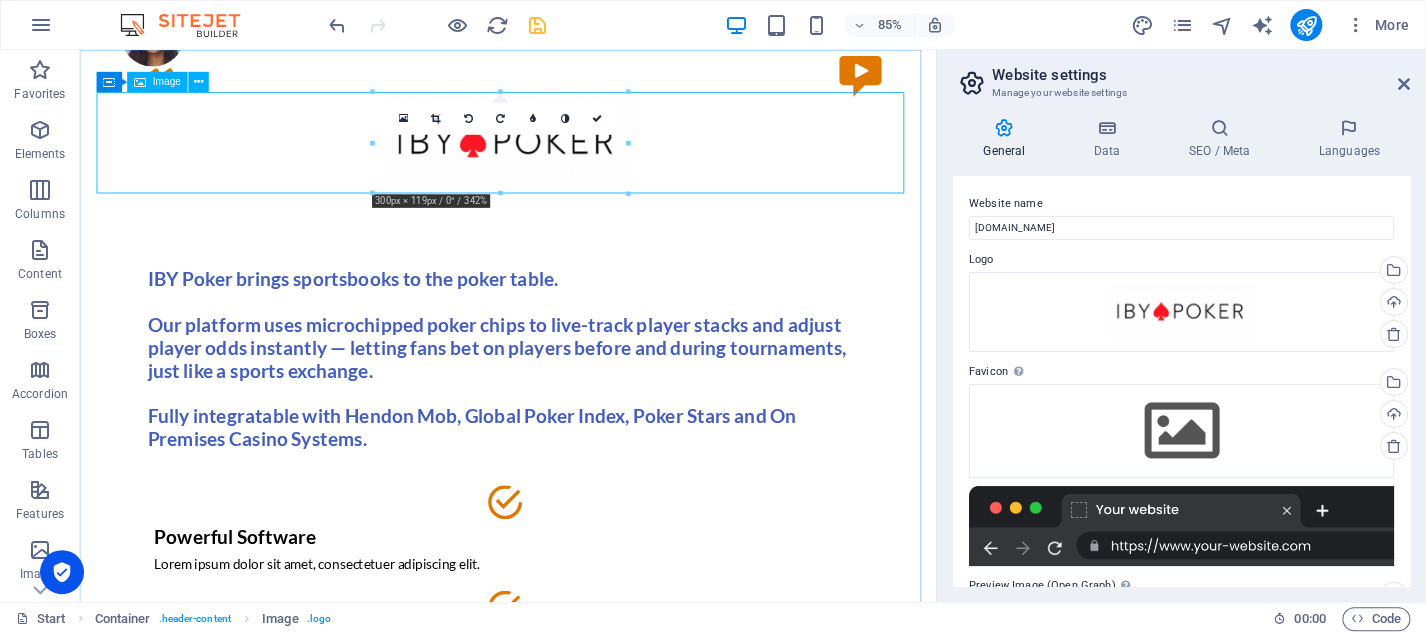 click on "Image" at bounding box center (158, 82) 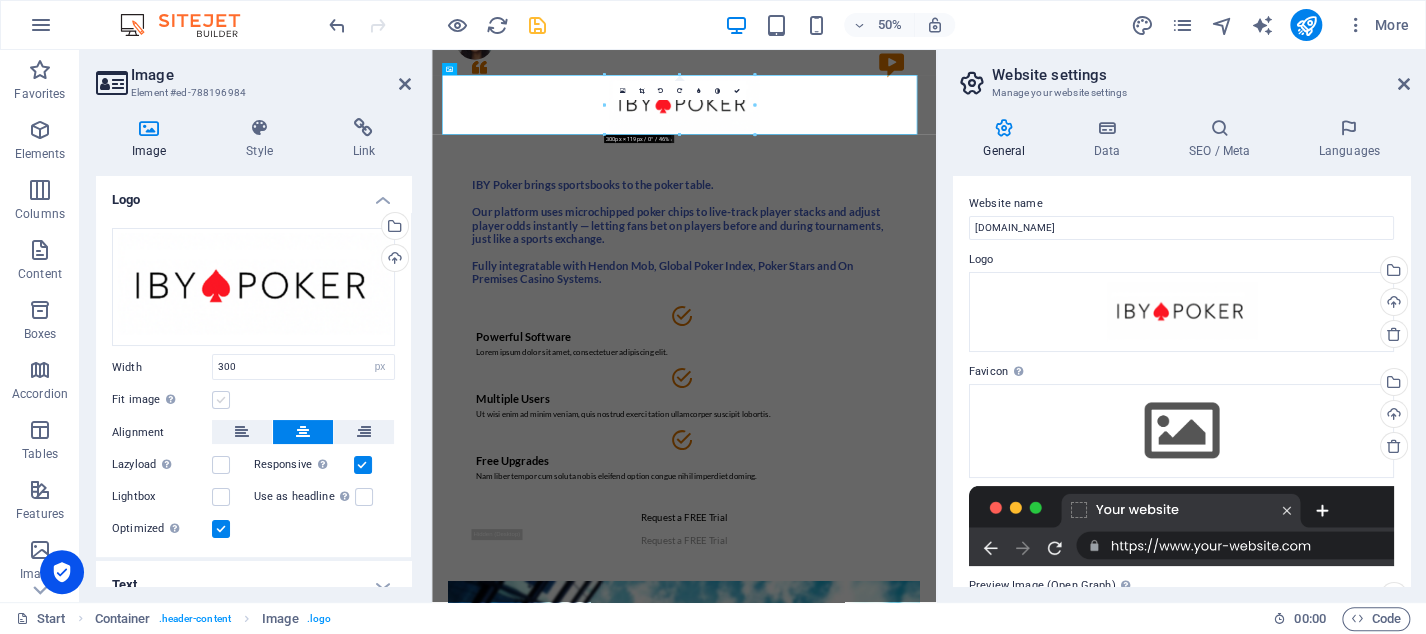 click at bounding box center (221, 400) 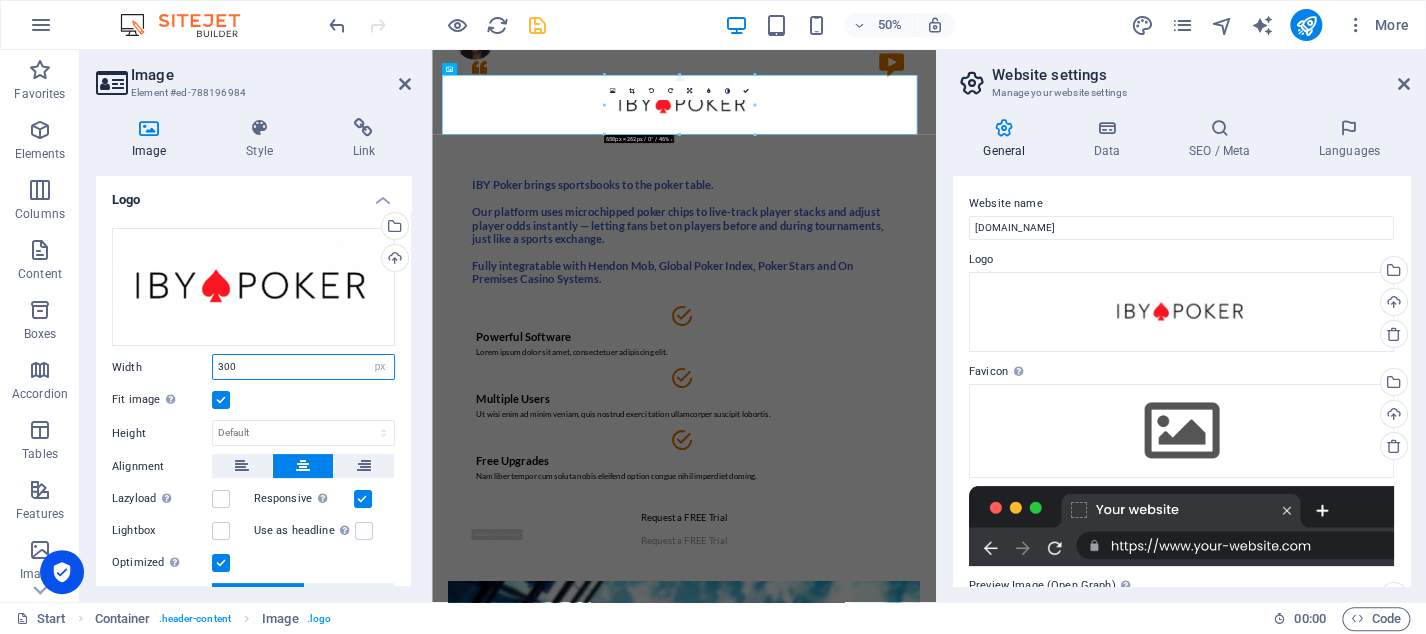 click on "300" at bounding box center (303, 367) 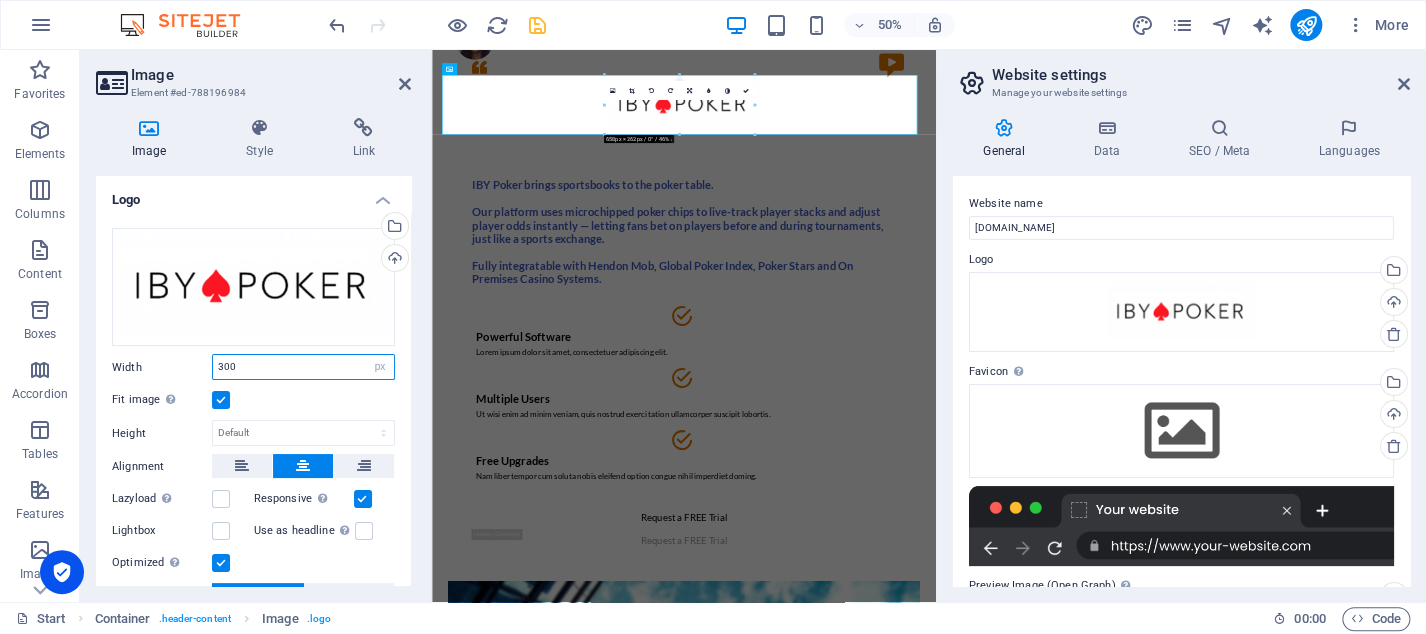 click on "300" at bounding box center (303, 367) 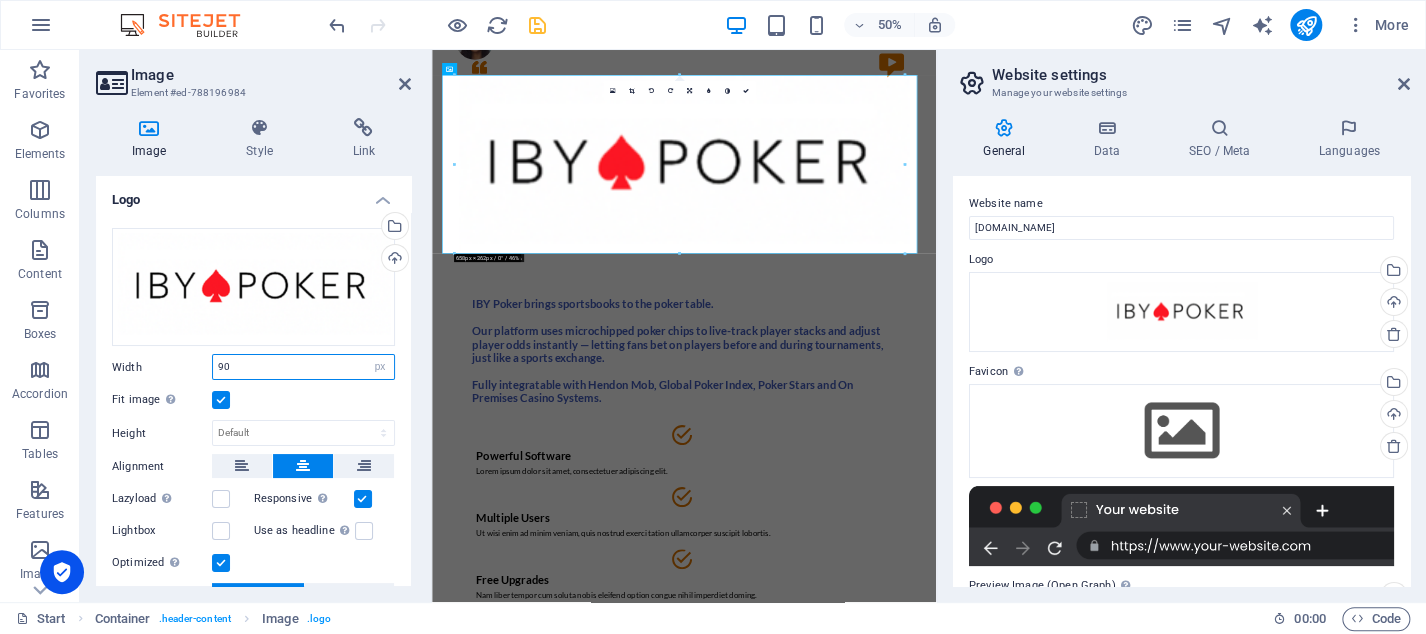type on "9" 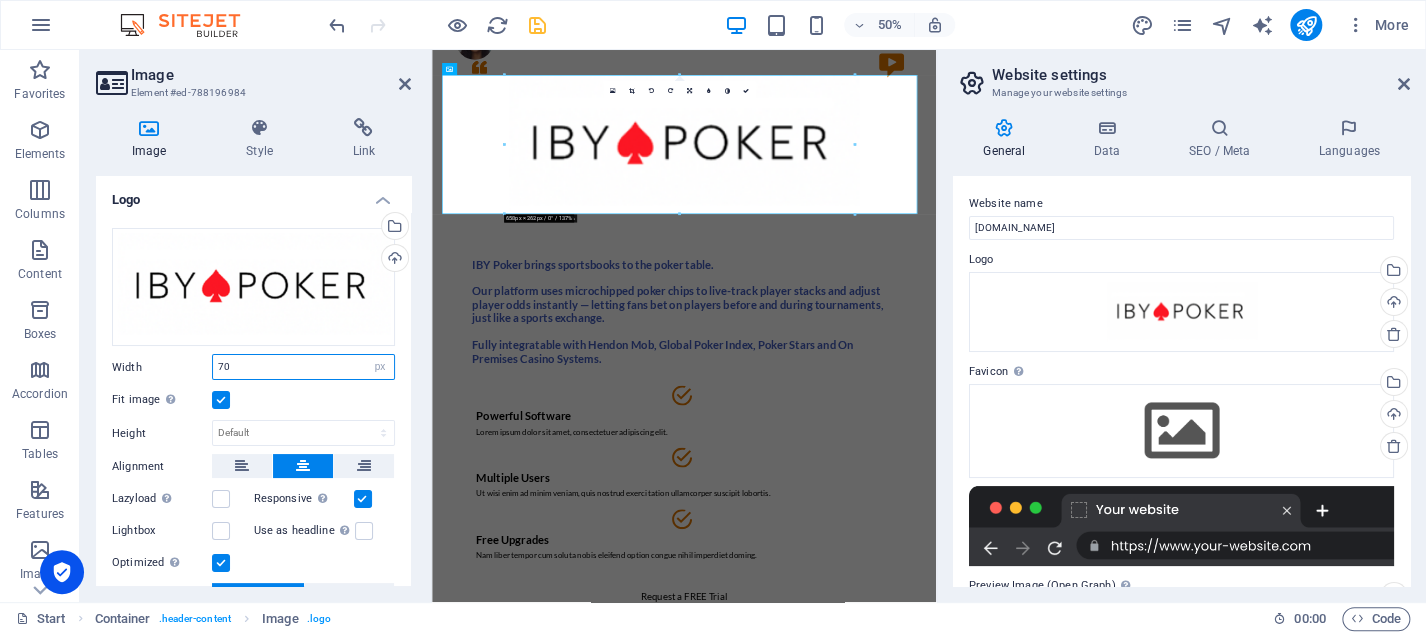 type on "7" 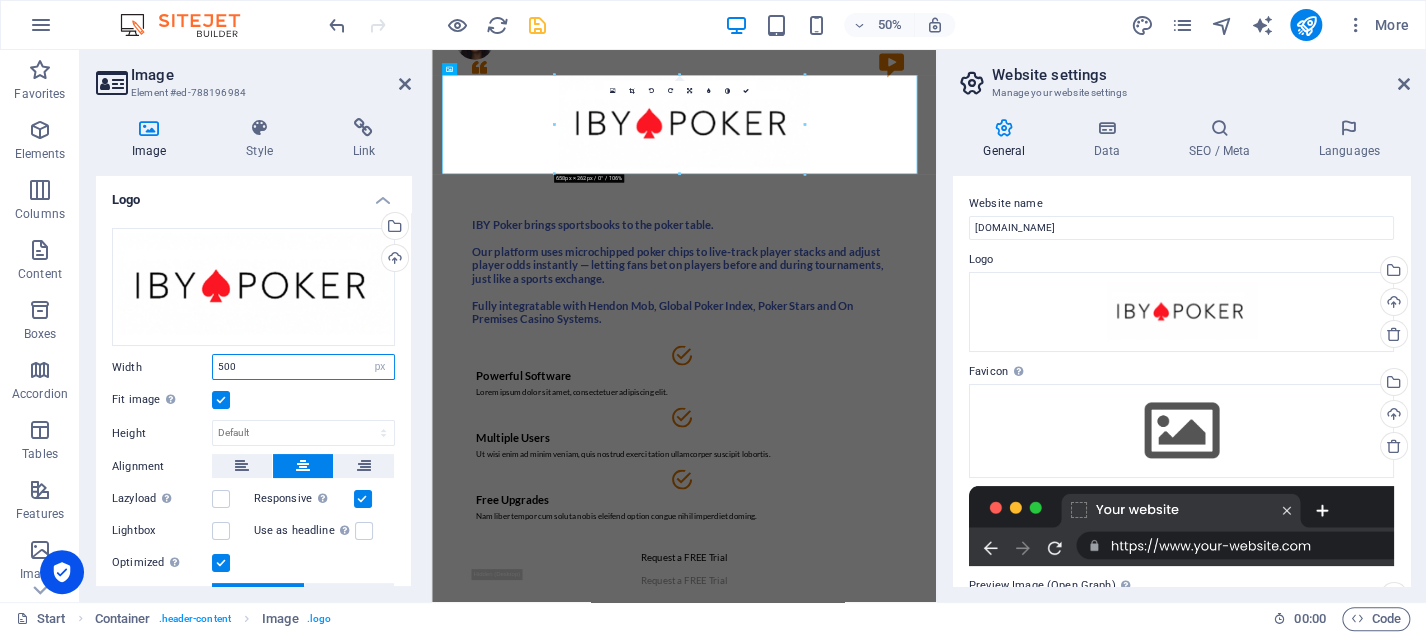 type on "500" 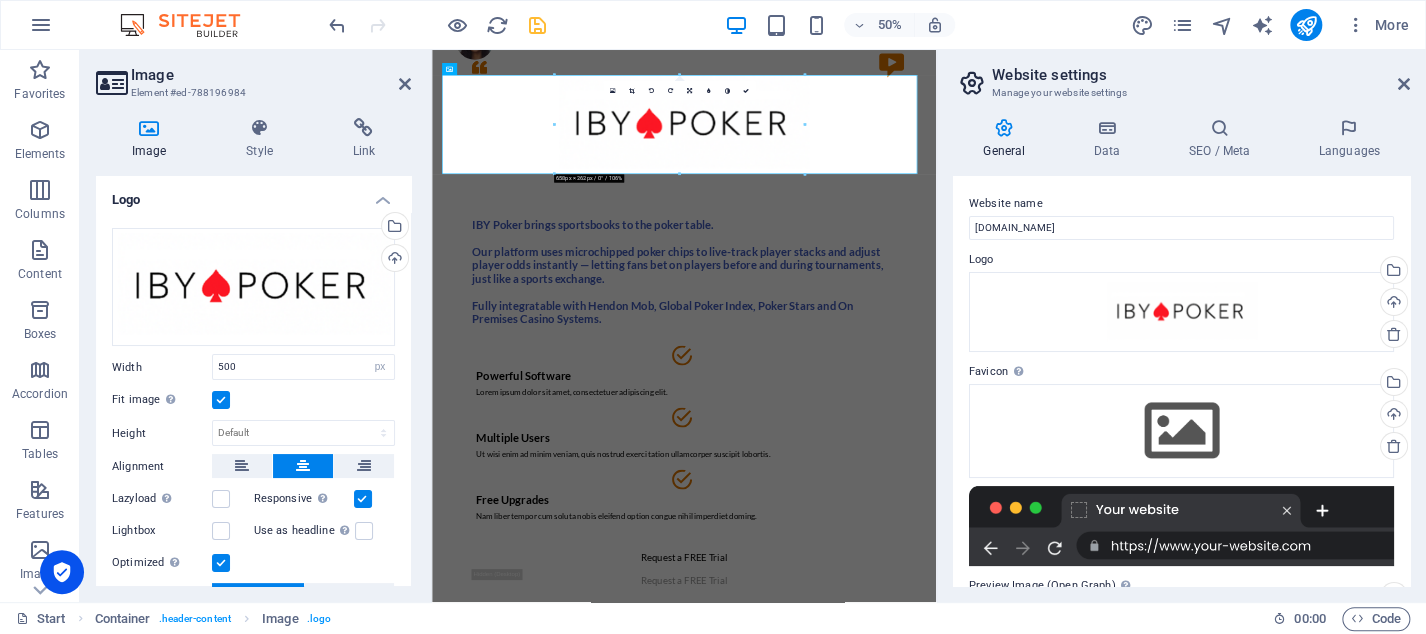 click at bounding box center (221, 400) 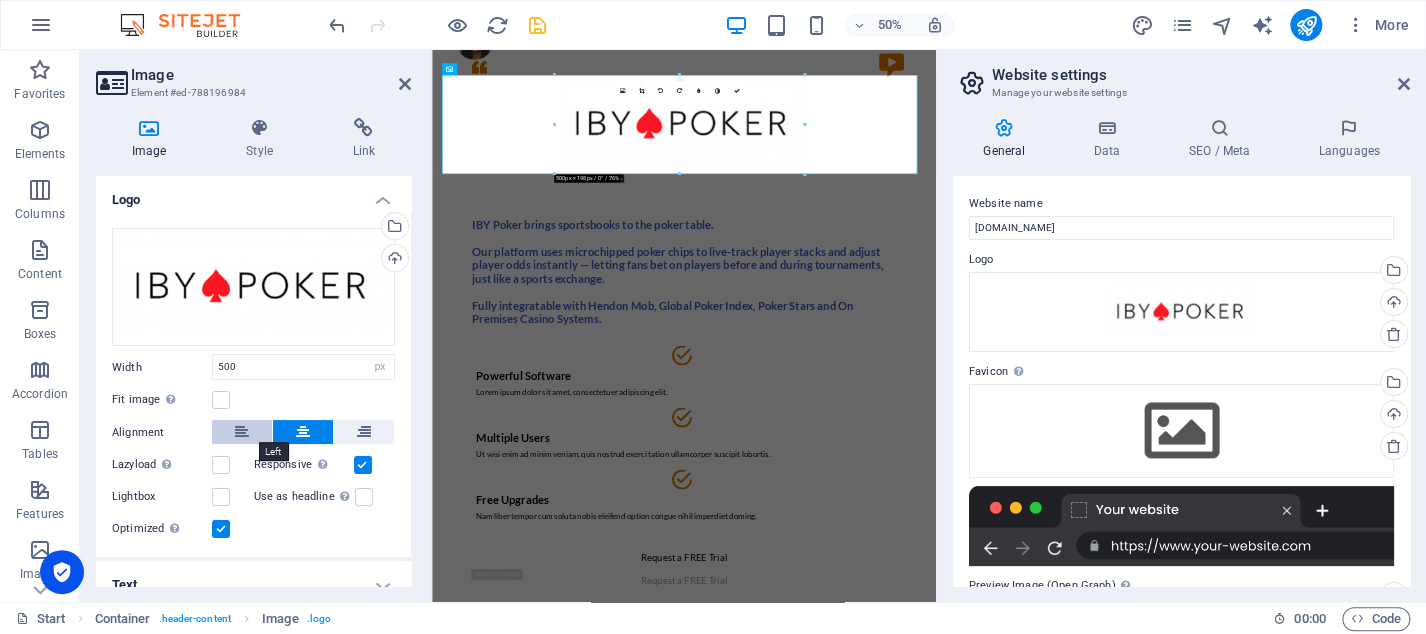 click at bounding box center [242, 432] 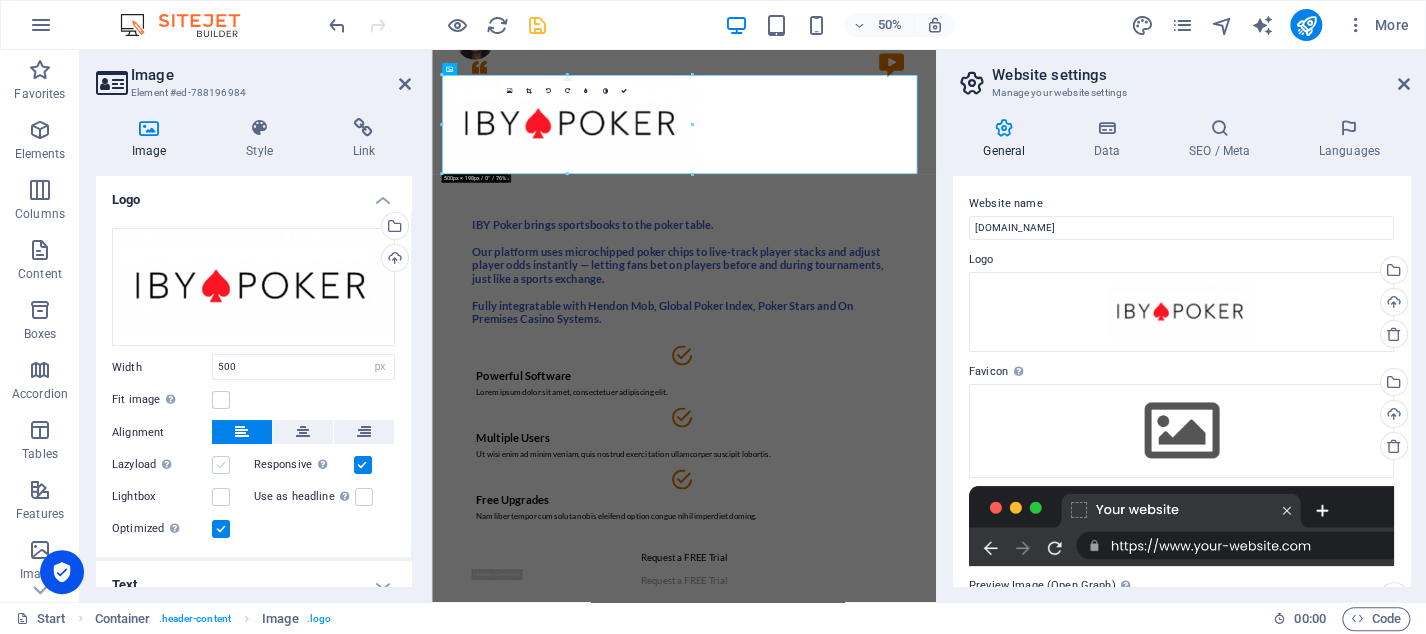 click at bounding box center (221, 465) 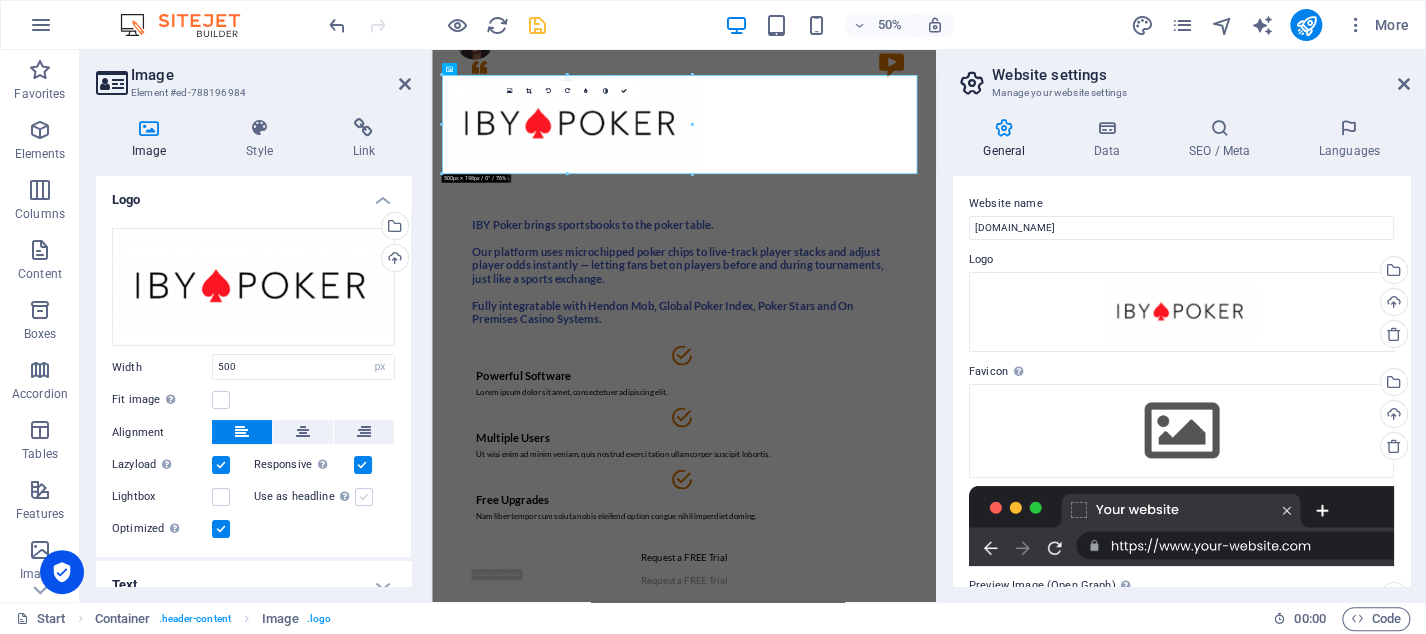 click on "Use as headline The image will be wrapped in an H1 headline tag. Useful for giving alternative text the weight of an H1 headline, e.g. for the logo. Leave unchecked if uncertain." at bounding box center (325, 497) 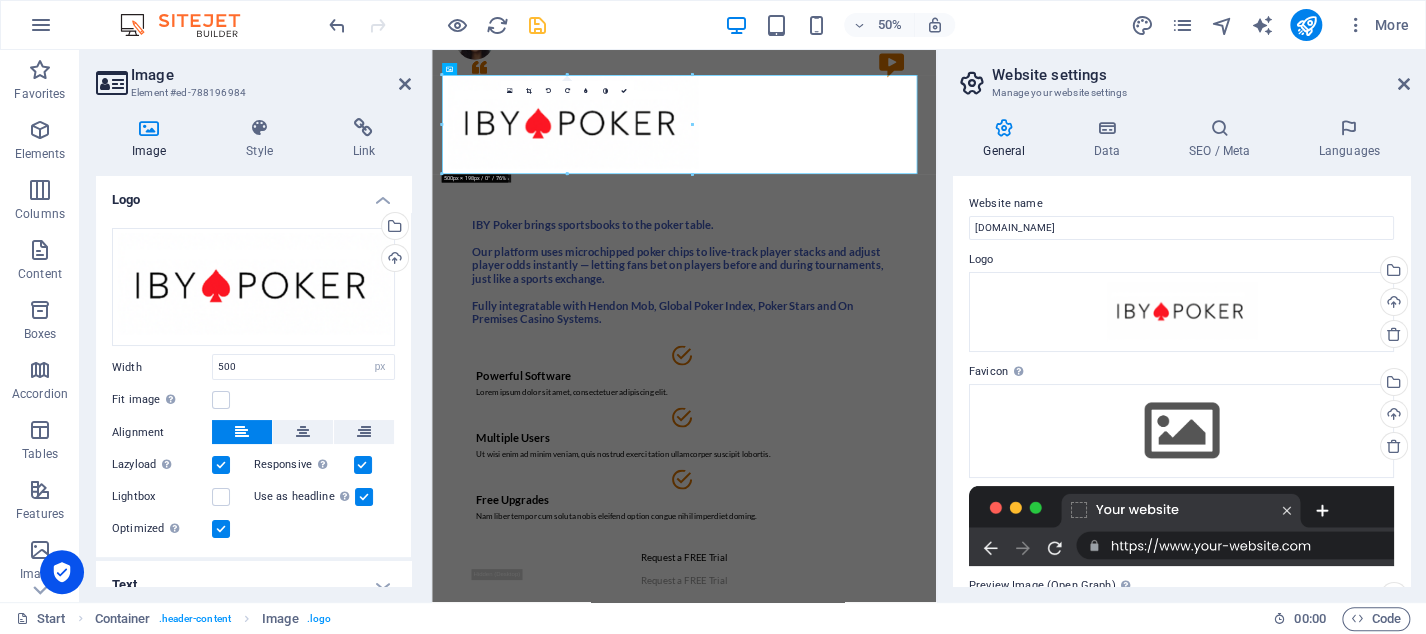 drag, startPoint x: 412, startPoint y: 451, endPoint x: 409, endPoint y: 347, distance: 104.04326 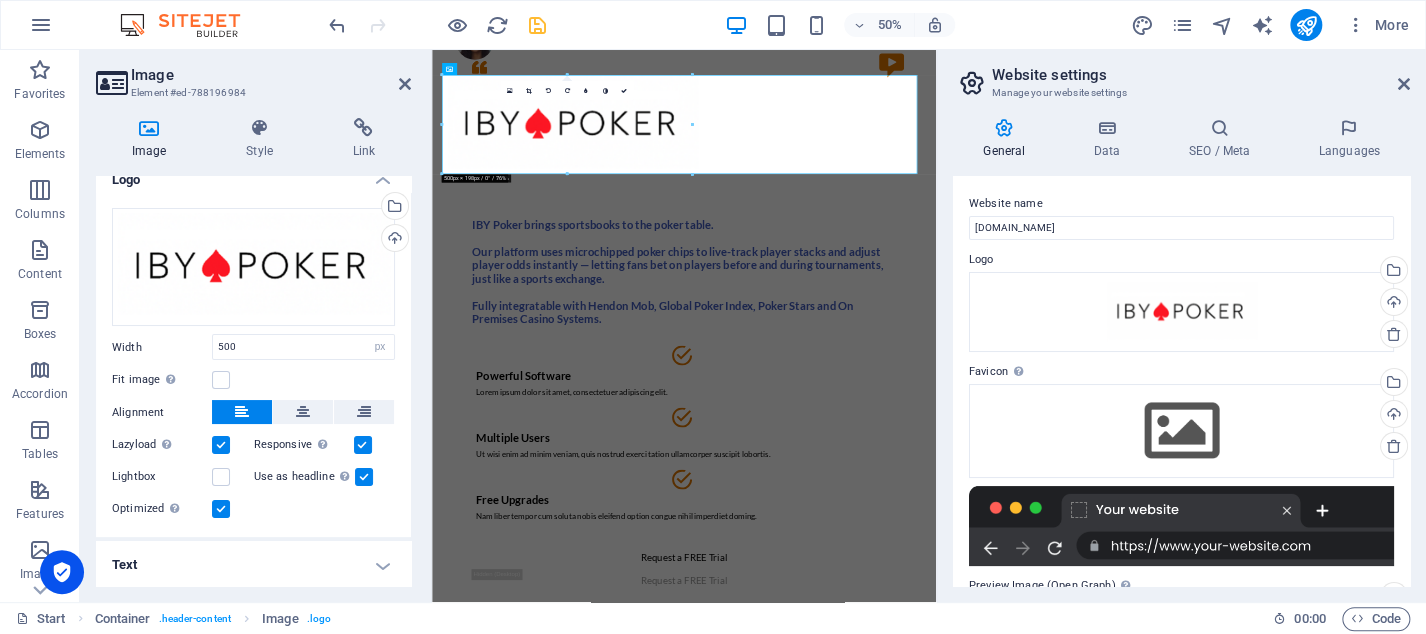 click on "Text" at bounding box center (253, 565) 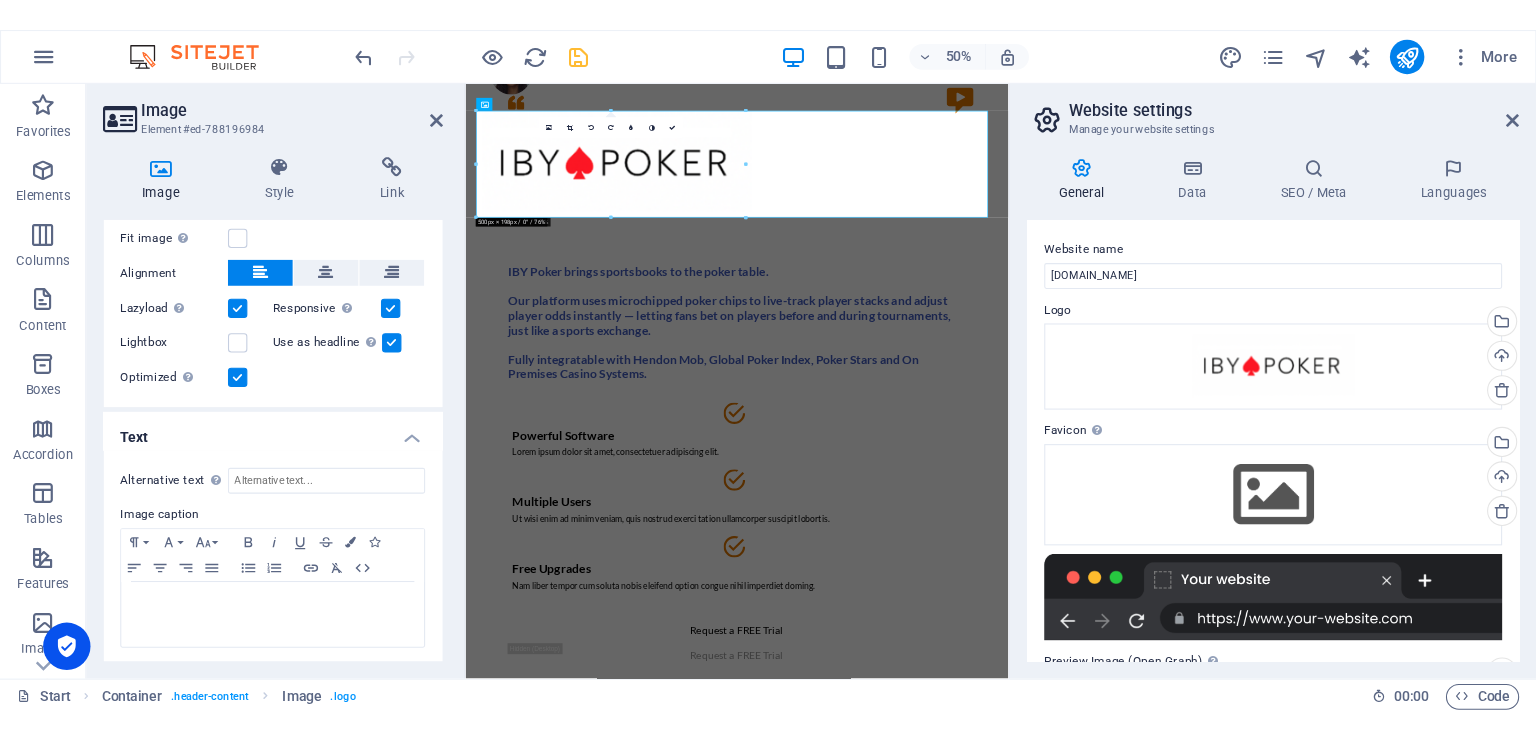 scroll, scrollTop: 208, scrollLeft: 0, axis: vertical 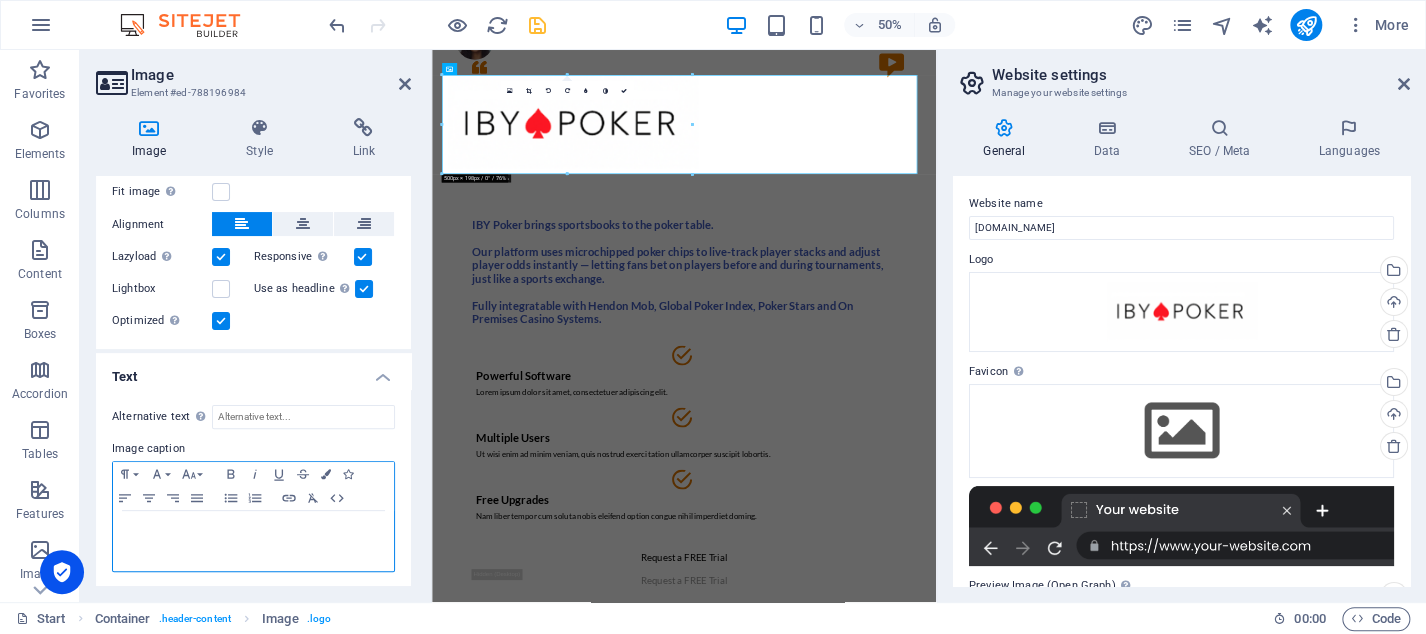 click at bounding box center [253, 541] 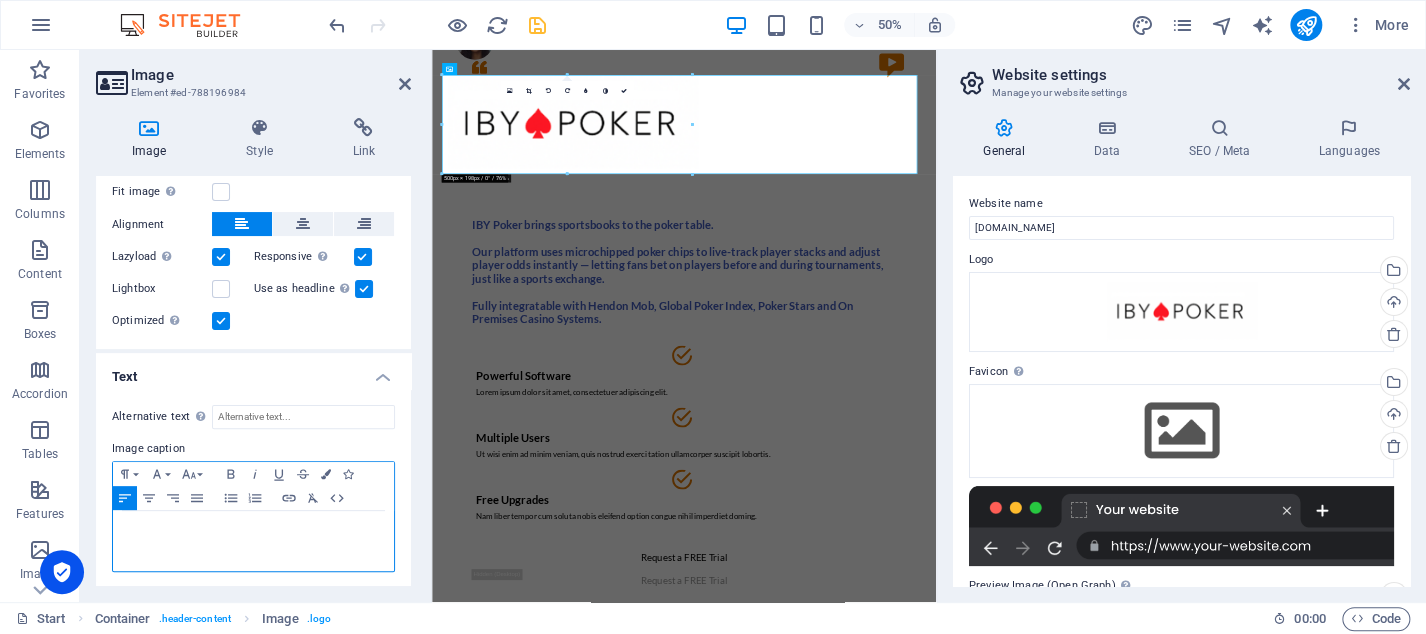 type 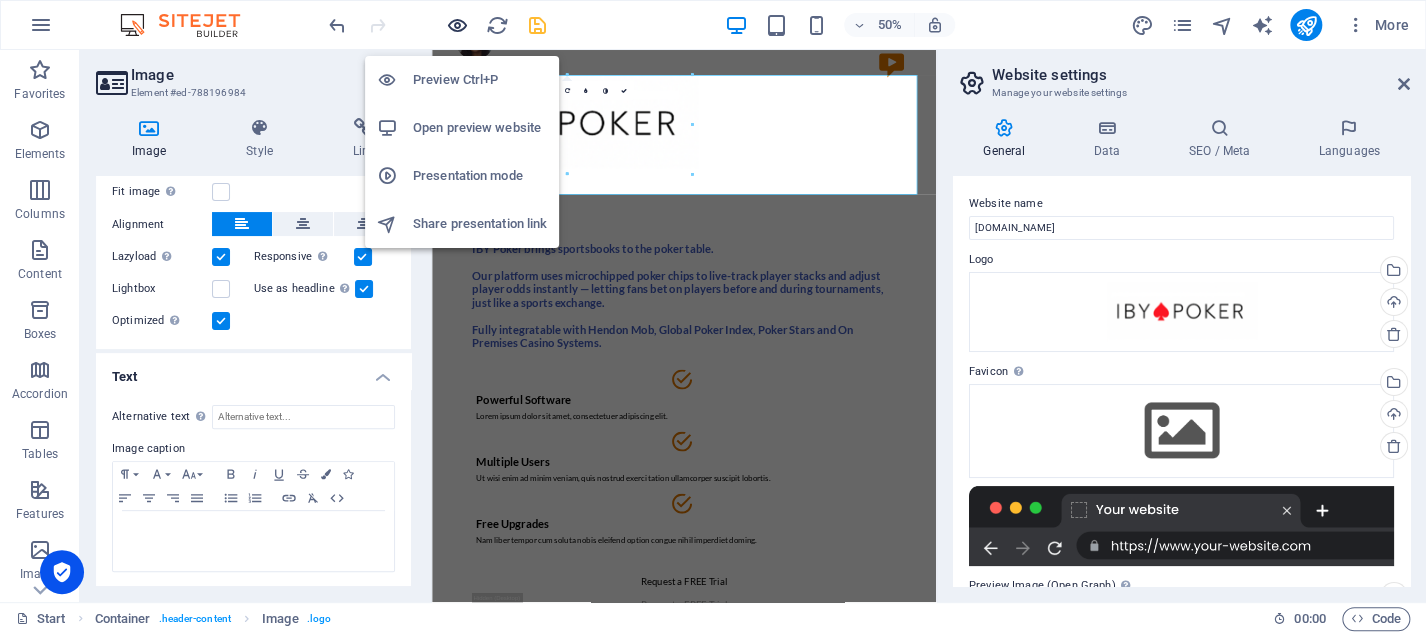 click at bounding box center (457, 25) 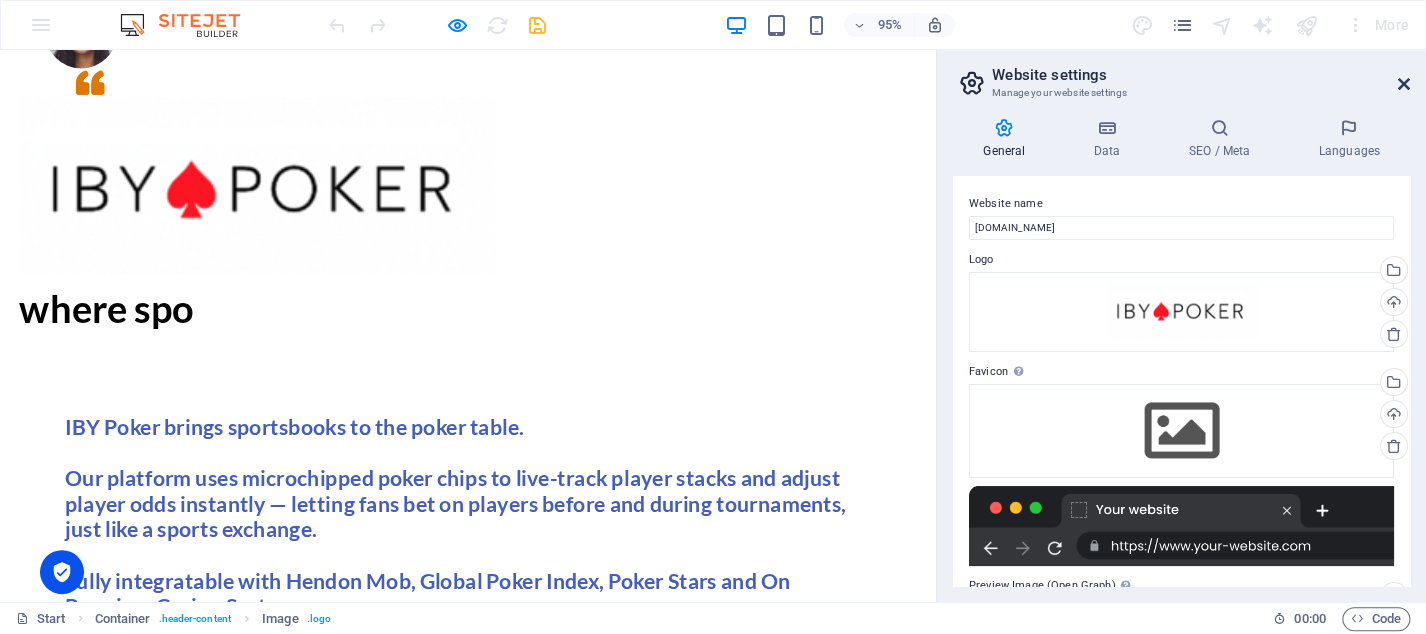 click at bounding box center (1404, 84) 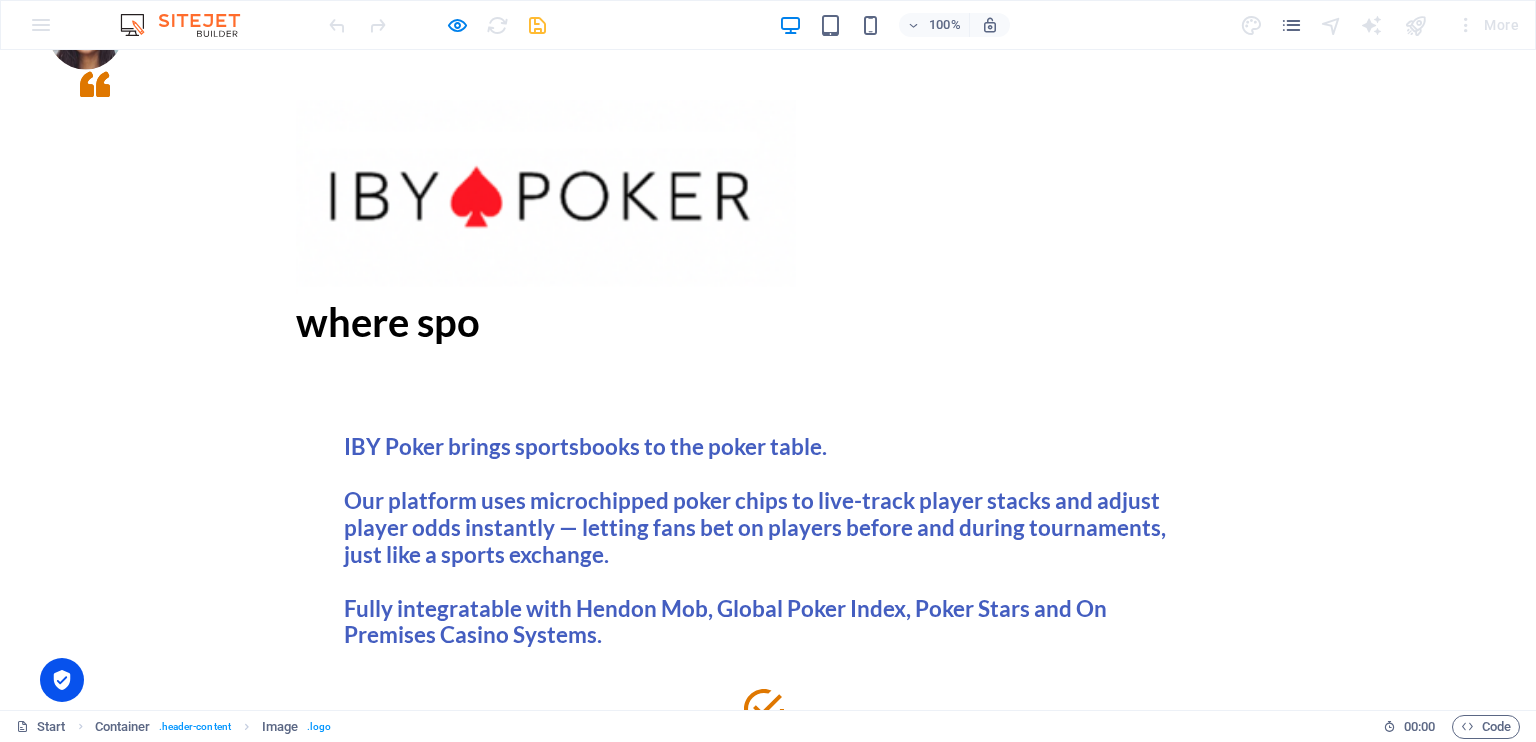 click on "100%" at bounding box center (894, 25) 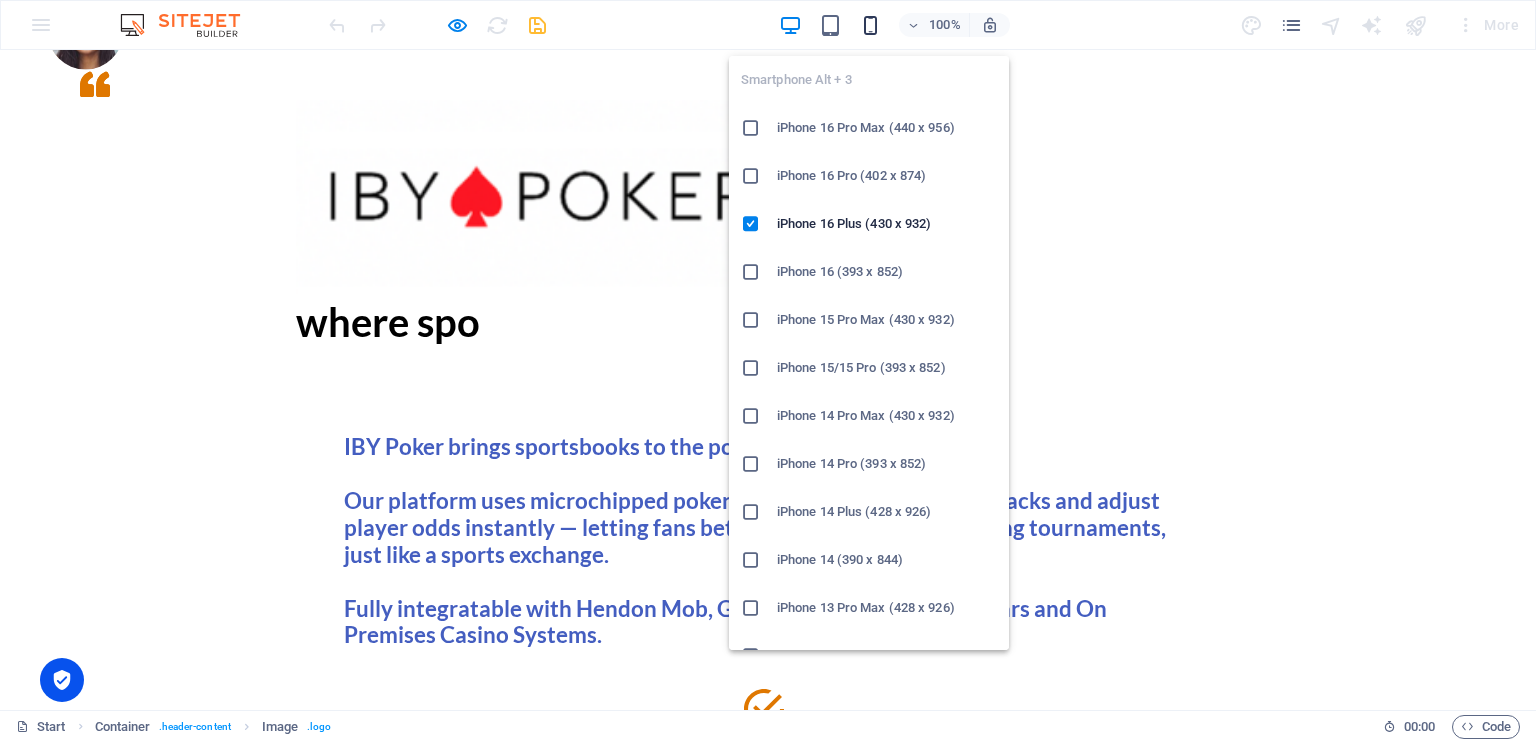 click at bounding box center [870, 25] 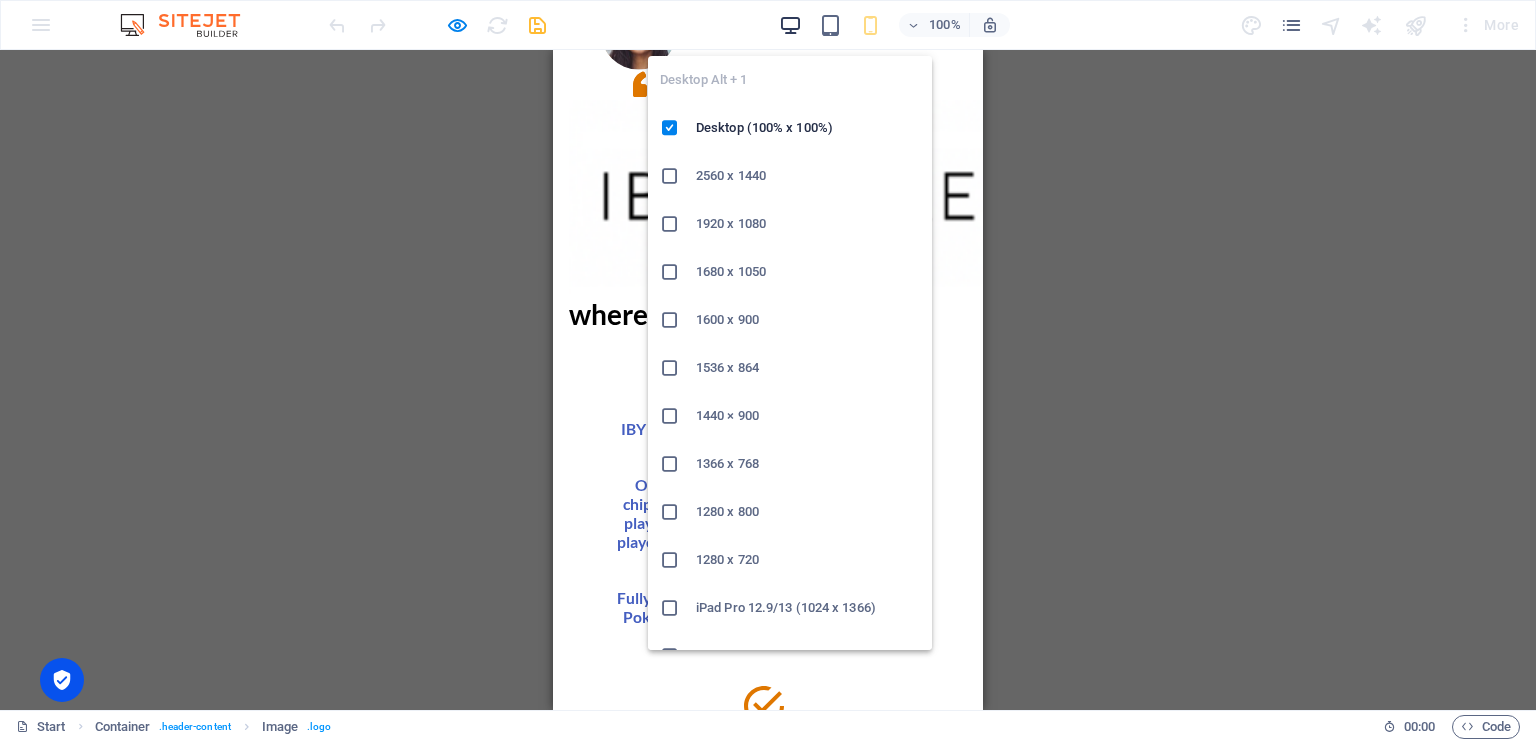 click at bounding box center [790, 25] 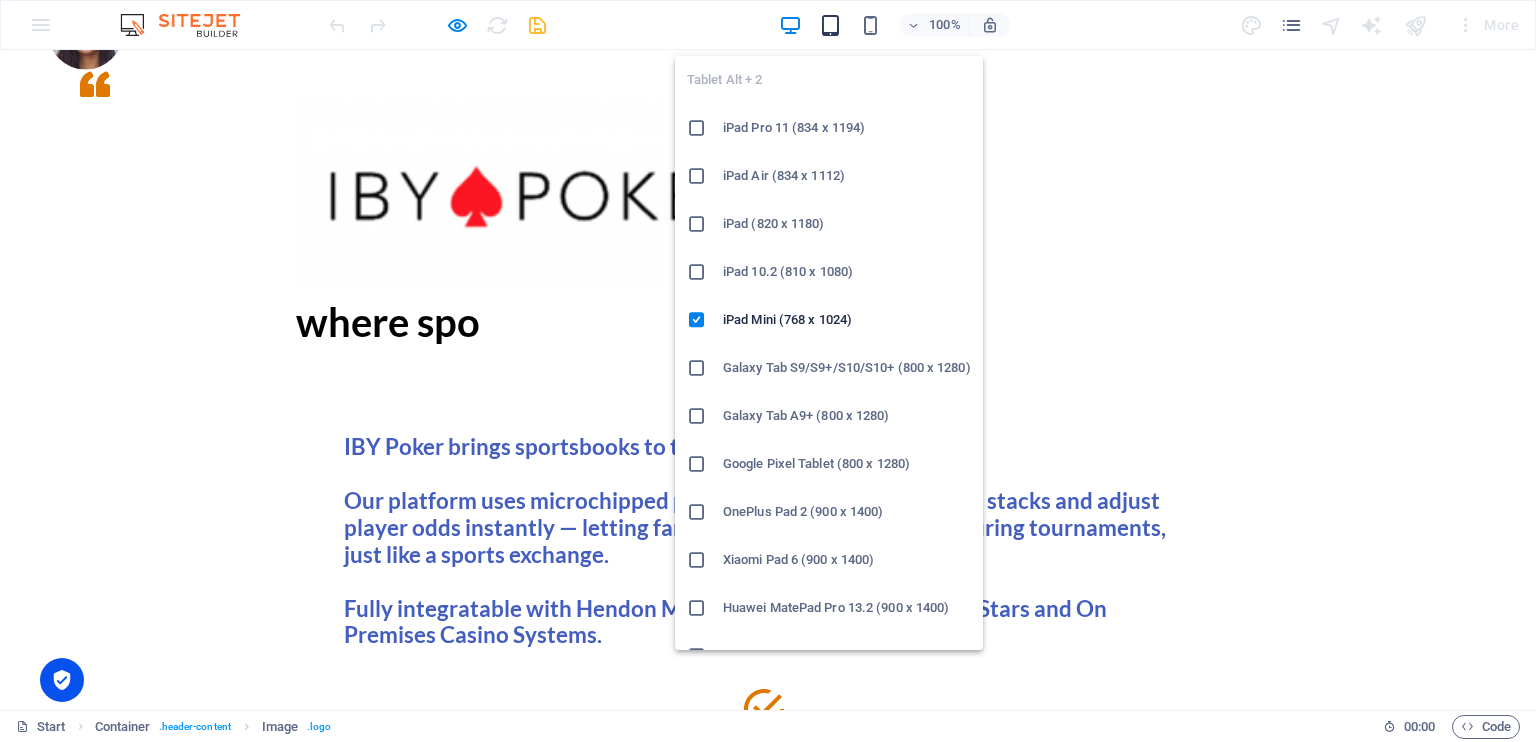 click at bounding box center (830, 25) 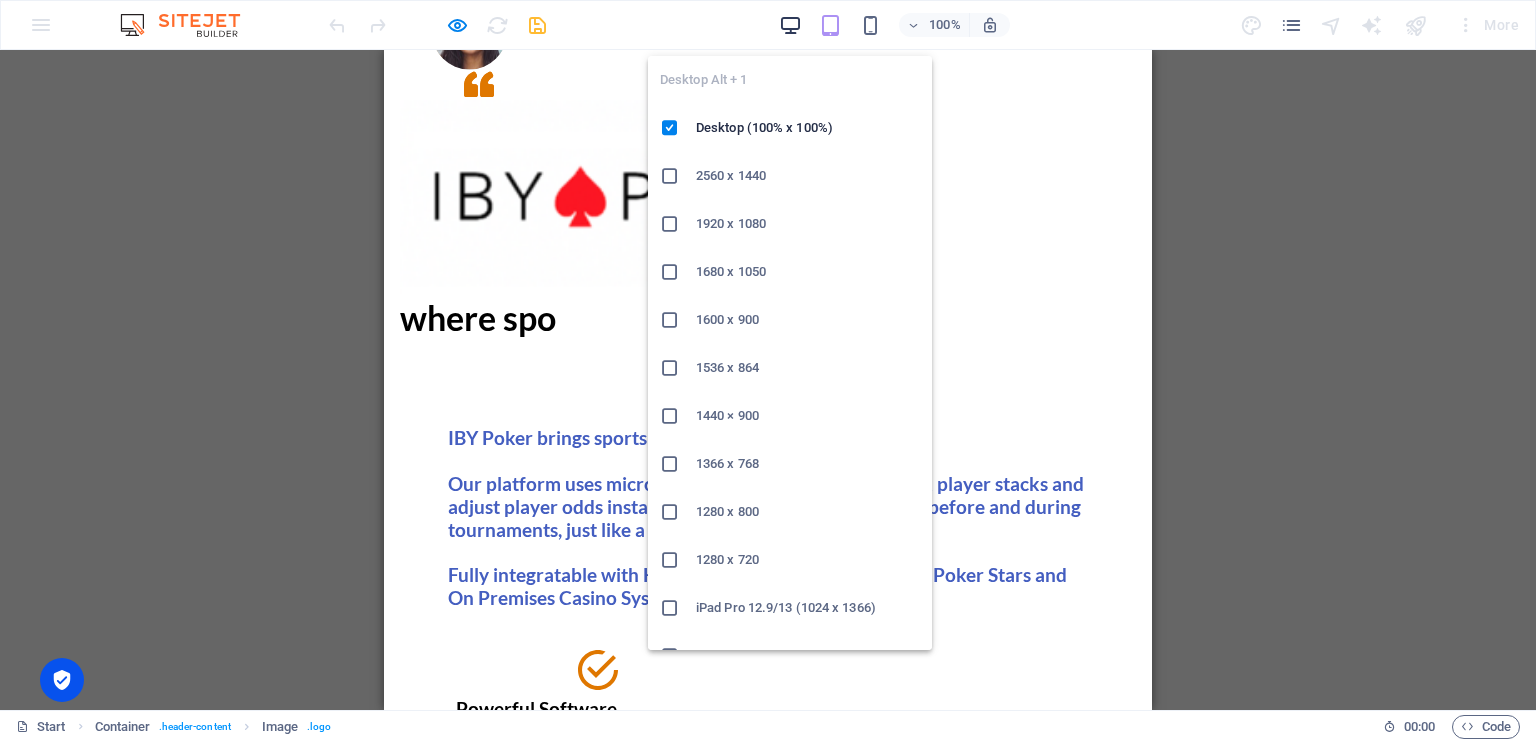 click at bounding box center (790, 25) 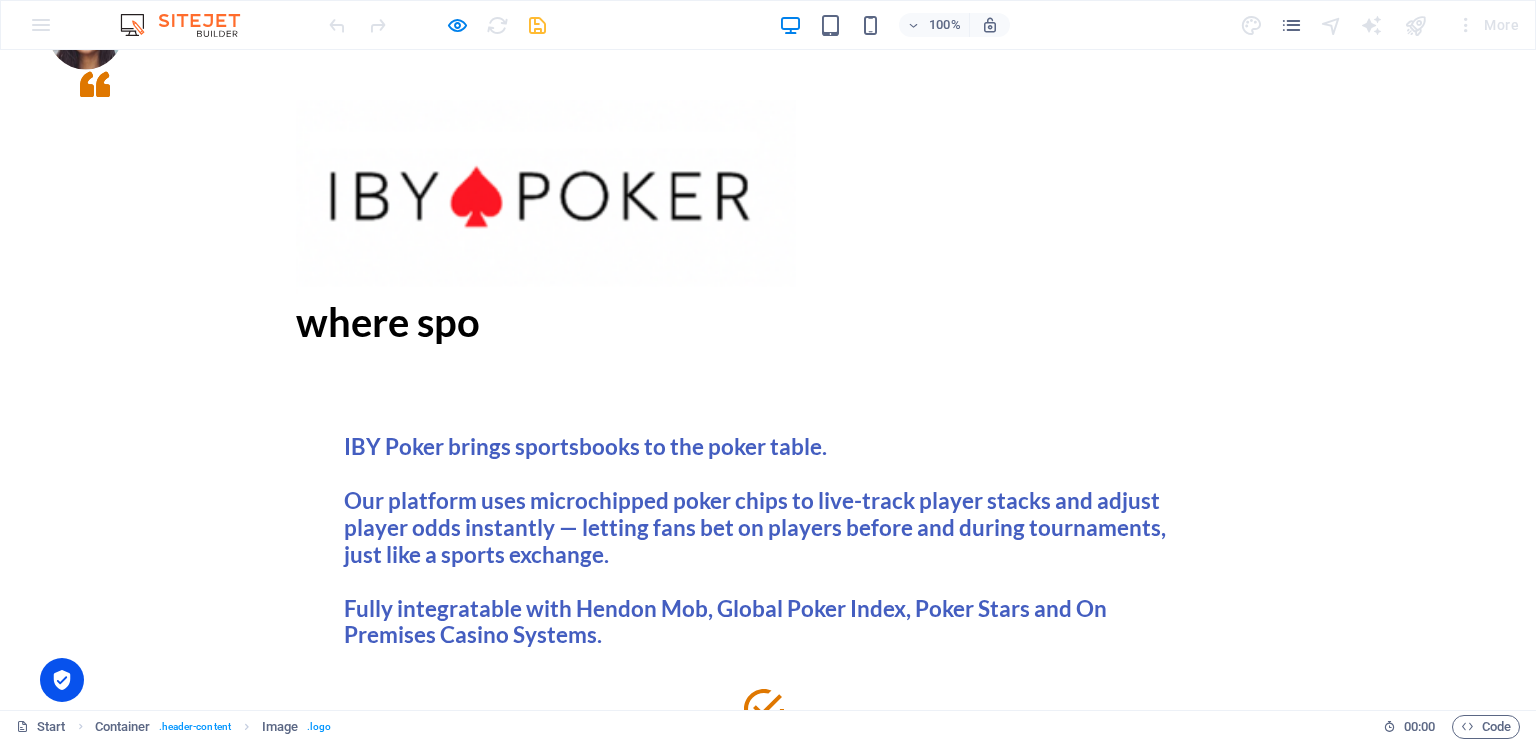 click at bounding box center (546, 199) 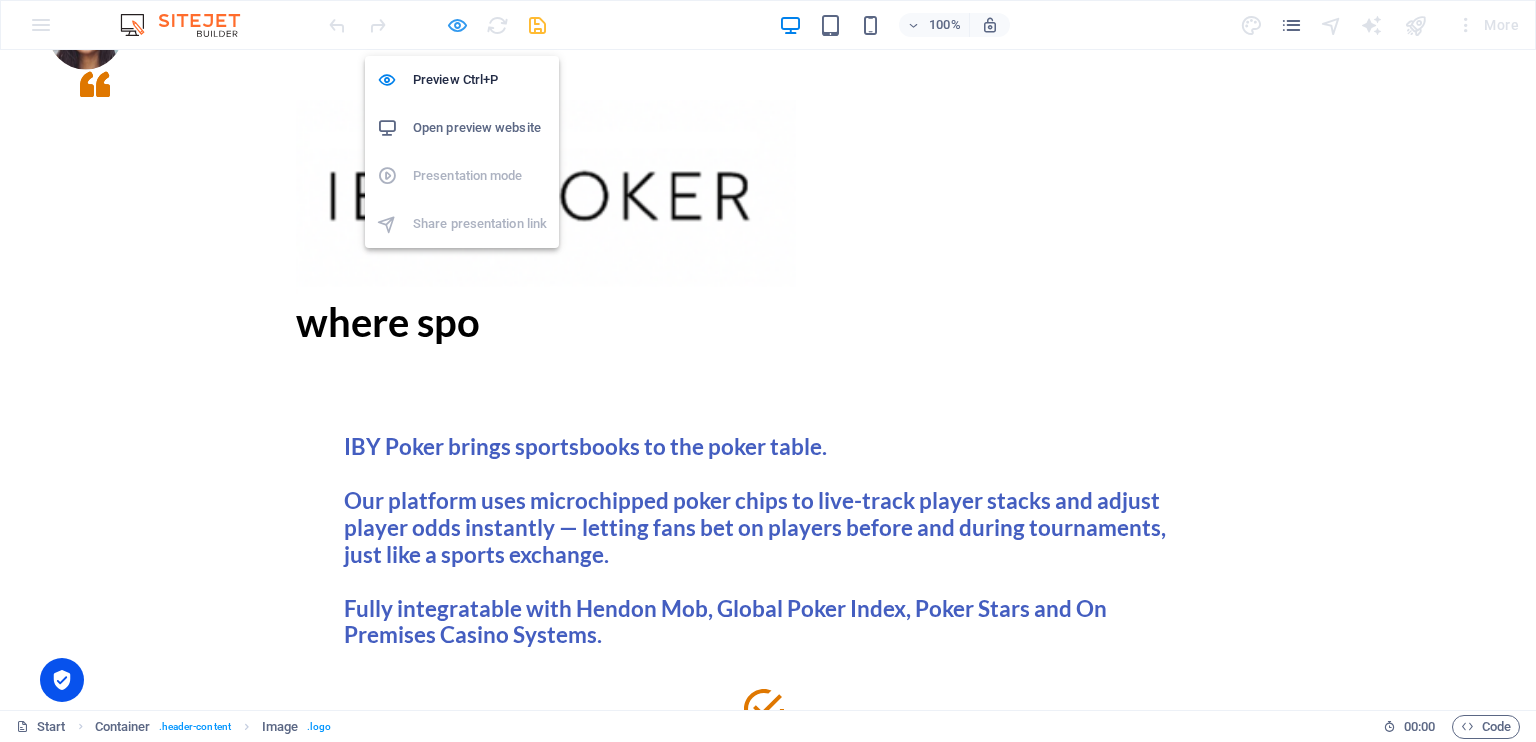 click at bounding box center [457, 25] 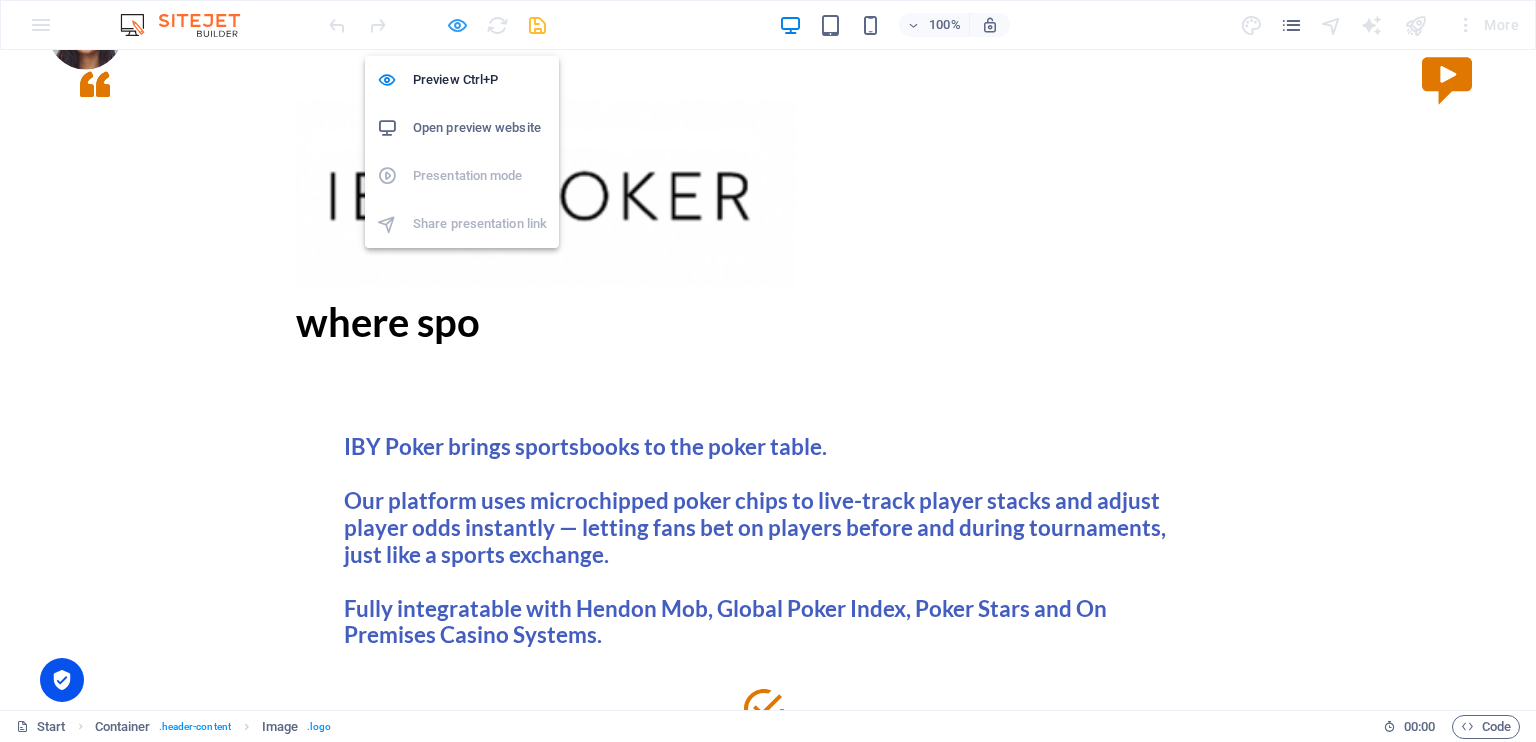 select on "px" 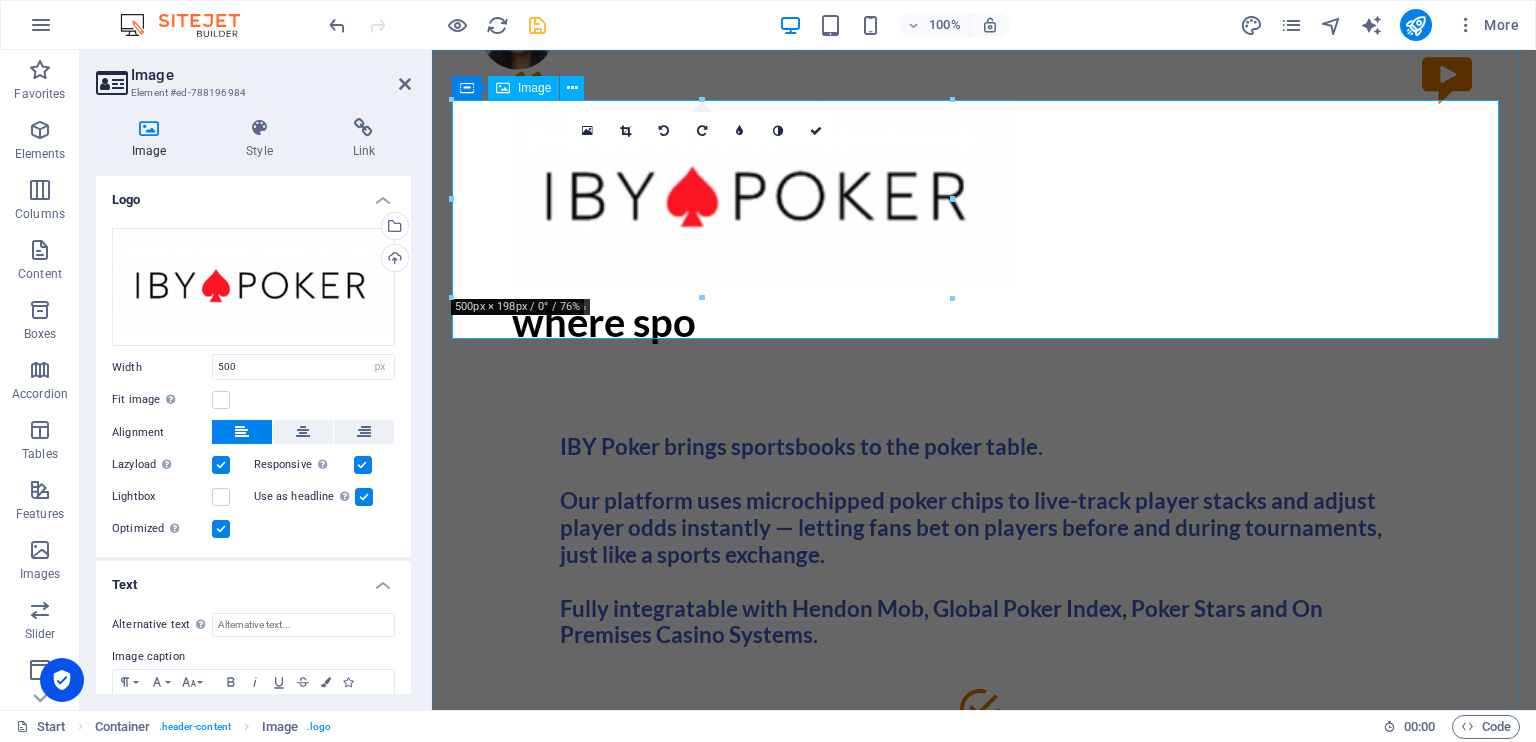 click on "where spo" at bounding box center [984, 223] 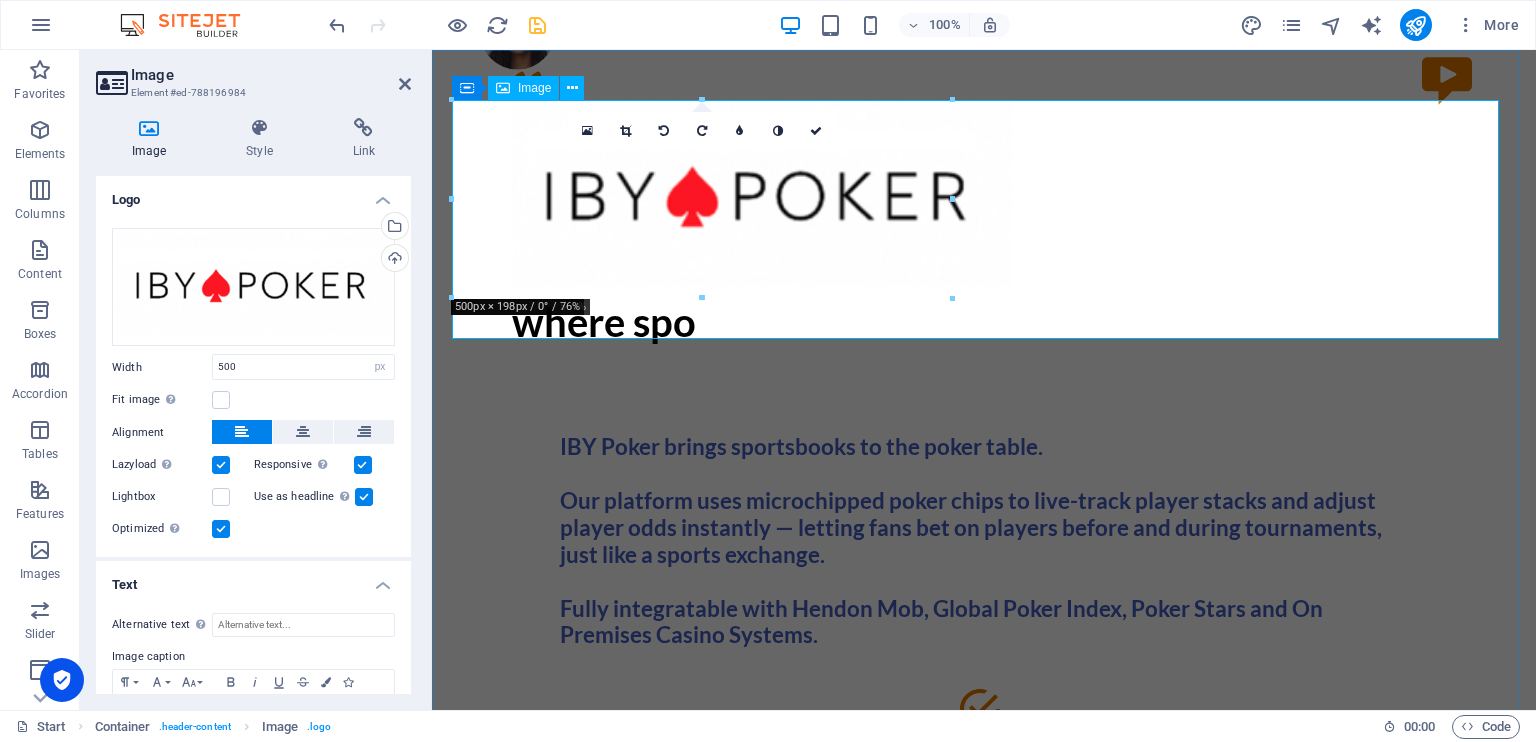 click on "where spo" at bounding box center (984, 223) 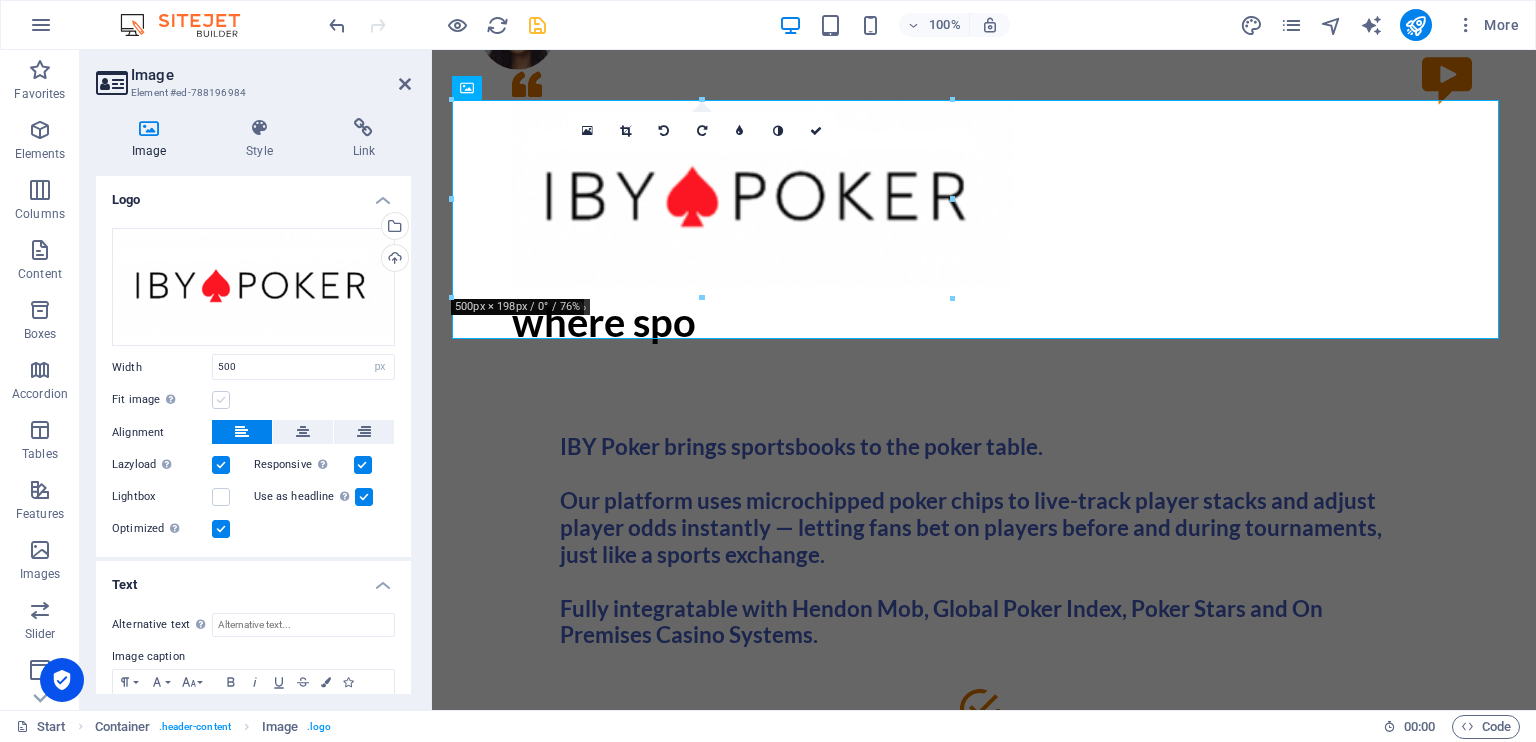 click at bounding box center (221, 400) 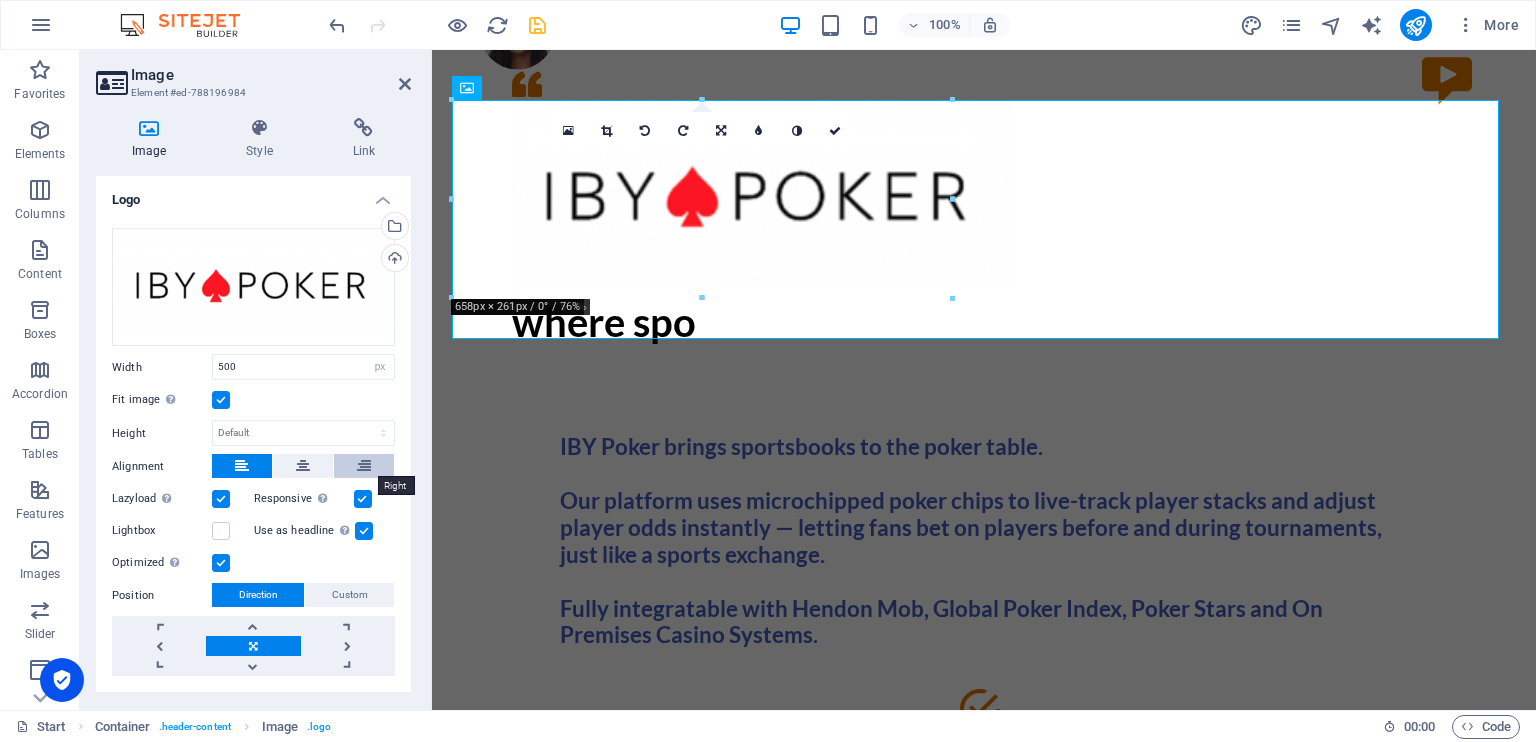 click at bounding box center [364, 466] 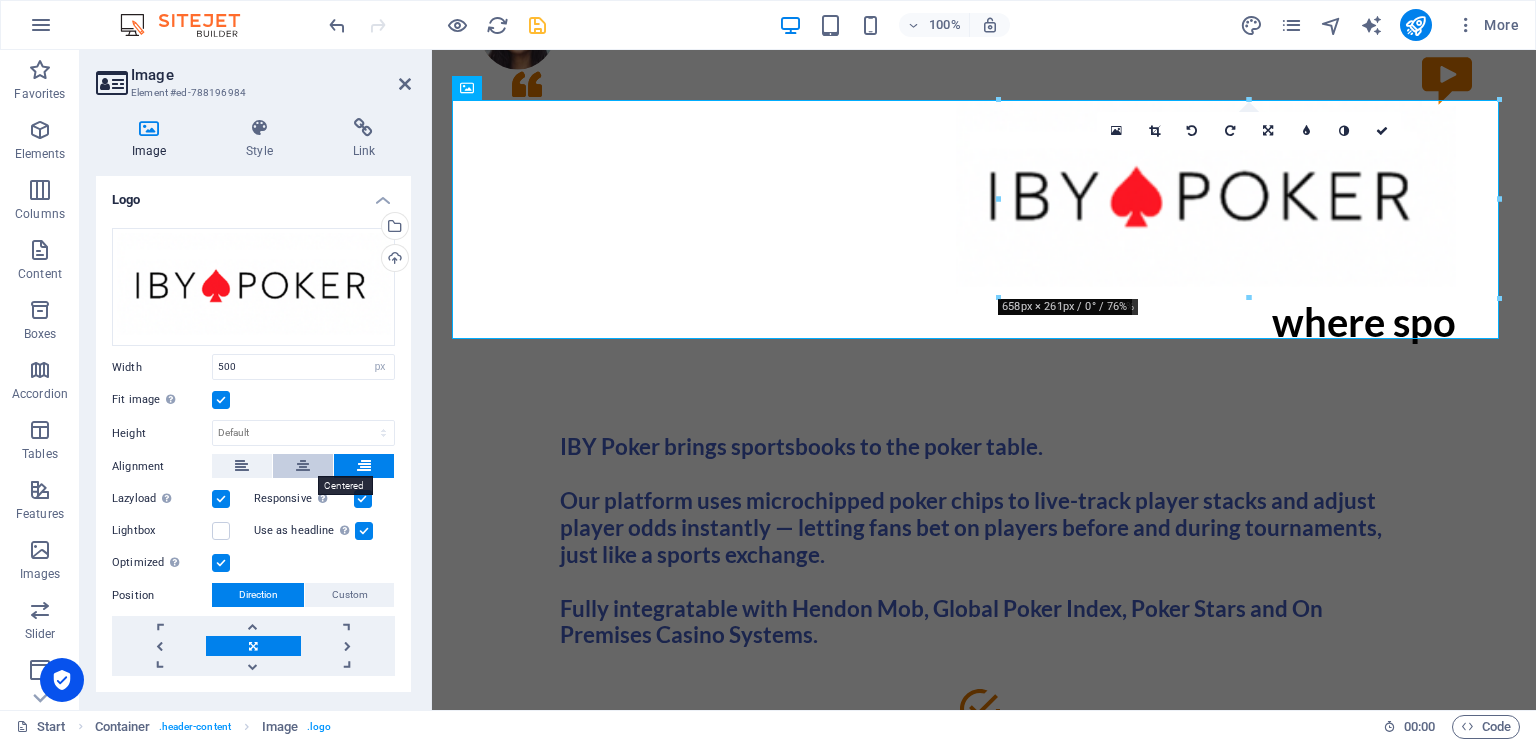 click at bounding box center [303, 466] 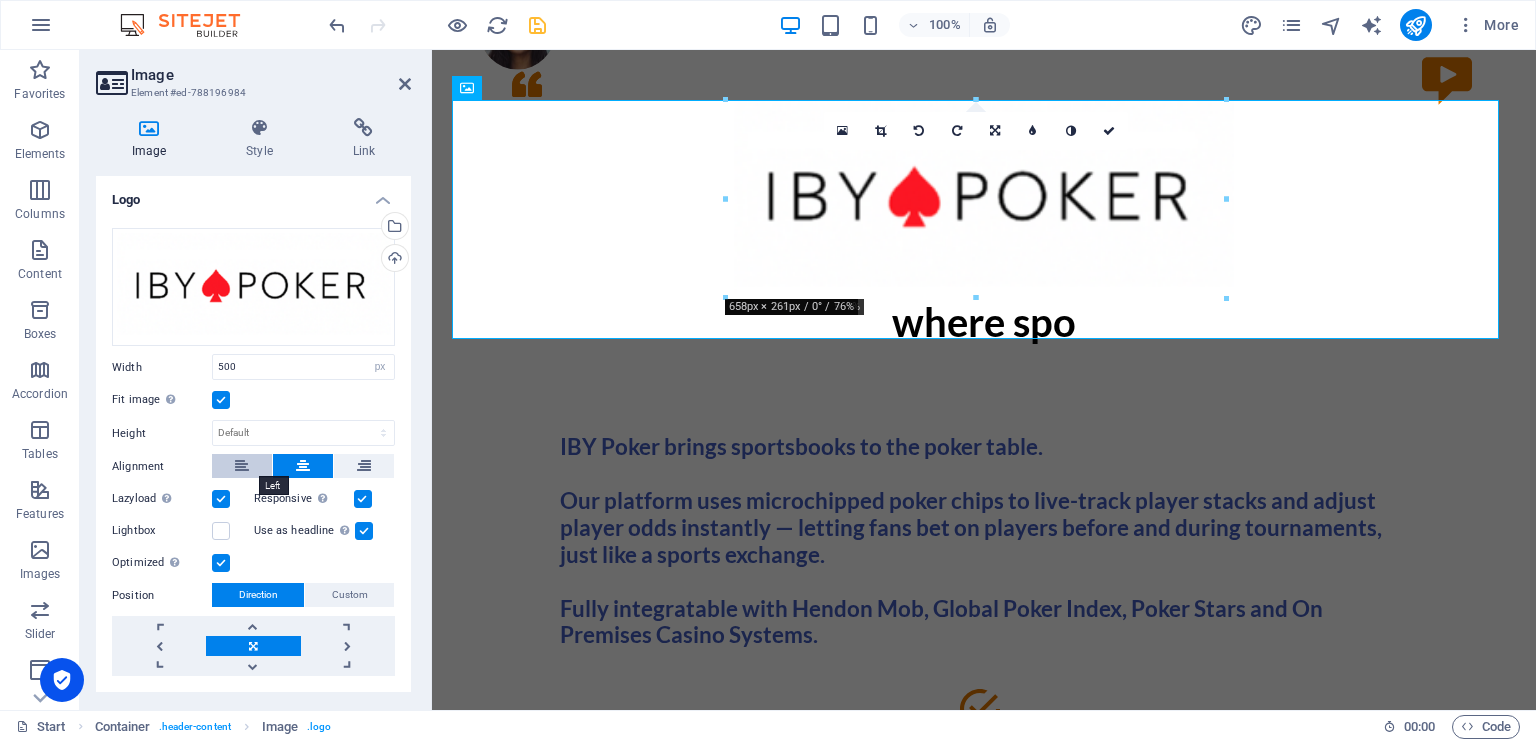 click at bounding box center [242, 466] 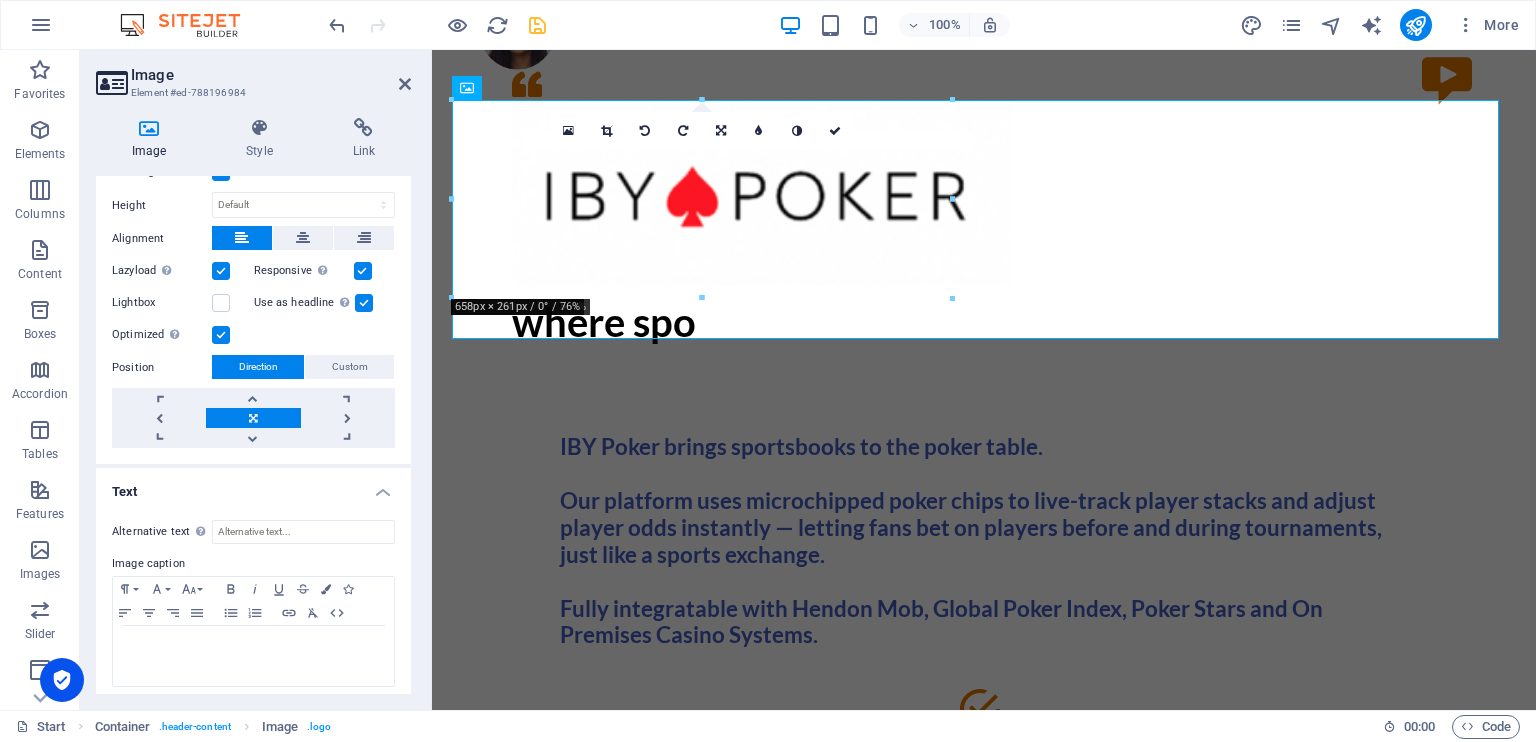 scroll, scrollTop: 234, scrollLeft: 0, axis: vertical 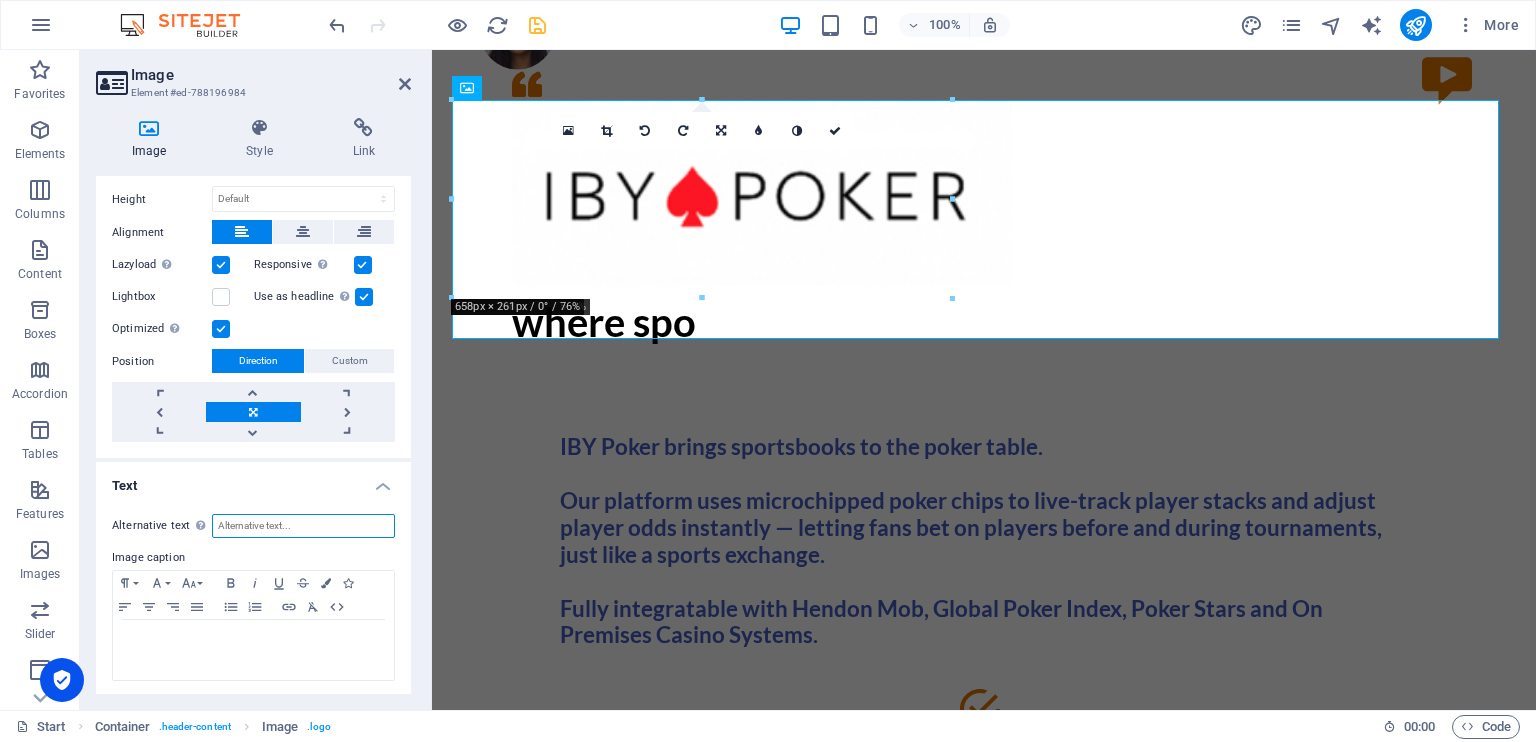 click on "Alternative text The alternative text is used by devices that cannot display images (e.g. image search engines) and should be added to every image to improve website accessibility." at bounding box center (303, 526) 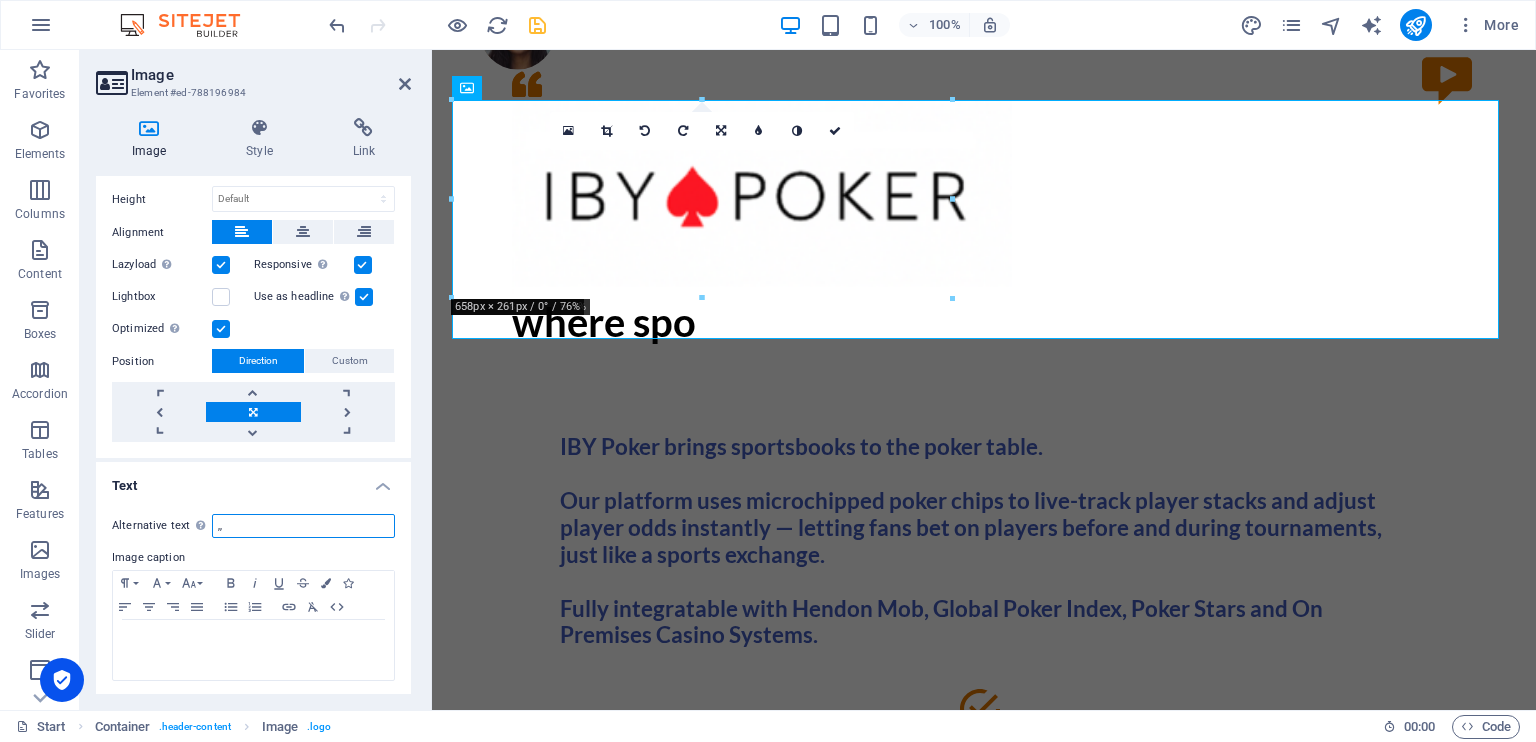 type on "," 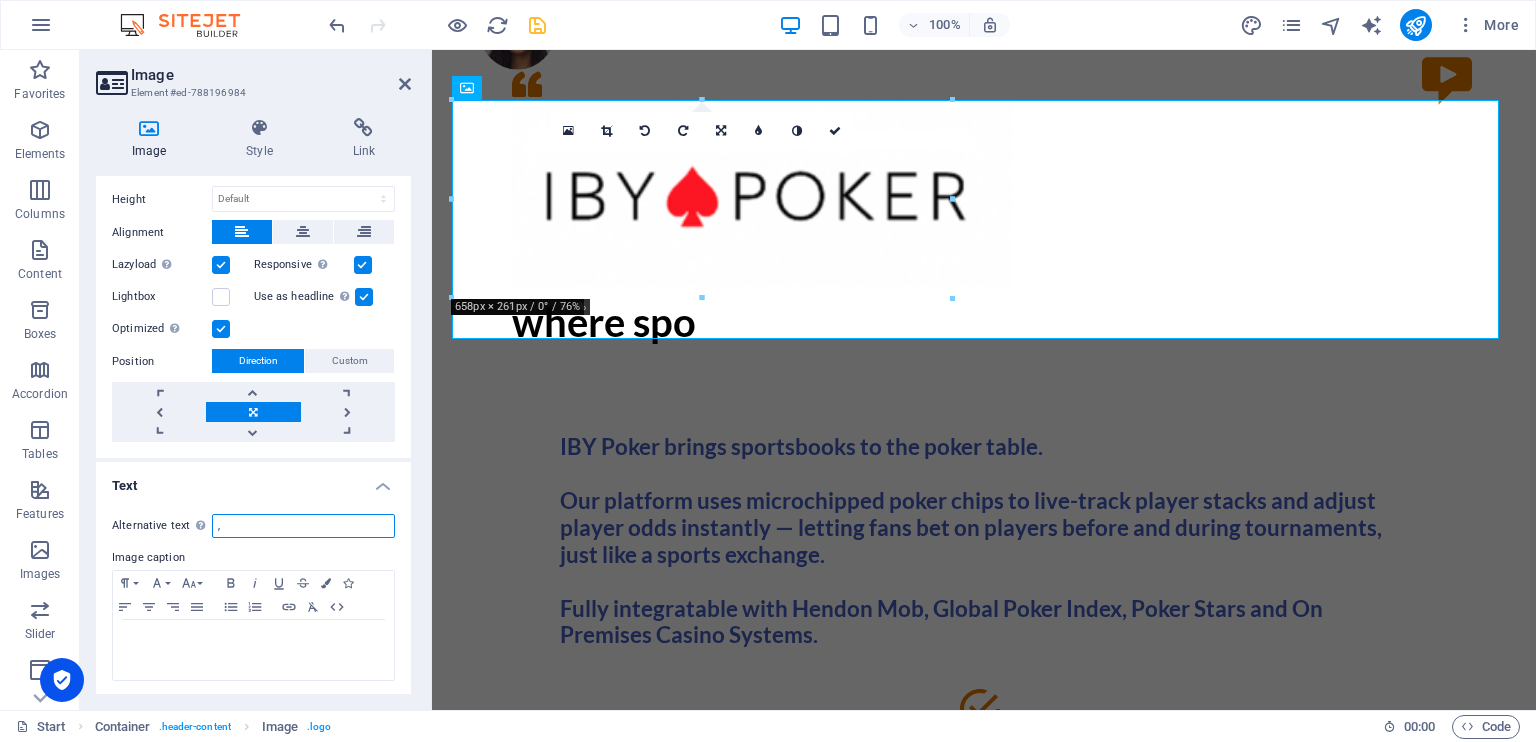 type 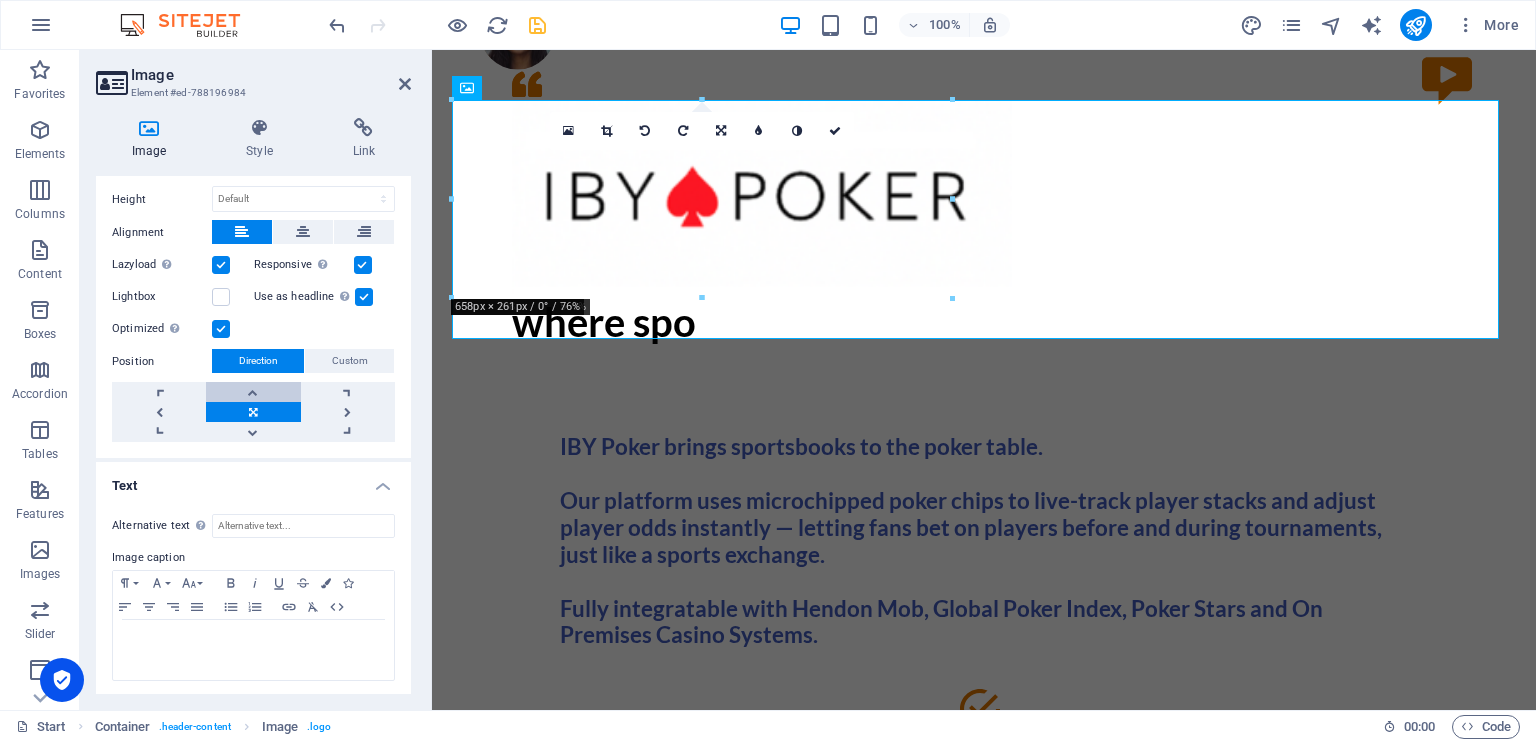 click at bounding box center [253, 392] 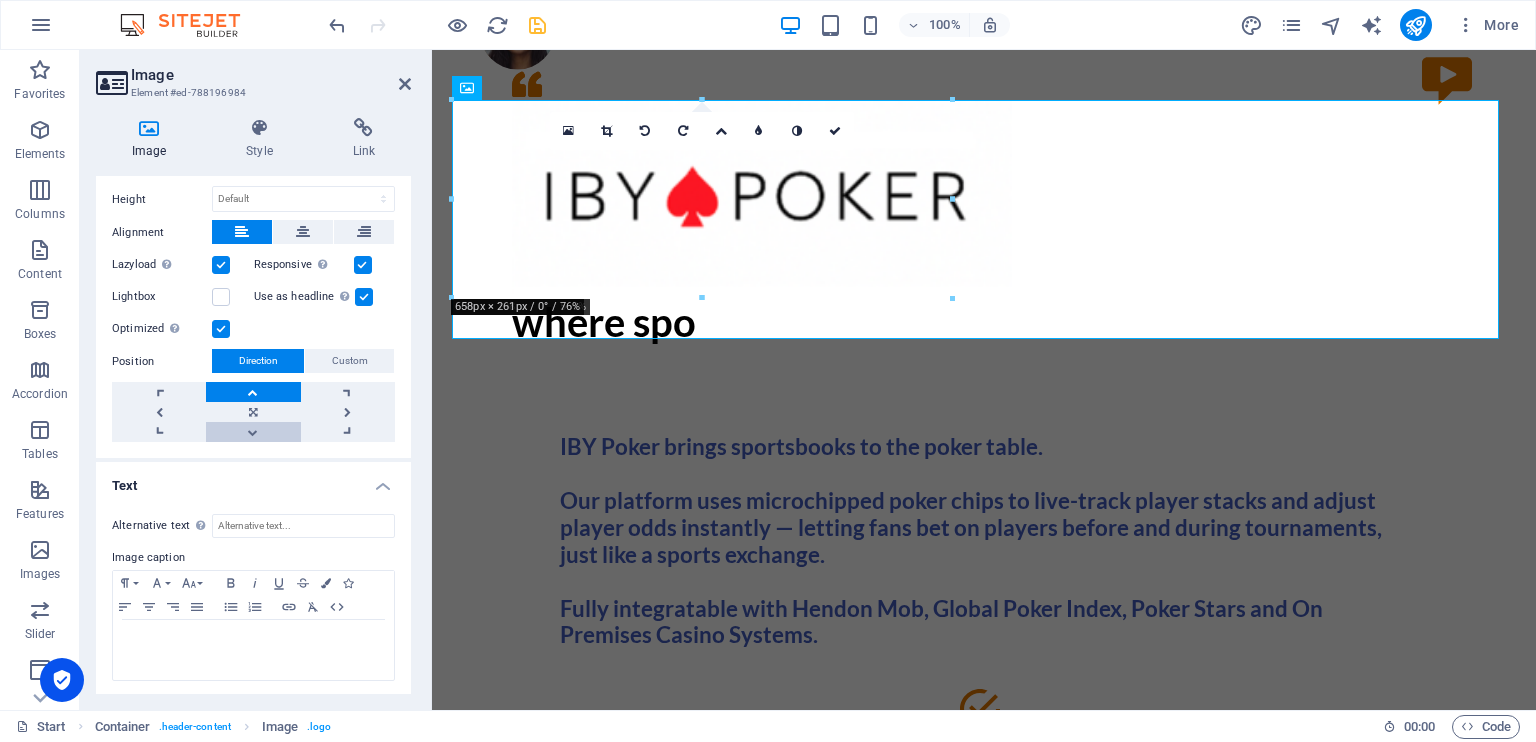 click at bounding box center (253, 432) 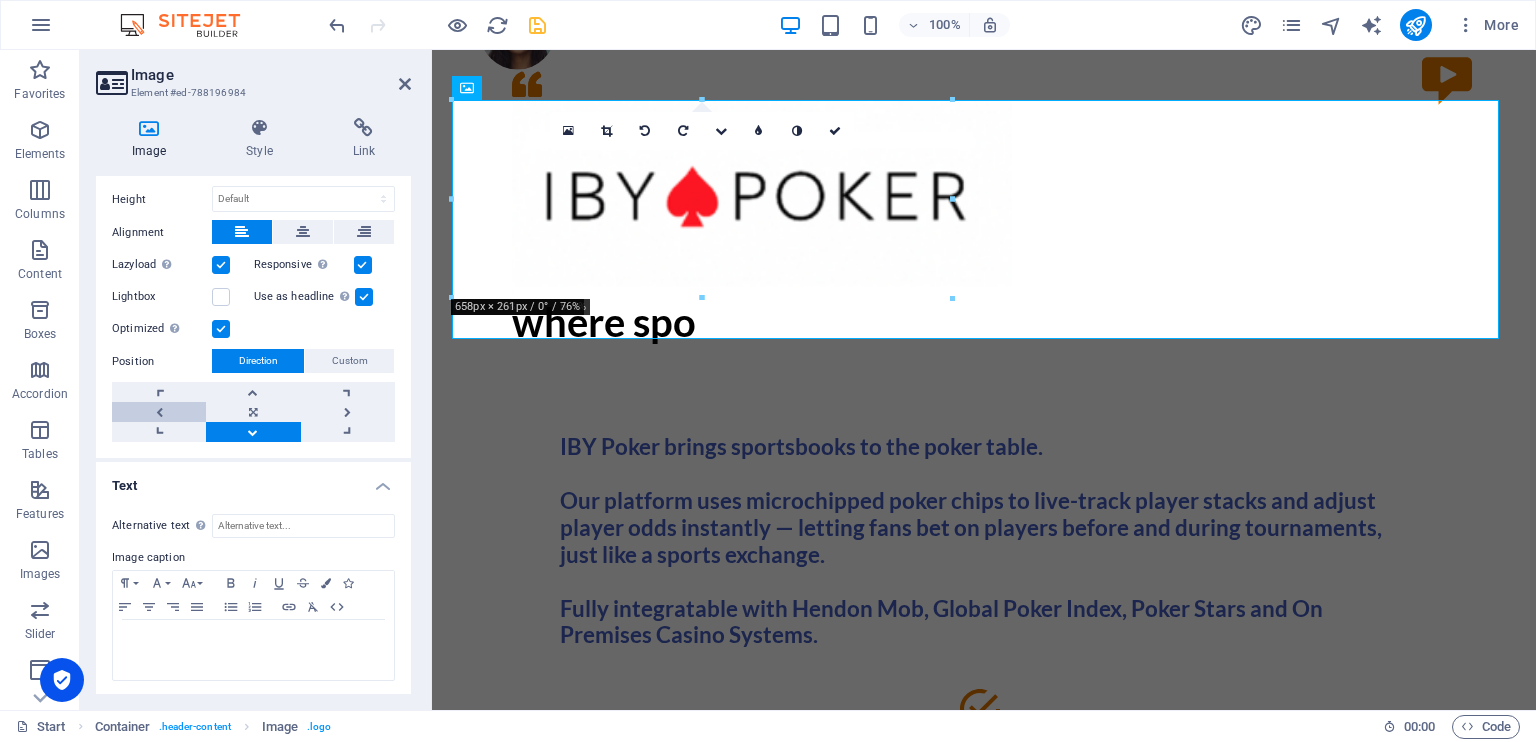 click at bounding box center [159, 412] 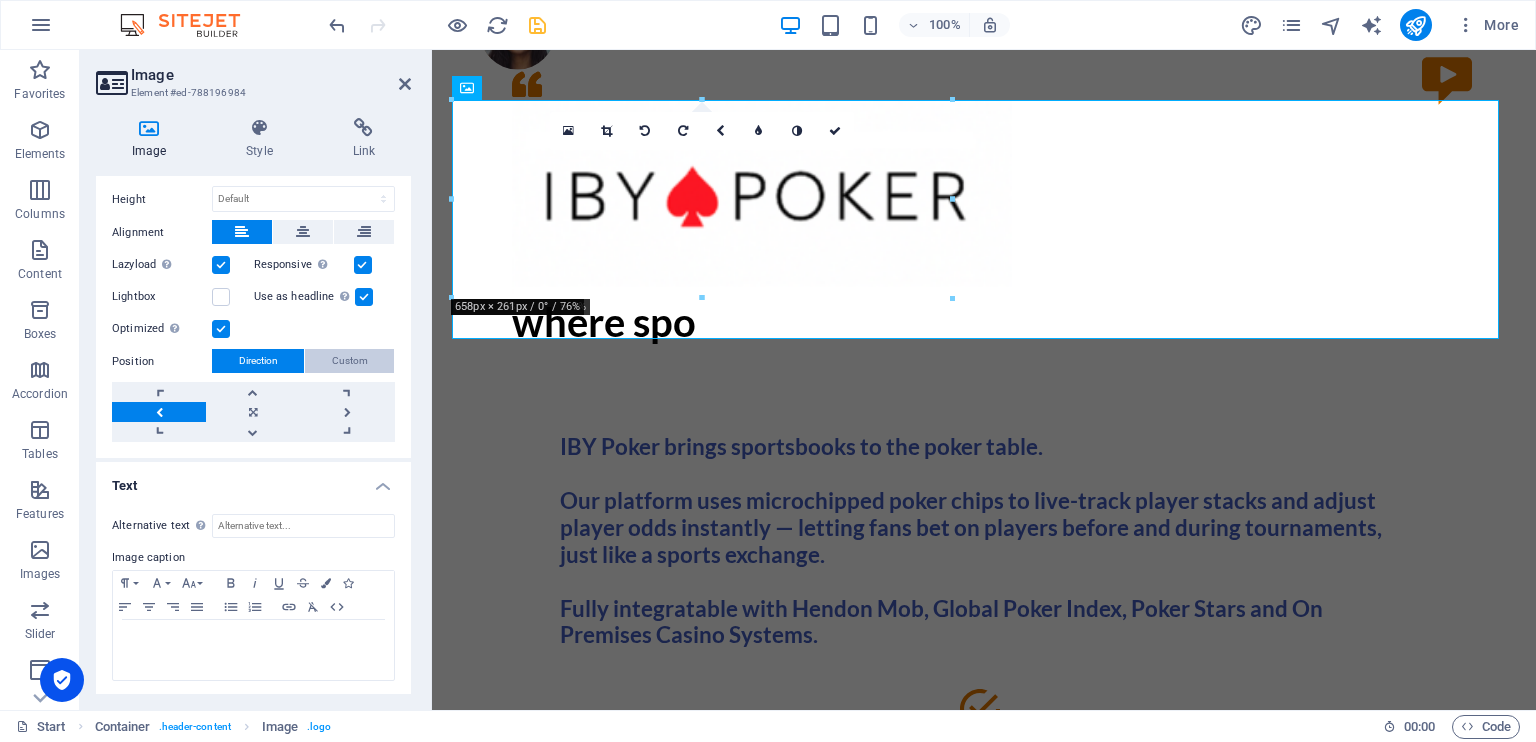 click on "Custom" at bounding box center (349, 361) 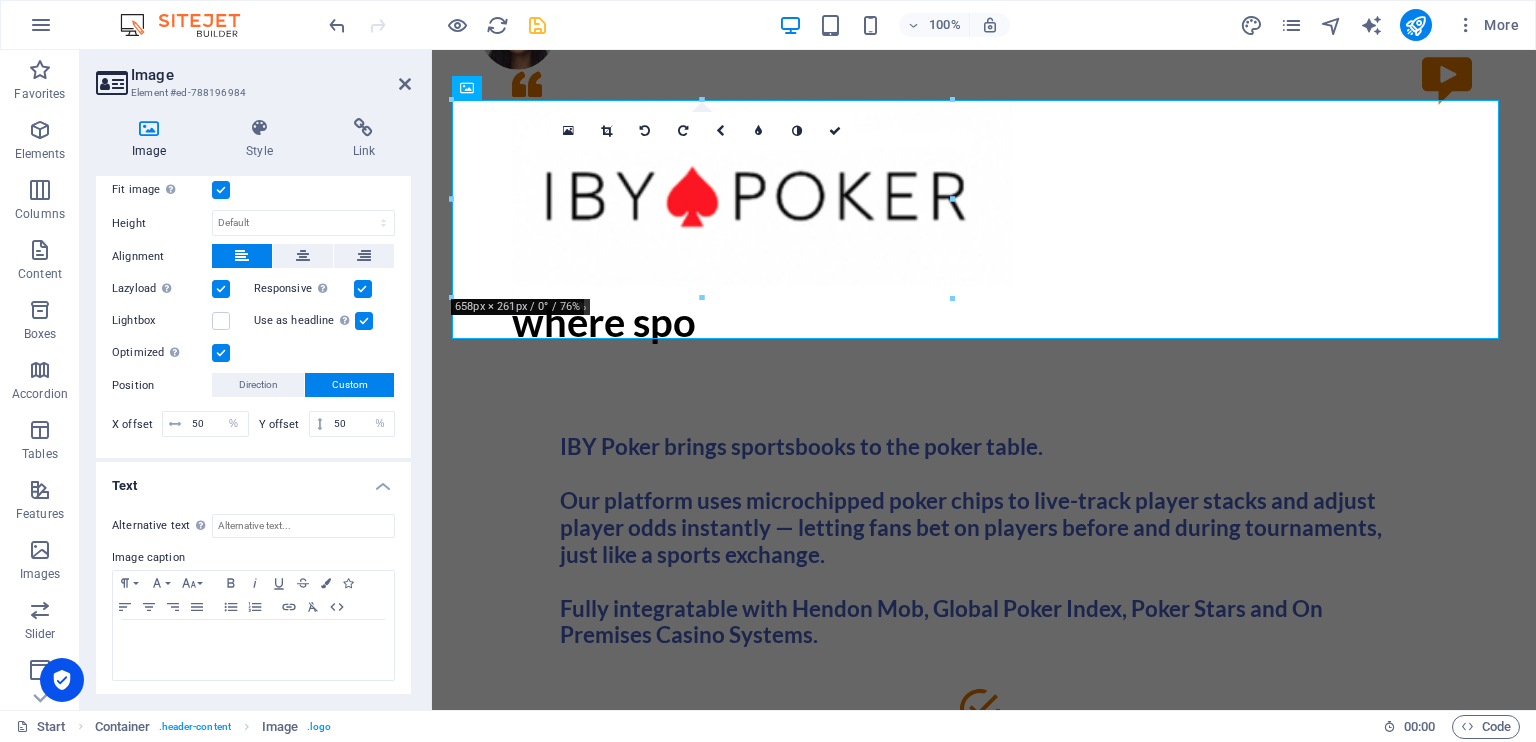 click at bounding box center (221, 353) 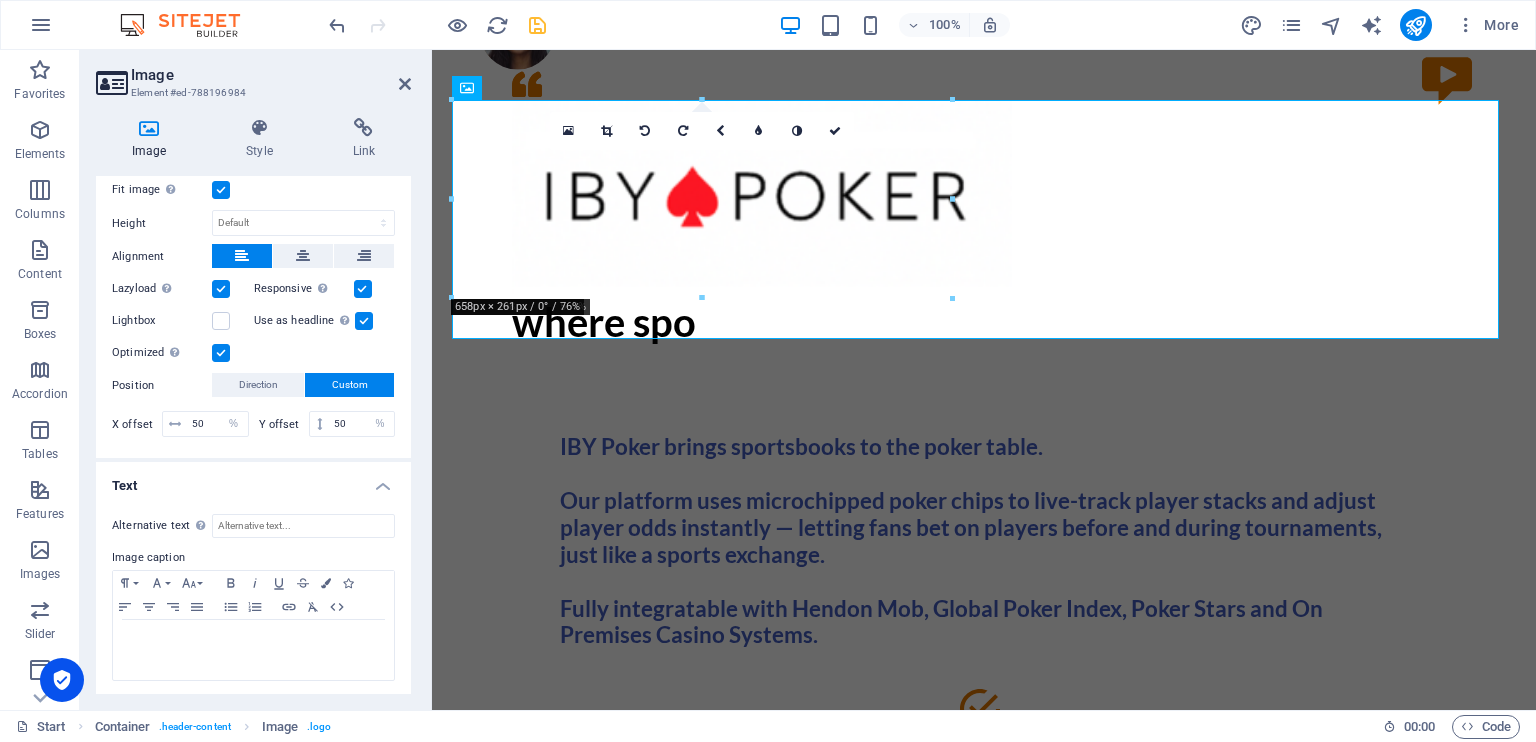 click on "Optimized Images are compressed to improve page speed." at bounding box center [0, 0] 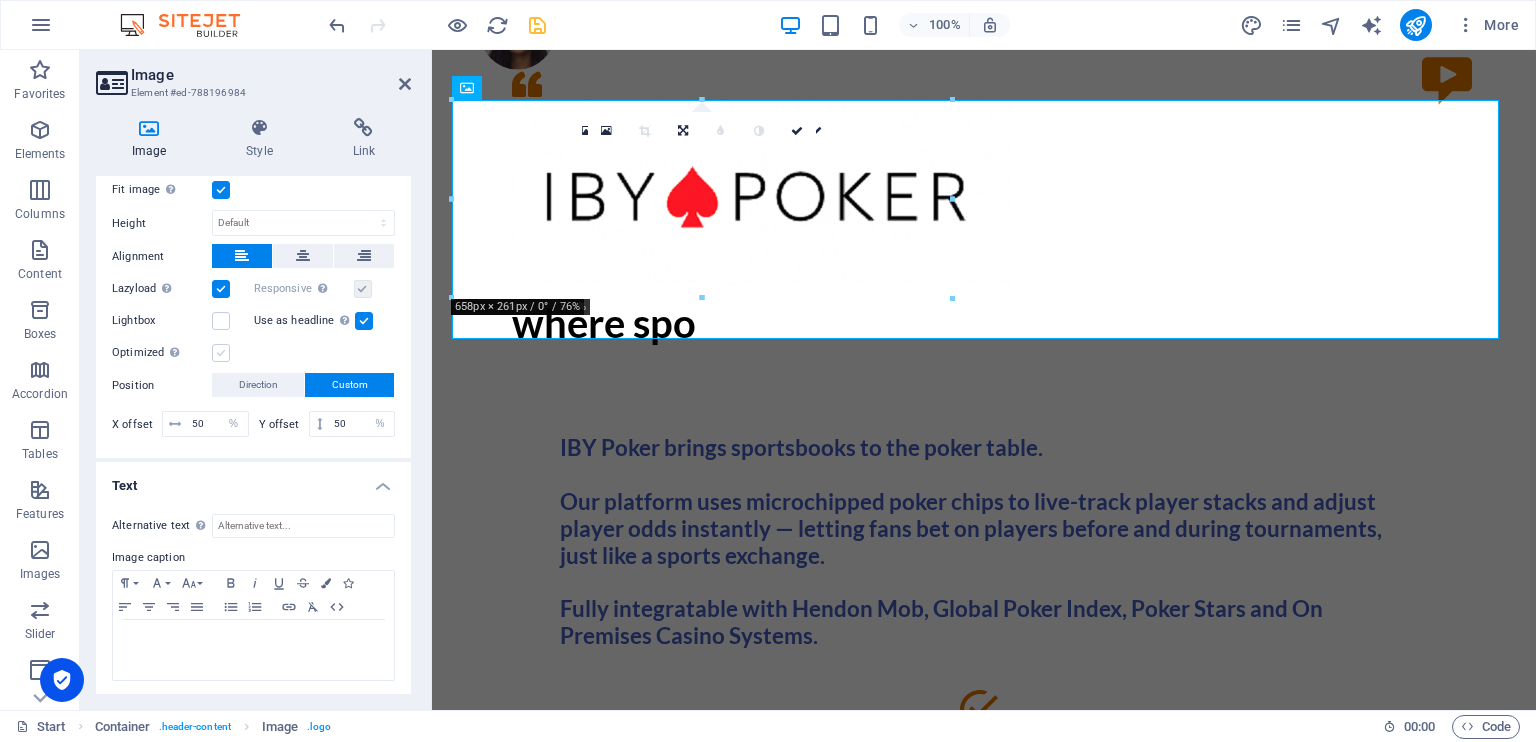 click at bounding box center [221, 353] 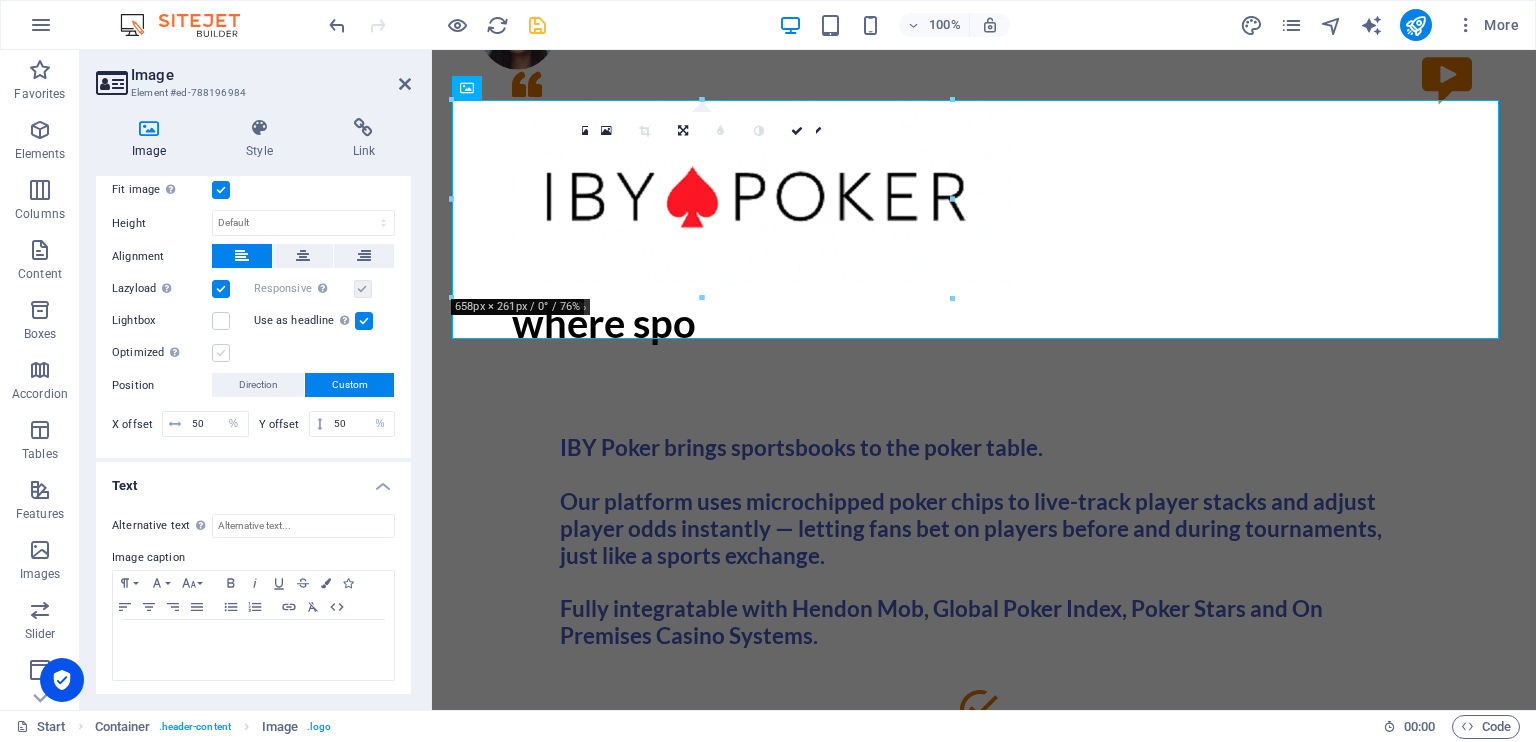 click on "Optimized Images are compressed to improve page speed." at bounding box center [0, 0] 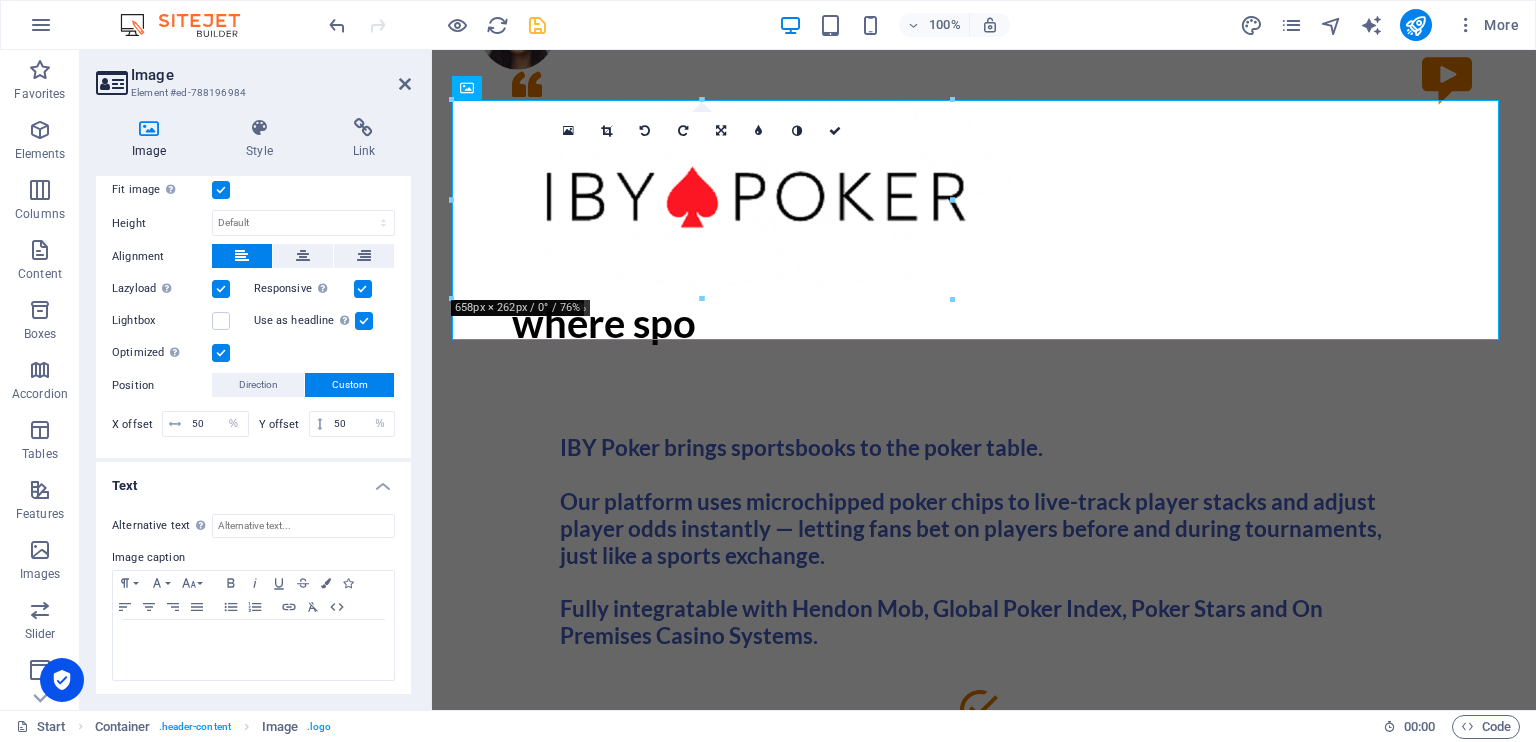 click at bounding box center (221, 353) 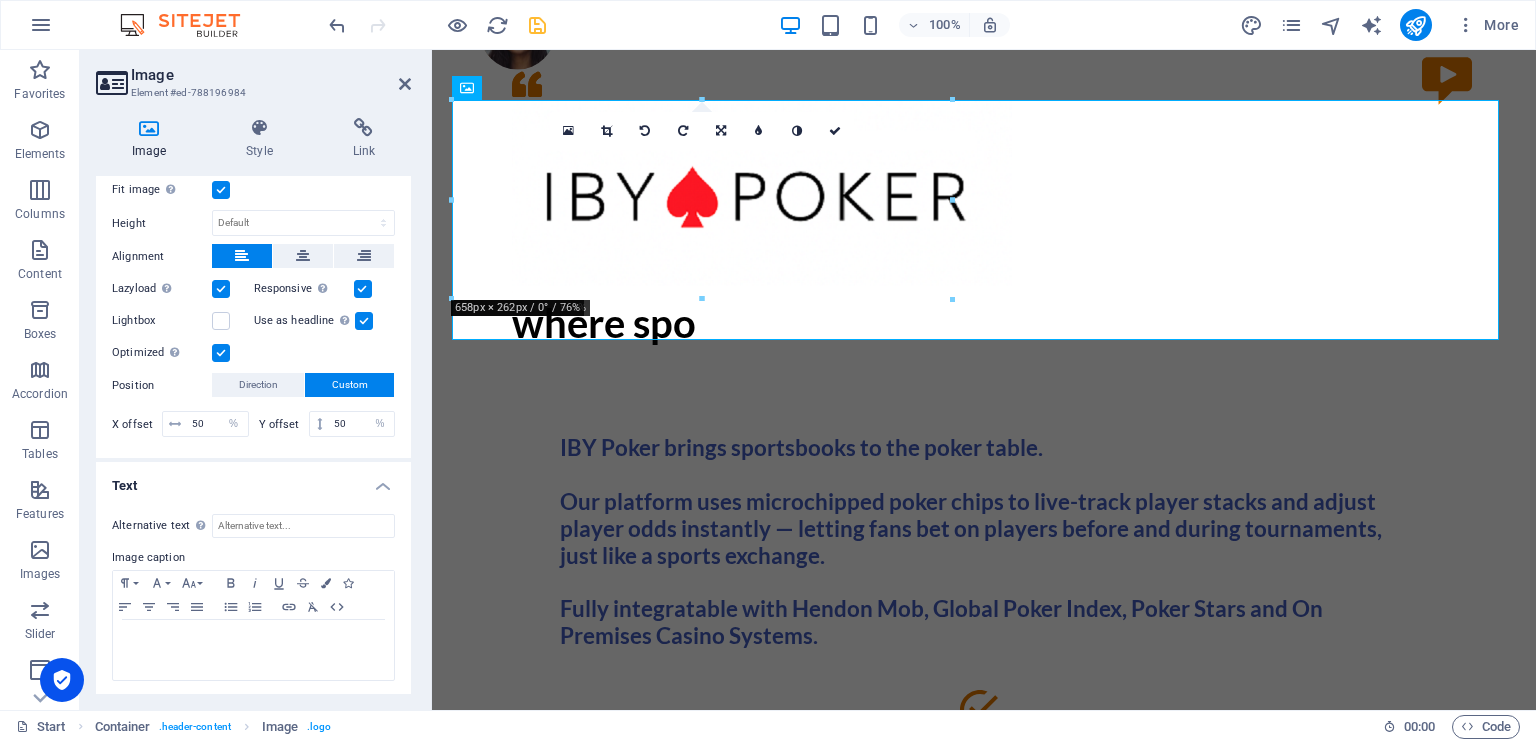 click on "Optimized Images are compressed to improve page speed." at bounding box center [0, 0] 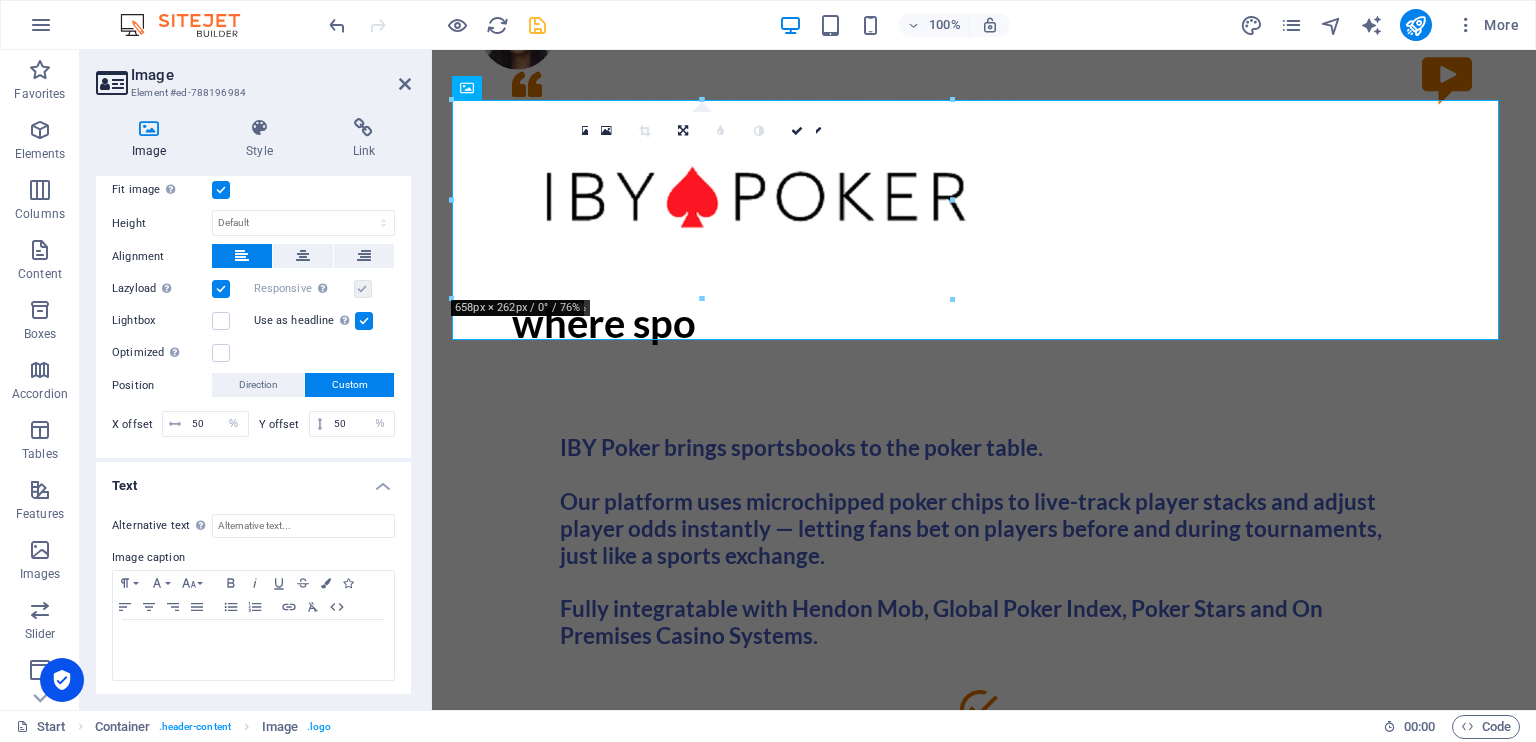 click at bounding box center [221, 289] 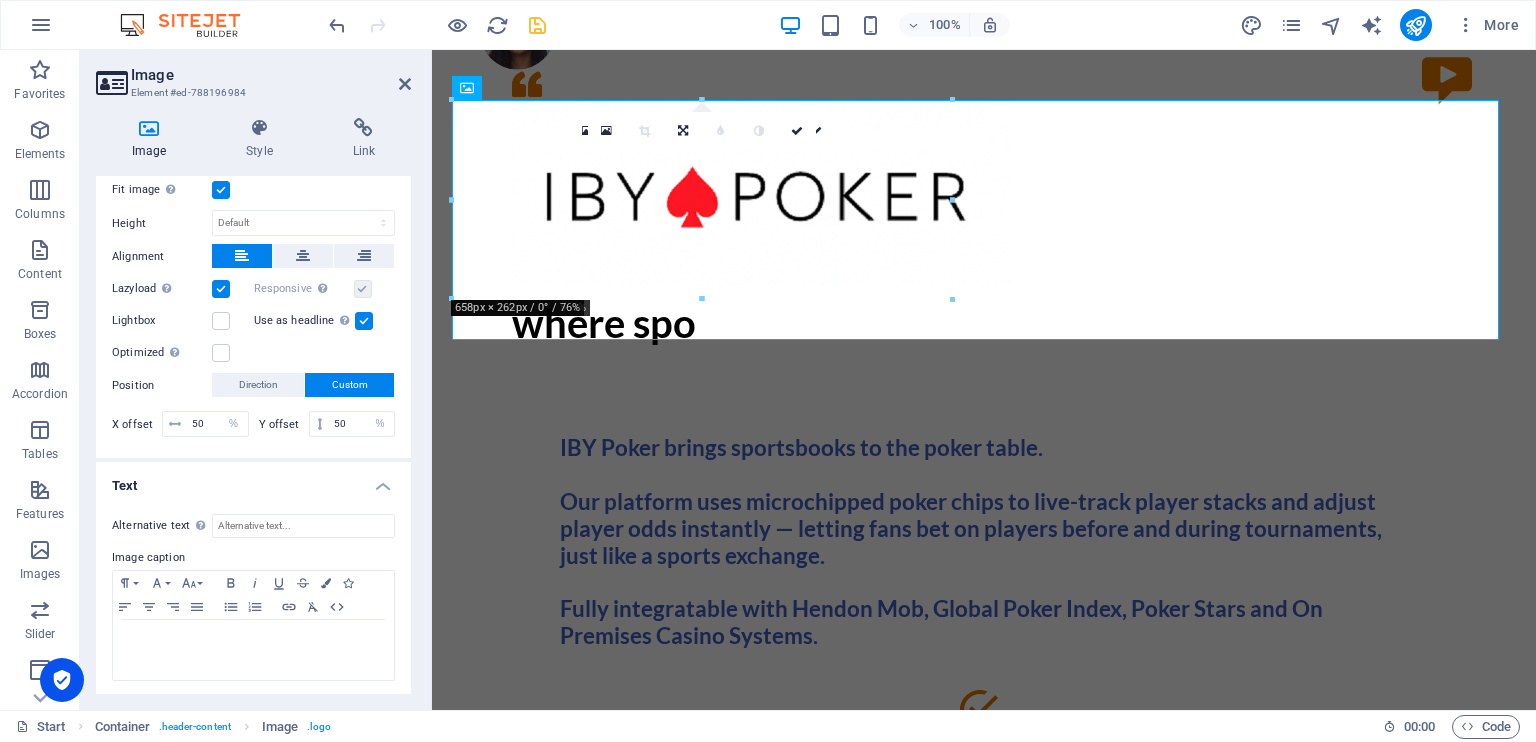 click on "Lazyload Loading images after the page loads improves page speed." at bounding box center [0, 0] 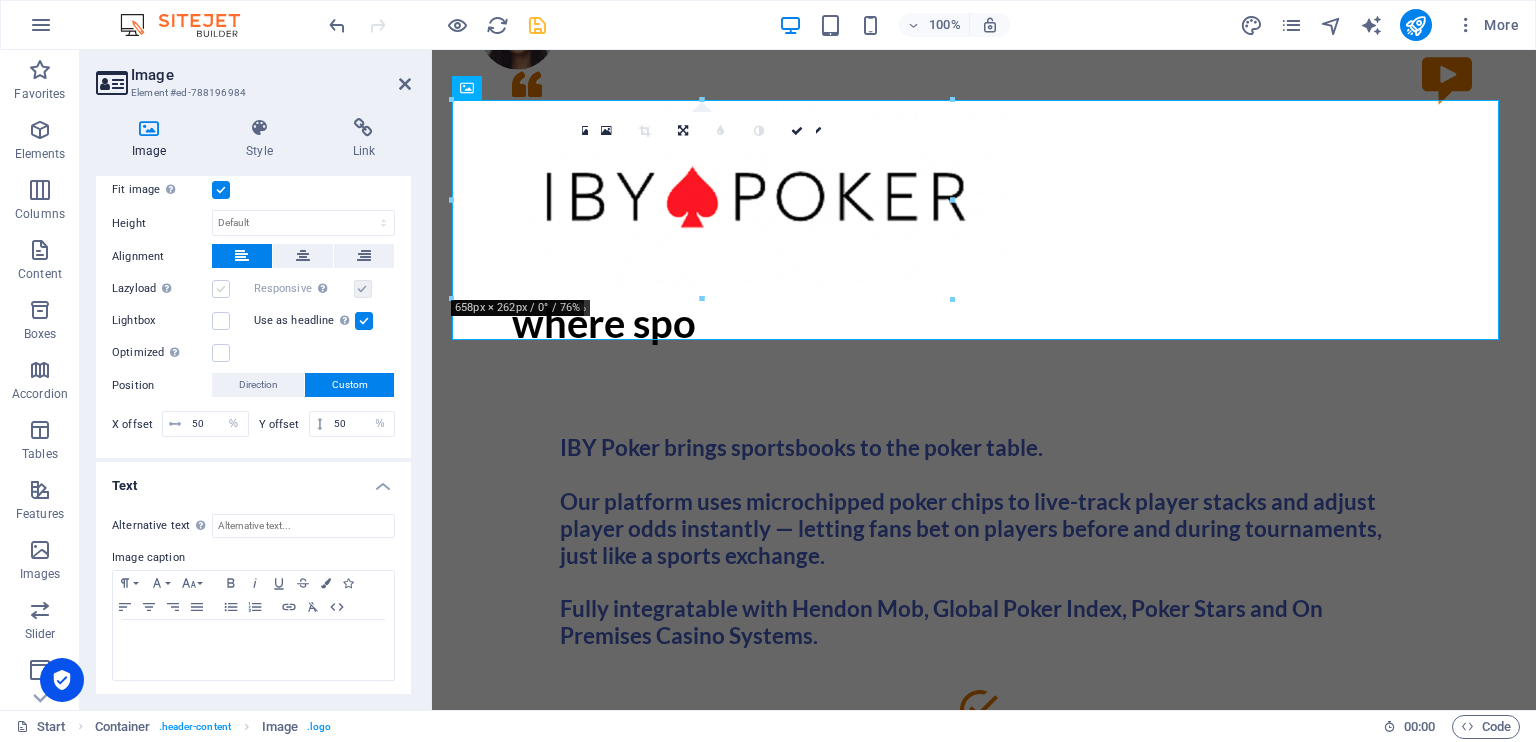 click at bounding box center (221, 289) 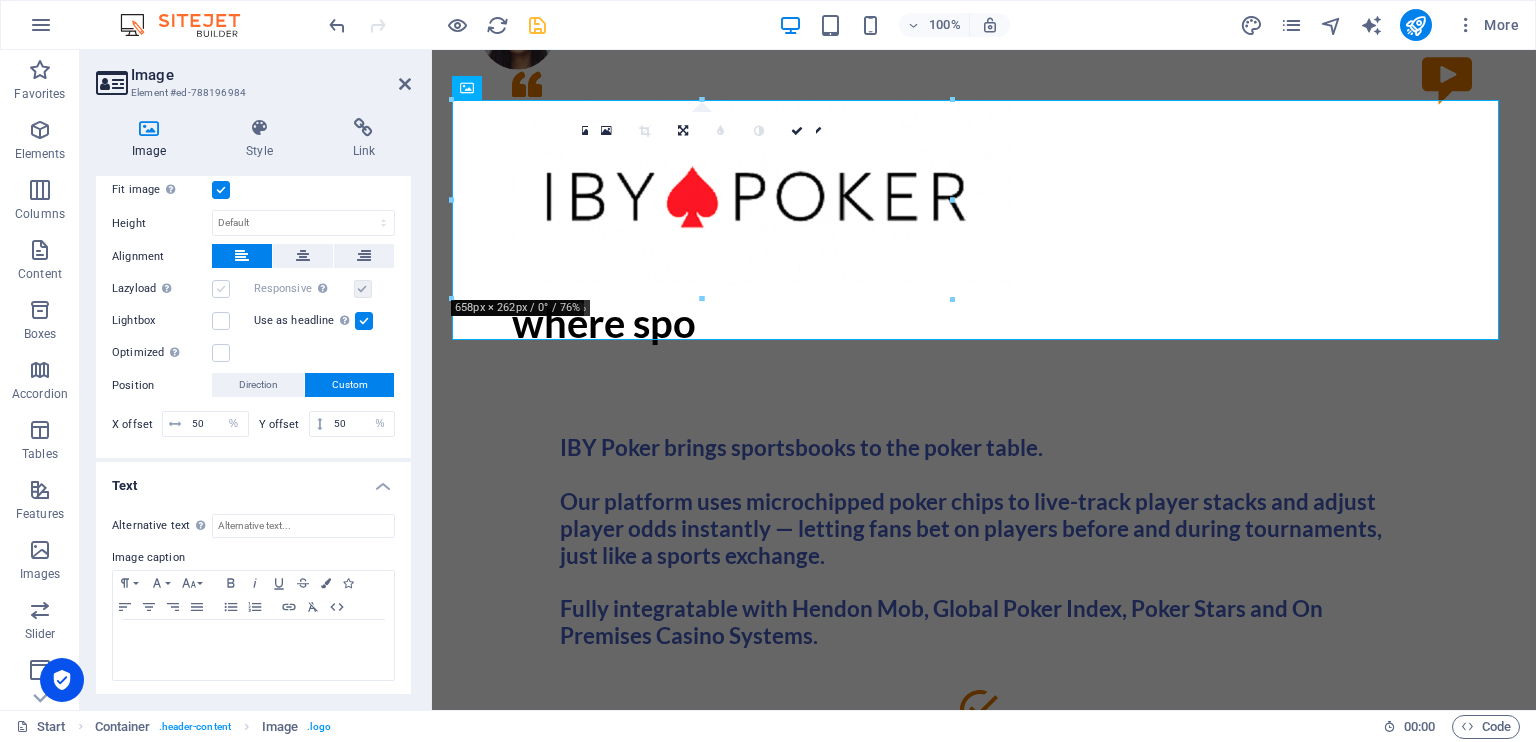 click on "Lazyload Loading images after the page loads improves page speed." at bounding box center (0, 0) 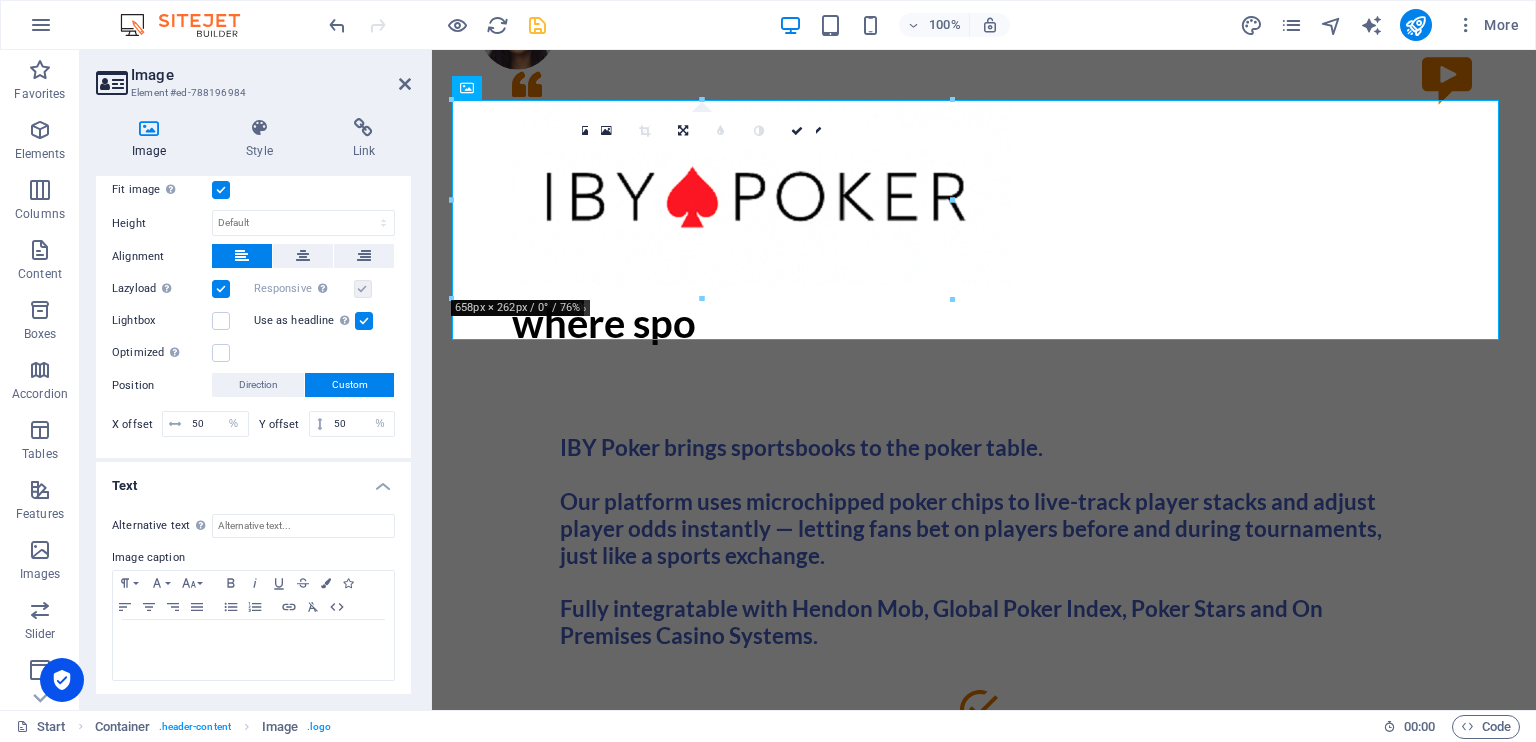 click at bounding box center (221, 289) 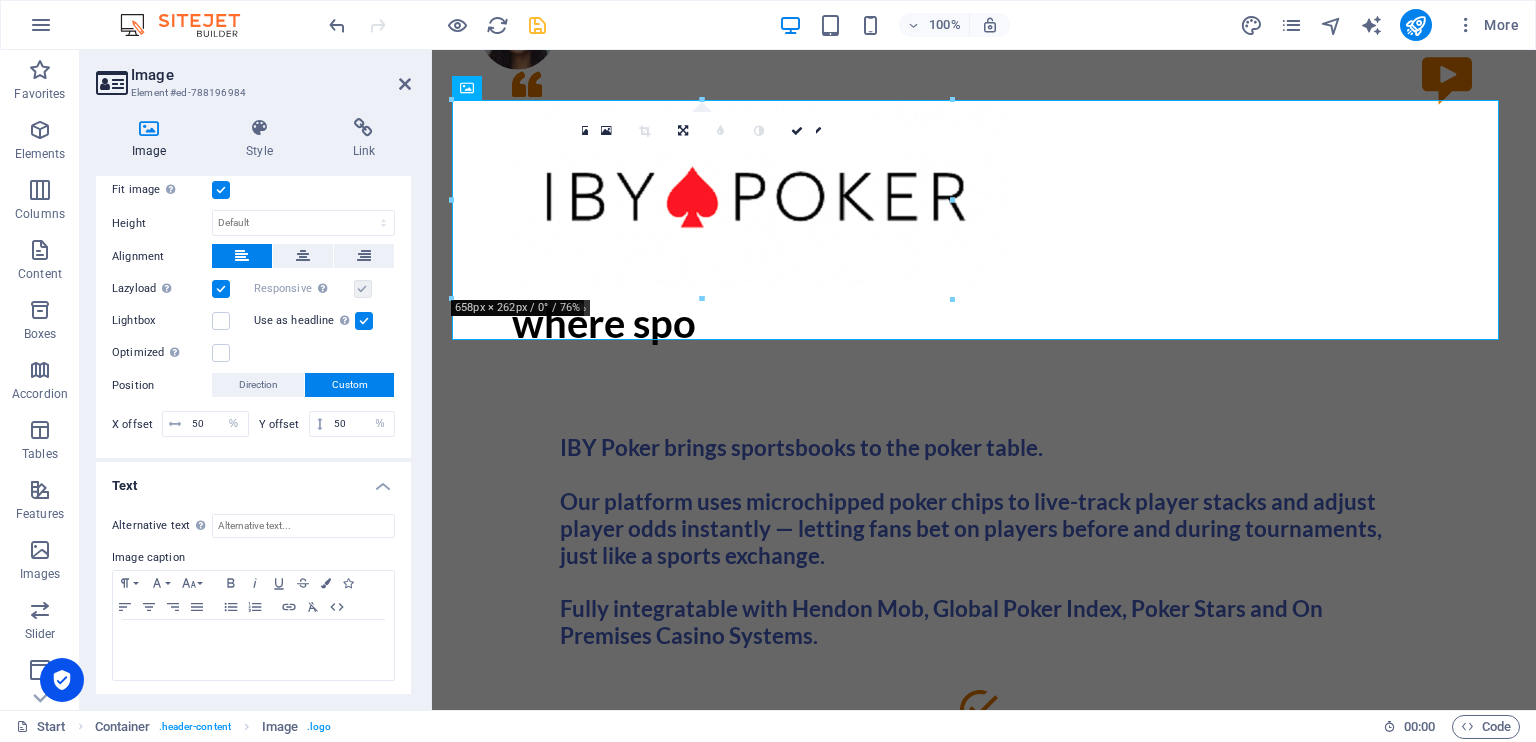 click on "Lazyload Loading images after the page loads improves page speed." at bounding box center [0, 0] 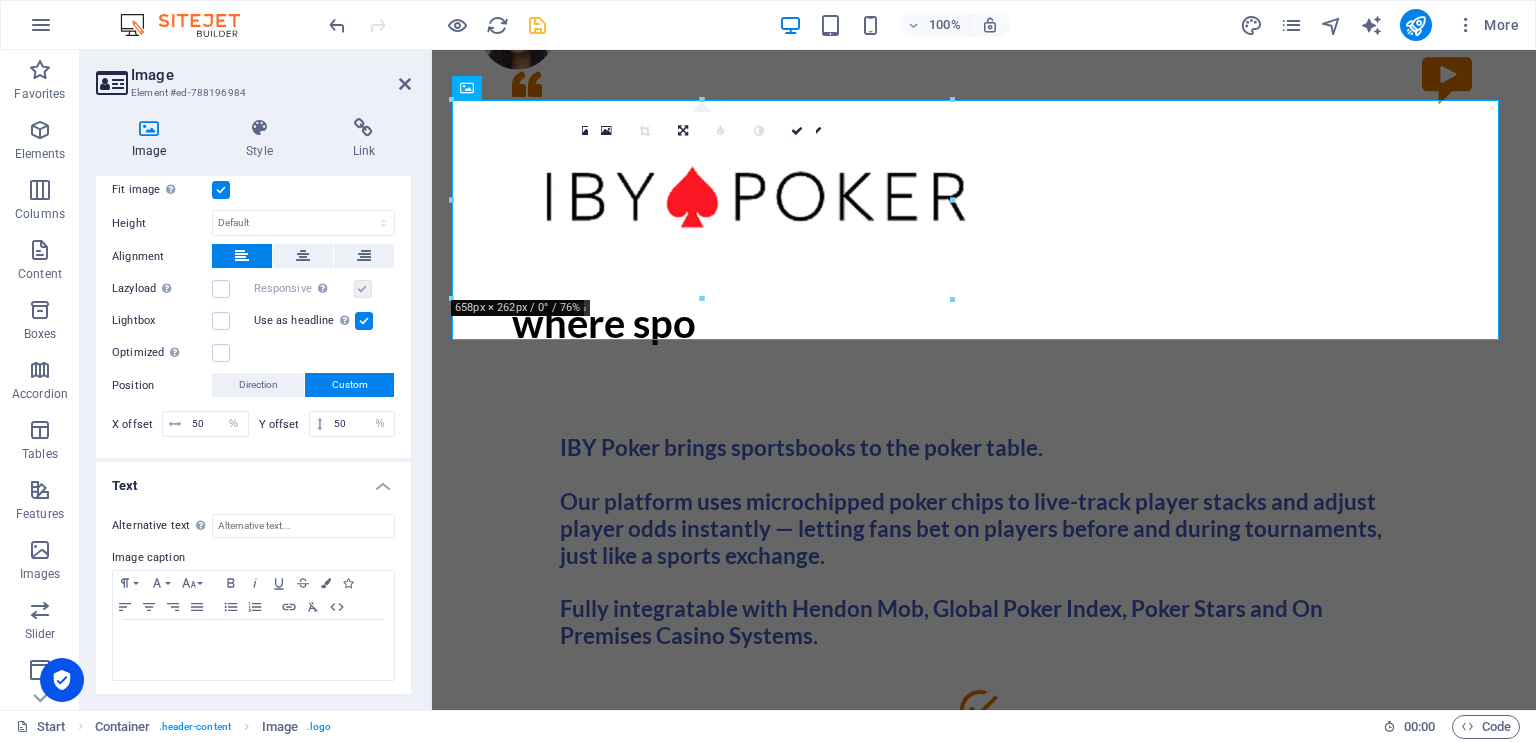 click at bounding box center (364, 321) 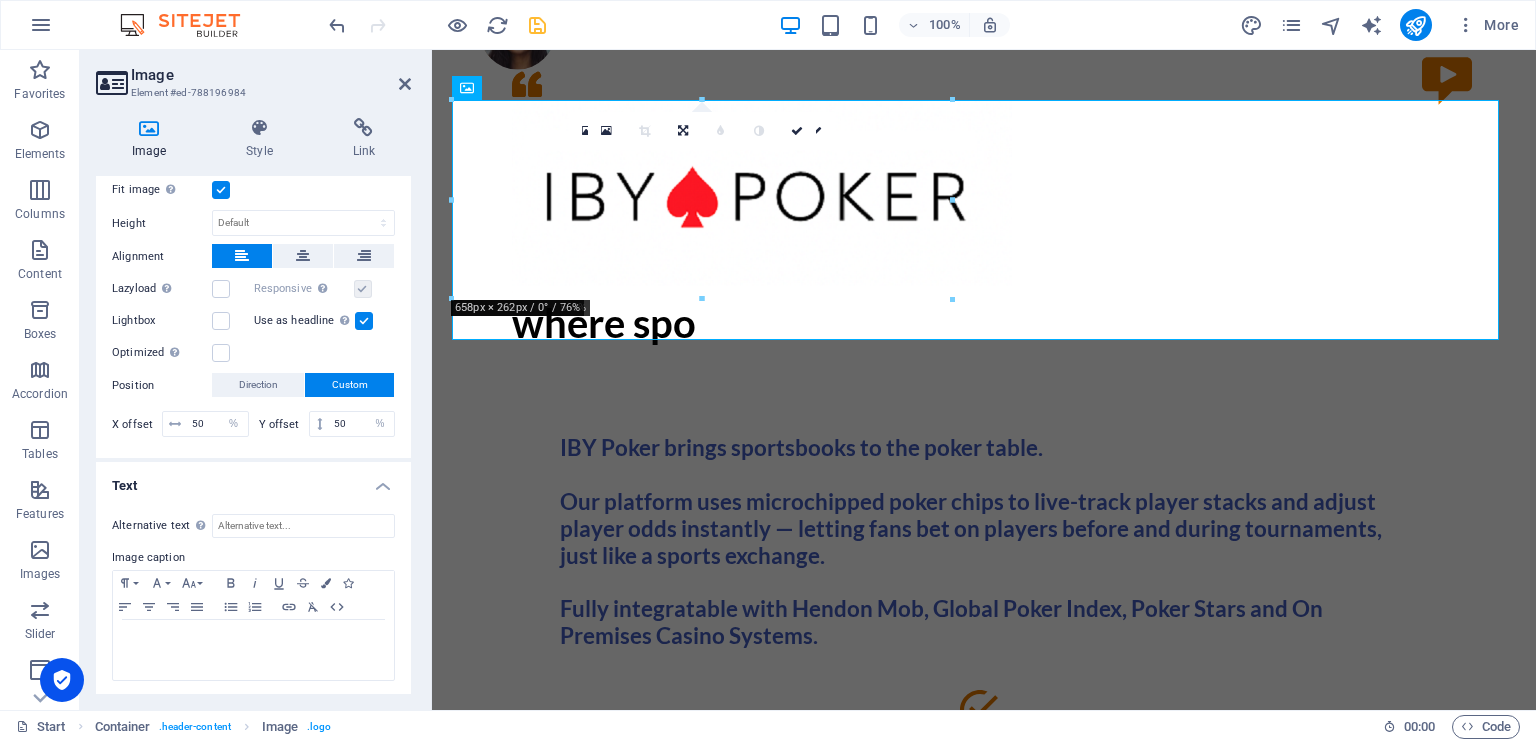 click on "Use as headline The image will be wrapped in an H1 headline tag. Useful for giving alternative text the weight of an H1 headline, e.g. for the logo. Leave unchecked if uncertain." at bounding box center [0, 0] 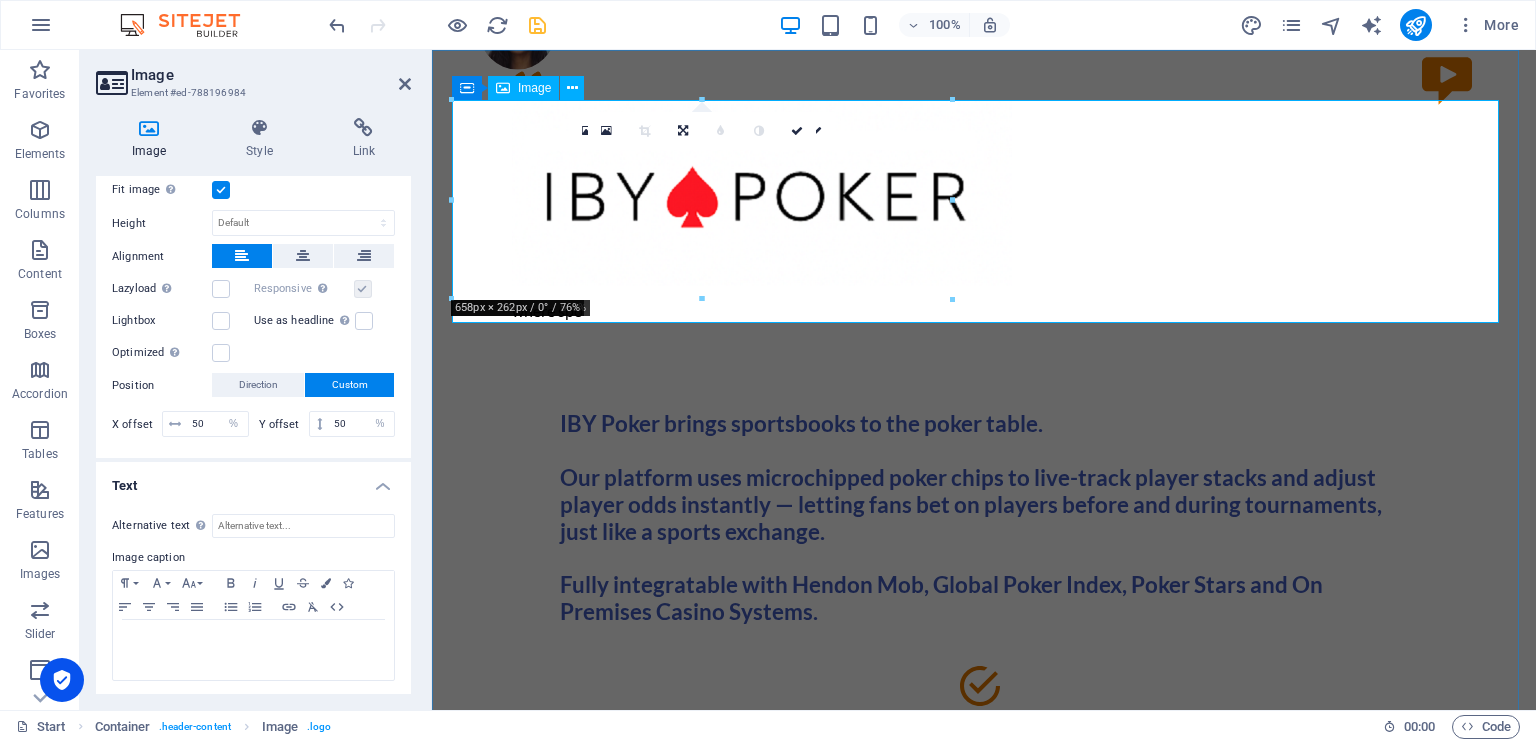 click on "where spo" at bounding box center [984, 211] 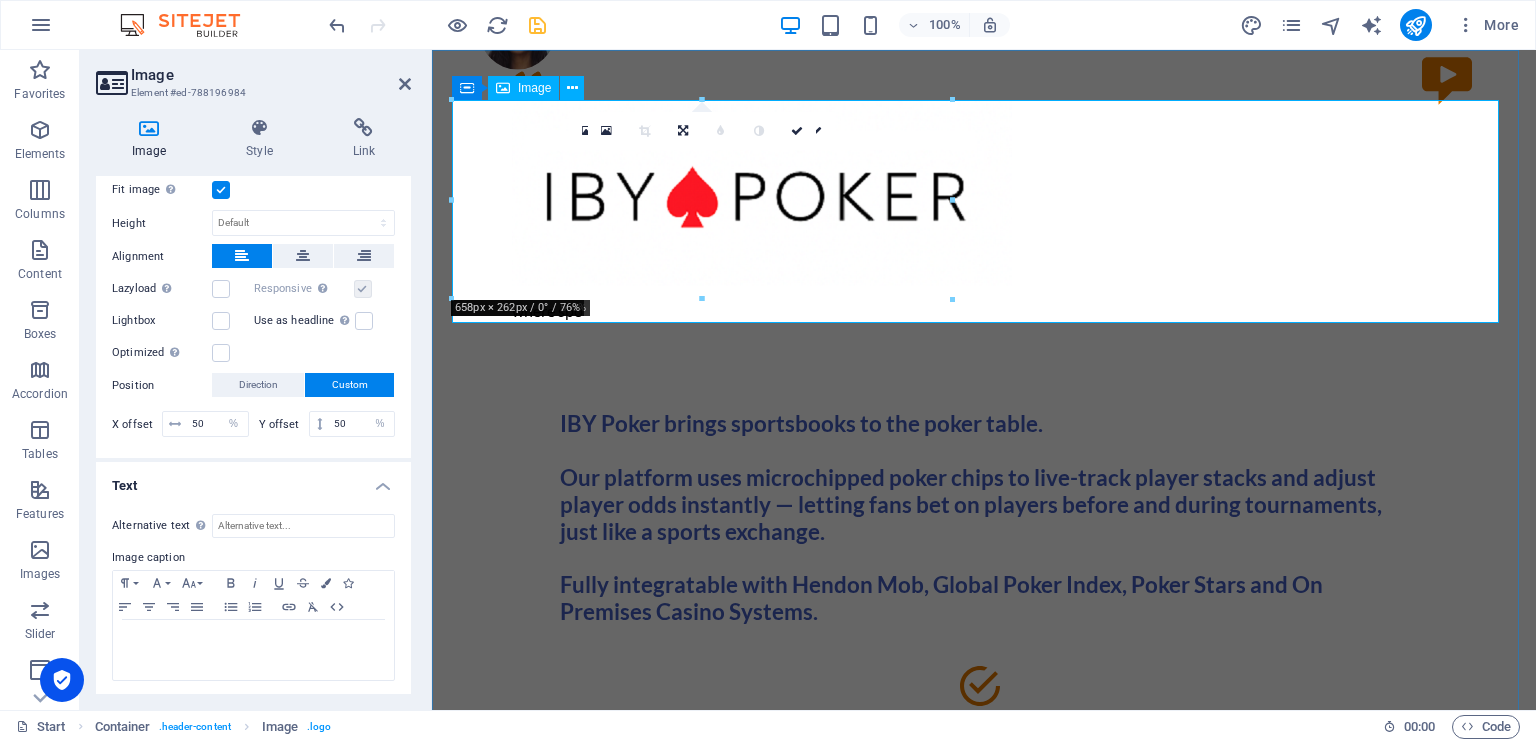 click on "where spo" at bounding box center (984, 211) 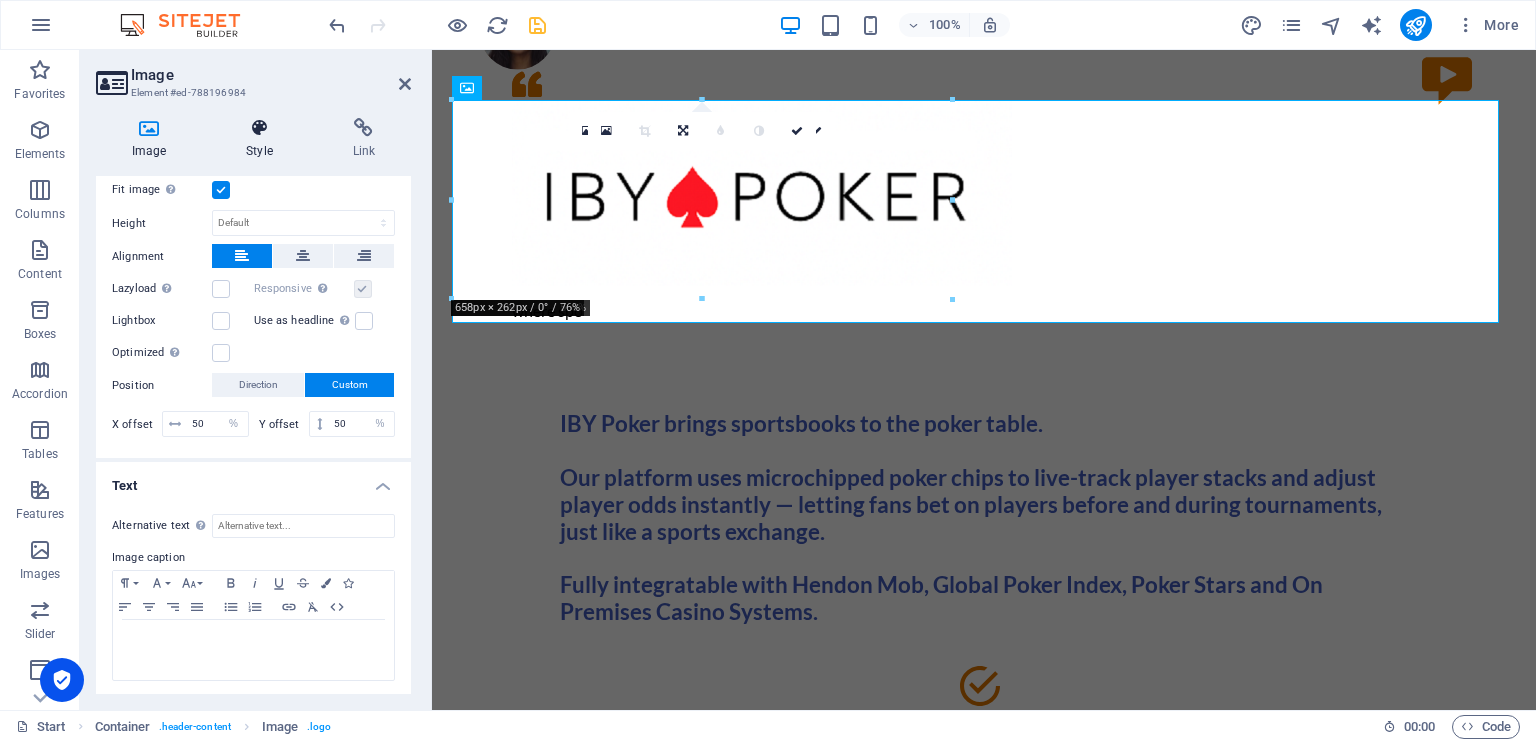 click at bounding box center (259, 128) 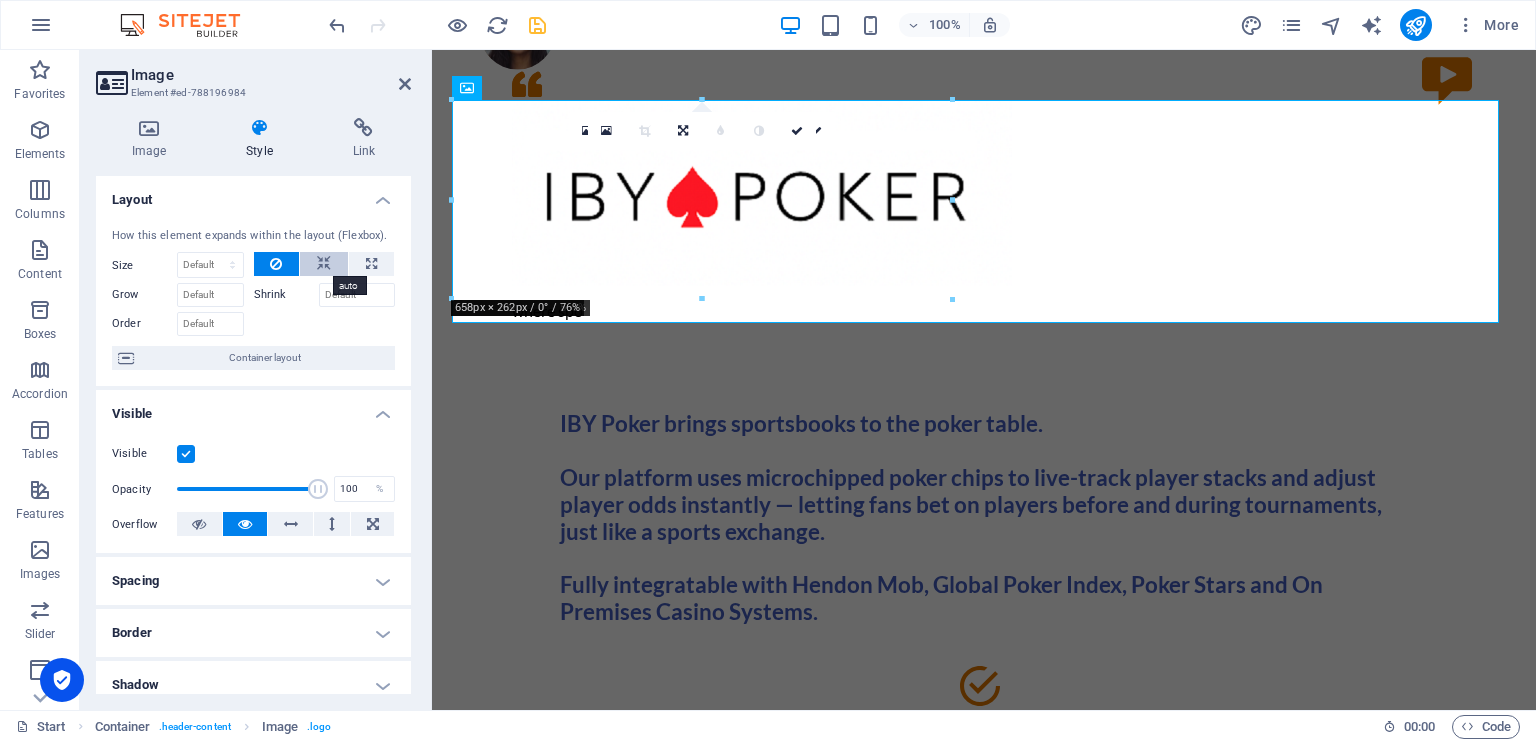 click at bounding box center (324, 264) 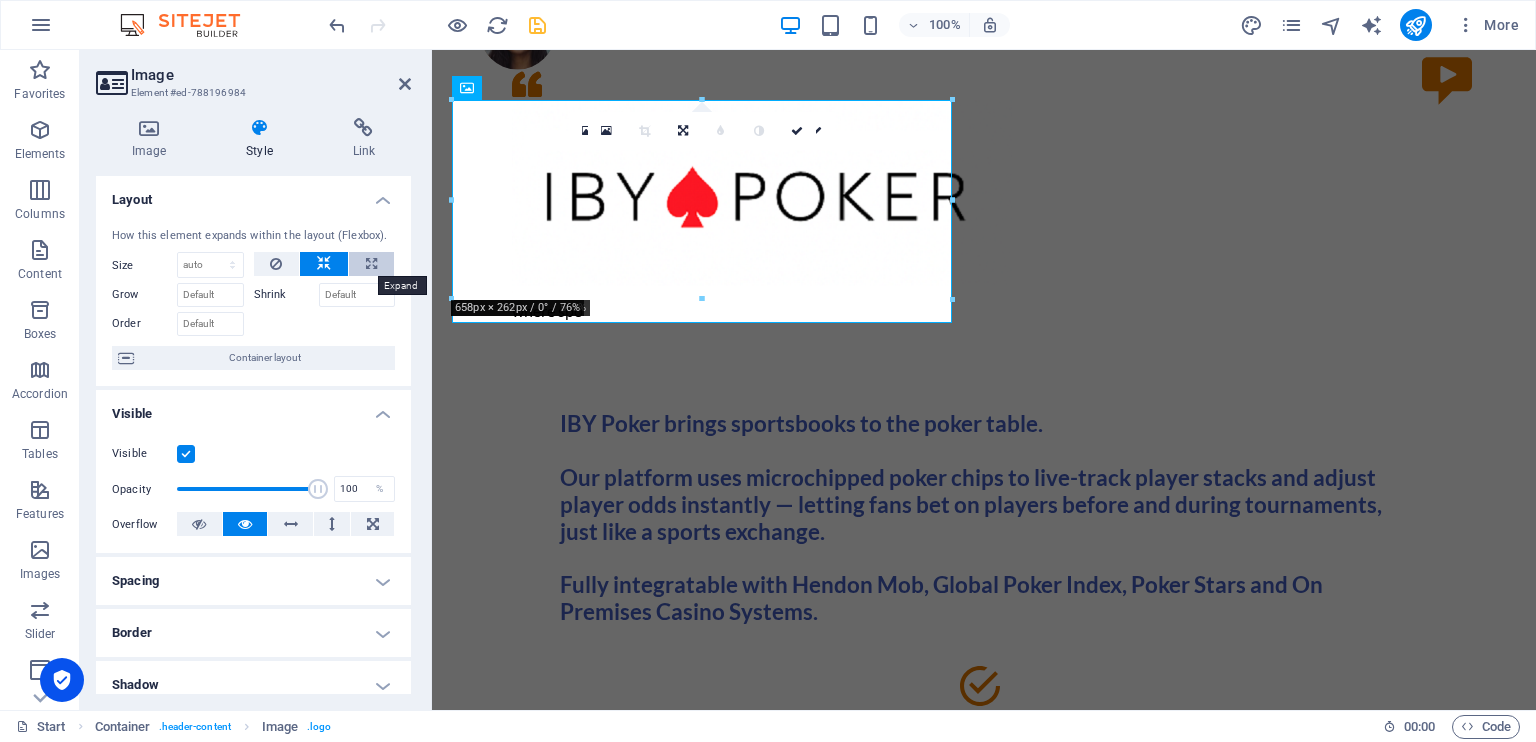 click at bounding box center [371, 264] 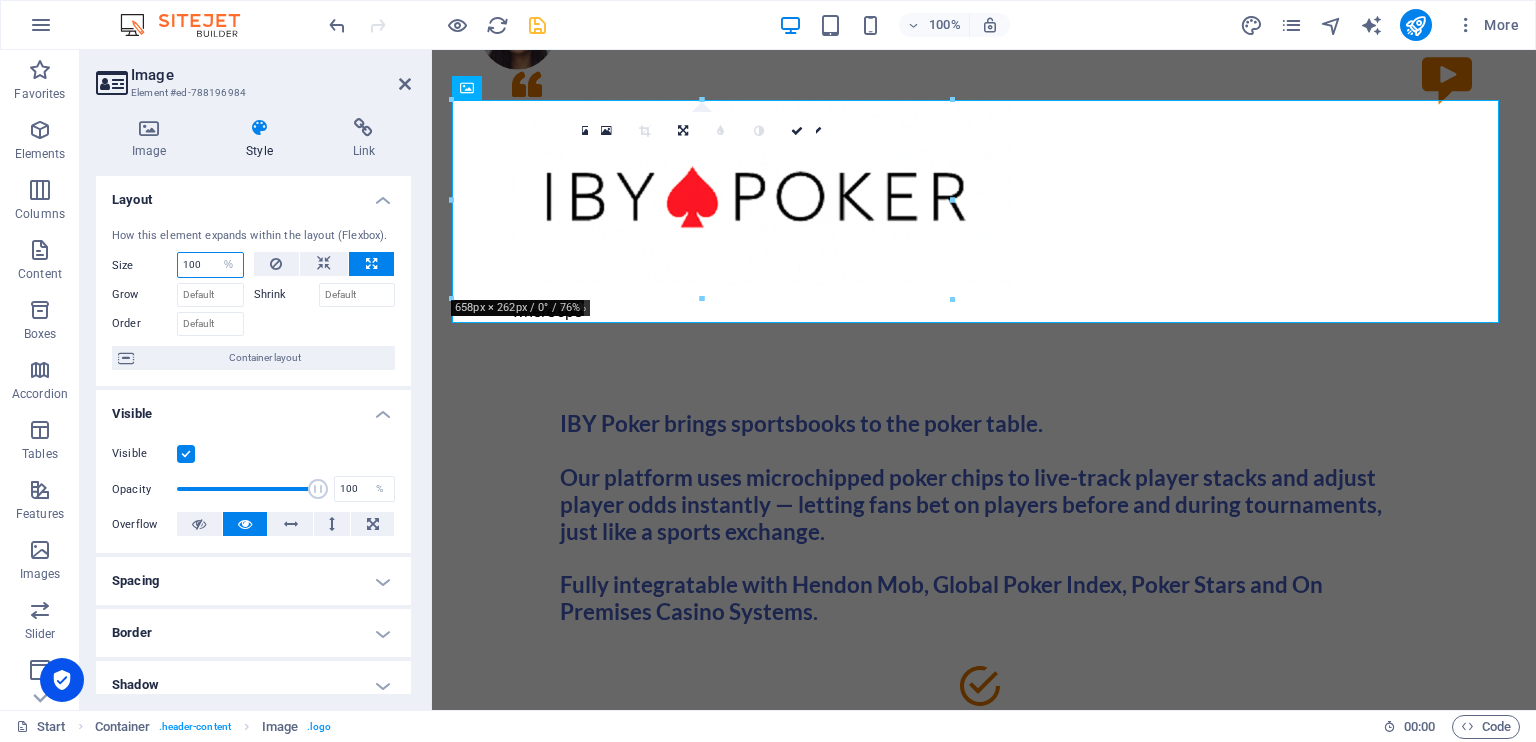 click on "100" at bounding box center [210, 265] 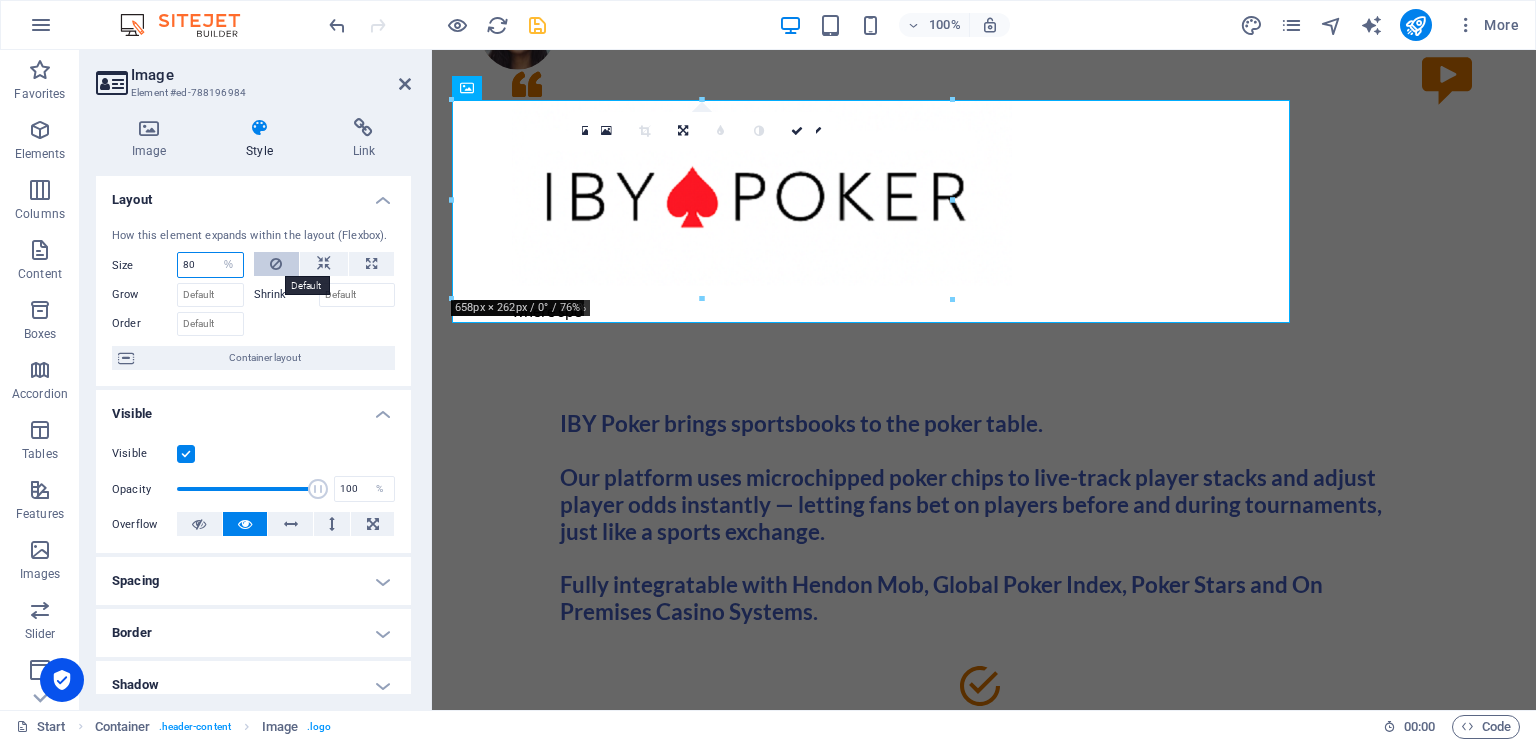 type on "80" 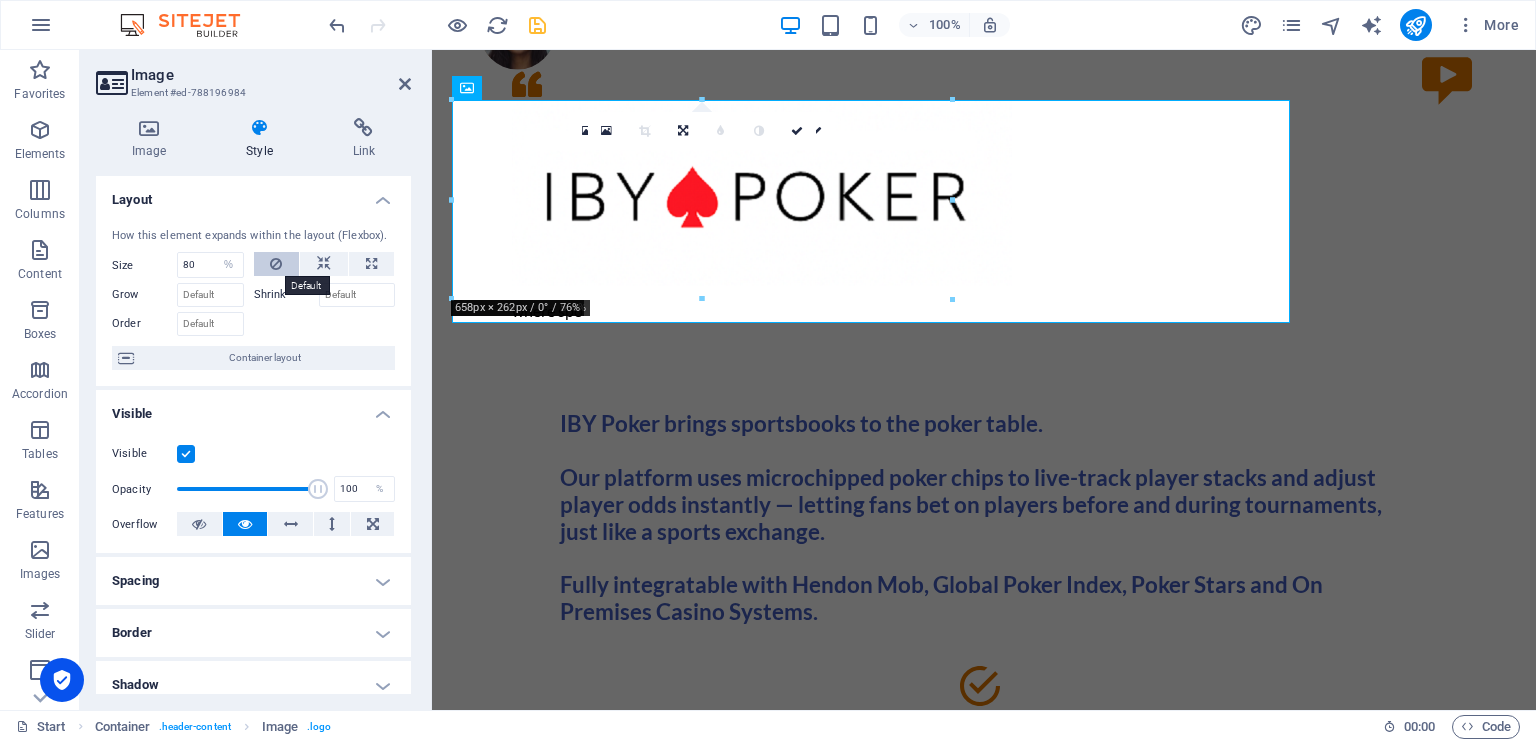 click at bounding box center [276, 264] 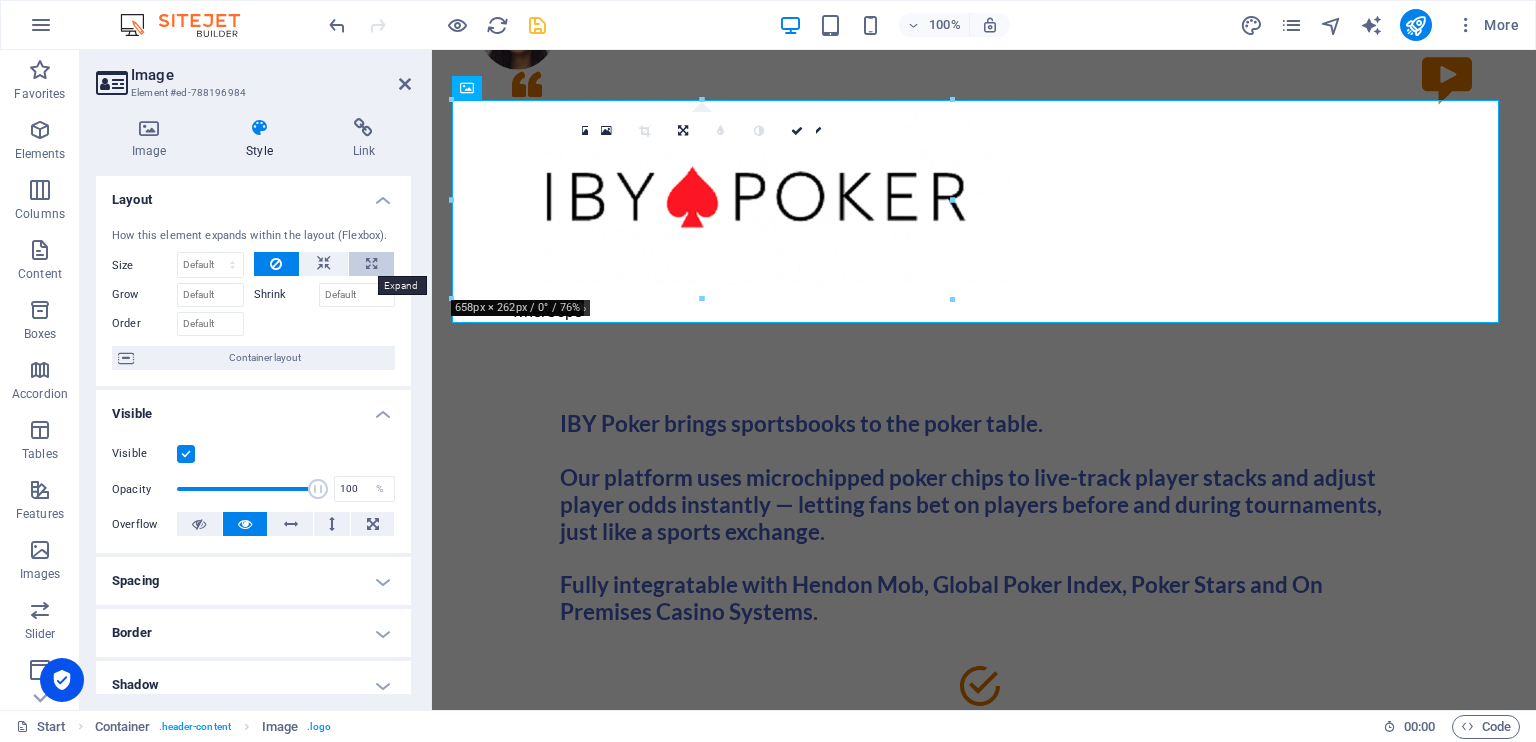 click at bounding box center [371, 264] 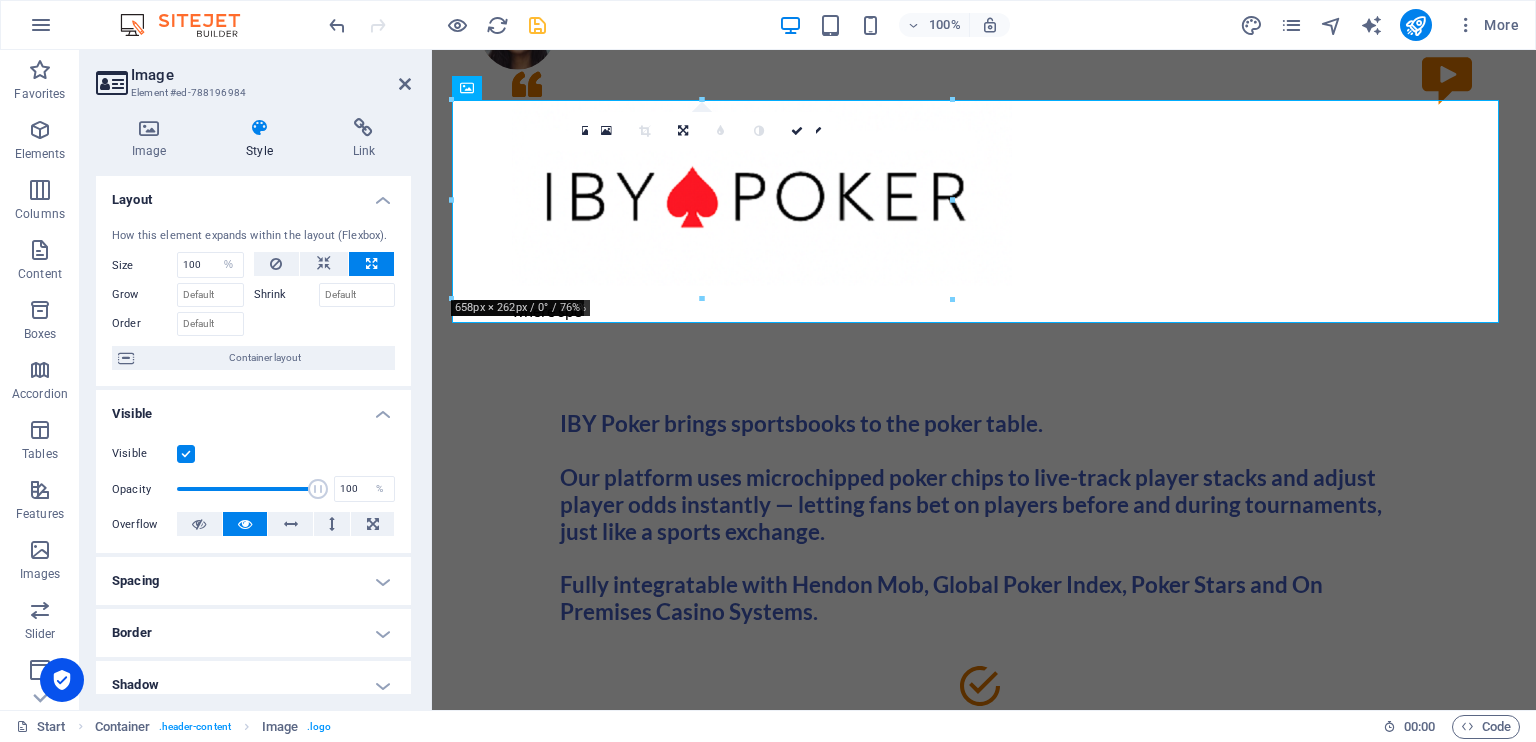 click on "Shrink" at bounding box center [286, 295] 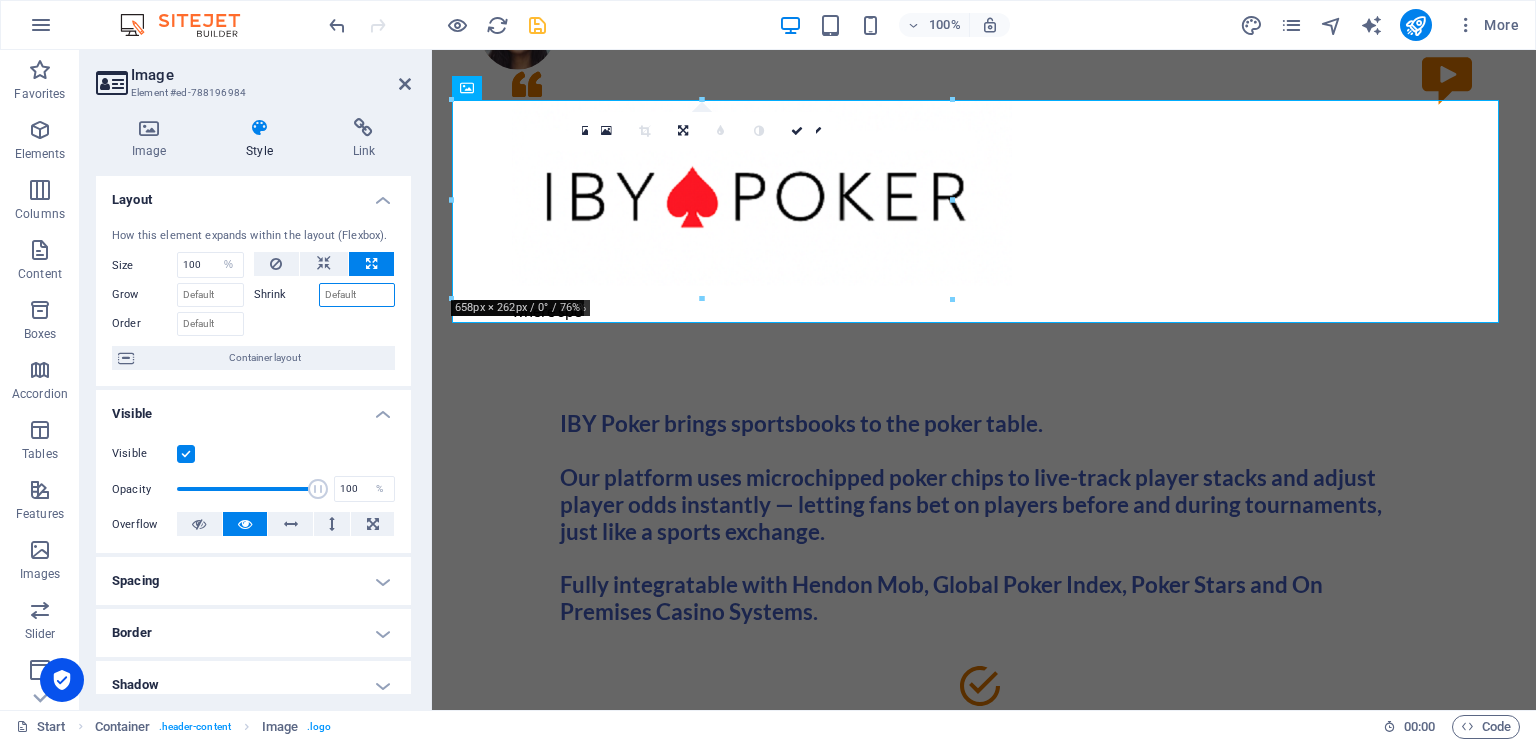 click on "Shrink" at bounding box center [357, 295] 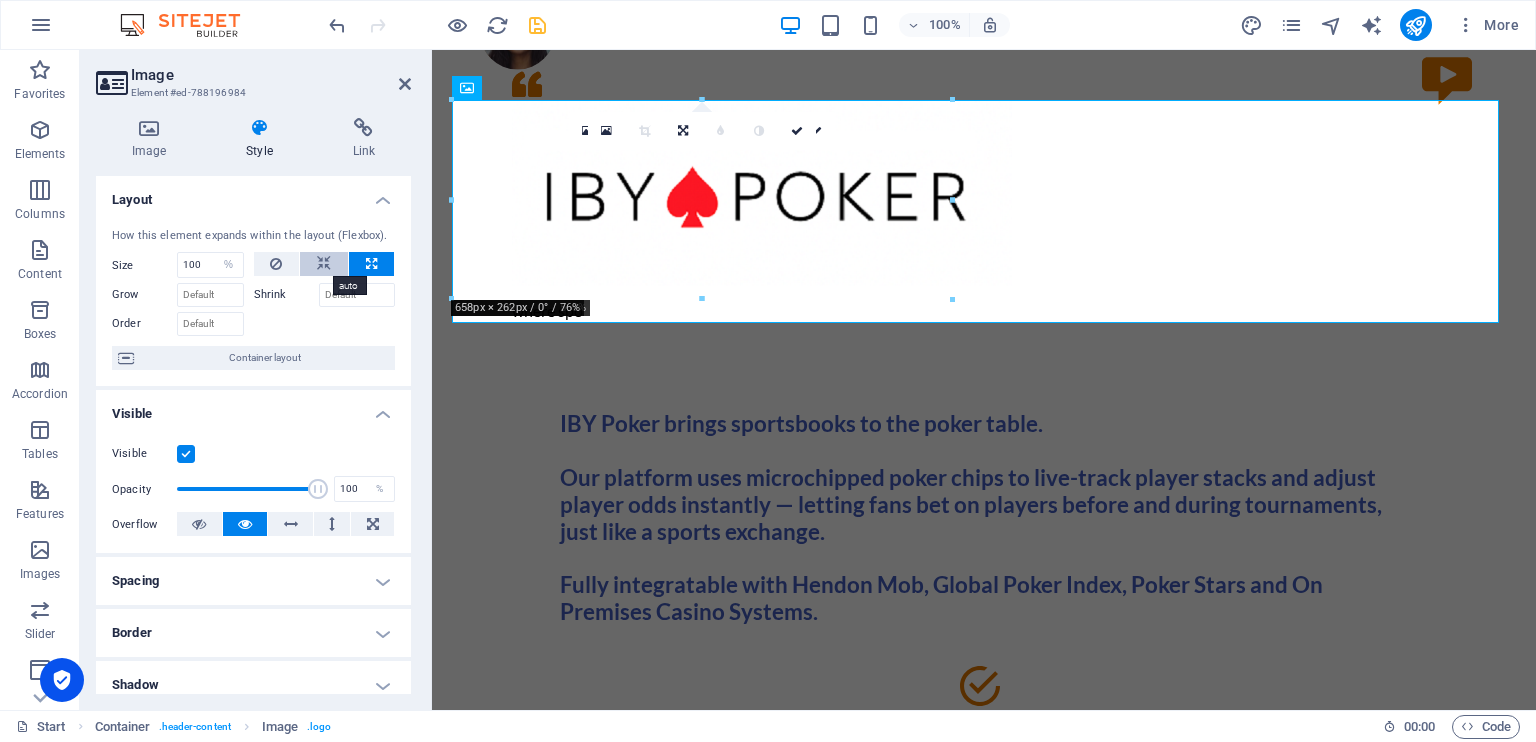 click at bounding box center [324, 264] 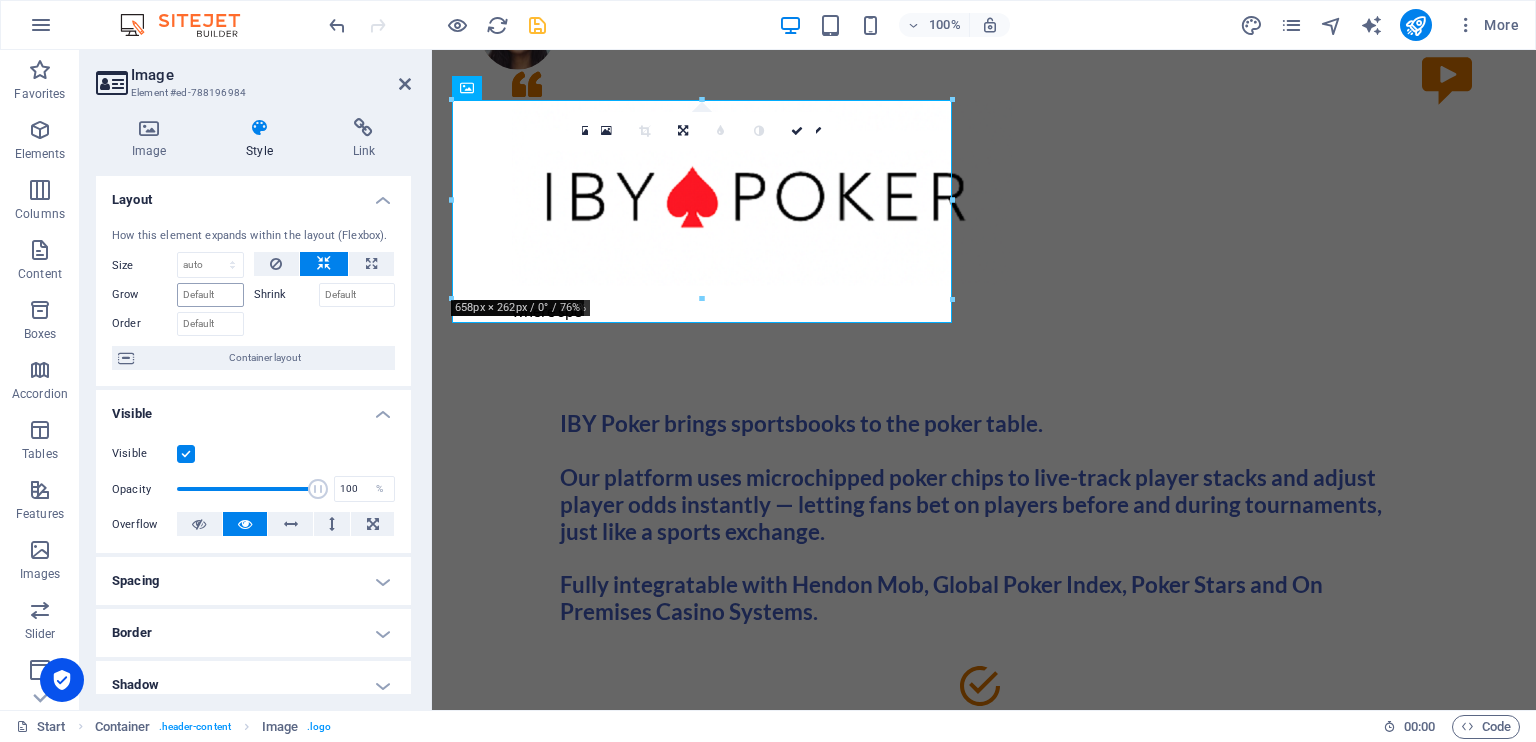 drag, startPoint x: 269, startPoint y: 297, endPoint x: 210, endPoint y: 296, distance: 59.008472 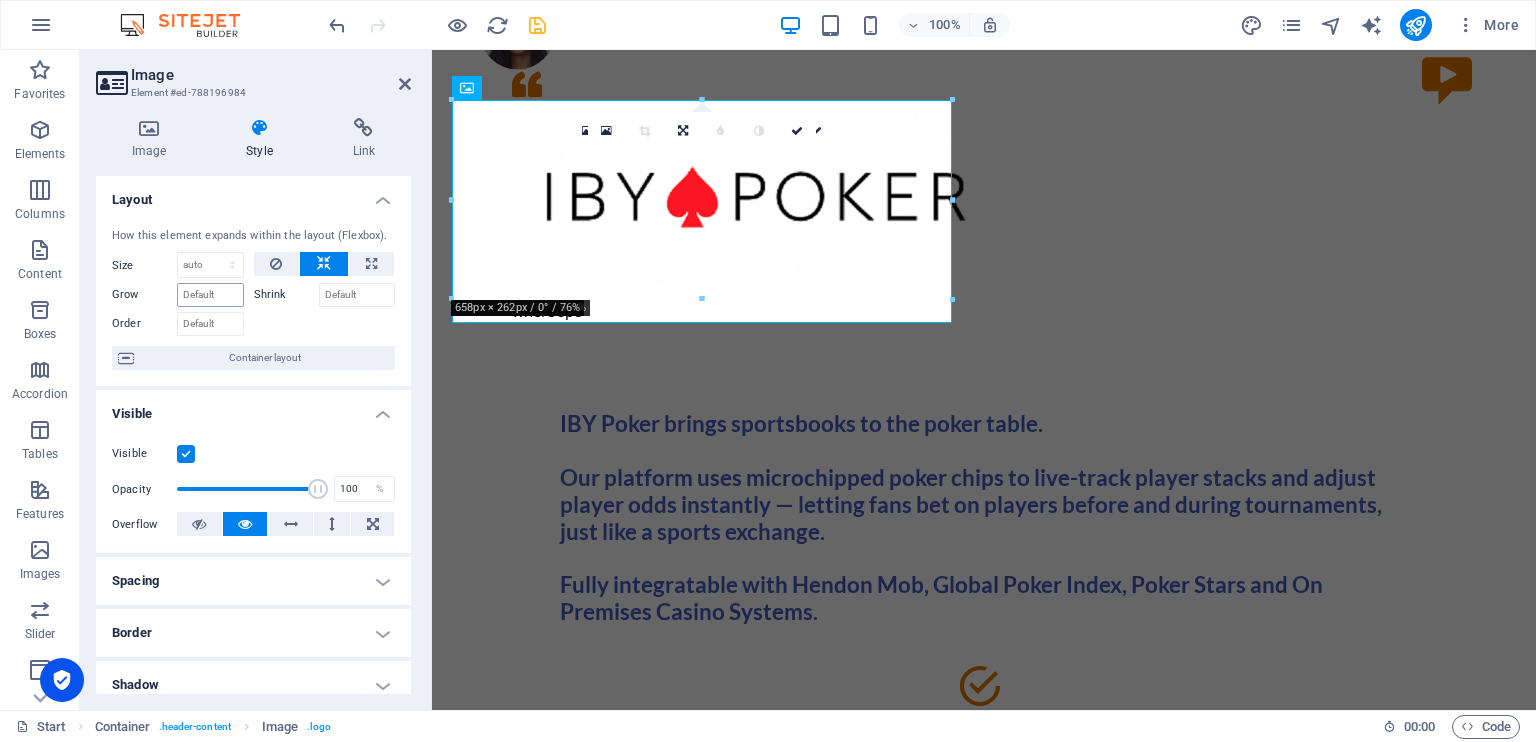 click on "Grow Shrink" at bounding box center [253, 292] 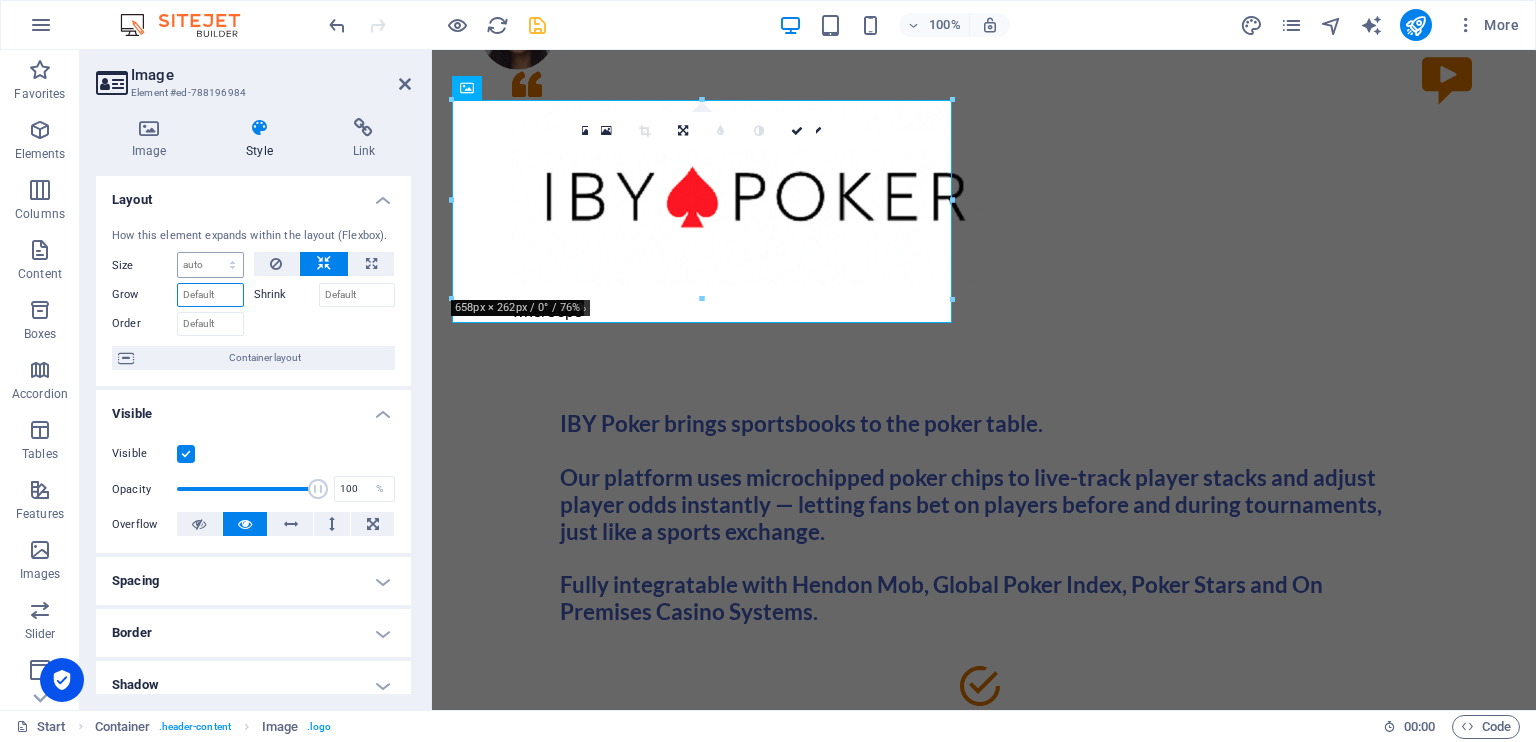 drag, startPoint x: 210, startPoint y: 296, endPoint x: 211, endPoint y: 266, distance: 30.016663 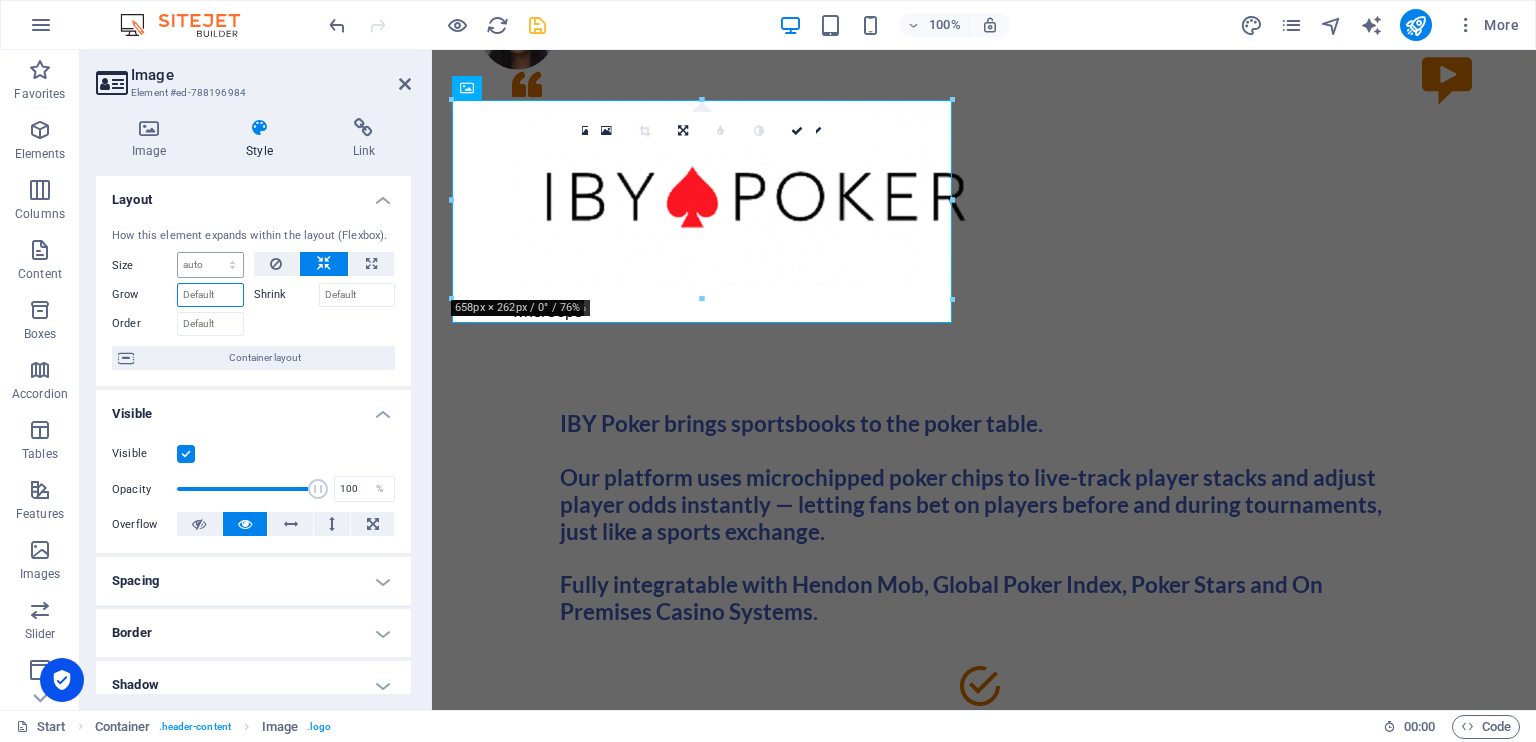 click on "Size Default auto px % 1/1 1/2 1/3 1/4 1/5 1/6 1/7 1/8 1/9 1/10 Grow Shrink Order" at bounding box center [253, 294] 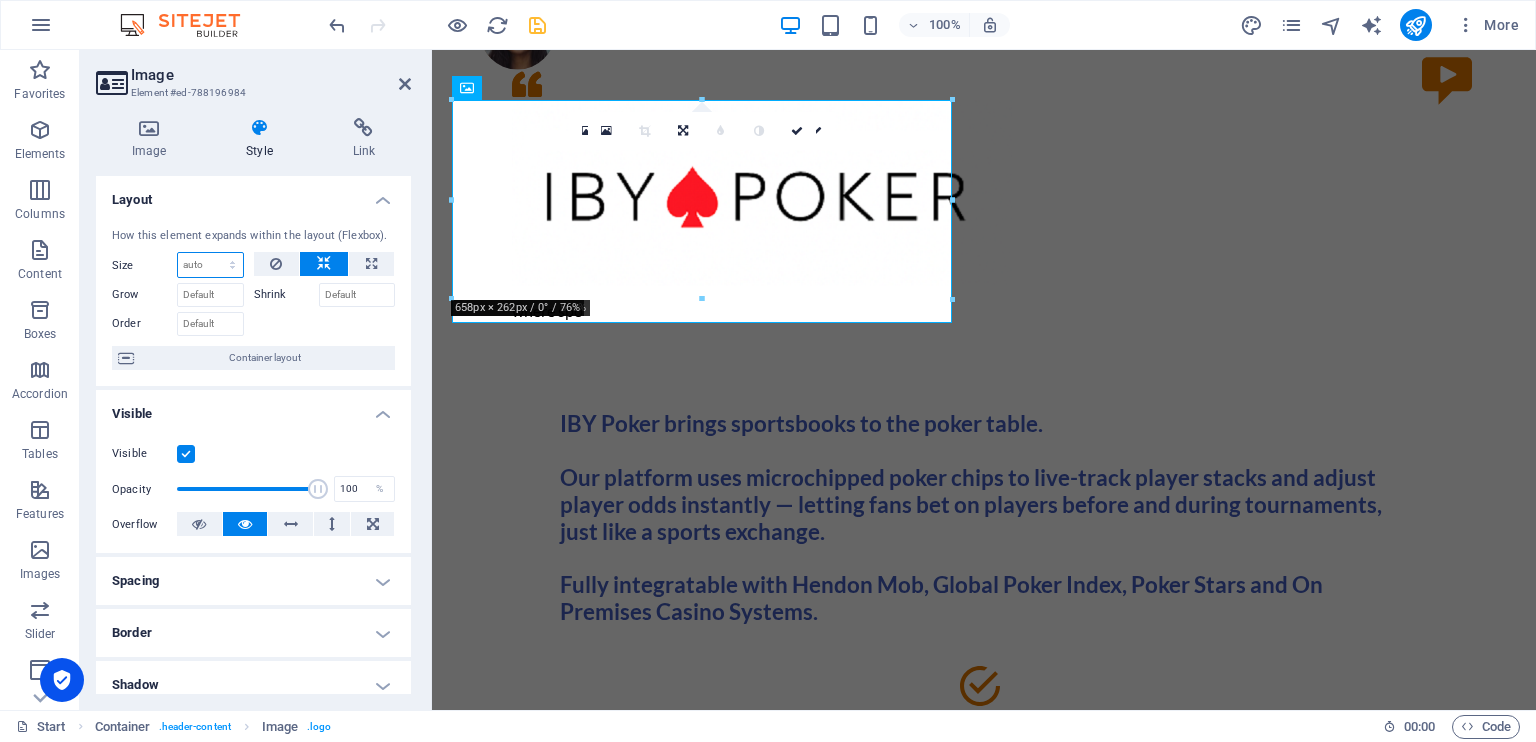 click on "Default auto px % 1/1 1/2 1/3 1/4 1/5 1/6 1/7 1/8 1/9 1/10" at bounding box center [210, 265] 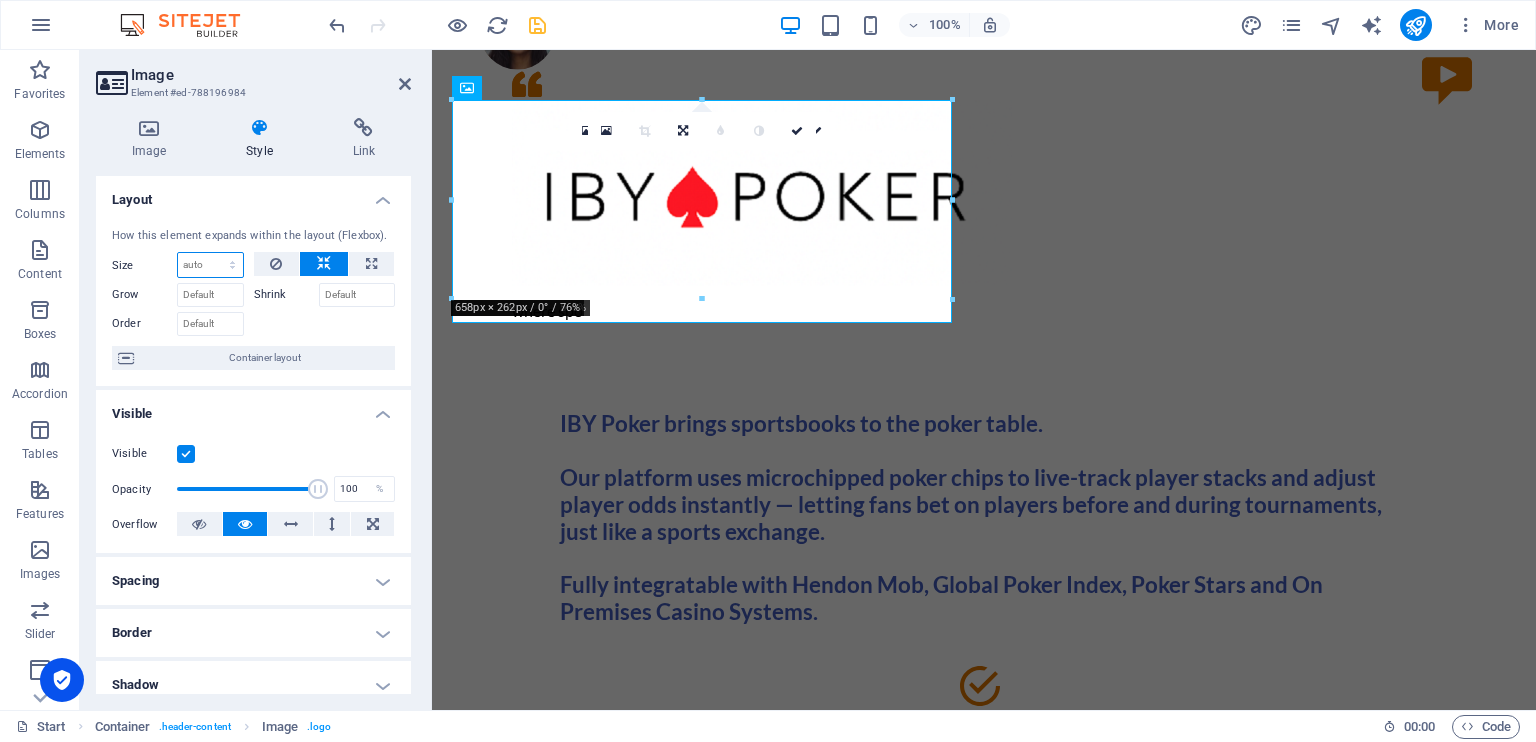 click on "Default auto px % 1/1 1/2 1/3 1/4 1/5 1/6 1/7 1/8 1/9 1/10" at bounding box center [210, 265] 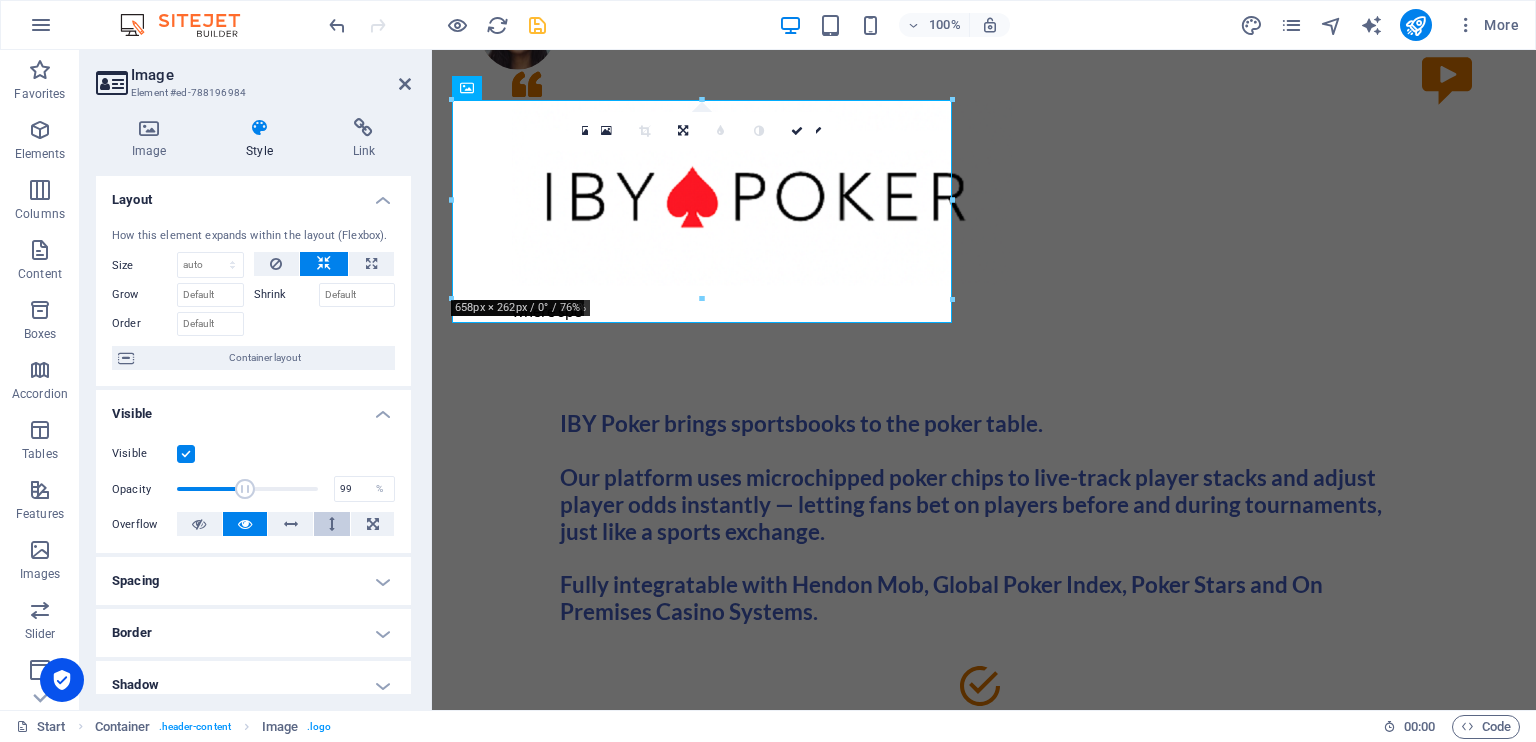 type on "100" 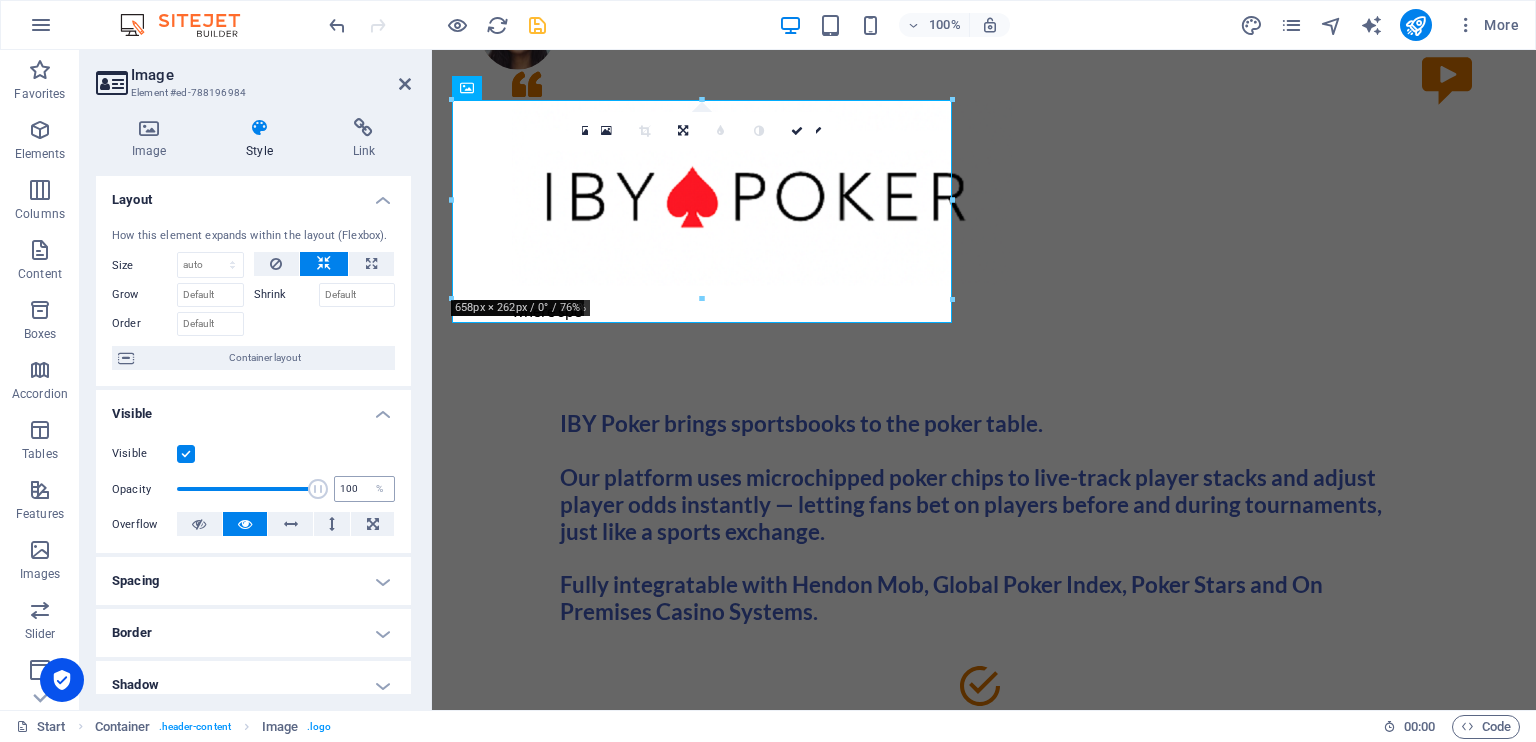 drag, startPoint x: 308, startPoint y: 494, endPoint x: 357, endPoint y: 499, distance: 49.25444 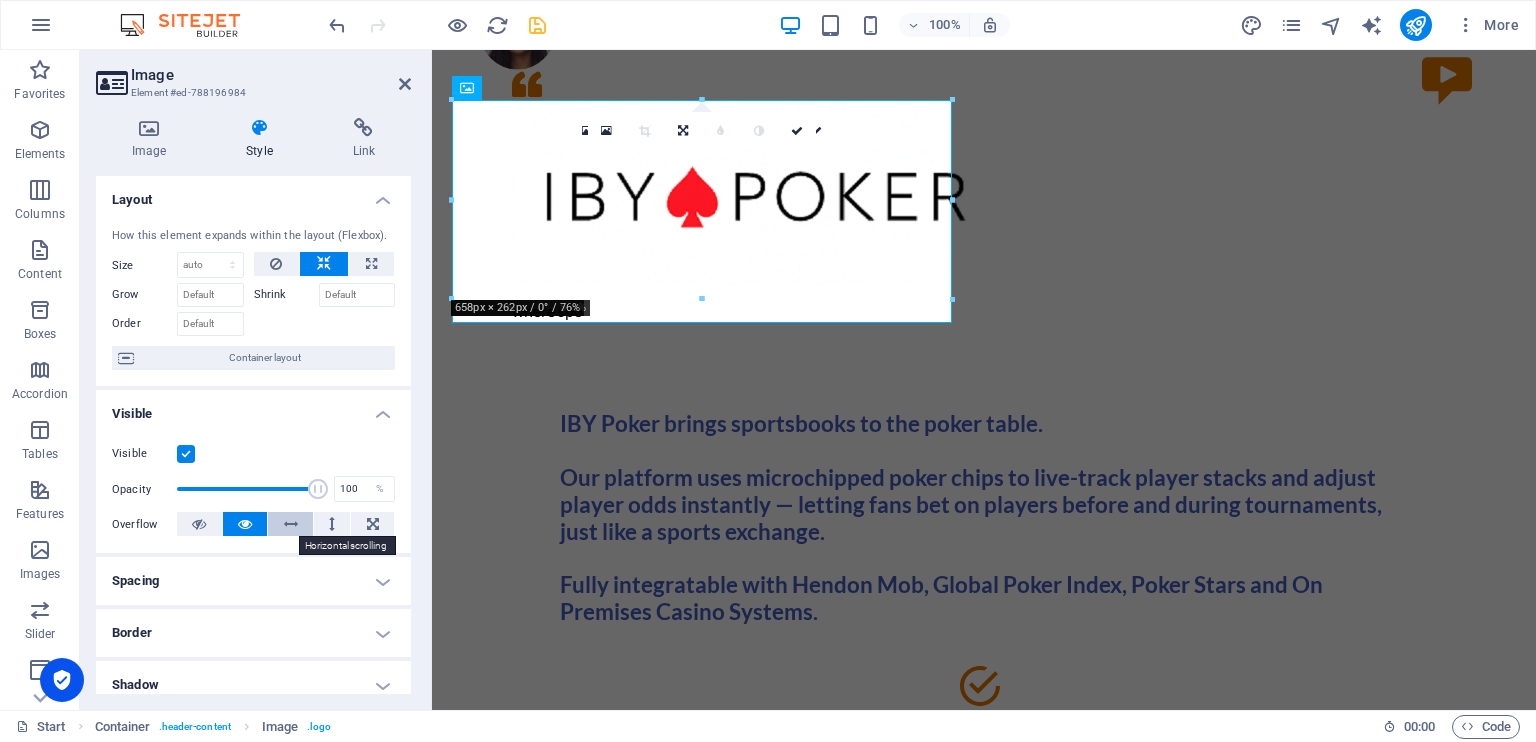 click at bounding box center (291, 524) 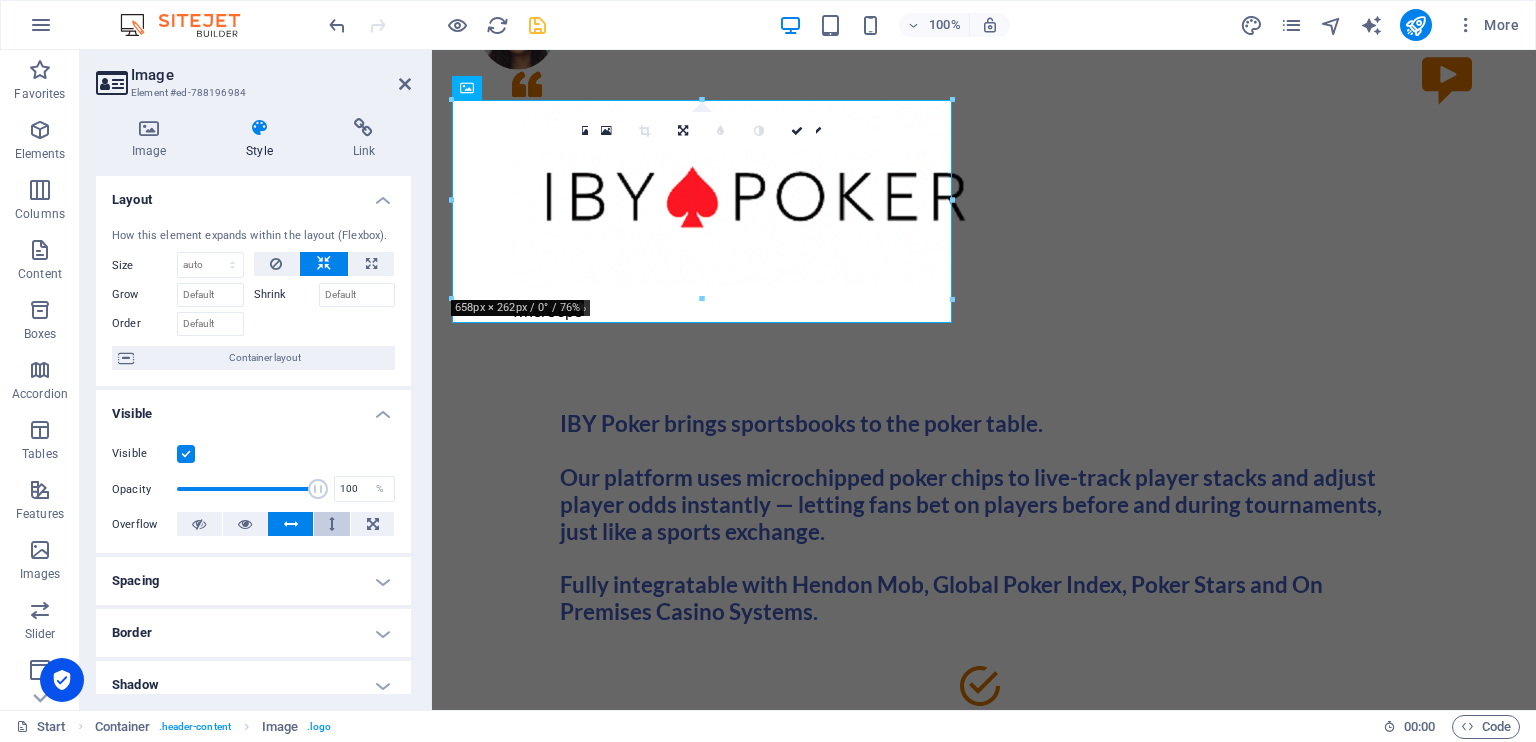 click at bounding box center (332, 524) 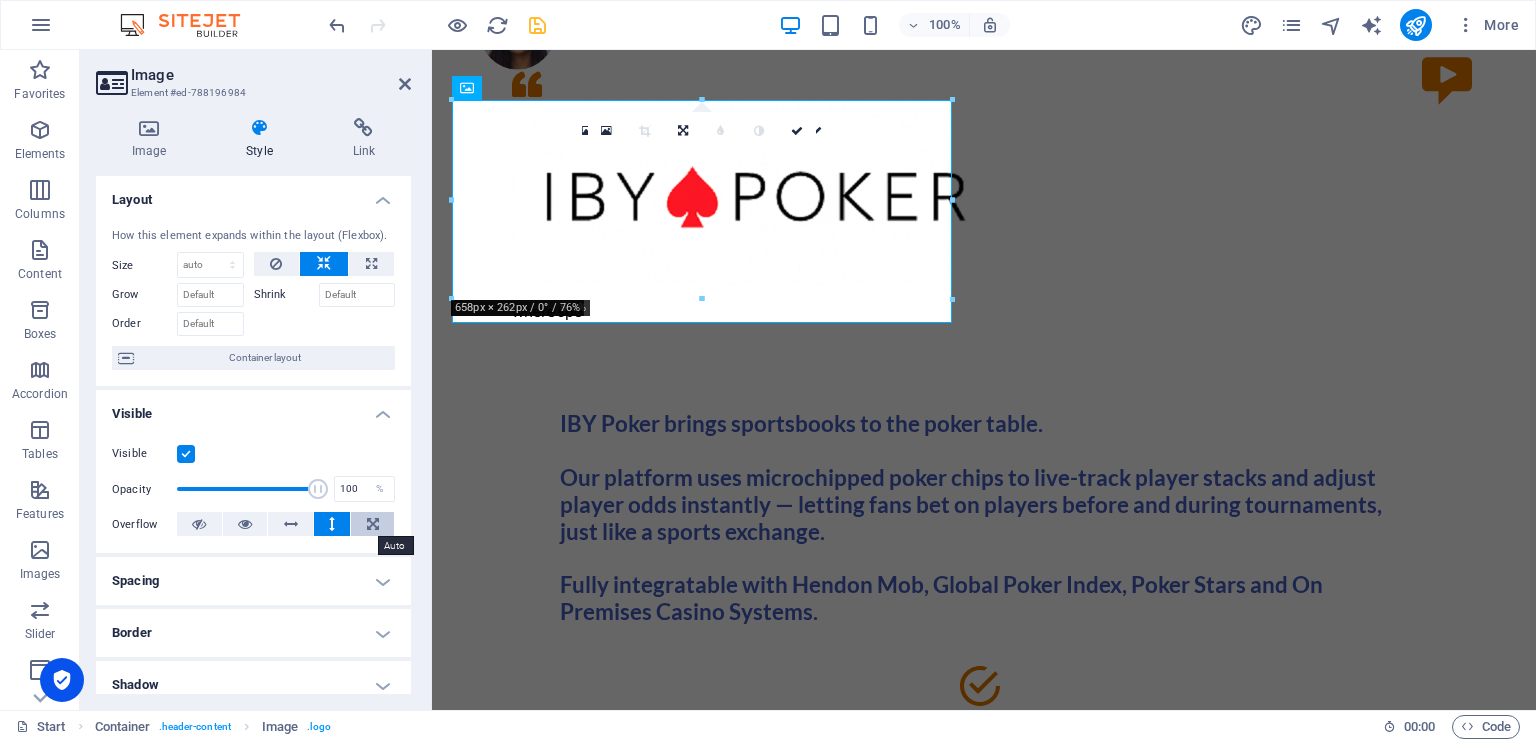 click at bounding box center (373, 524) 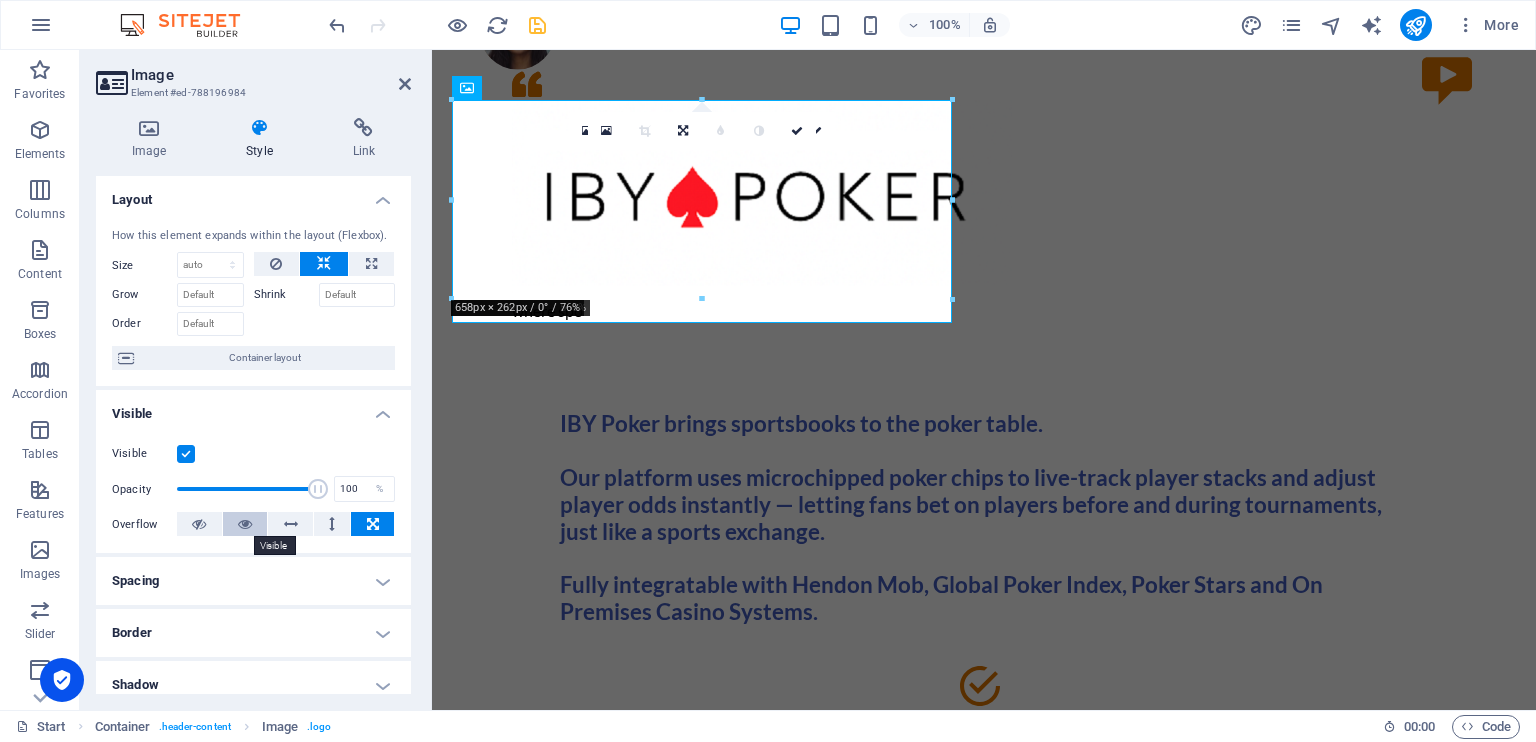 click at bounding box center [245, 524] 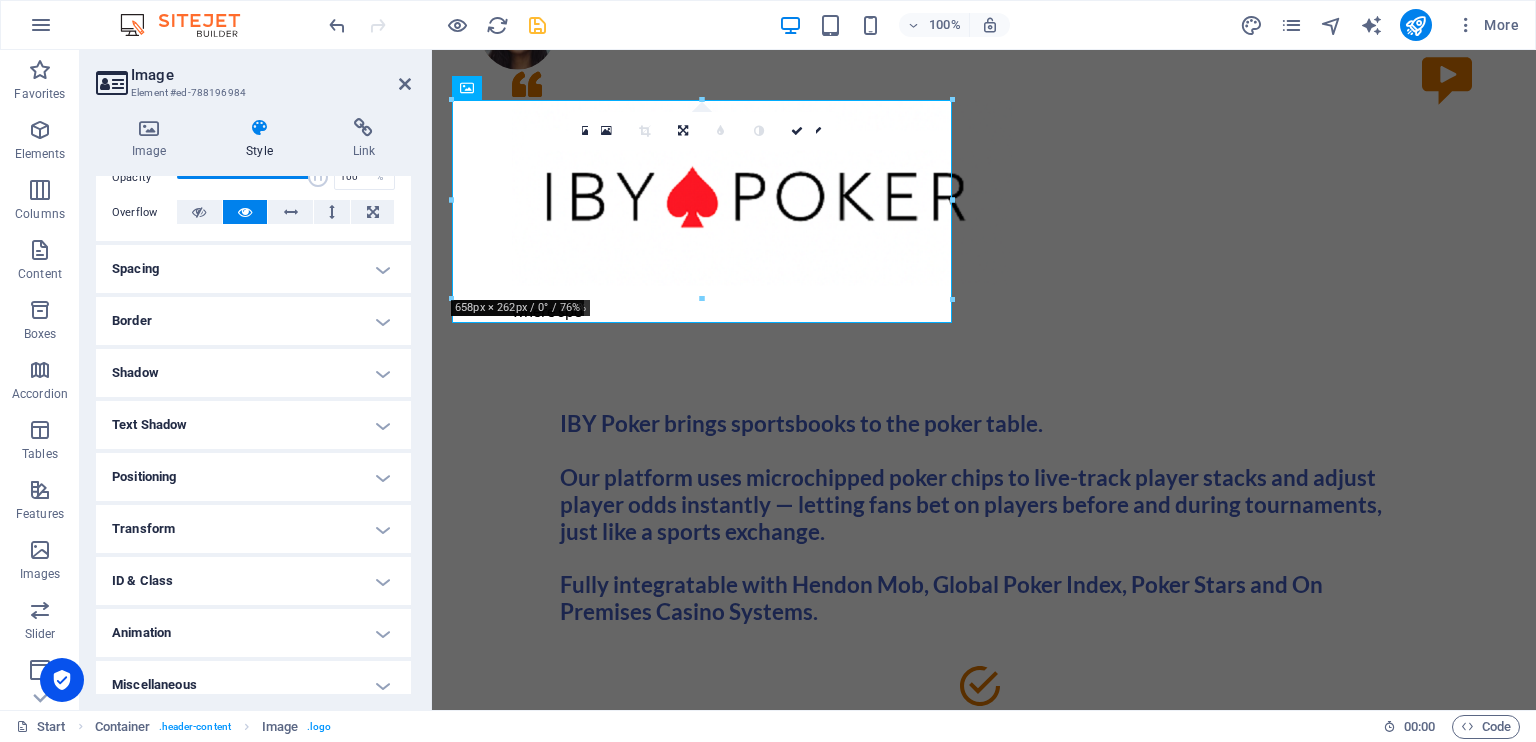 scroll, scrollTop: 313, scrollLeft: 0, axis: vertical 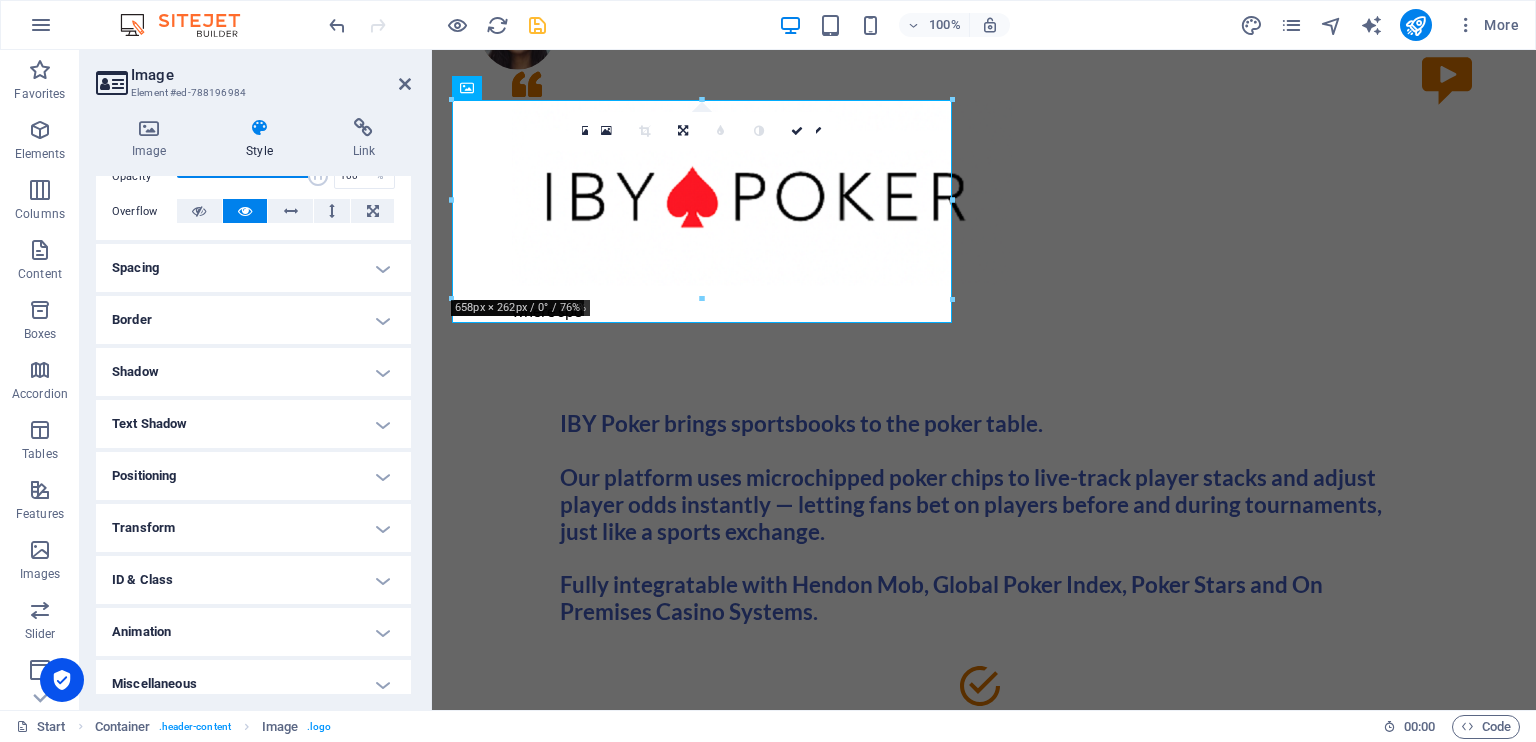 click on "Text Shadow" at bounding box center [253, 424] 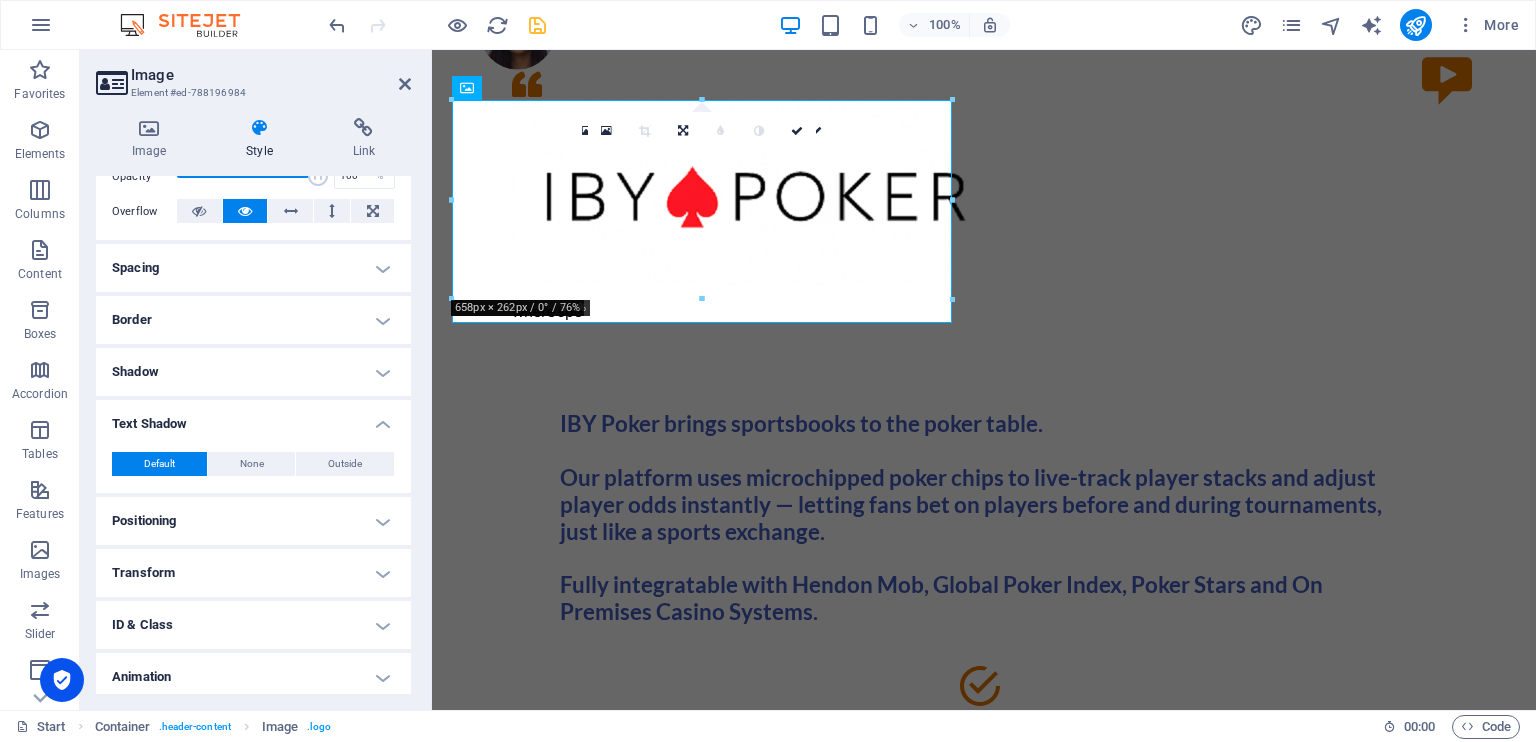 click on "Transform" at bounding box center [253, 573] 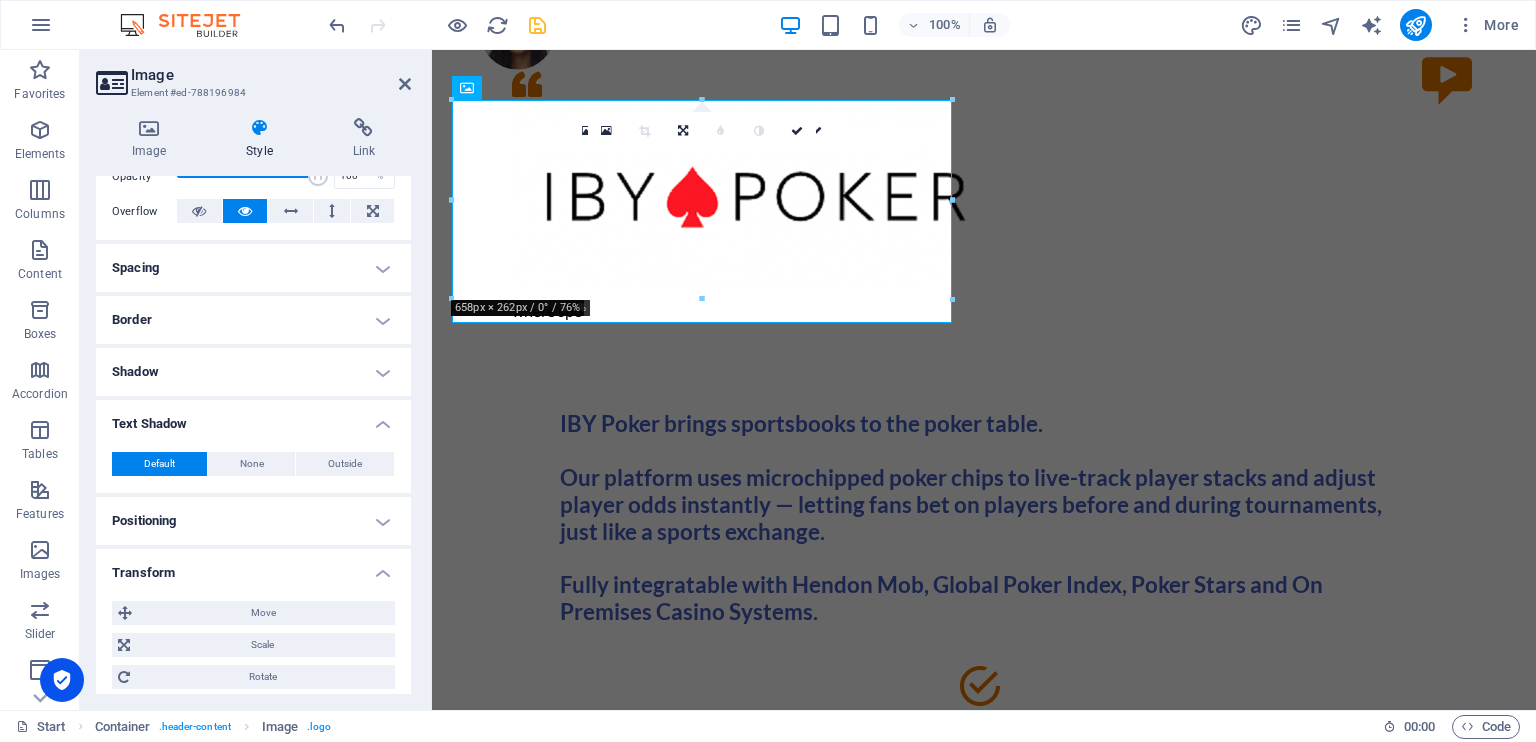 click on "Positioning" at bounding box center [253, 521] 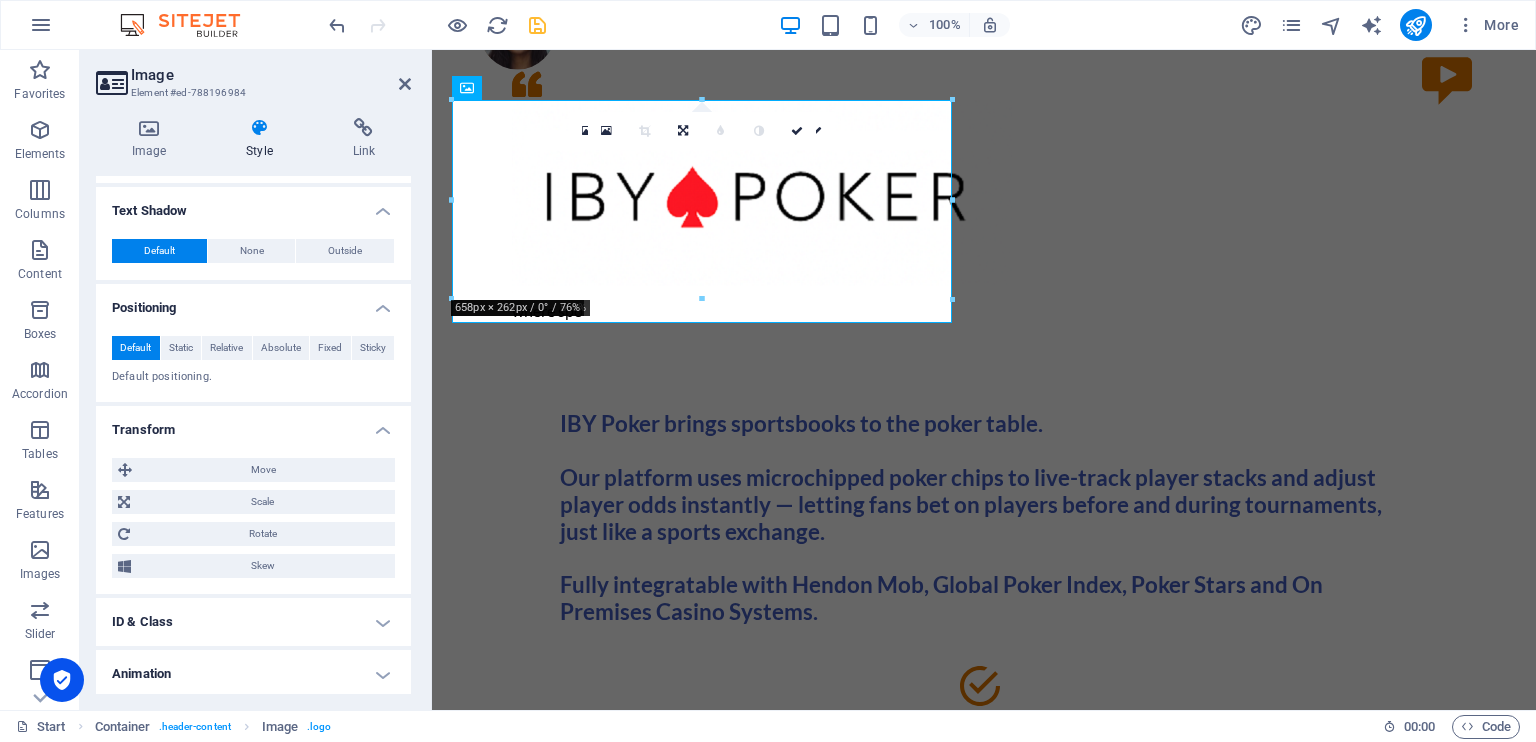 scroll, scrollTop: 531, scrollLeft: 0, axis: vertical 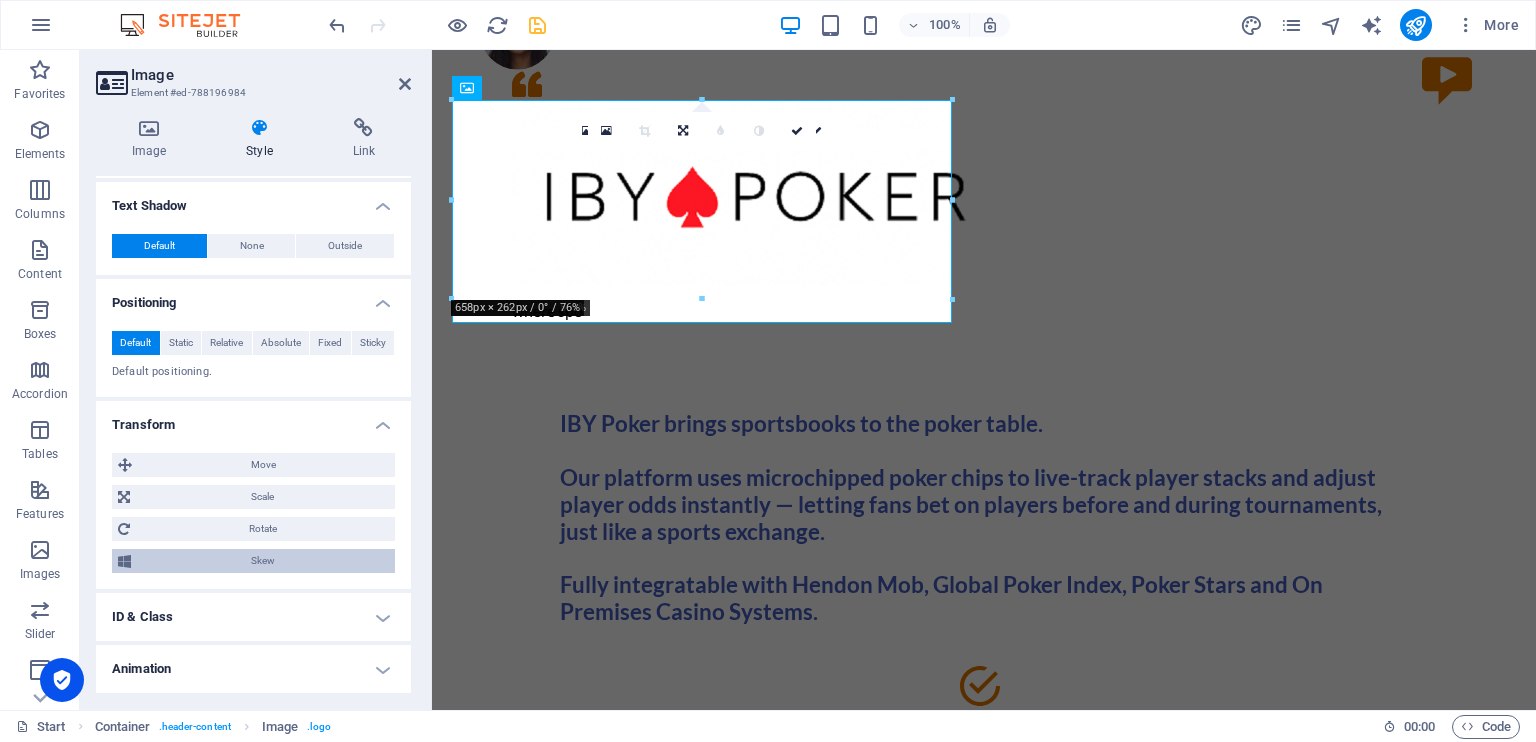 click on "Skew" at bounding box center (263, 561) 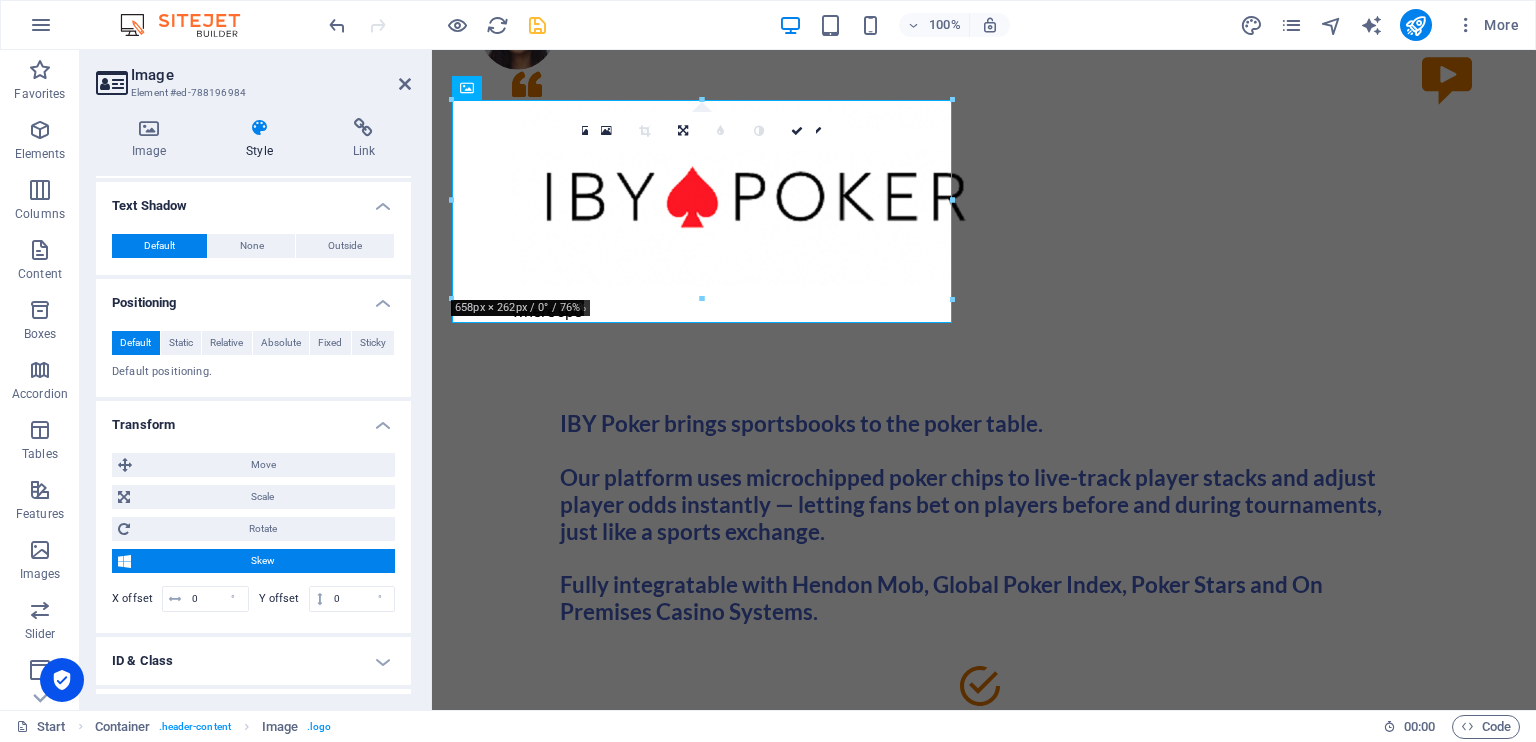 click on "Skew" at bounding box center (263, 561) 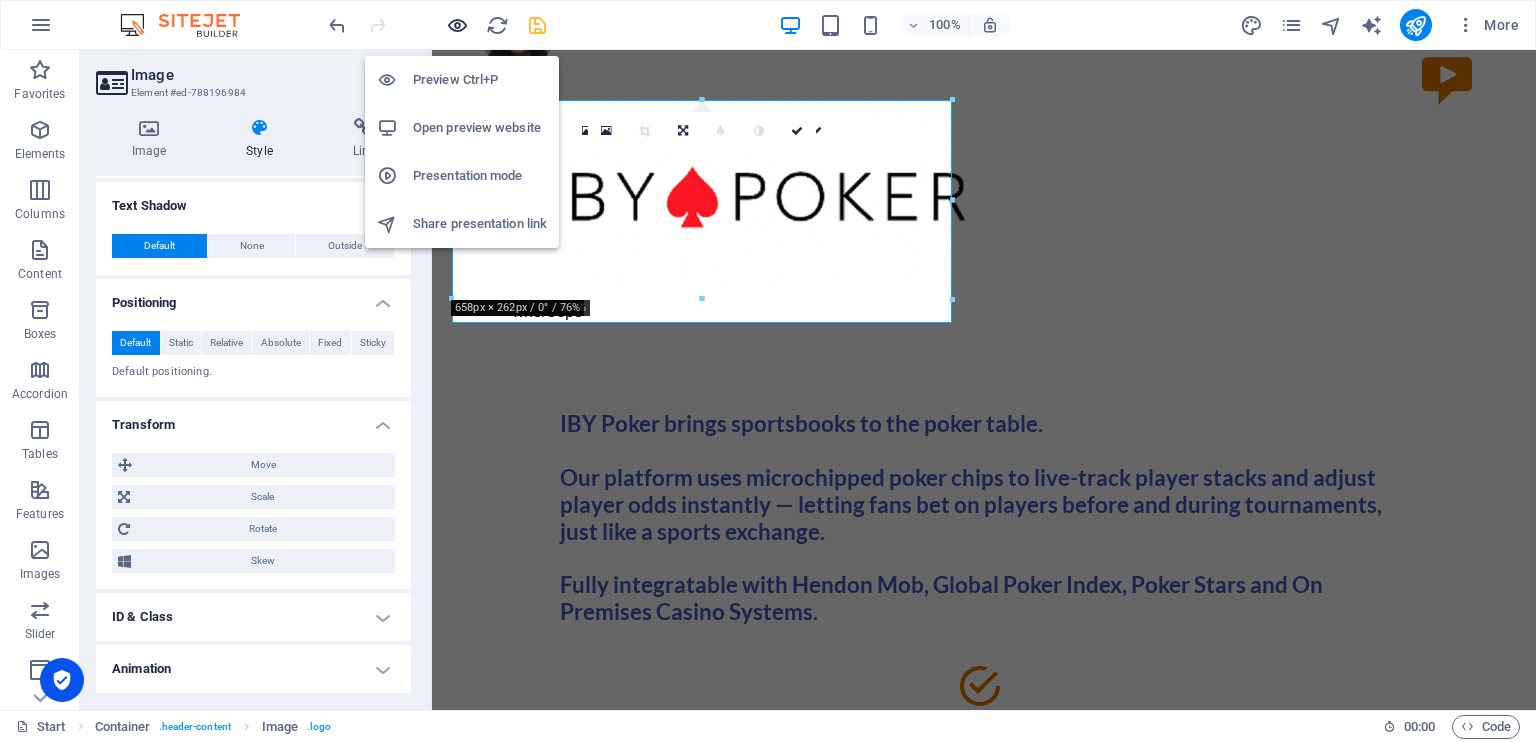 click at bounding box center (457, 25) 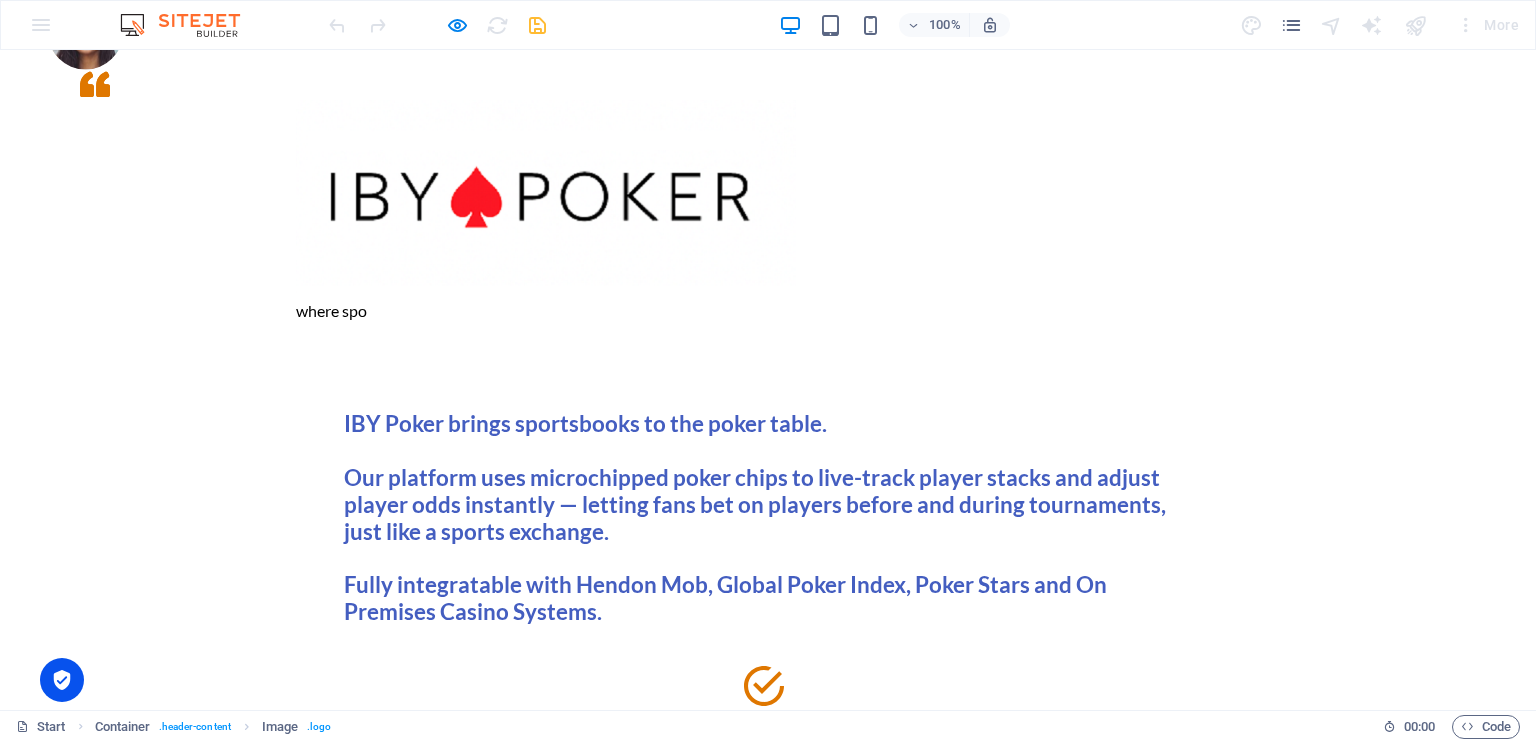 click on "where spo IBY Poker brings sportsbooks to the poker table. Our platform uses microchipped poker chips to live-track player stacks and adjust player odds instantly — letting fans bet on players before and during tournaments, just like a sports exchange. Fully integratable with Hendon Mob, Global Poker Index, Poker Stars and On Premises Casino Systems. Powerful Software Lorem ipsum dolor sit amet, consectetuer adipiscing elit.  Multiple Users Ut wisi enim ad minim veniam, quis nostrud exerci tation ullamcorper suscipit lobortis. Free Upgrades Nam liber tempor cum soluta nobis eleifend option congue nihil imperdiet doming. Request a FREE Trial   Request a FREE Trial Casino Operators, Poker Room Managers & Investors  can request a FREE demo today ! To get the free Demo, please fill in the Form. Full Name Your E-Mail Your Company Website   I have read and understand the privacy policy. Unreadable? Regenerate Sign up for free" at bounding box center [768, 1550] 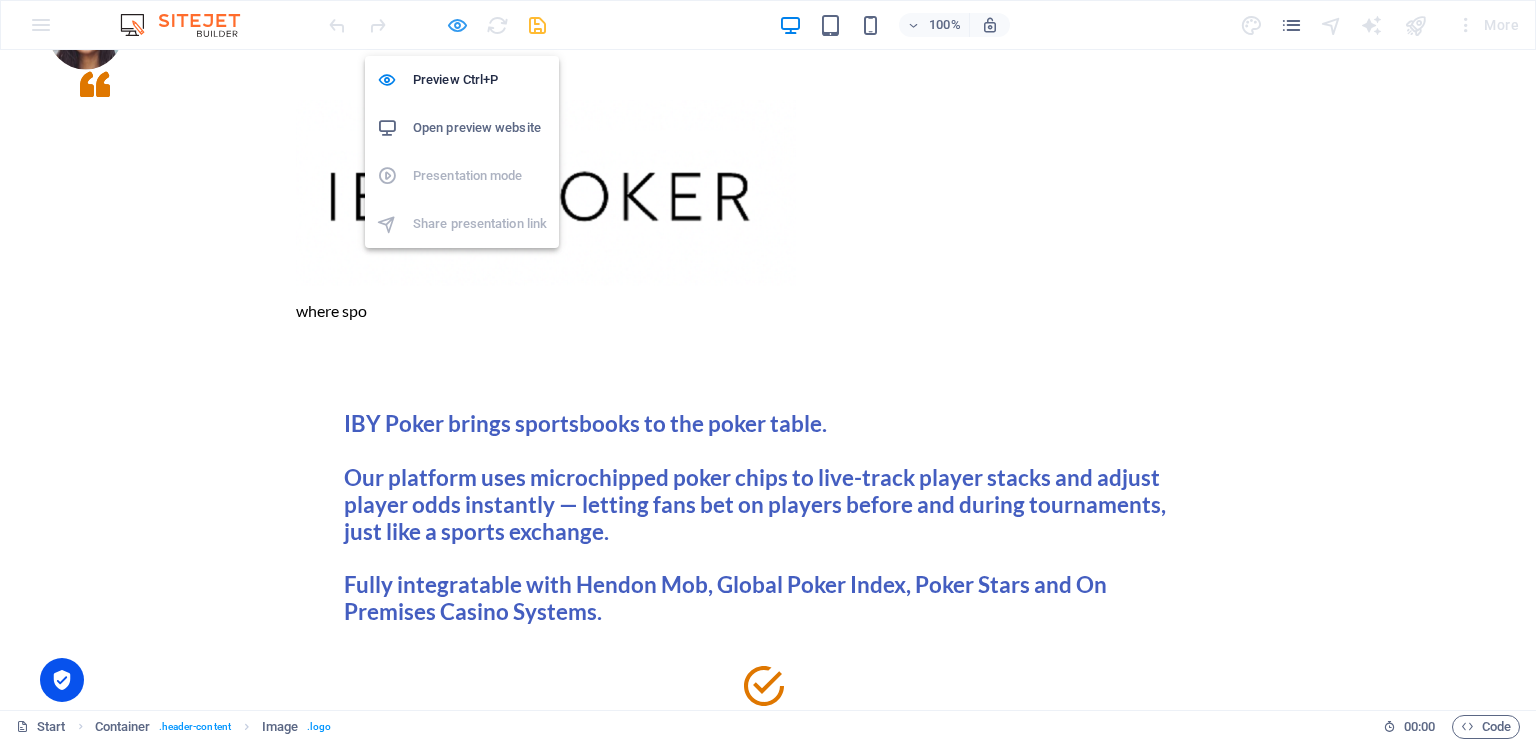 click at bounding box center [457, 25] 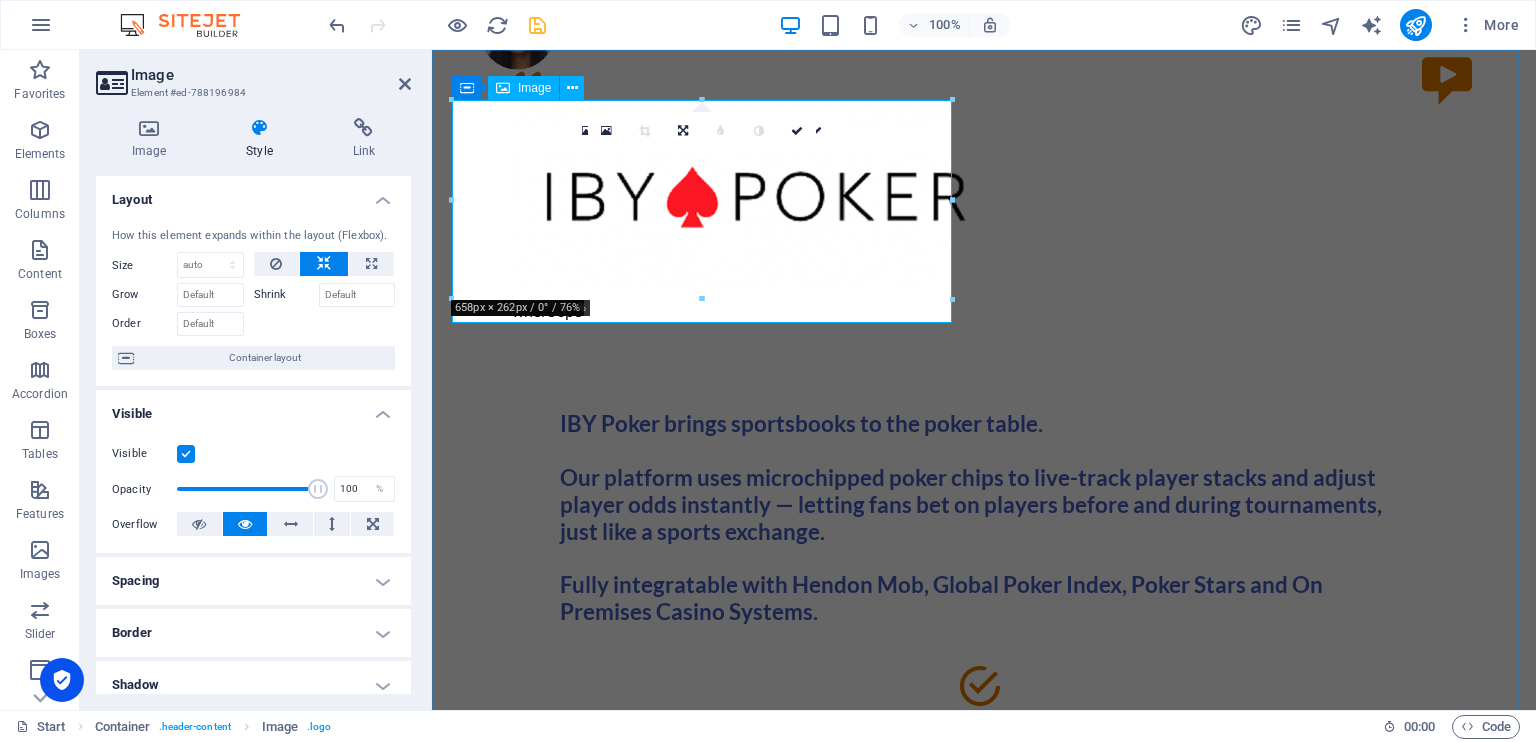 click on "where spo" at bounding box center [984, 211] 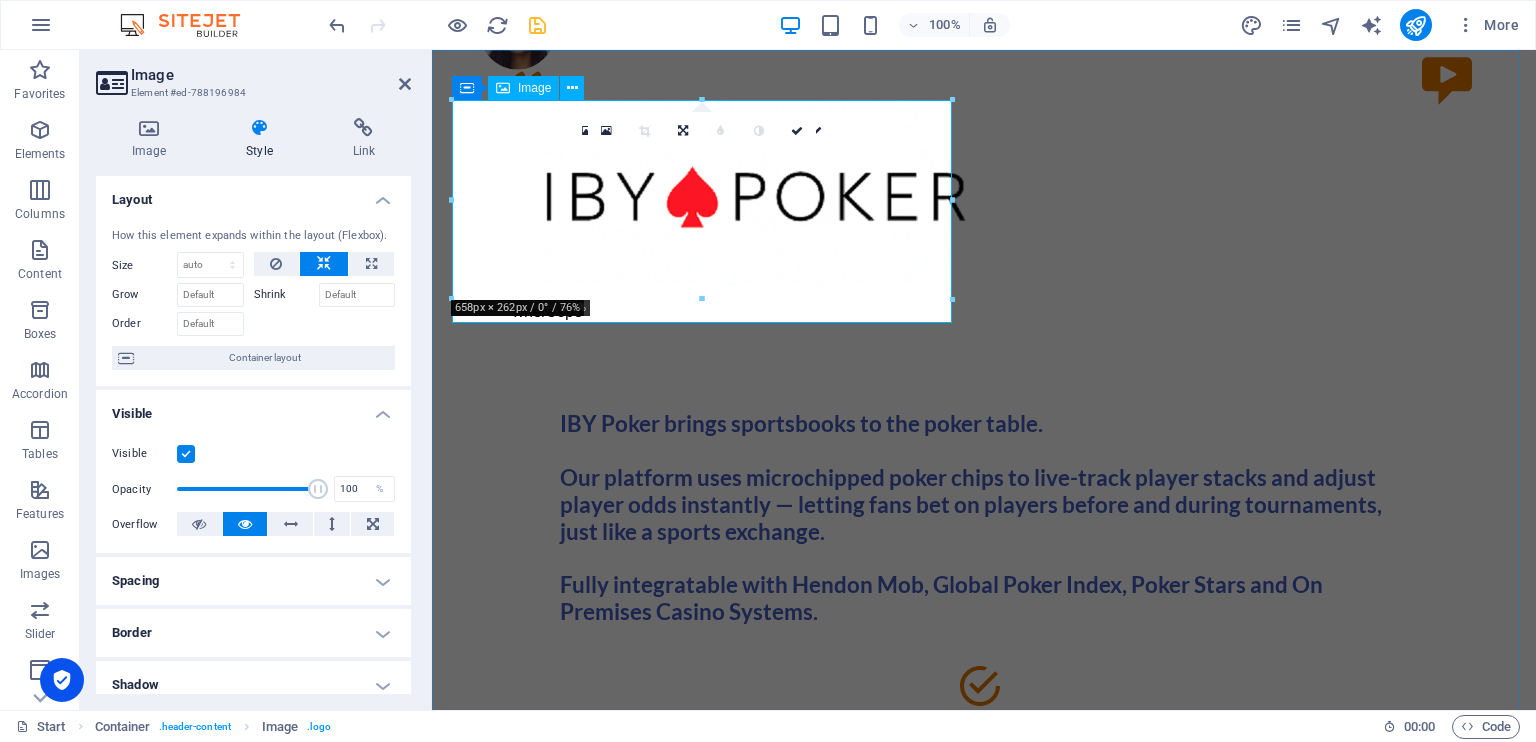 drag, startPoint x: 1134, startPoint y: 348, endPoint x: 700, endPoint y: 260, distance: 442.8318 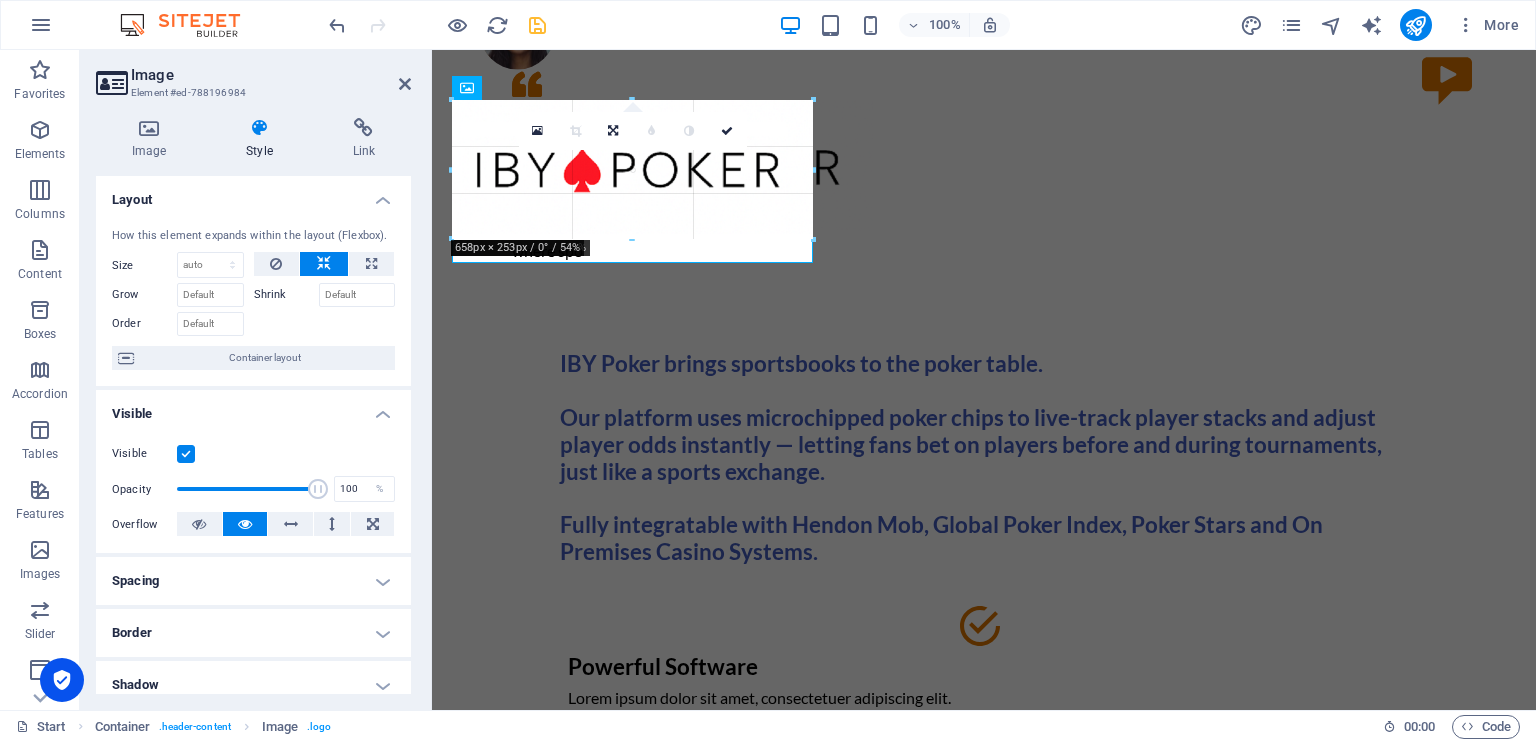 drag, startPoint x: 707, startPoint y: 302, endPoint x: 792, endPoint y: 238, distance: 106.400185 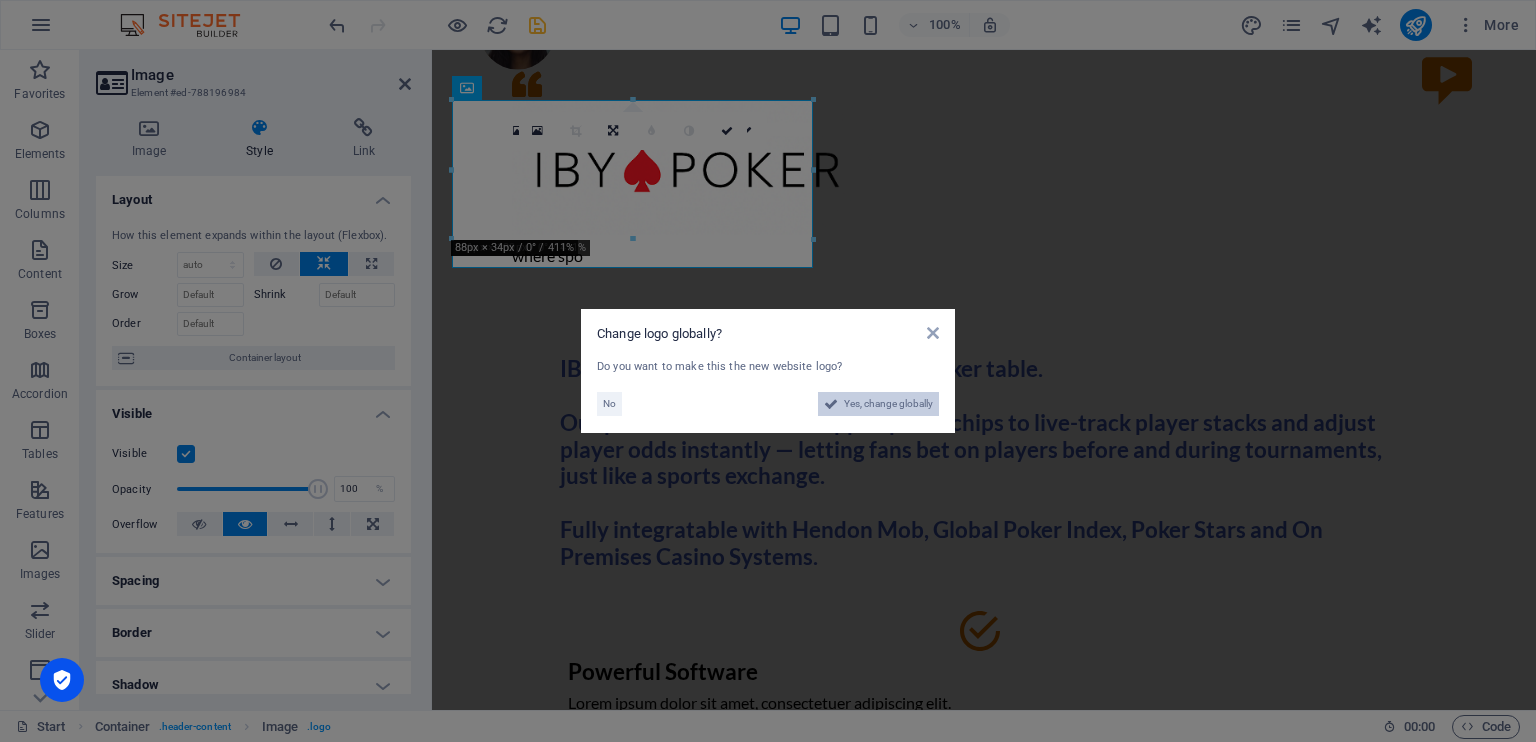 click on "Yes, change globally" at bounding box center [888, 404] 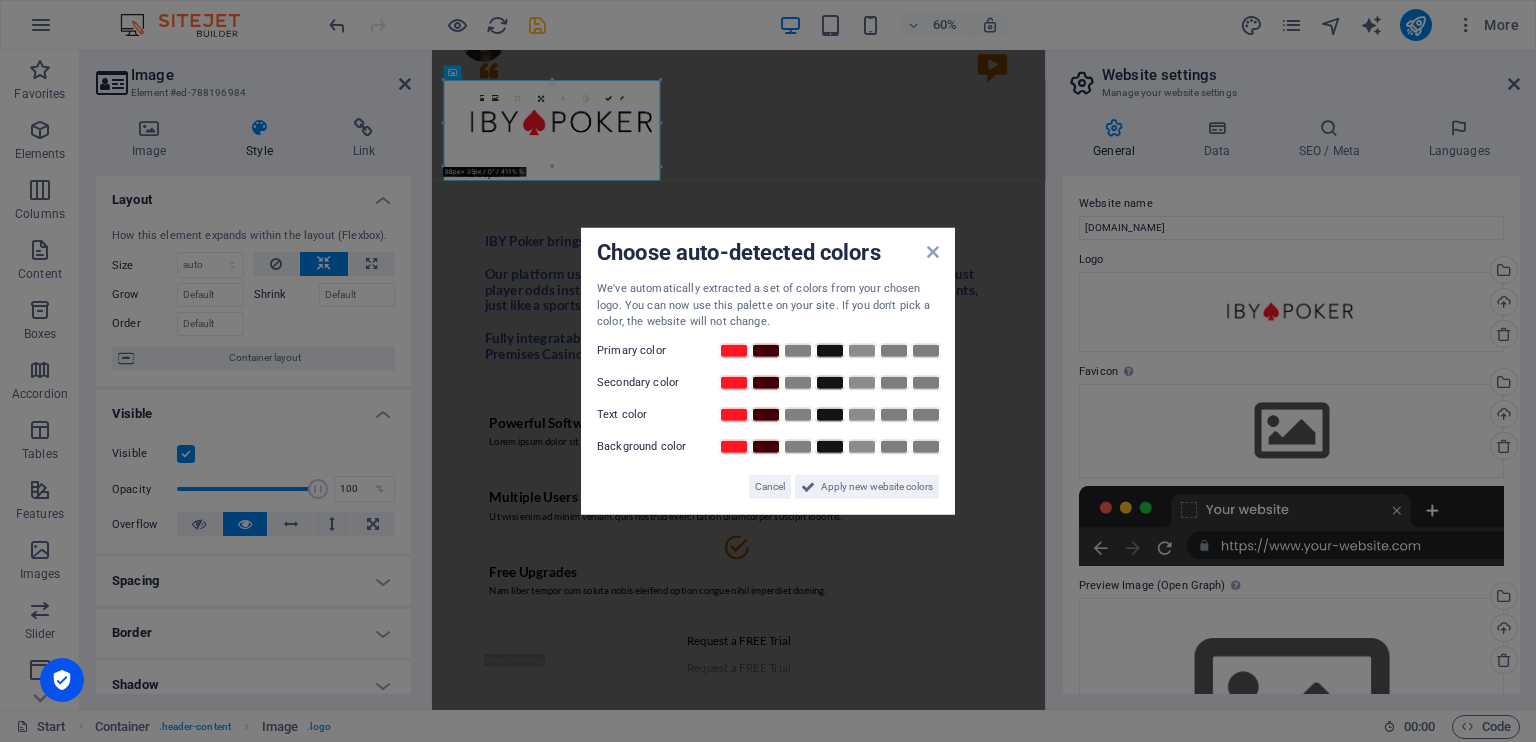 click on "We've automatically extracted a set of colors from your chosen logo. You can now use this palette on your site. If you don't pick a color, the website will not change." at bounding box center (768, 306) 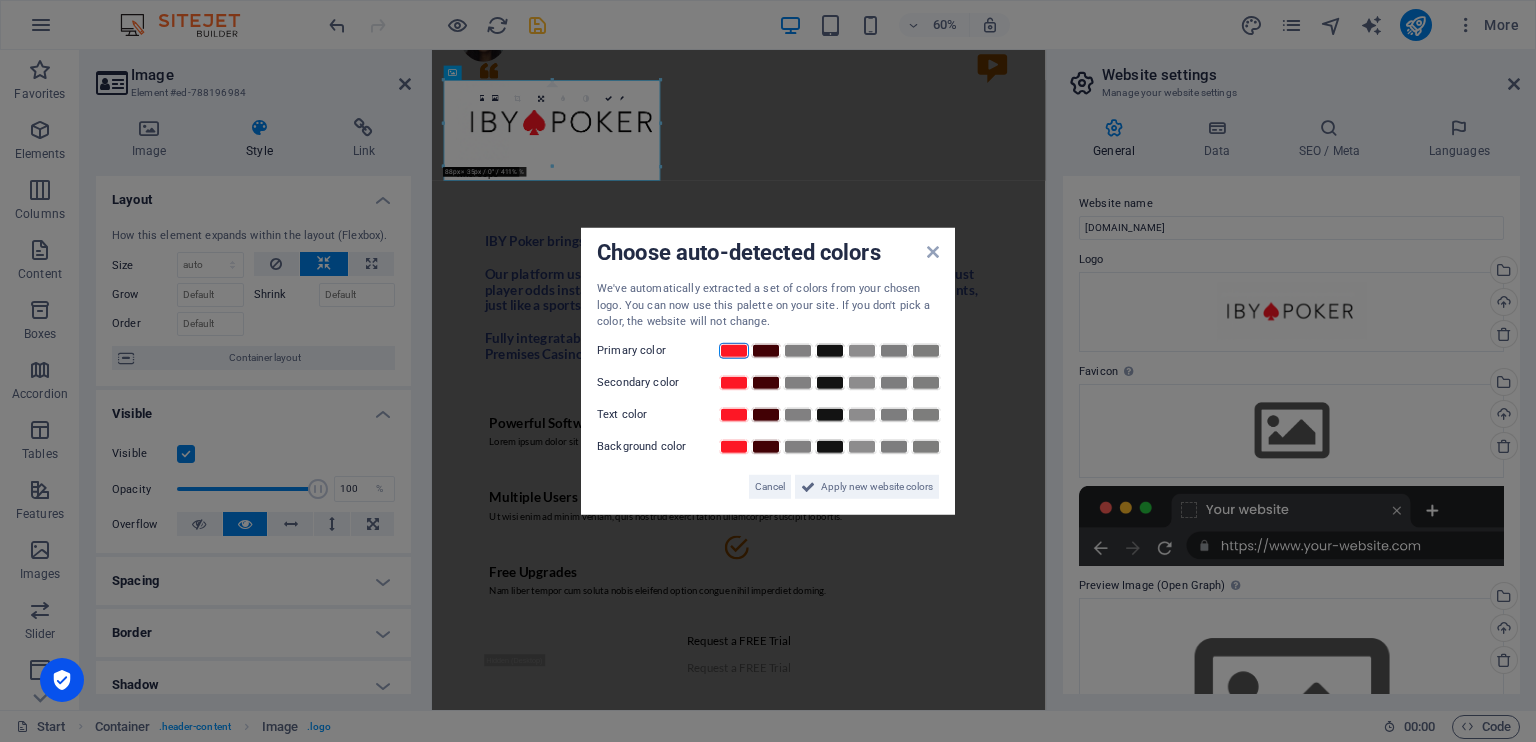 click at bounding box center [734, 350] 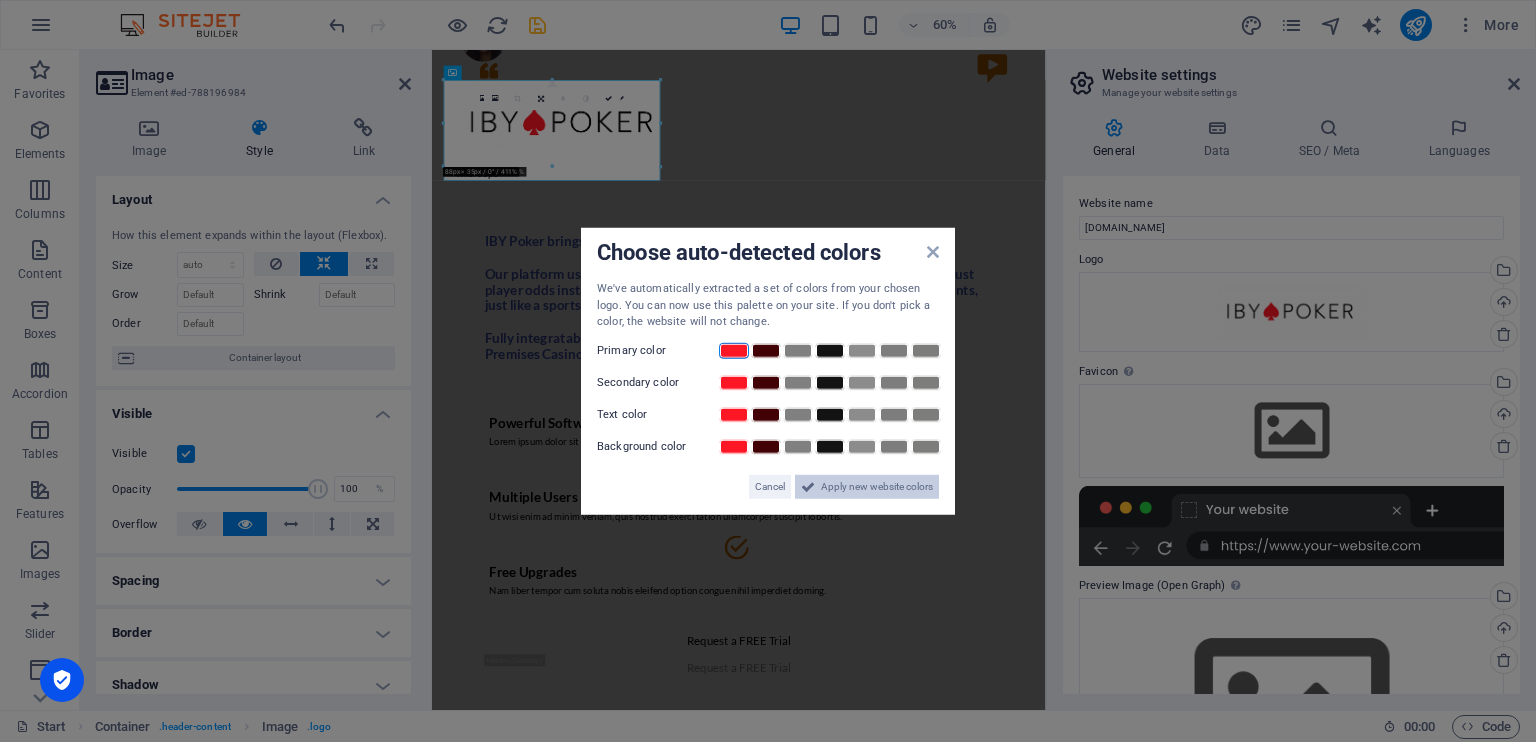 click on "Apply new website colors" at bounding box center [877, 486] 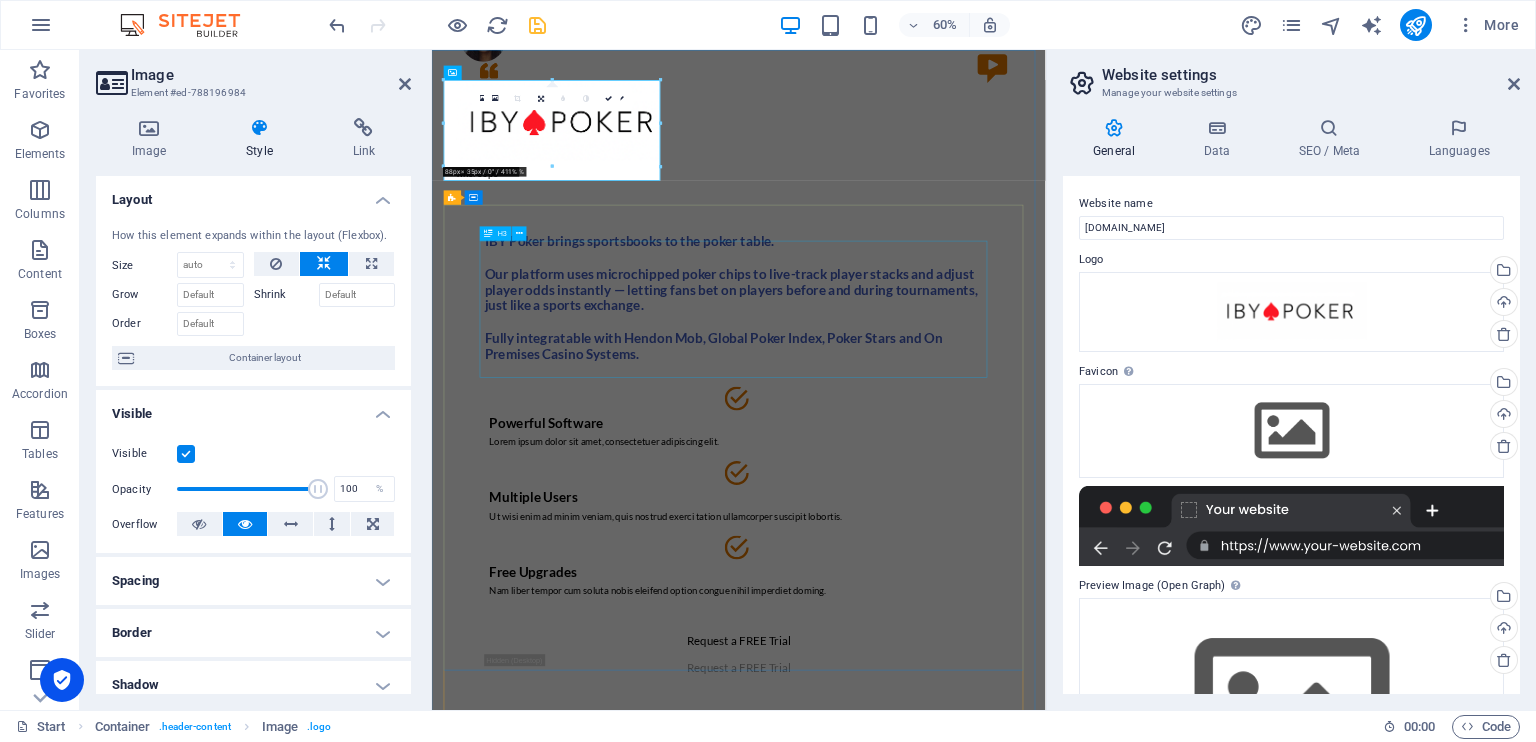 click on "IBY Poker brings sportsbooks to the poker table. Our platform uses microchipped poker chips to live-track player stacks and adjust player odds instantly — letting fans bet on players before and during tournaments, just like a sports exchange. Fully integratable with Hendon Mob, Global Poker Index, Poker Stars and On Premises Casino Systems." at bounding box center [944, 463] 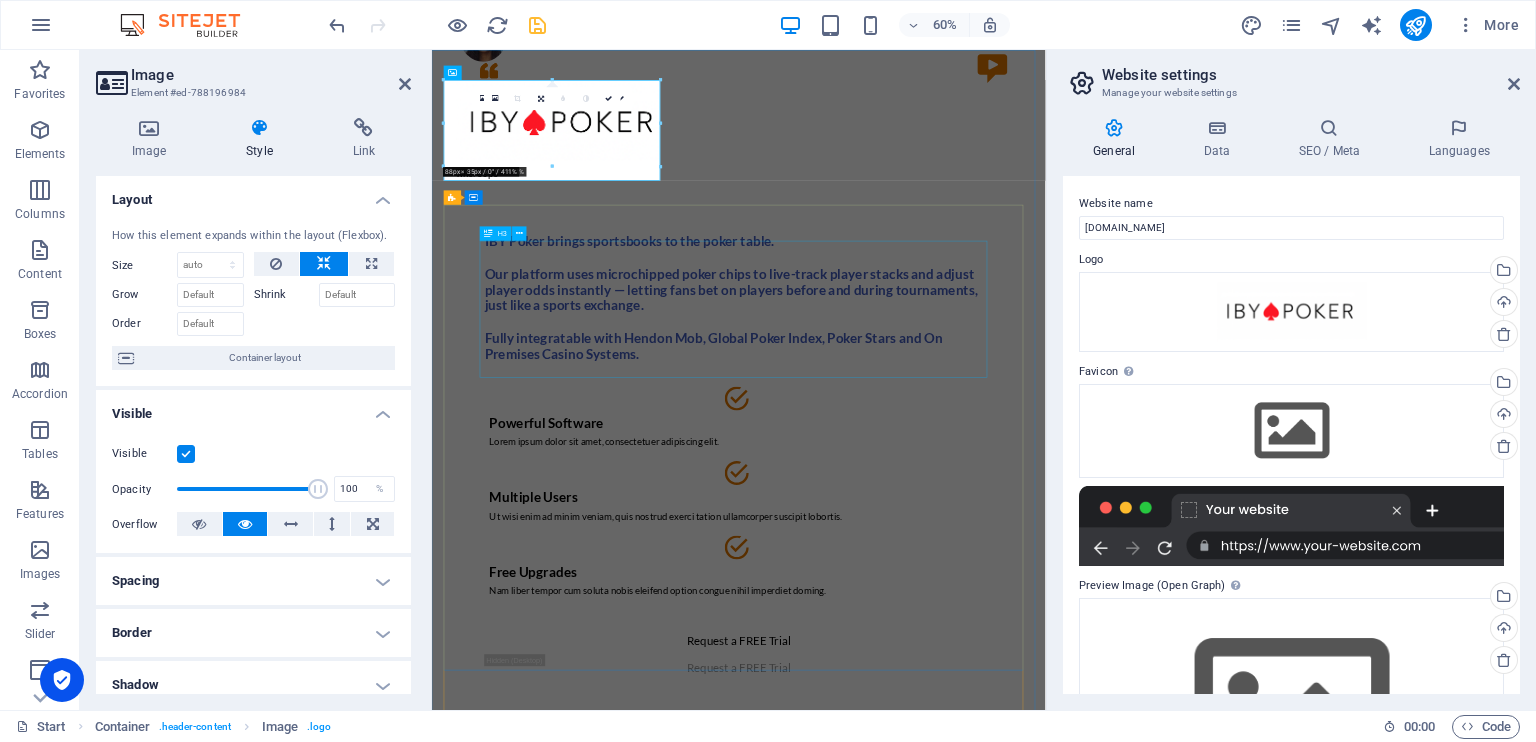 click on "IBY Poker brings sportsbooks to the poker table. Our platform uses microchipped poker chips to live-track player stacks and adjust player odds instantly — letting fans bet on players before and during tournaments, just like a sports exchange. Fully integratable with Hendon Mob, Global Poker Index, Poker Stars and On Premises Casino Systems." at bounding box center (944, 463) 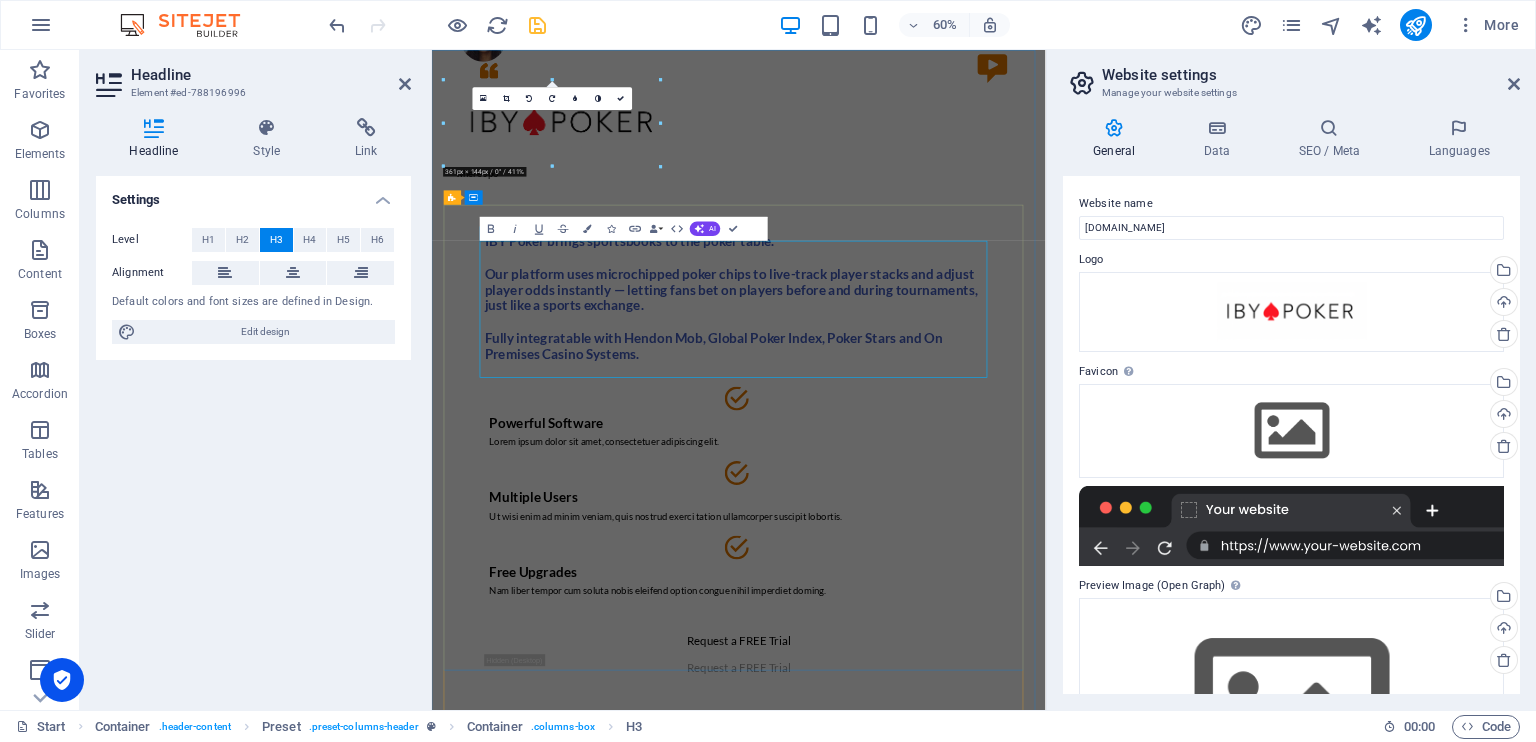 click on "IBY Poker brings sportsbooks to the poker table. Our platform uses microchipped poker chips to live-track player stacks and adjust player odds instantly — letting fans bet on players before and during tournaments, just like a sports exchange. Fully integratable with Hendon Mob, Global Poker Index, Poker Stars and On Premises Casino Systems. Powerful Software Lorem ipsum dolor sit amet, consectetuer adipiscing elit.  Multiple Users Ut wisi enim ad minim veniam, quis nostrud exerci tation ullamcorper suscipit lobortis. Free Upgrades Nam liber tempor cum soluta nobis eleifend option congue nihil imperdiet doming. Request a FREE Trial   Request a FREE Trial" at bounding box center [944, 730] 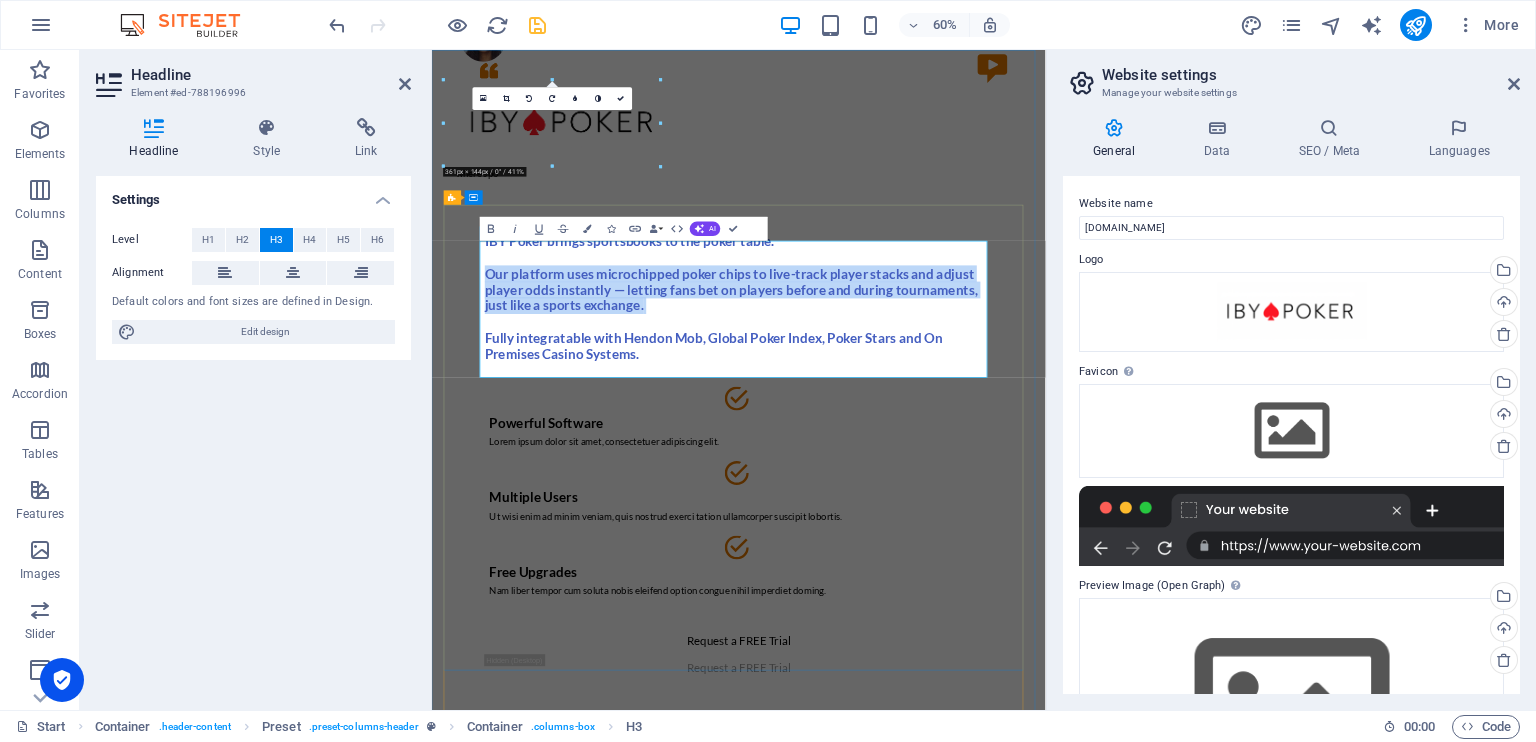 click on "IBY Poker brings sportsbooks to the poker table. Our platform uses microchipped poker chips to live-track player stacks and adjust player odds instantly — letting fans bet on players before and during tournaments, just like a sports exchange. Fully integratable with Hendon Mob, Global Poker Index, Poker Stars and On Premises Casino Systems." at bounding box center (931, 462) 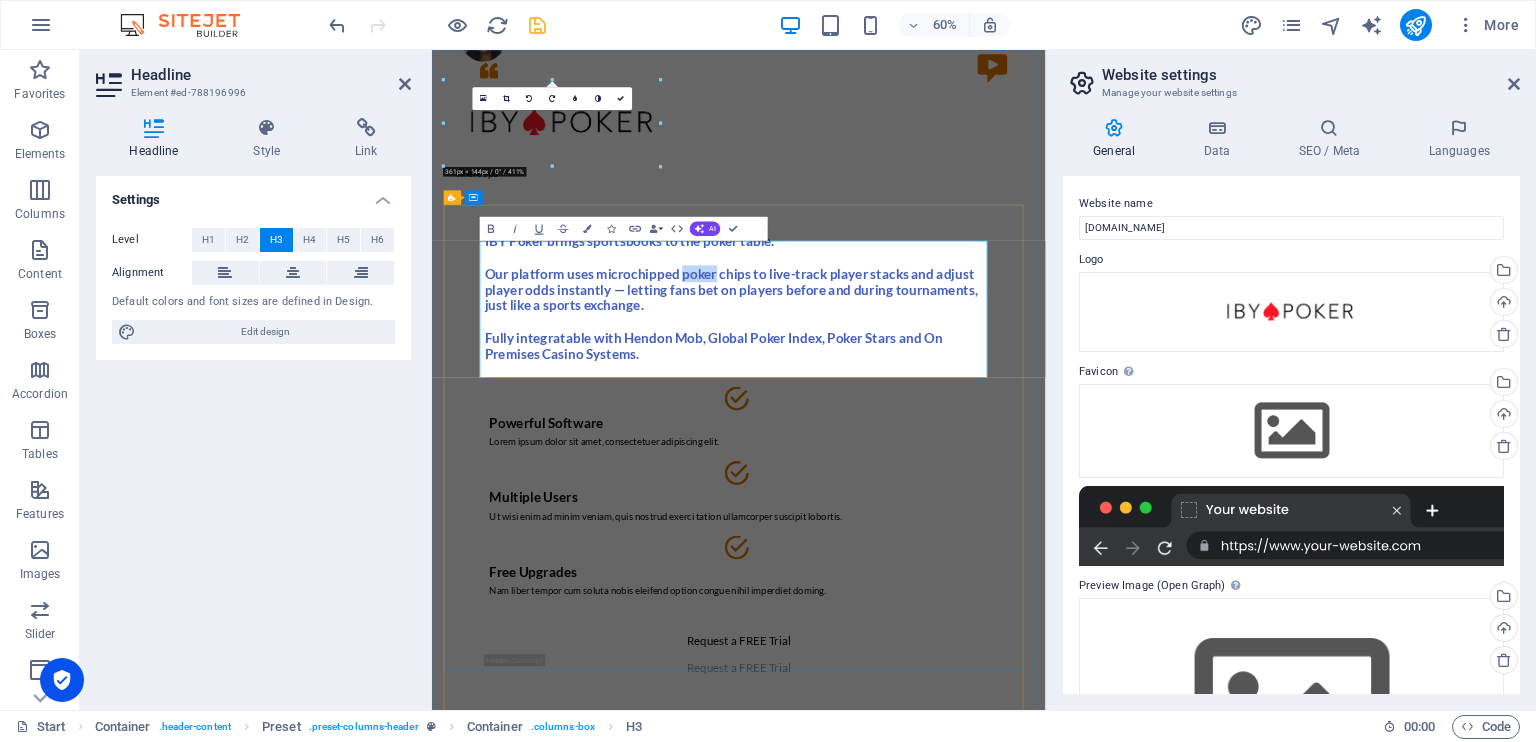 click on "IBY Poker brings sportsbooks to the poker table. Our platform uses microchipped poker chips to live-track player stacks and adjust player odds instantly — letting fans bet on players before and during tournaments, just like a sports exchange. Fully integratable with Hendon Mob, Global Poker Index, Poker Stars and On Premises Casino Systems." at bounding box center (931, 462) 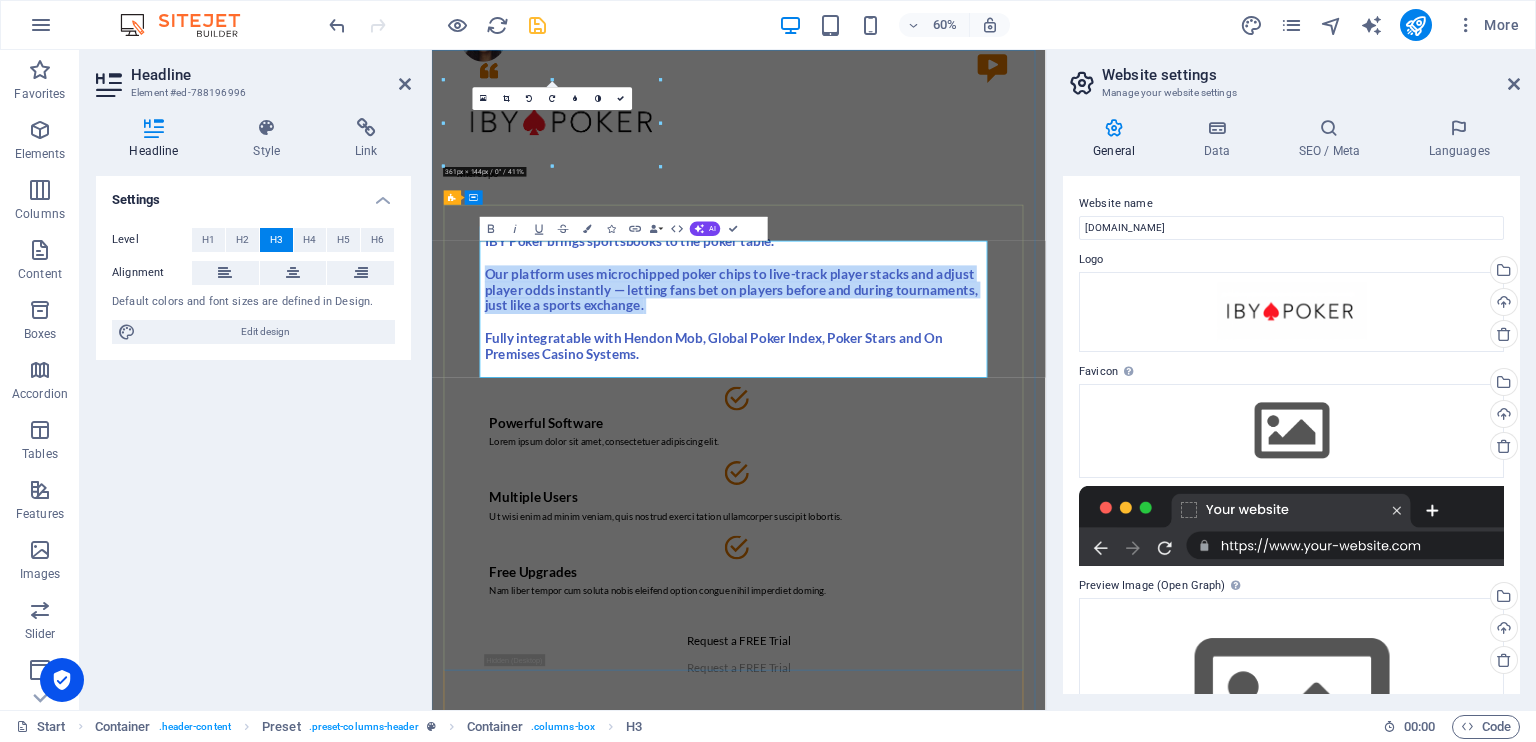 click on "IBY Poker brings sportsbooks to the poker table. Our platform uses microchipped poker chips to live-track player stacks and adjust player odds instantly — letting fans bet on players before and during tournaments, just like a sports exchange. Fully integratable with Hendon Mob, Global Poker Index, Poker Stars and On Premises Casino Systems." at bounding box center (931, 462) 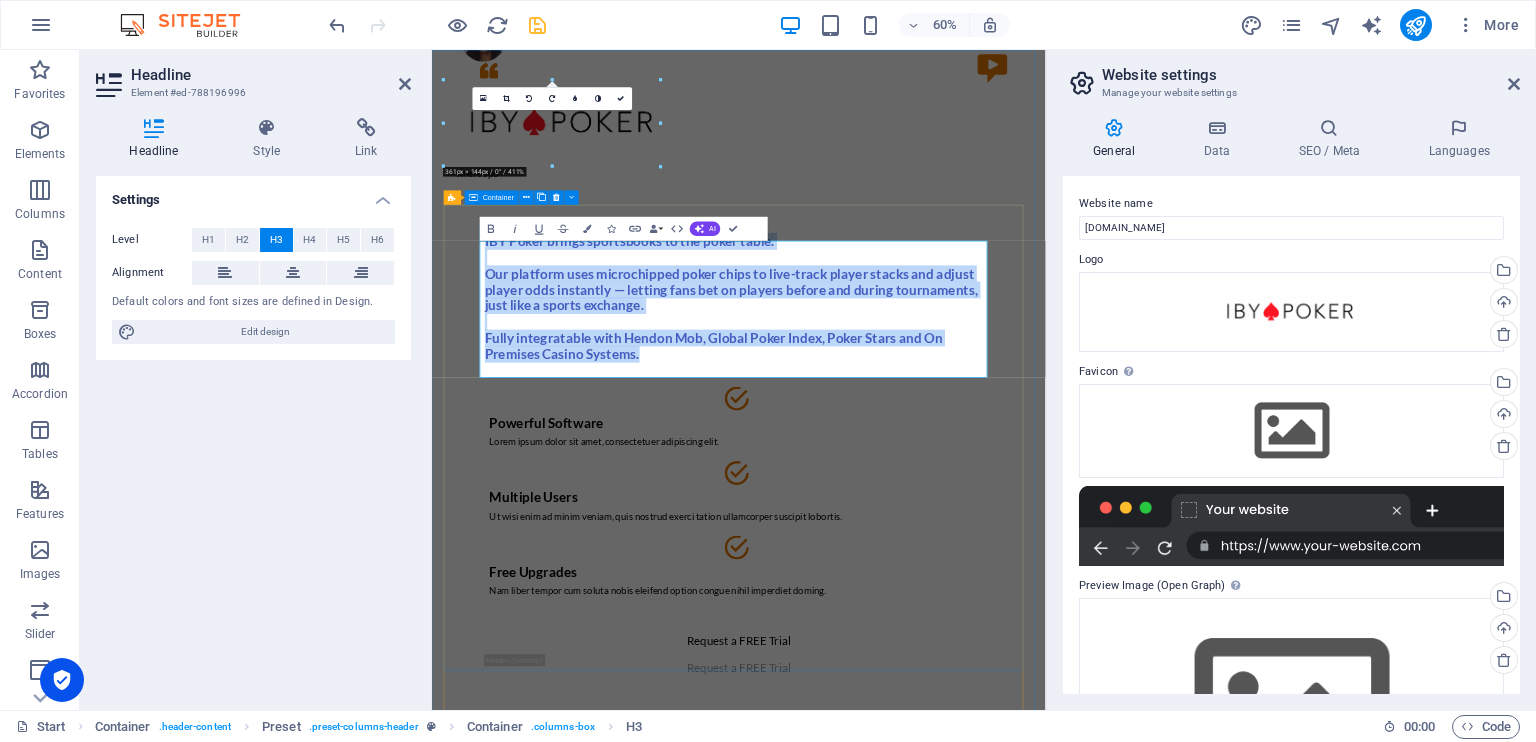 drag, startPoint x: 841, startPoint y: 574, endPoint x: 475, endPoint y: 376, distance: 416.12497 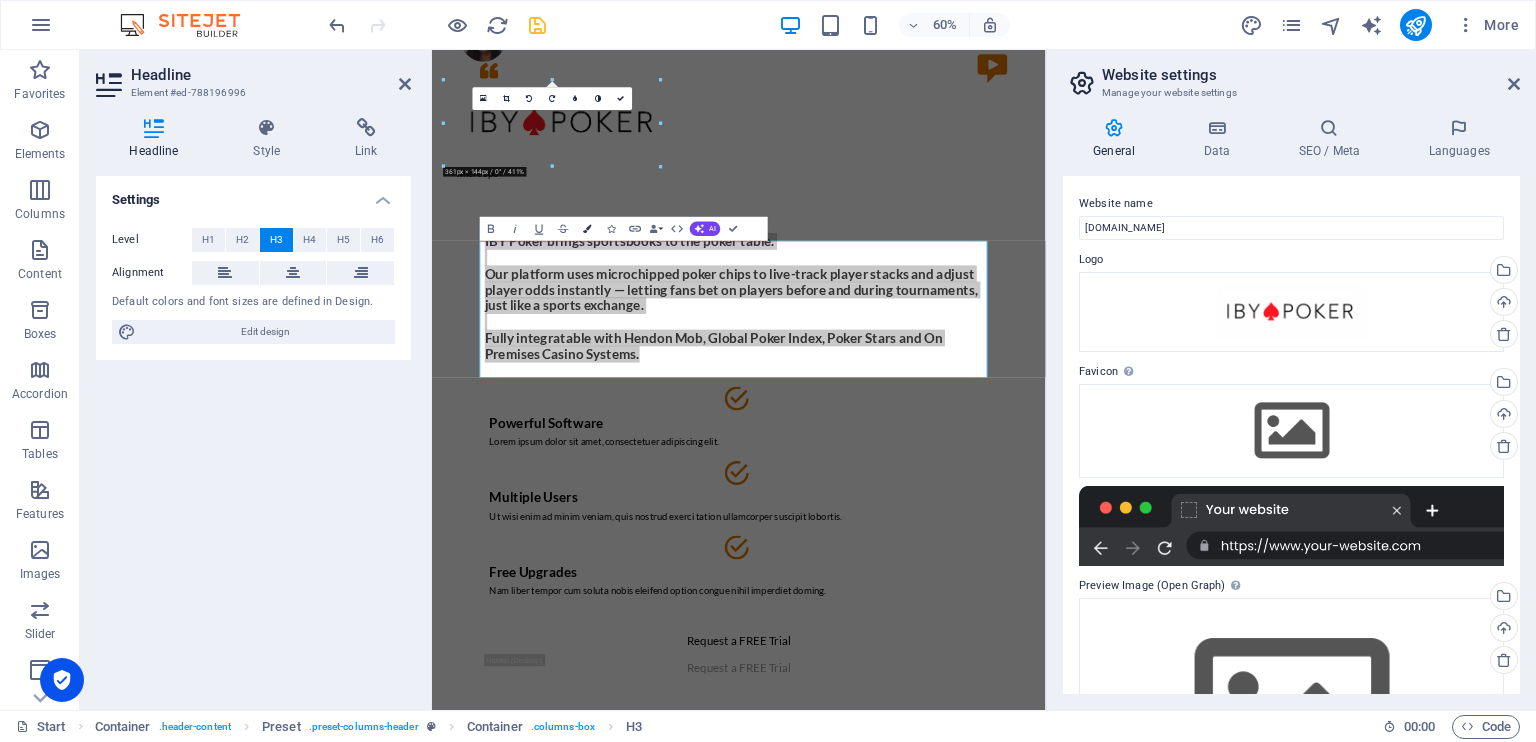 click at bounding box center (587, 229) 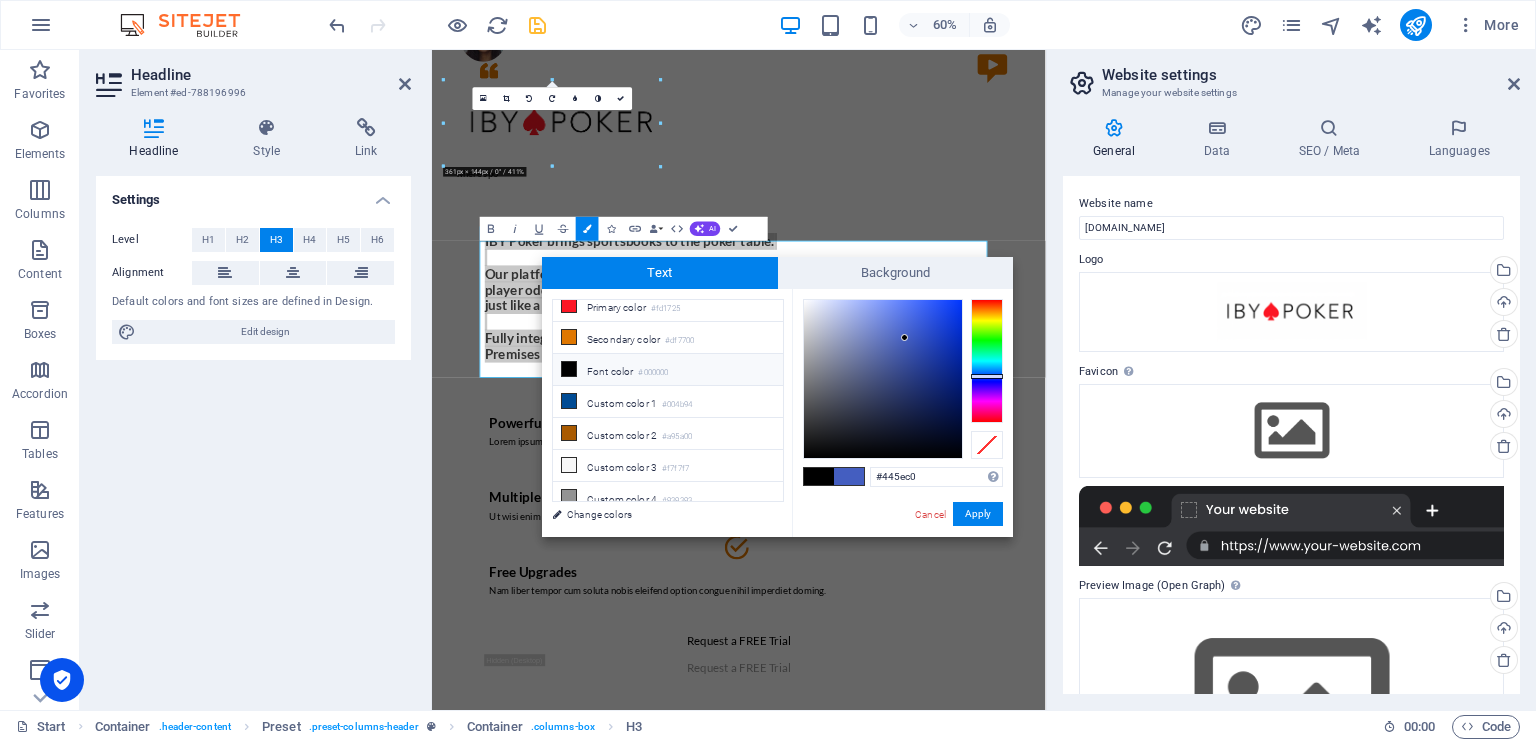 scroll, scrollTop: 44, scrollLeft: 0, axis: vertical 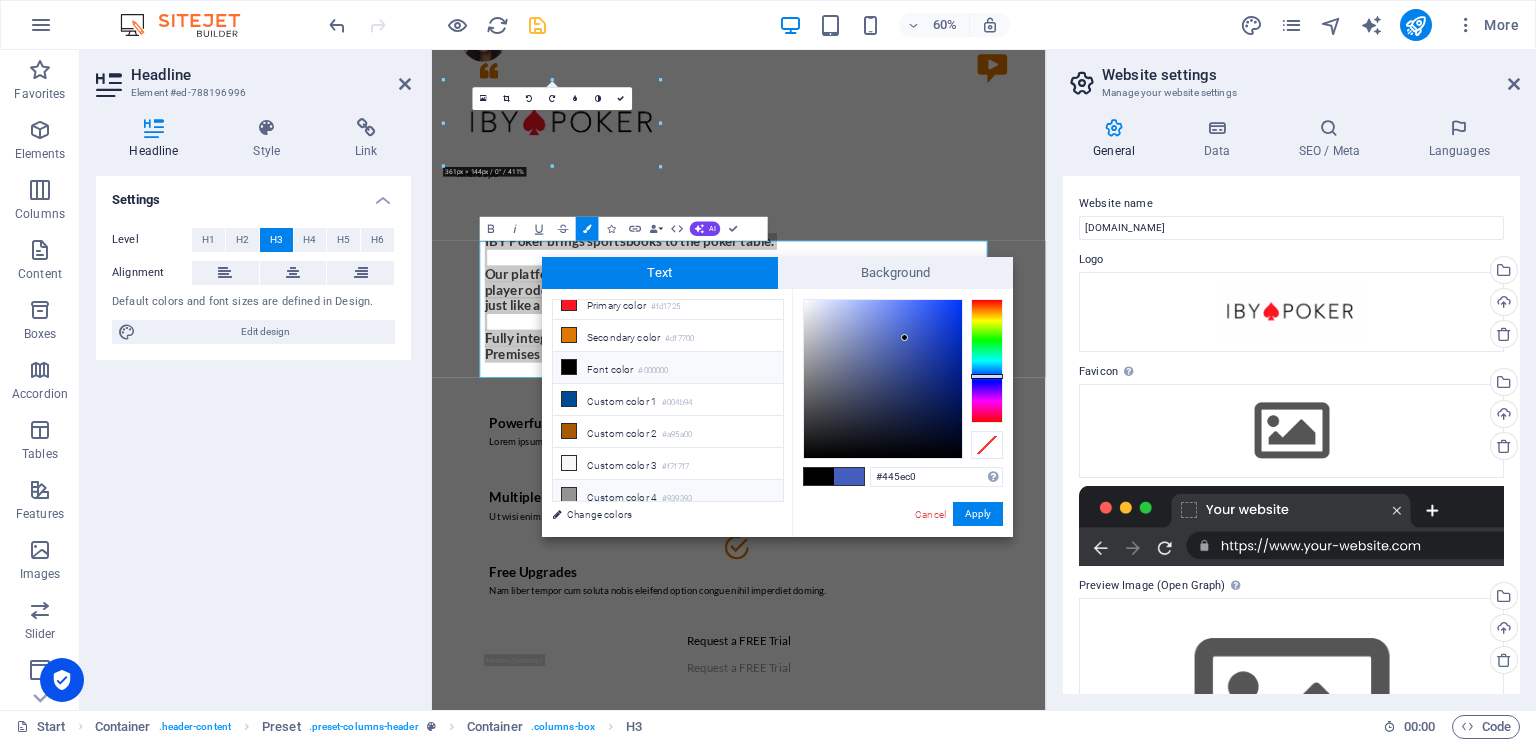 click on "Custom color 4
#939393" at bounding box center (668, 496) 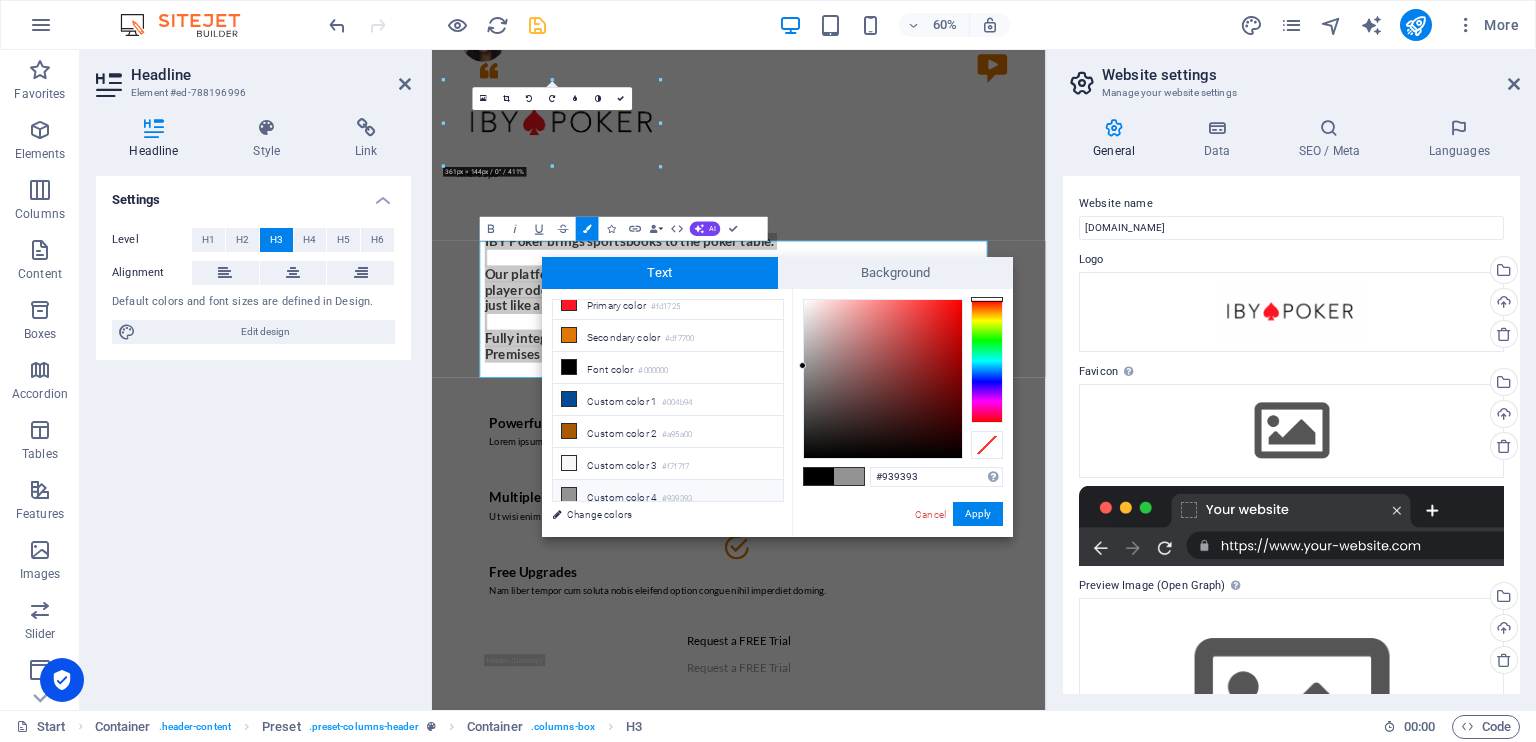 click on "Custom color 4
#939393" at bounding box center [668, 496] 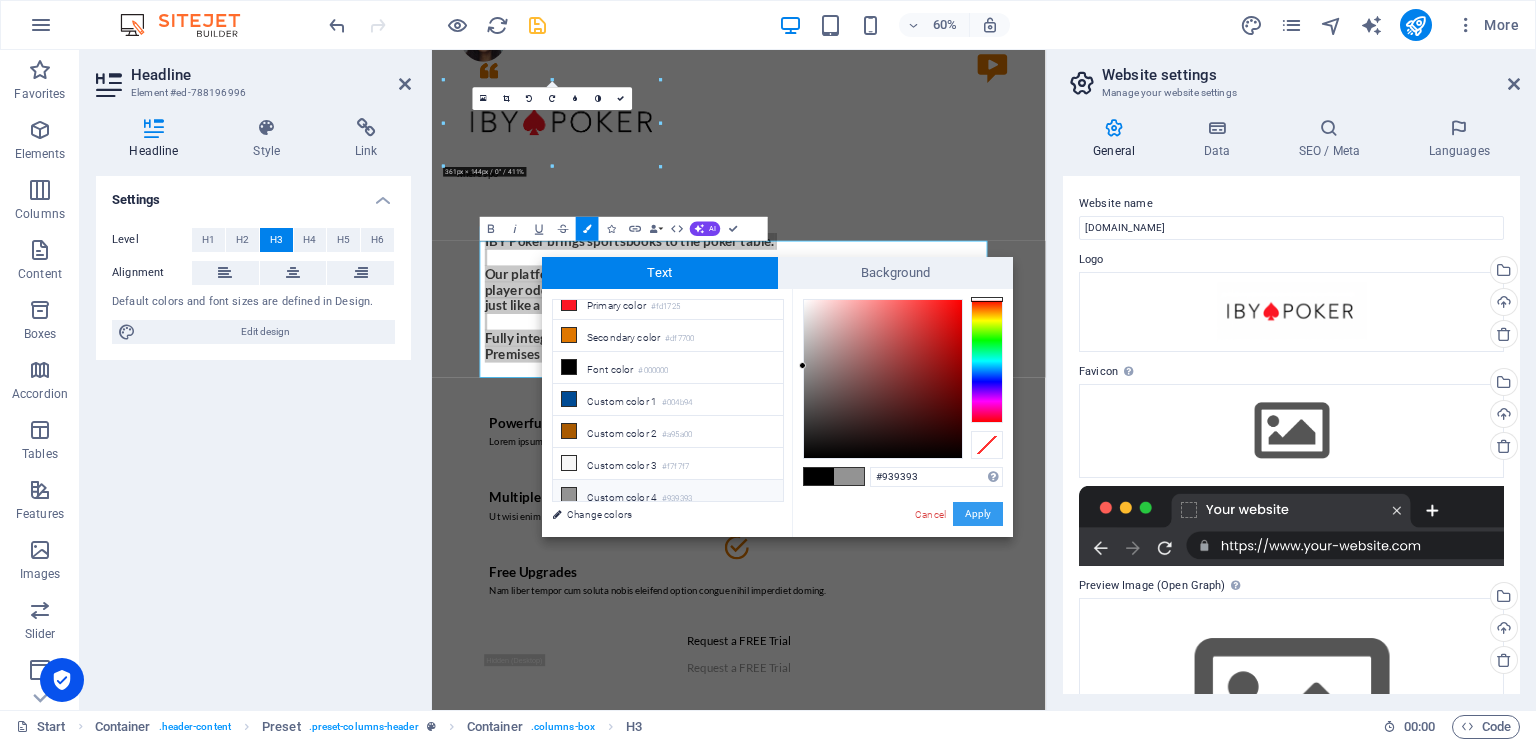 drag, startPoint x: 852, startPoint y: 477, endPoint x: 973, endPoint y: 507, distance: 124.66354 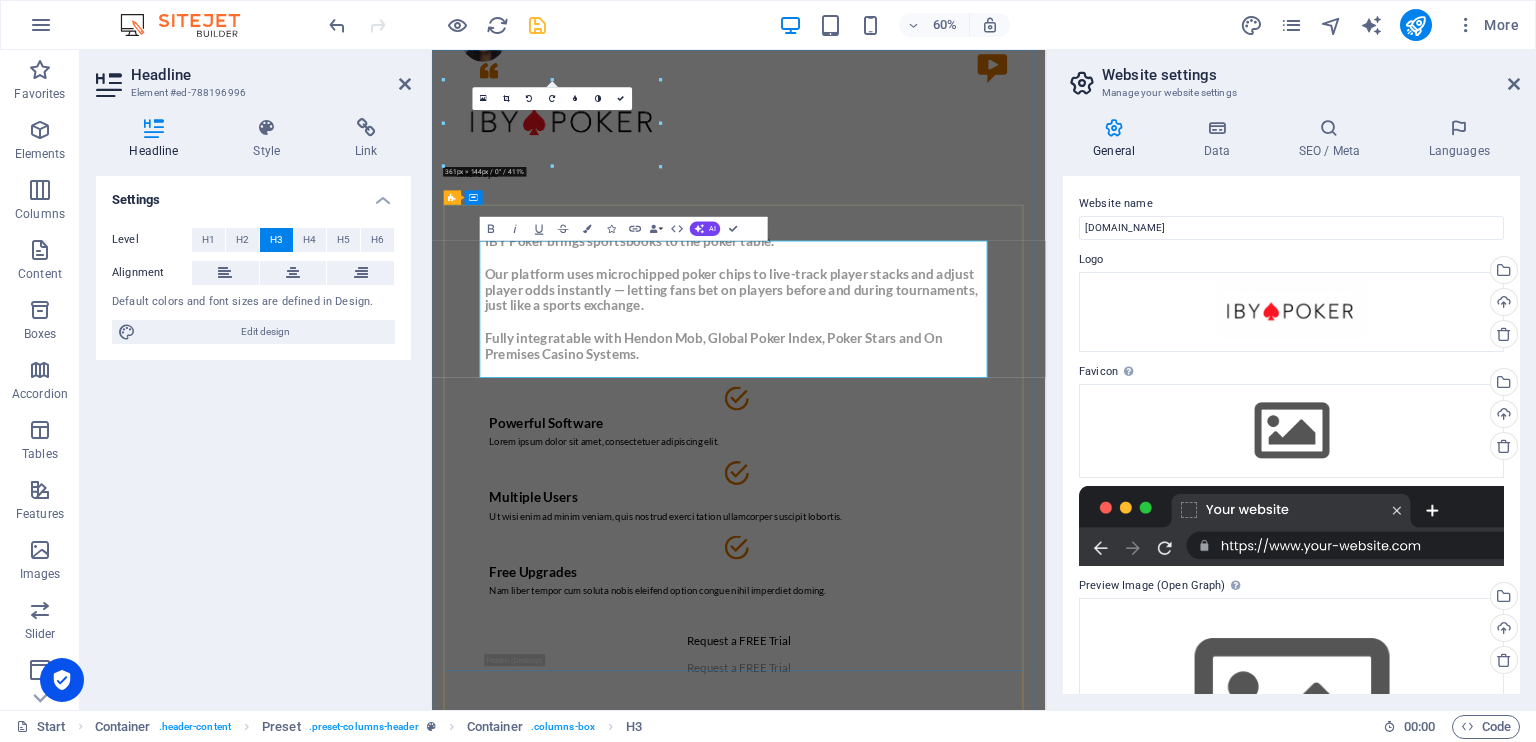 click on "IBY Poker brings sportsbooks to the poker table. Our platform uses microchipped poker chips to live-track player stacks and adjust player odds instantly — letting fans bet on players before and during tournaments, just like a sports exchange. Fully integratable with Hendon Mob, Global Poker Index, Poker Stars and On Premises Casino Systems." at bounding box center (944, 463) 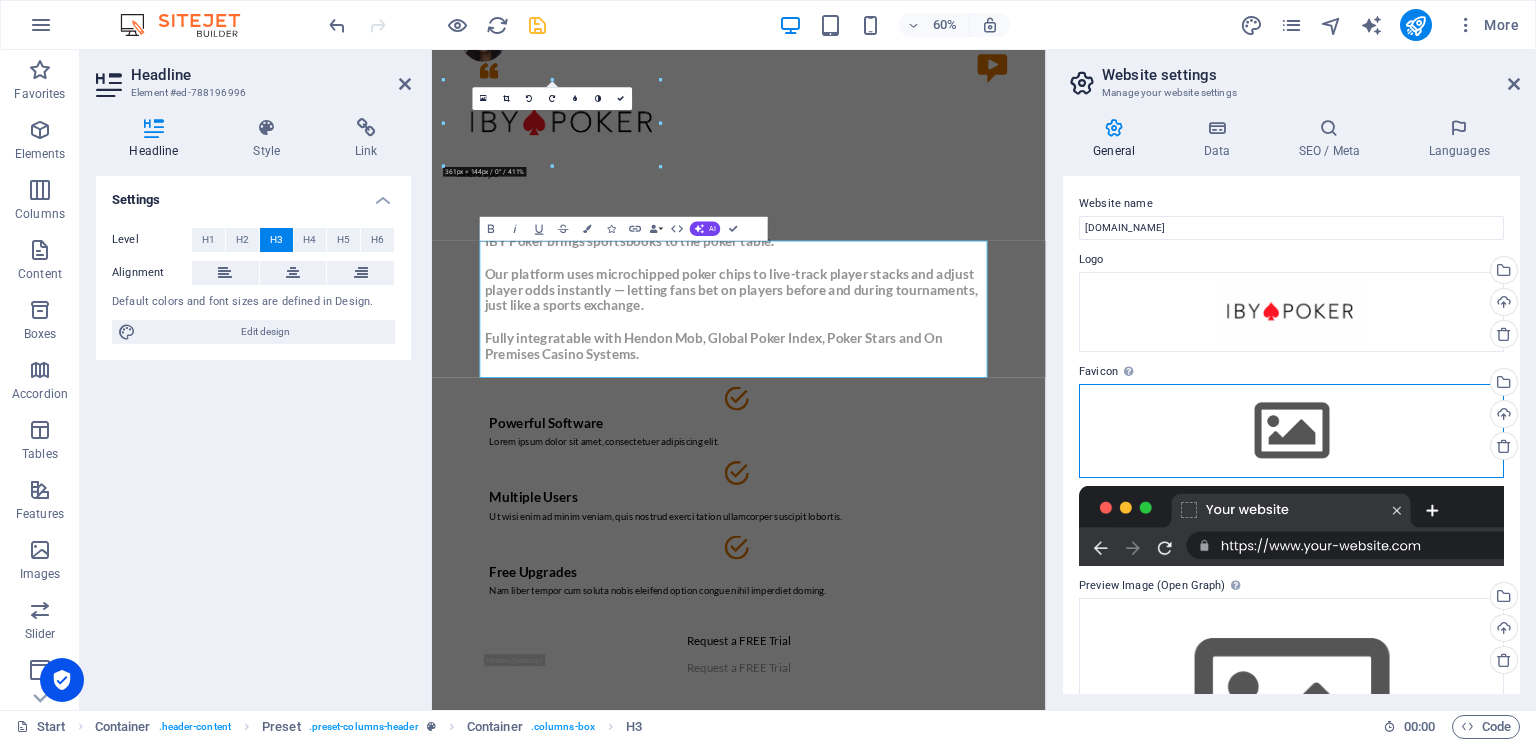 click on "Drag files here, click to choose files or select files from Files or our free stock photos & videos" at bounding box center [1291, 431] 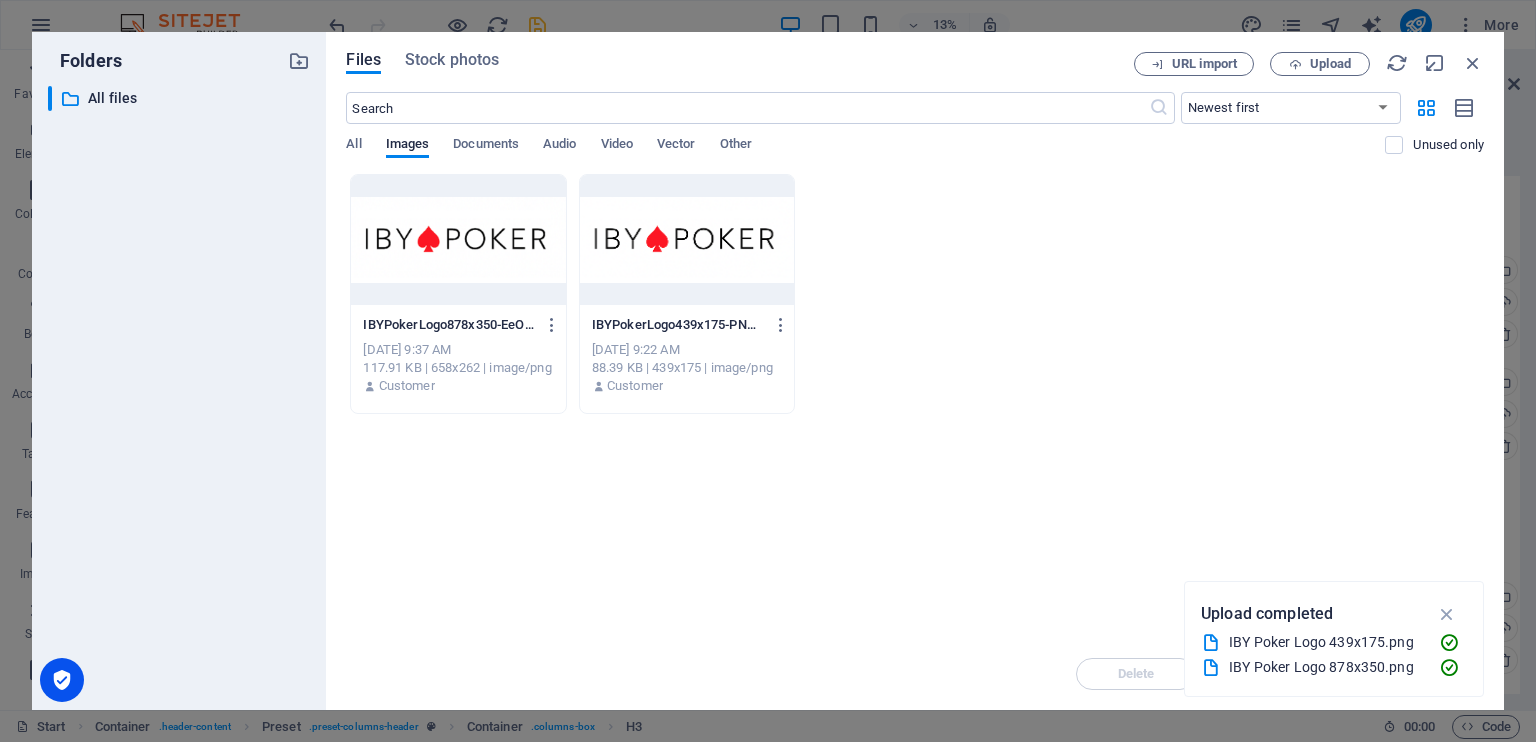 click at bounding box center [458, 240] 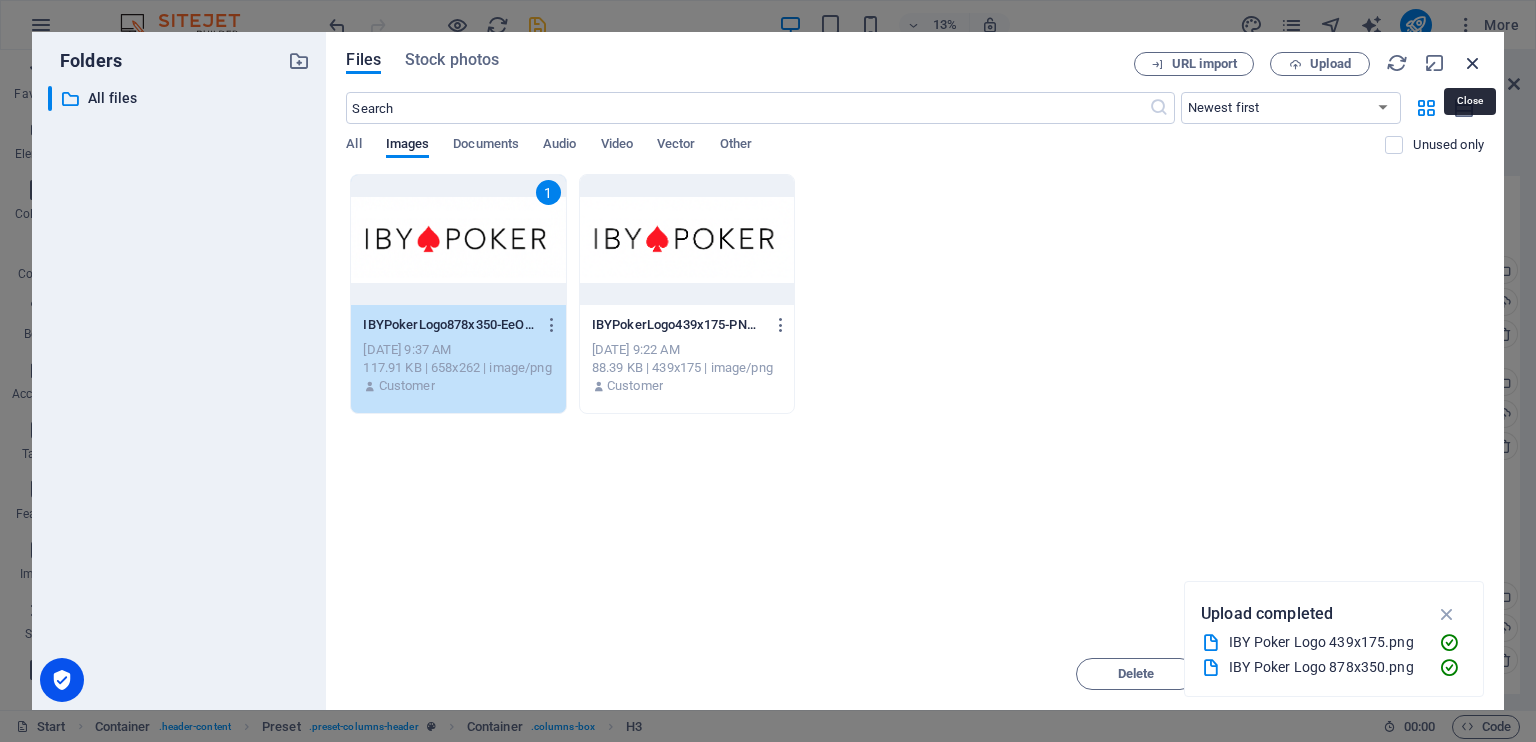 click at bounding box center (1473, 63) 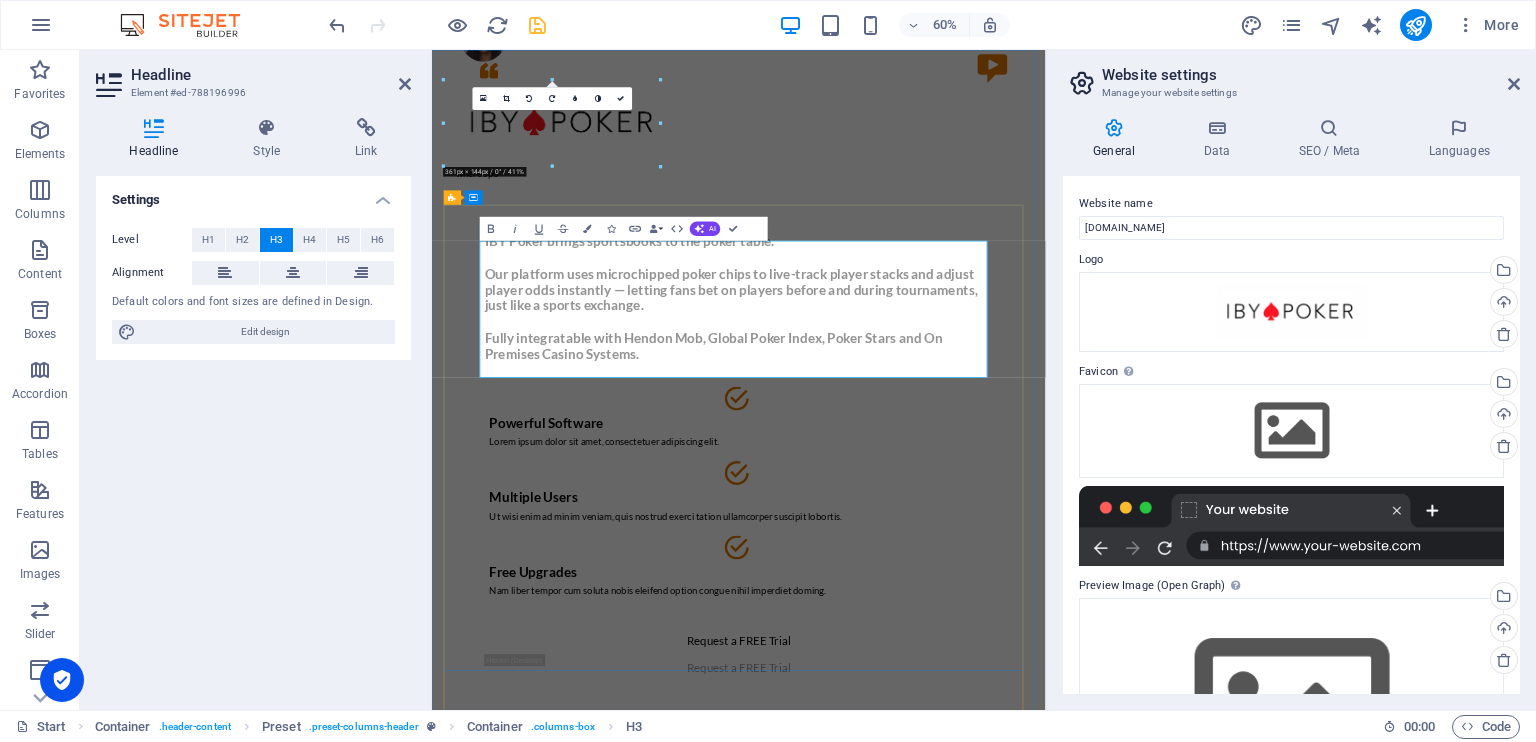 click on "IBY Poker brings sportsbooks to the poker table. Our platform uses microchipped poker chips to live-track player stacks and adjust player odds instantly — letting fans bet on players before and during tournaments, just like a sports exchange. Fully integratable with Hendon Mob, Global Poker Index, Poker Stars and On Premises Casino Systems." at bounding box center (931, 462) 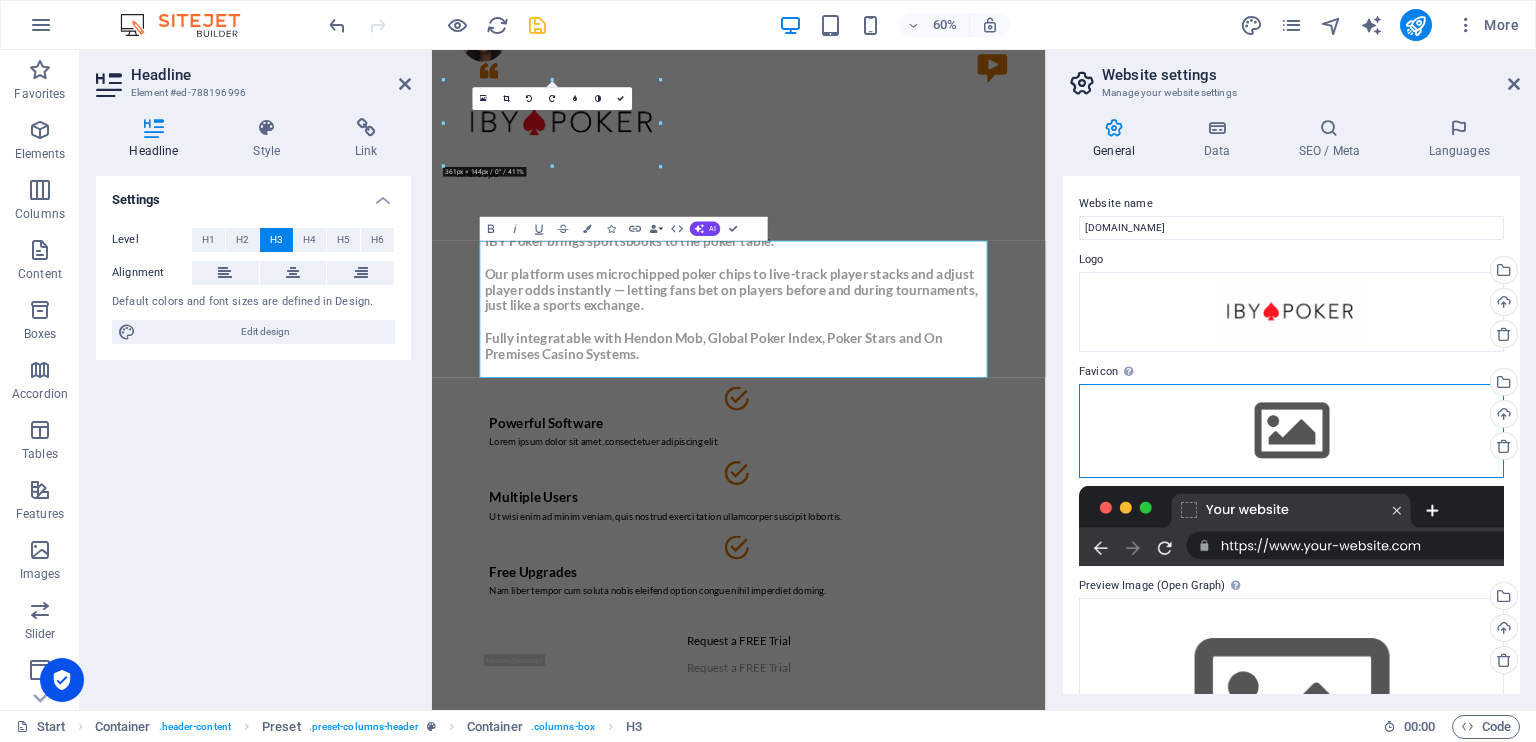 click on "Drag files here, click to choose files or select files from Files or our free stock photos & videos" at bounding box center (1291, 431) 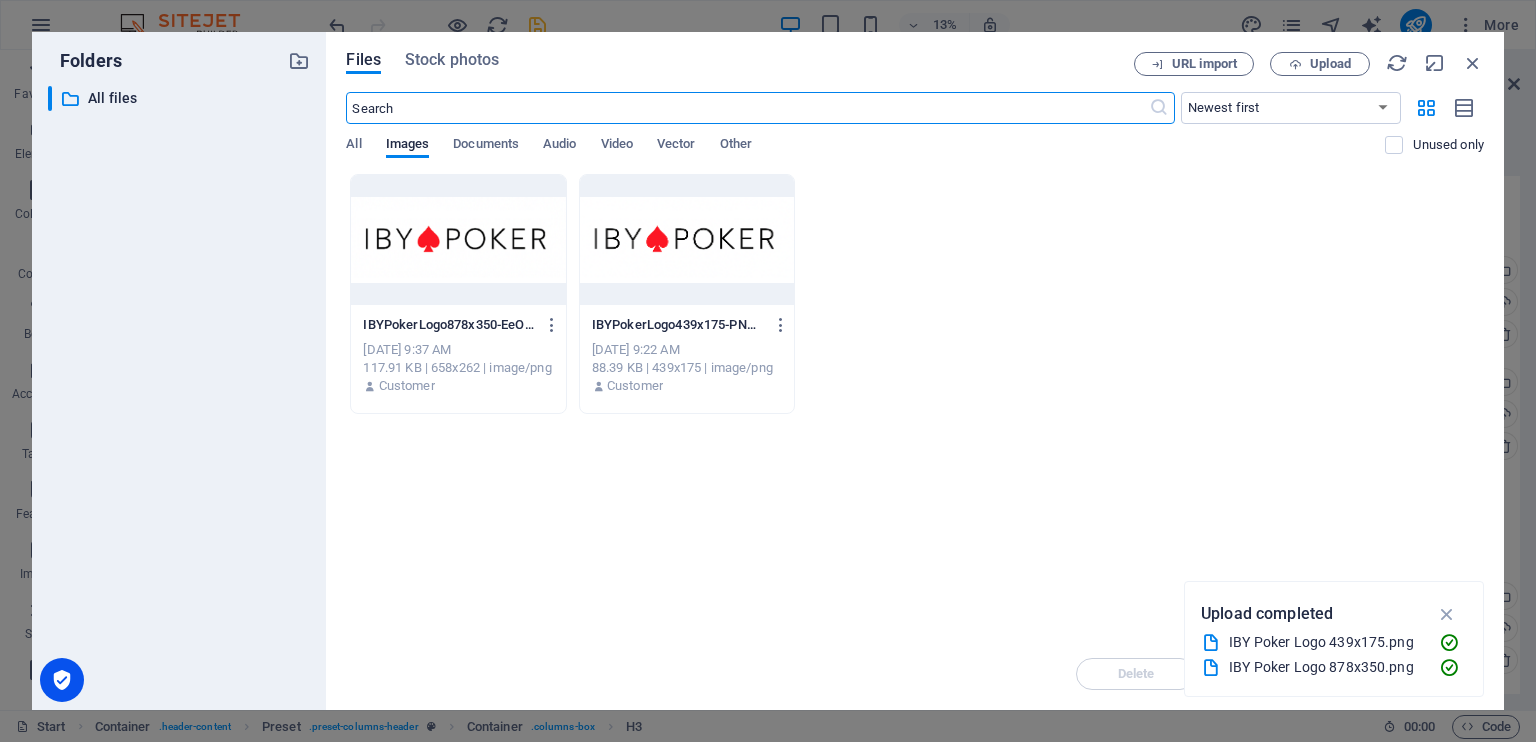 click on "IBYPokerLogo439x175-PNAHhFRB7saUE6wunVRqyA.png IBYPokerLogo439x175-PNAHhFRB7saUE6wunVRqyA.png" at bounding box center (687, 325) 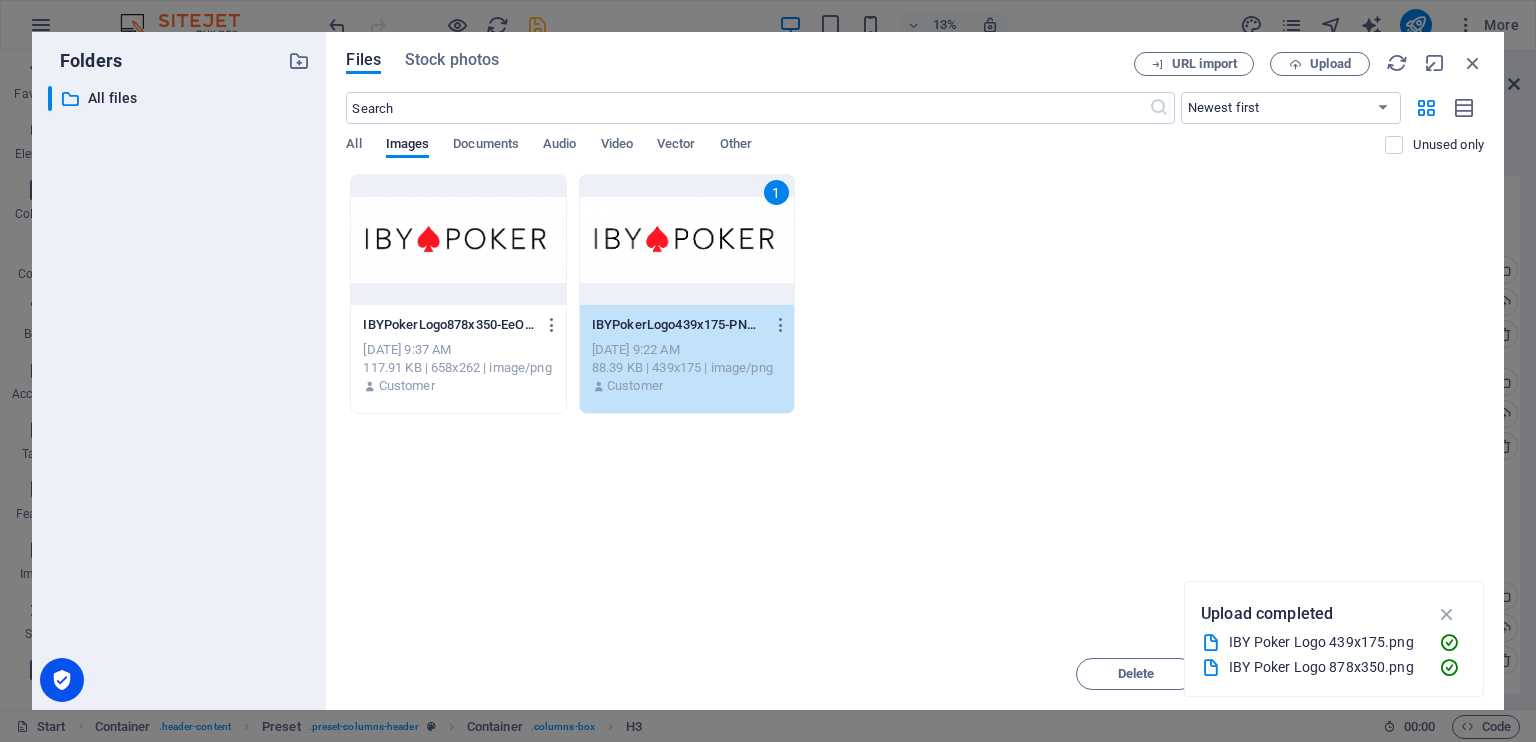 click on "IBYPokerLogo439x175-PNAHhFRB7saUE6wunVRqyA.png IBYPokerLogo439x175-PNAHhFRB7saUE6wunVRqyA.png" at bounding box center (687, 325) 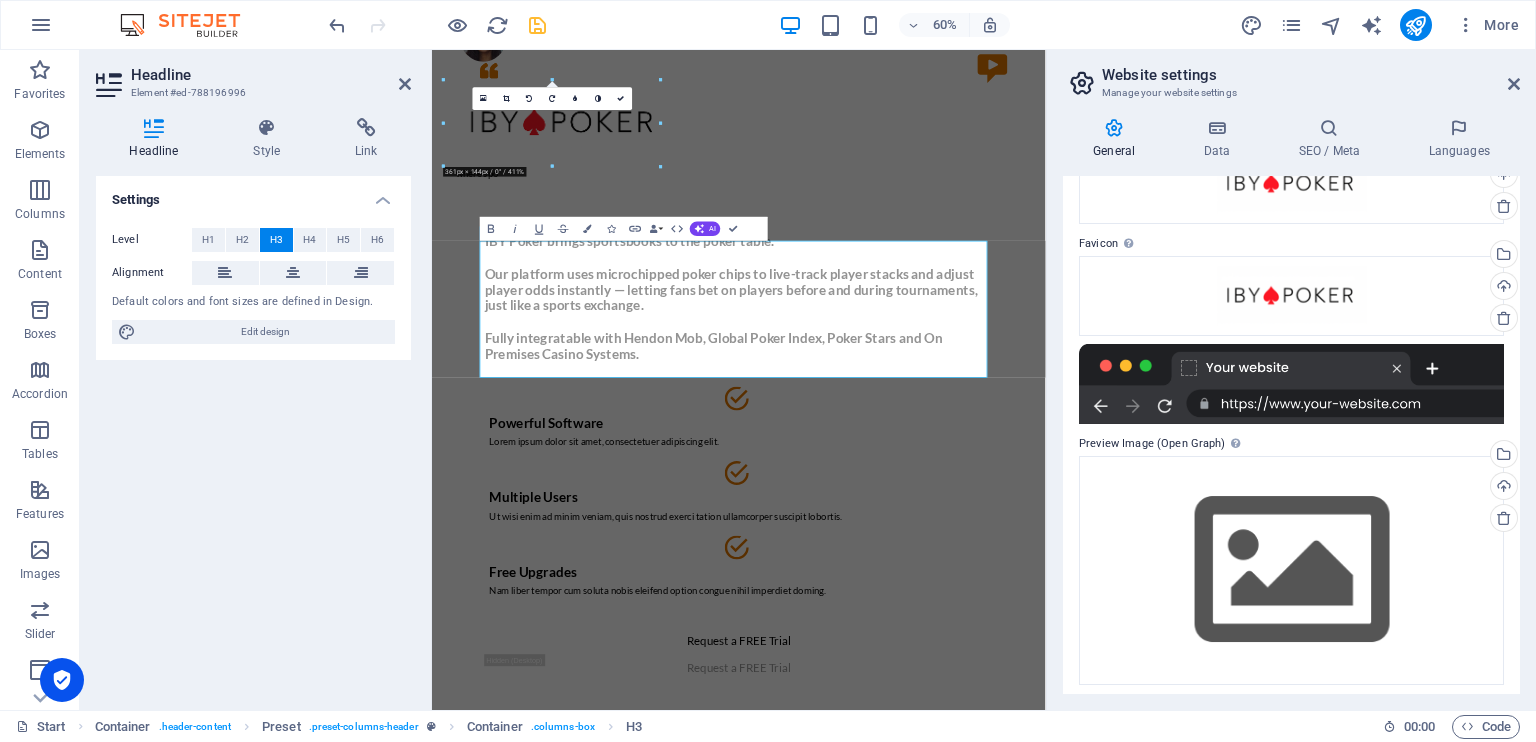 scroll, scrollTop: 134, scrollLeft: 0, axis: vertical 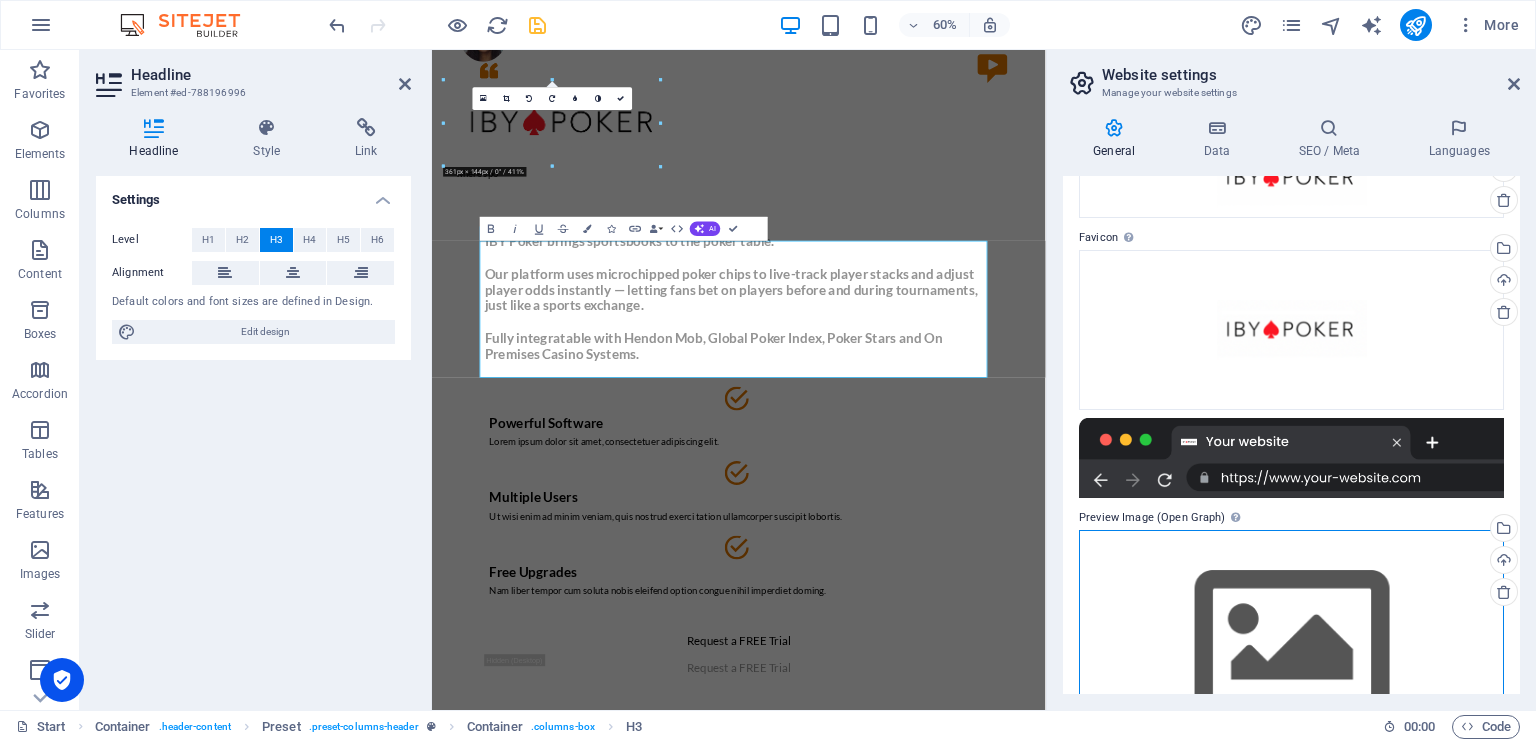 click on "Drag files here, click to choose files or select files from Files or our free stock photos & videos" at bounding box center [1291, 644] 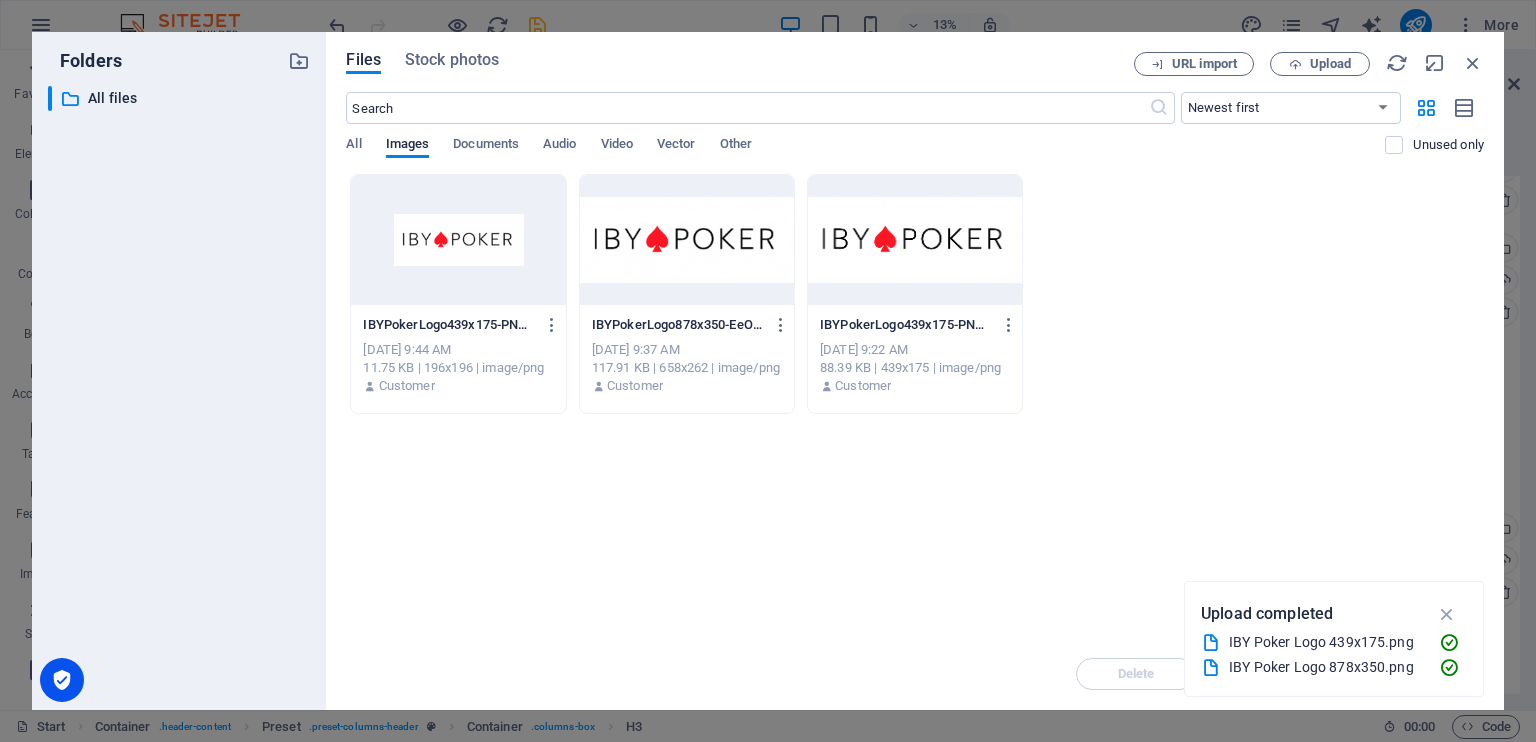 click at bounding box center (915, 240) 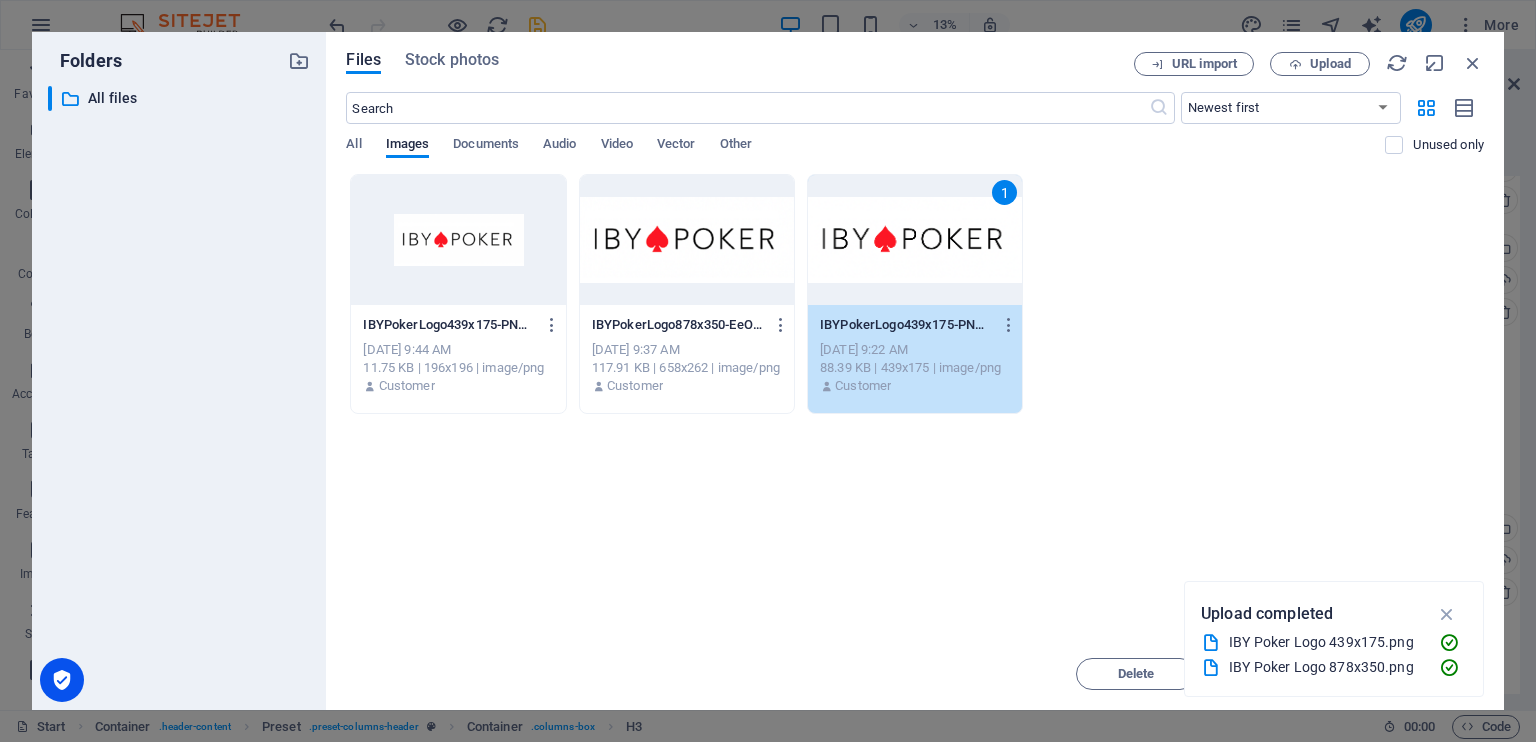 click on "1" at bounding box center [915, 240] 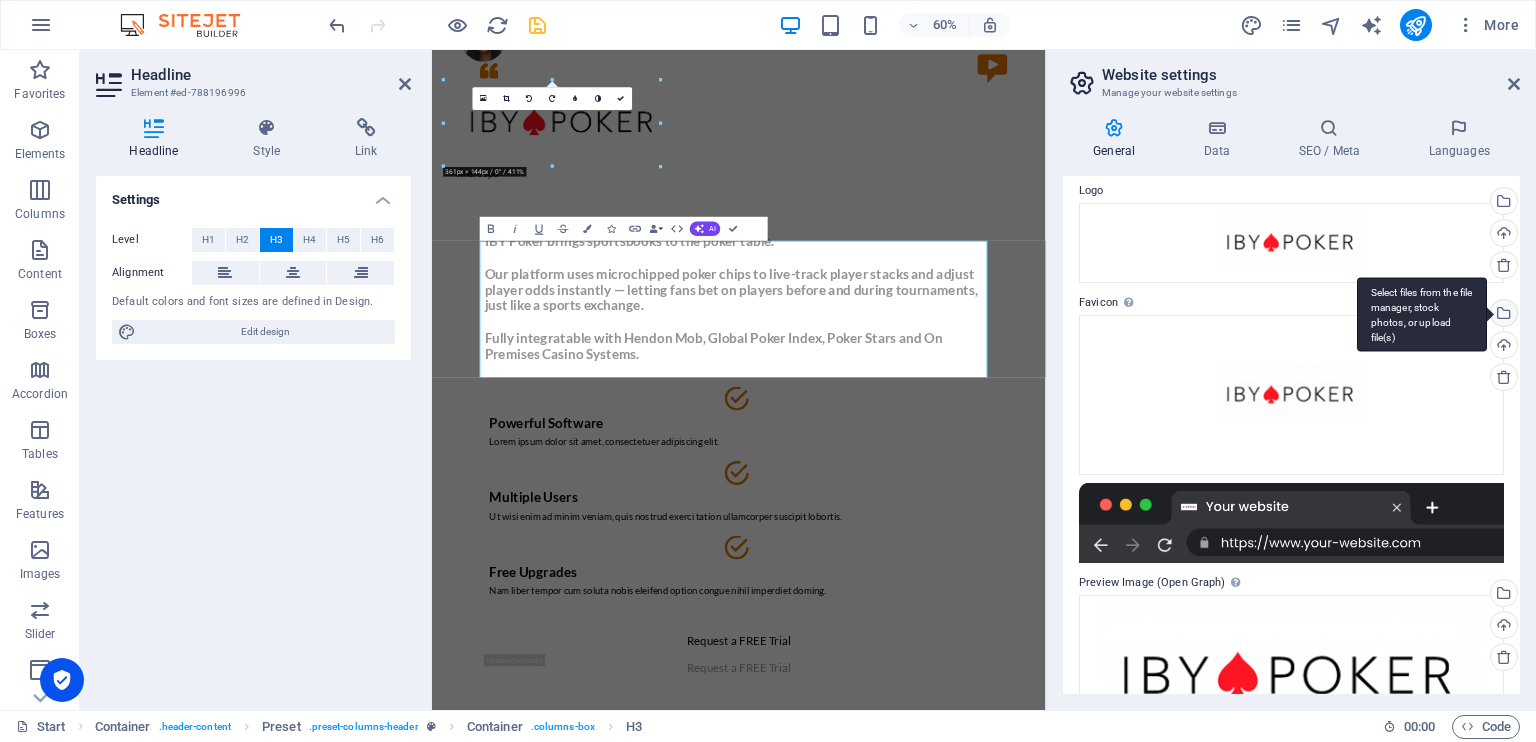 drag, startPoint x: 1514, startPoint y: 485, endPoint x: 1492, endPoint y: 321, distance: 165.46902 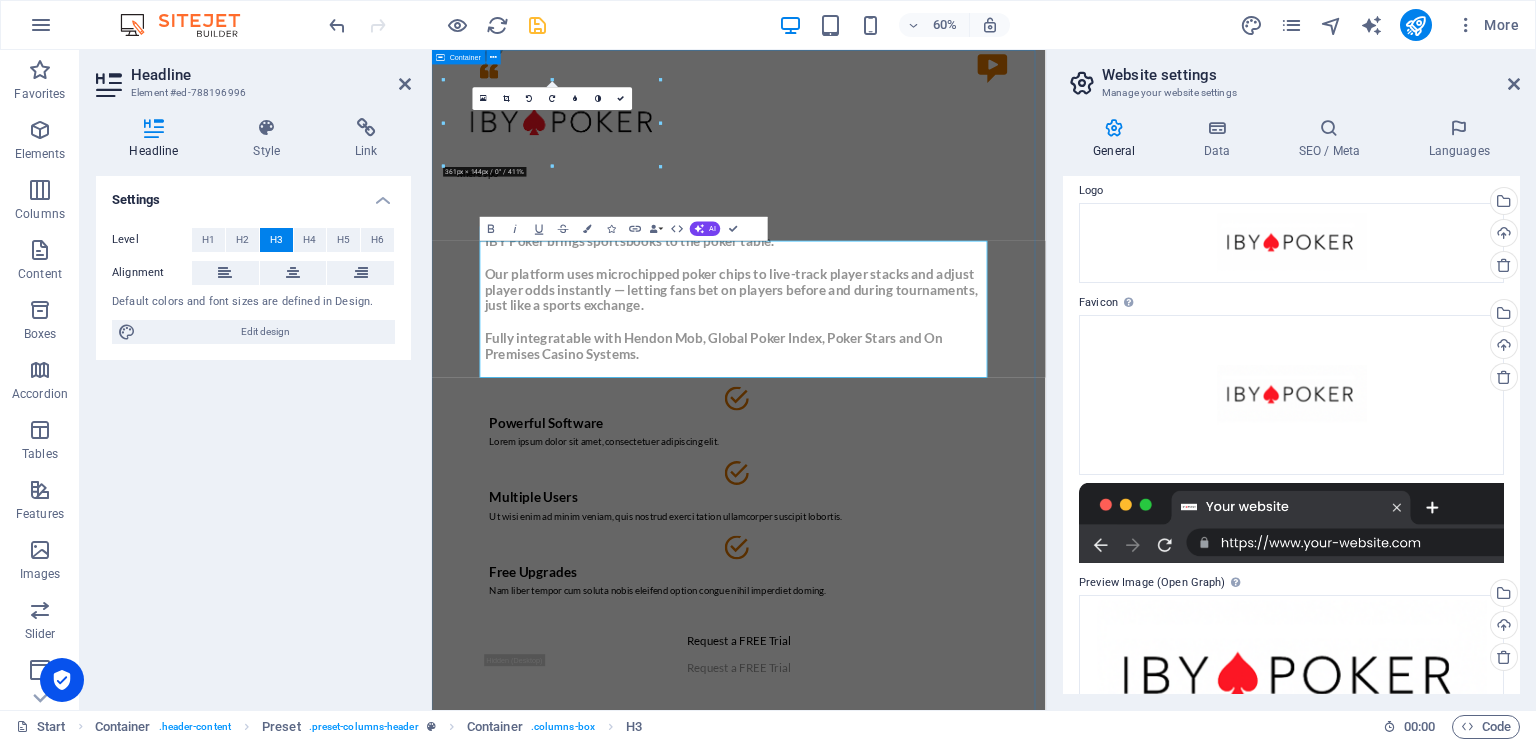 scroll, scrollTop: 134, scrollLeft: 0, axis: vertical 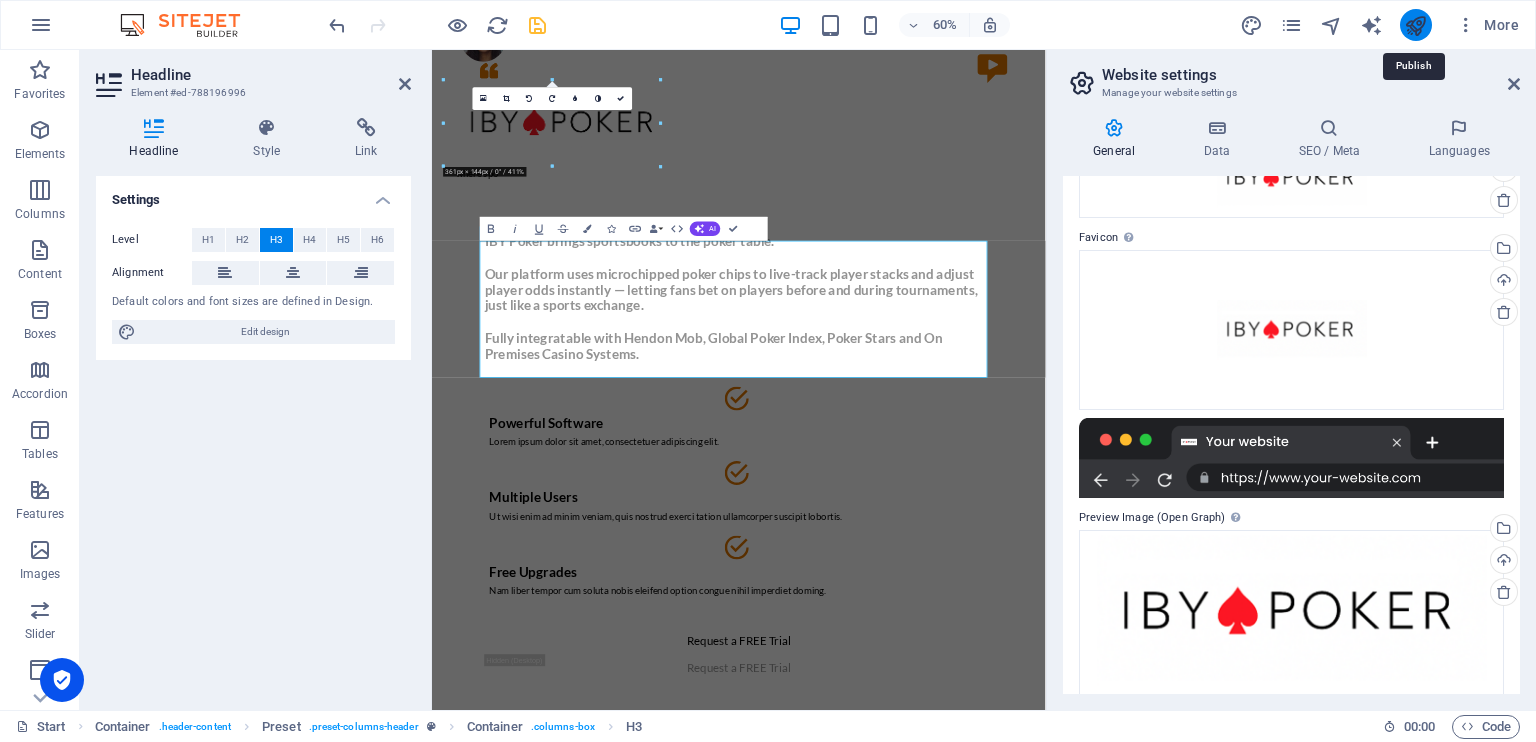 click at bounding box center (1415, 25) 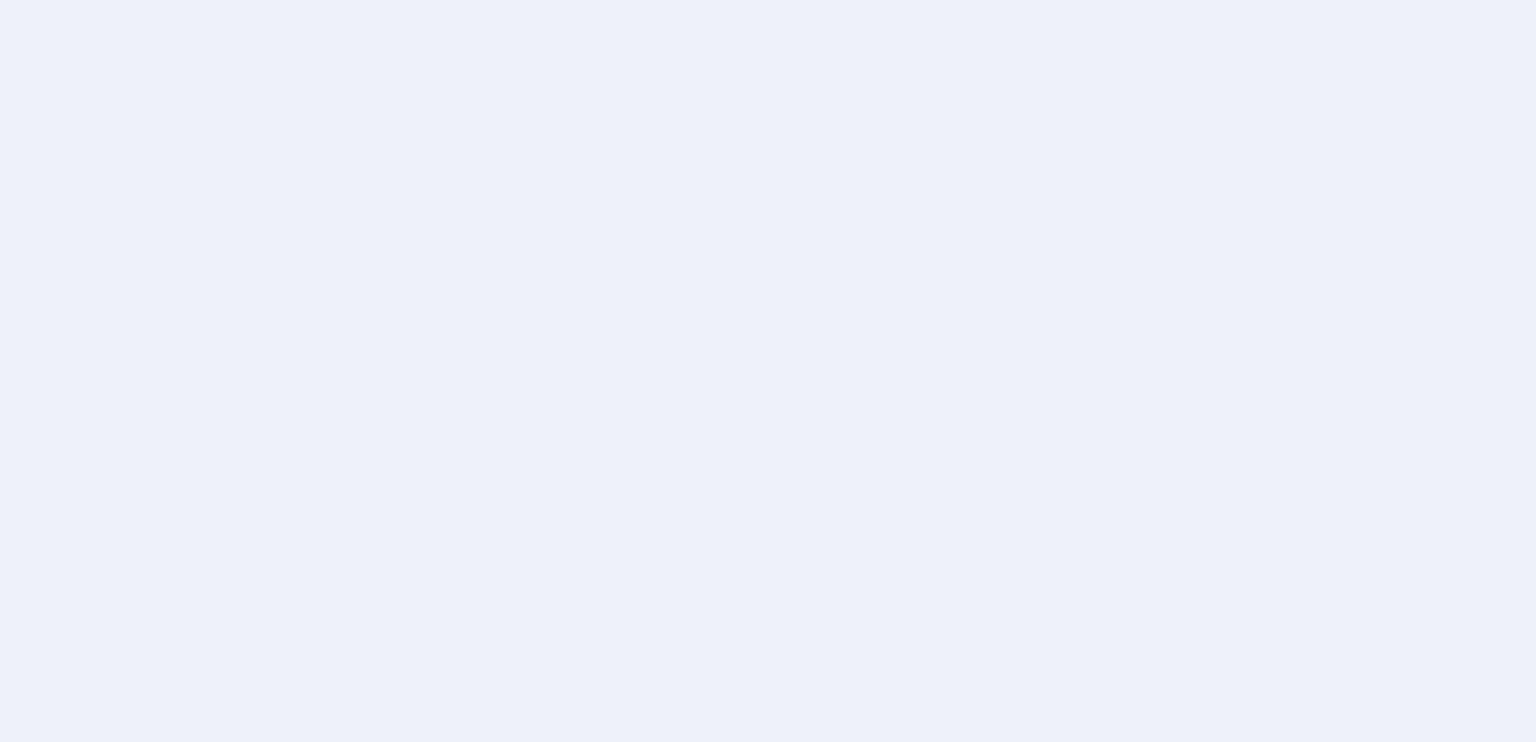 scroll, scrollTop: 0, scrollLeft: 0, axis: both 